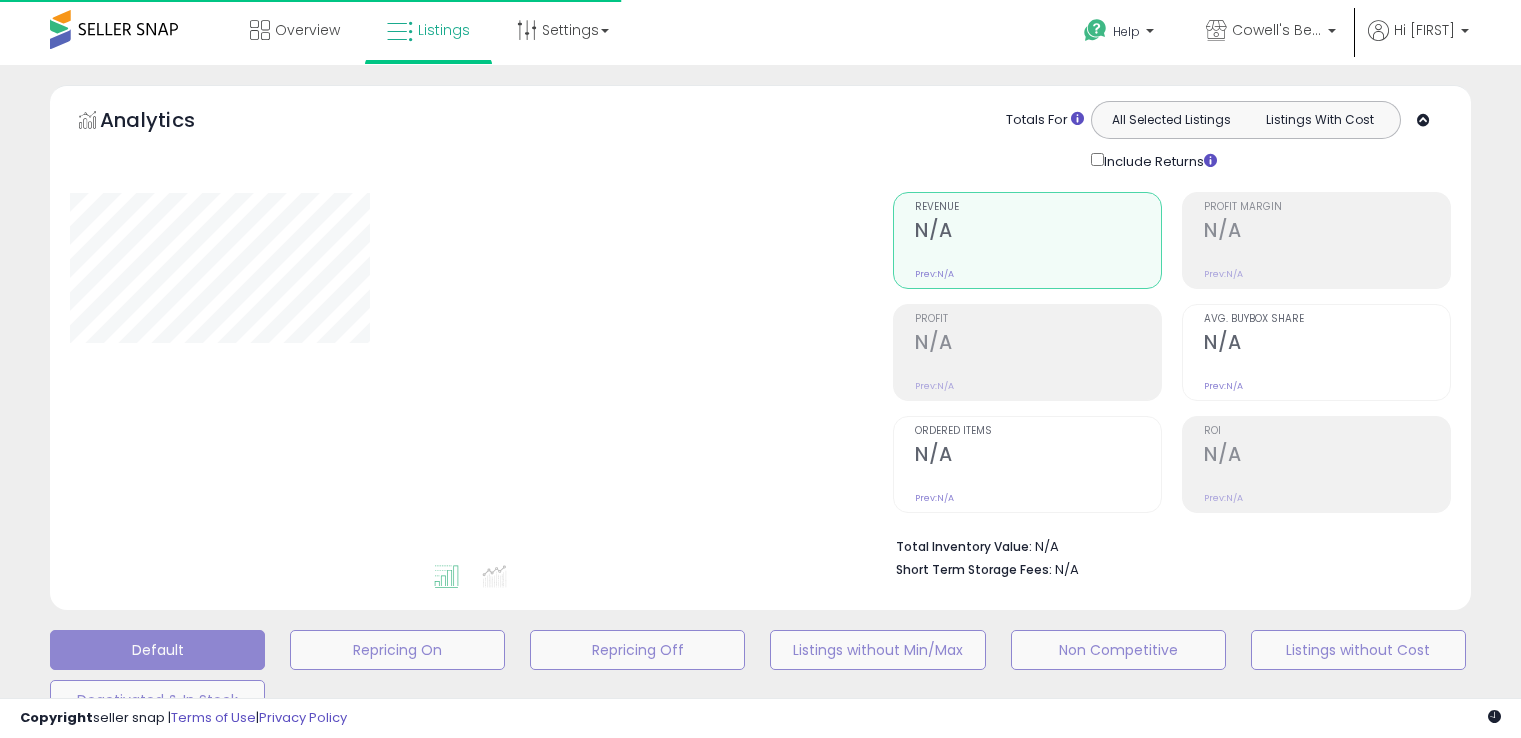 scroll, scrollTop: 0, scrollLeft: 0, axis: both 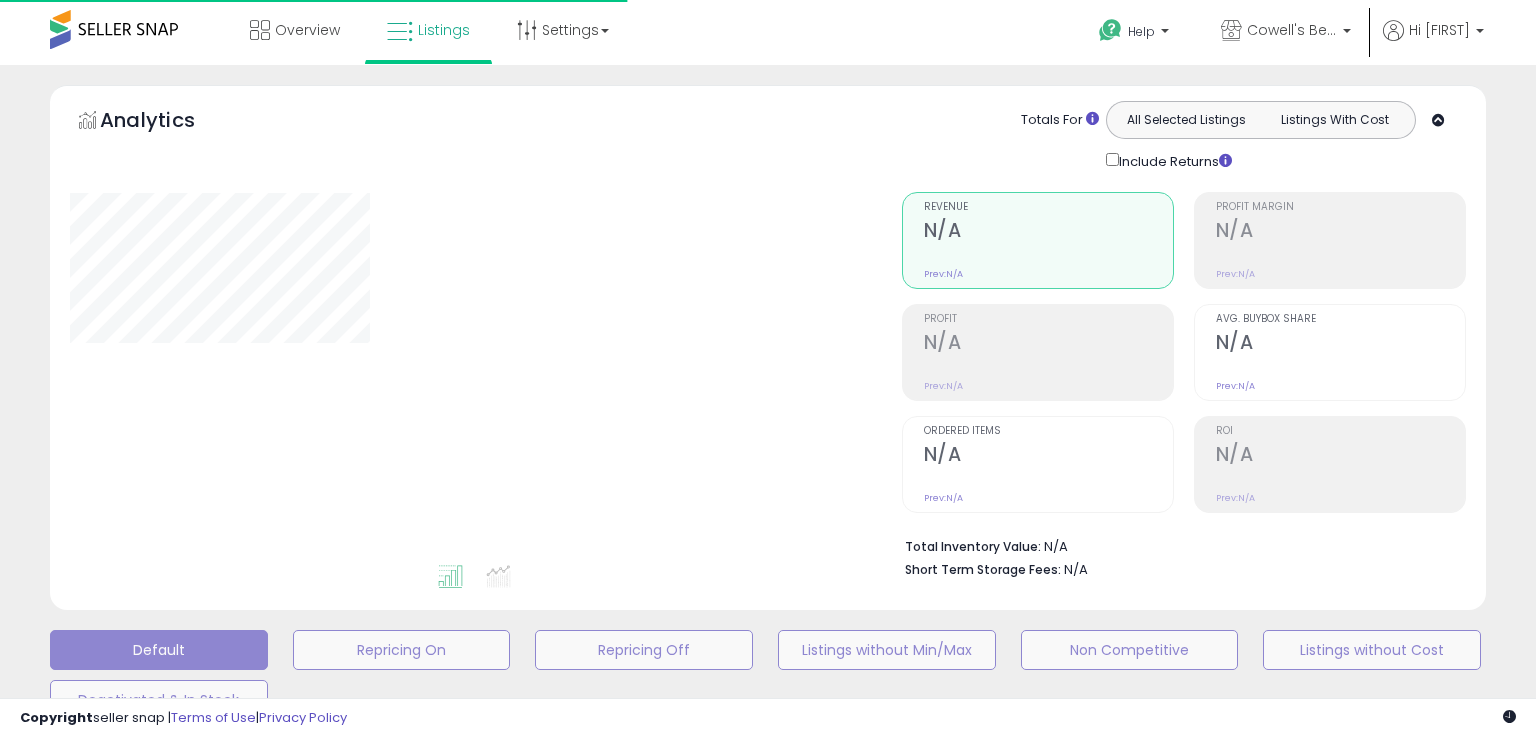 type on "**********" 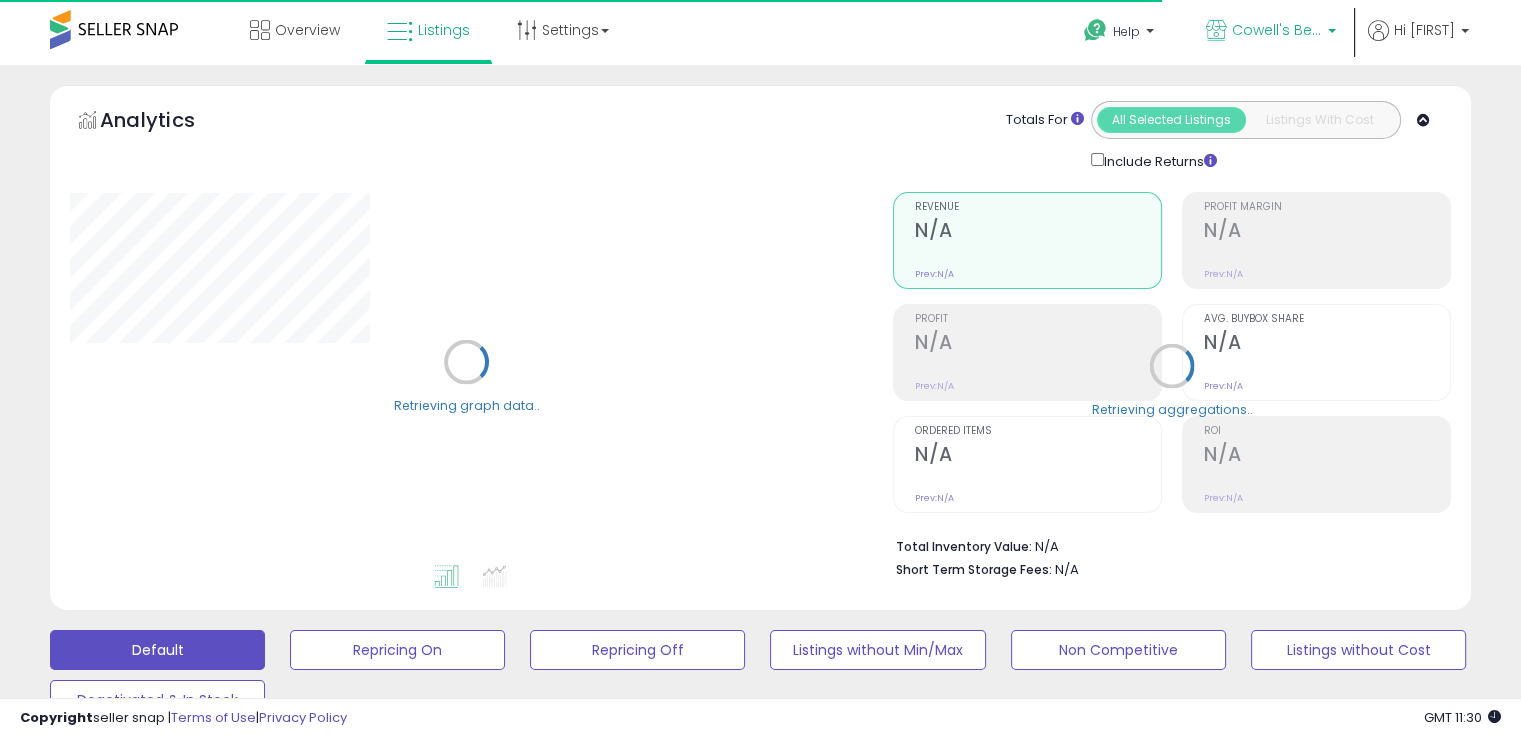 click on "Cowell's Beach N' Bikini [STATE]" at bounding box center (1271, 32) 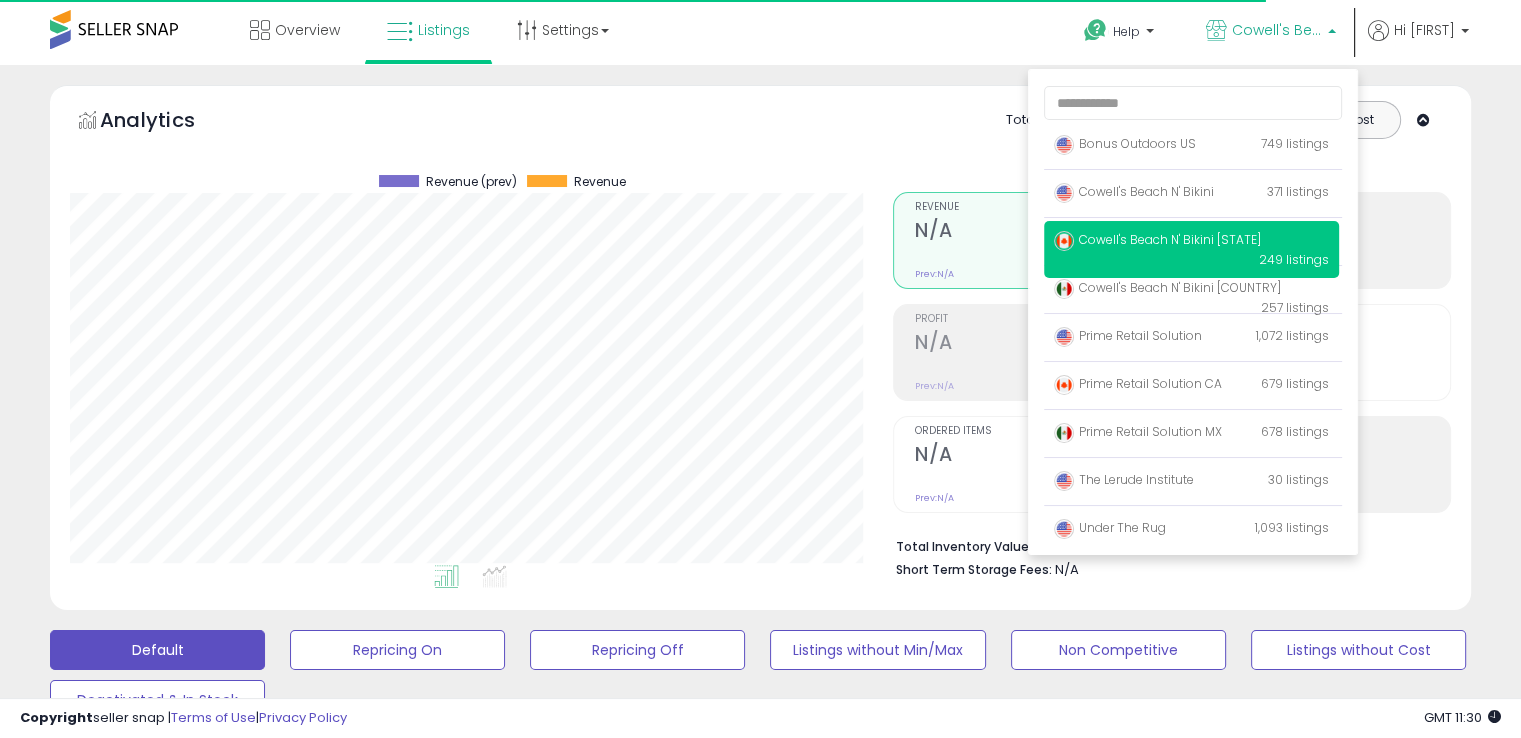scroll, scrollTop: 999589, scrollLeft: 999176, axis: both 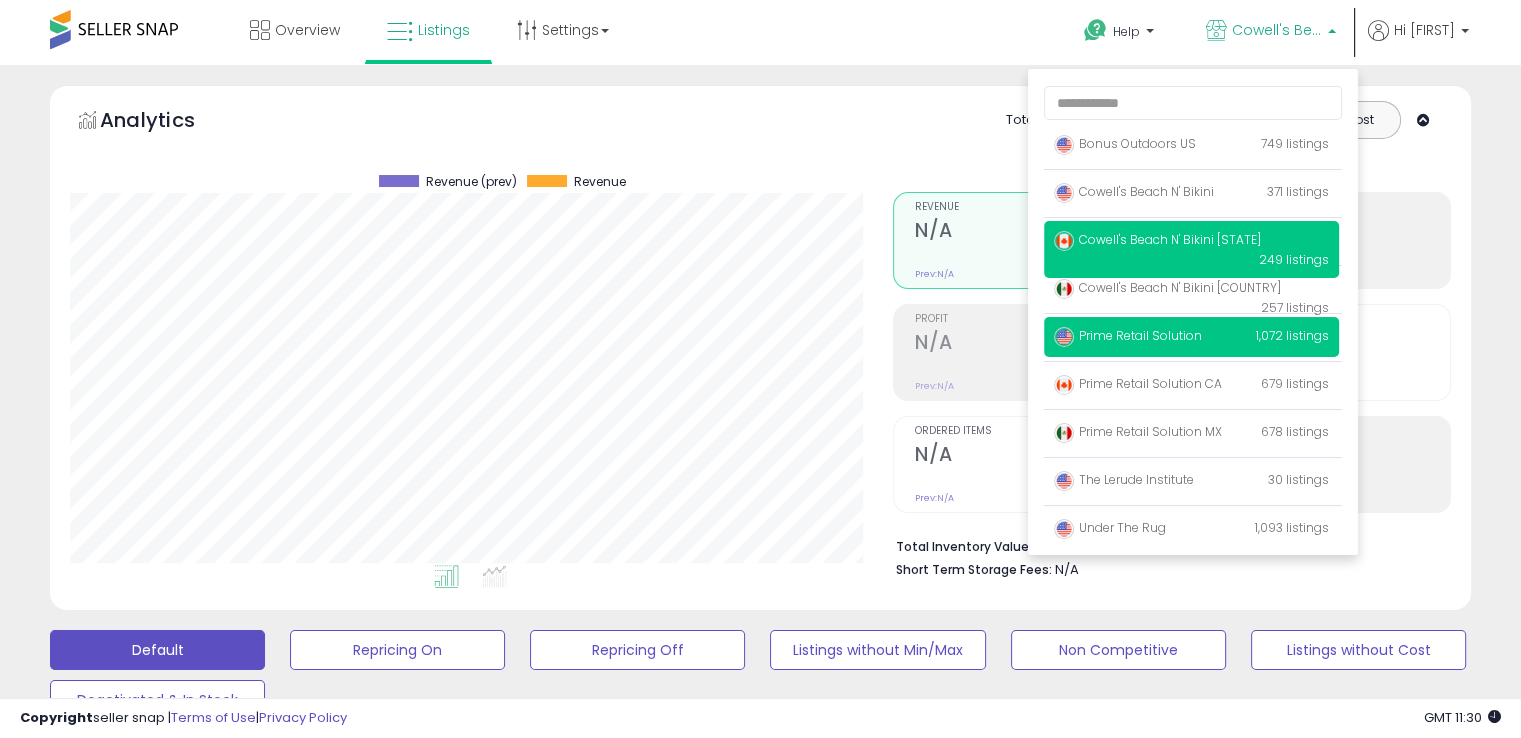 click on "Prime Retail Solution
1,072
listings" at bounding box center (1191, 337) 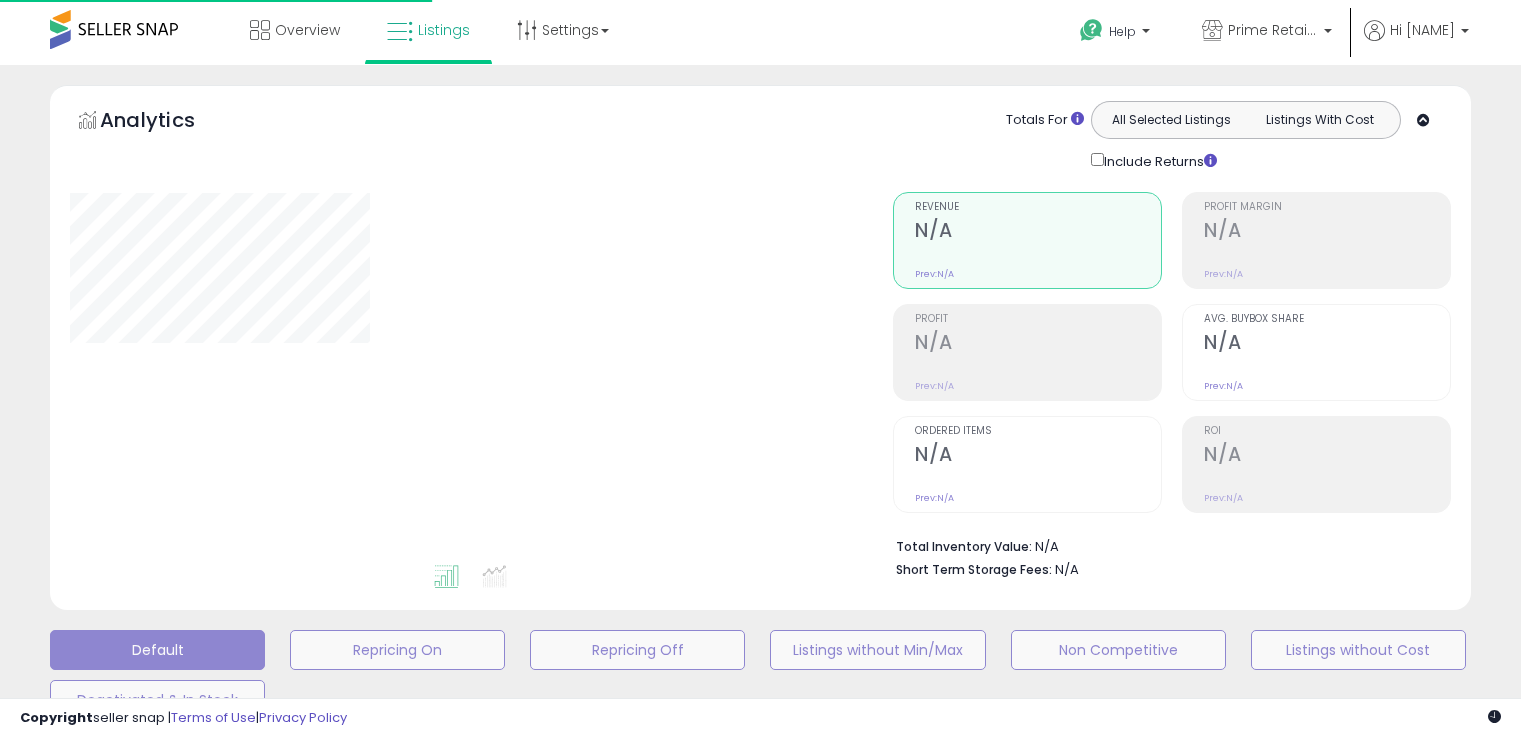 scroll, scrollTop: 0, scrollLeft: 0, axis: both 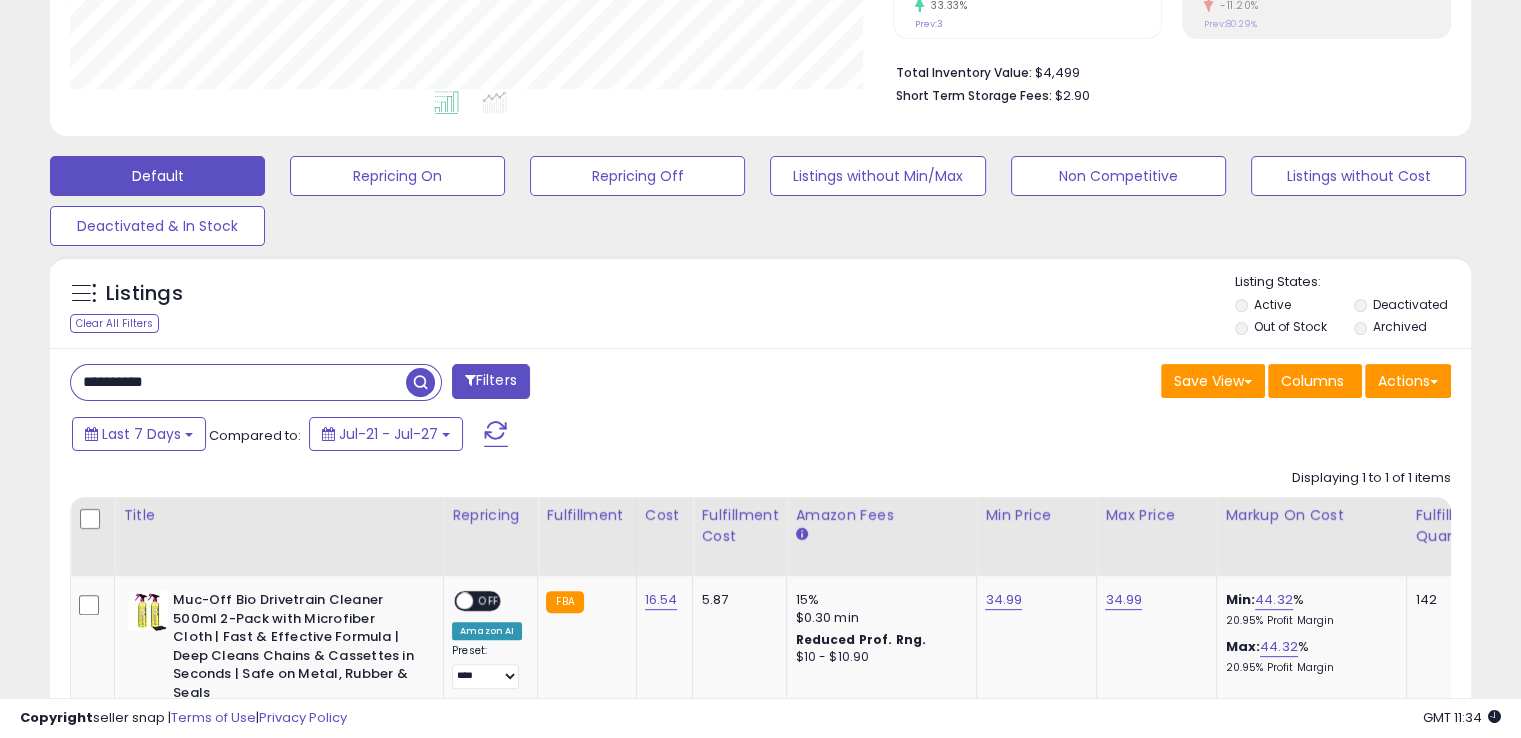 click on "**********" at bounding box center [238, 382] 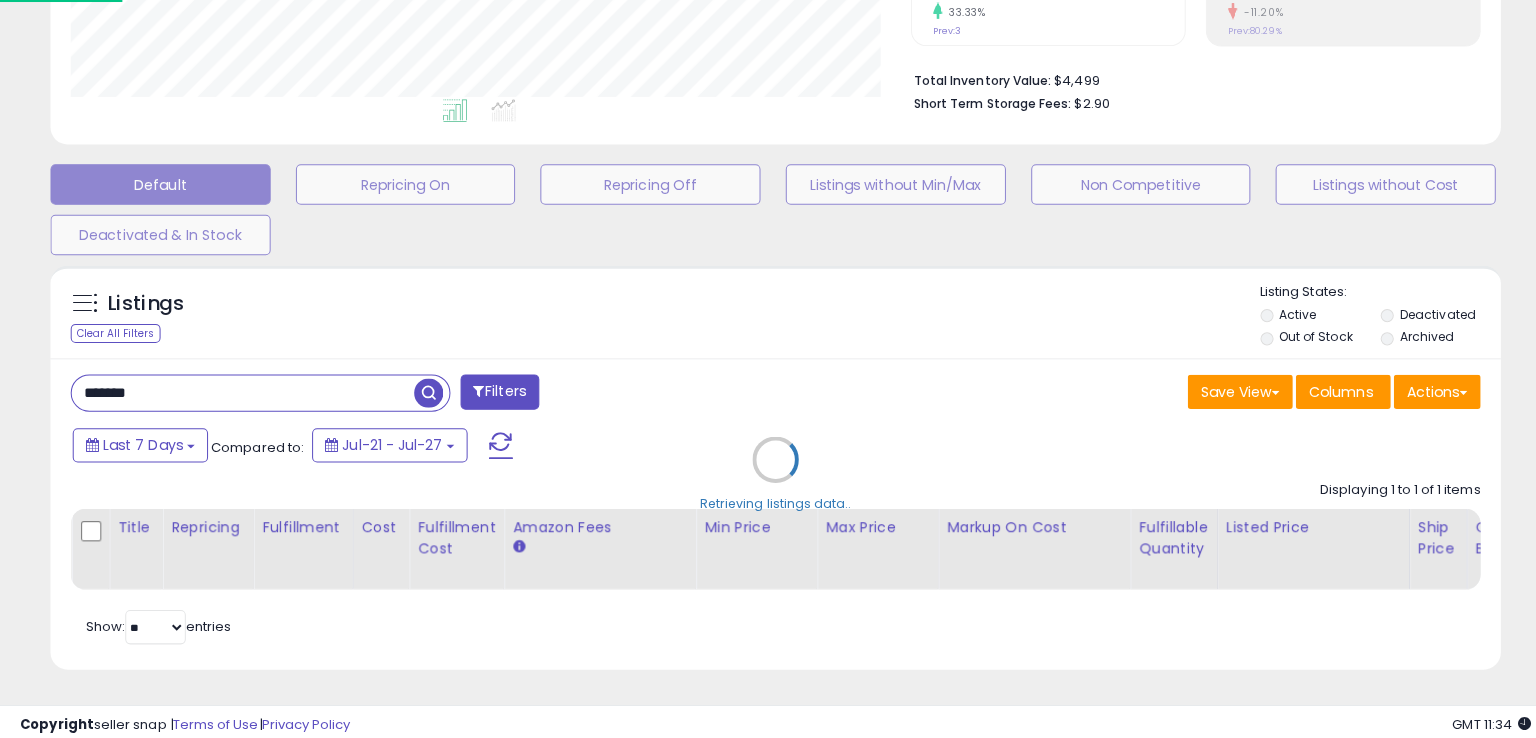 scroll, scrollTop: 999589, scrollLeft: 999168, axis: both 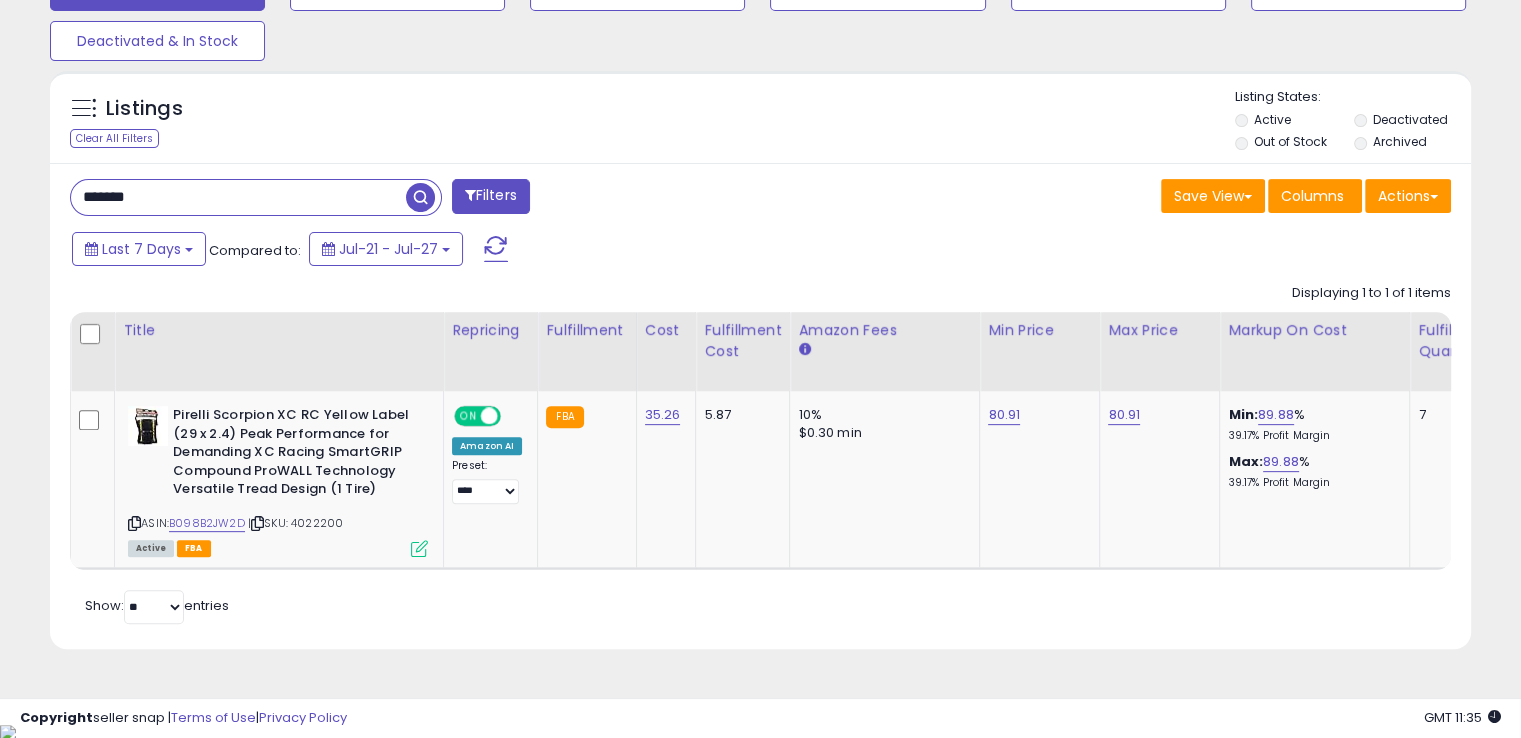 click on "*******" at bounding box center (238, 197) 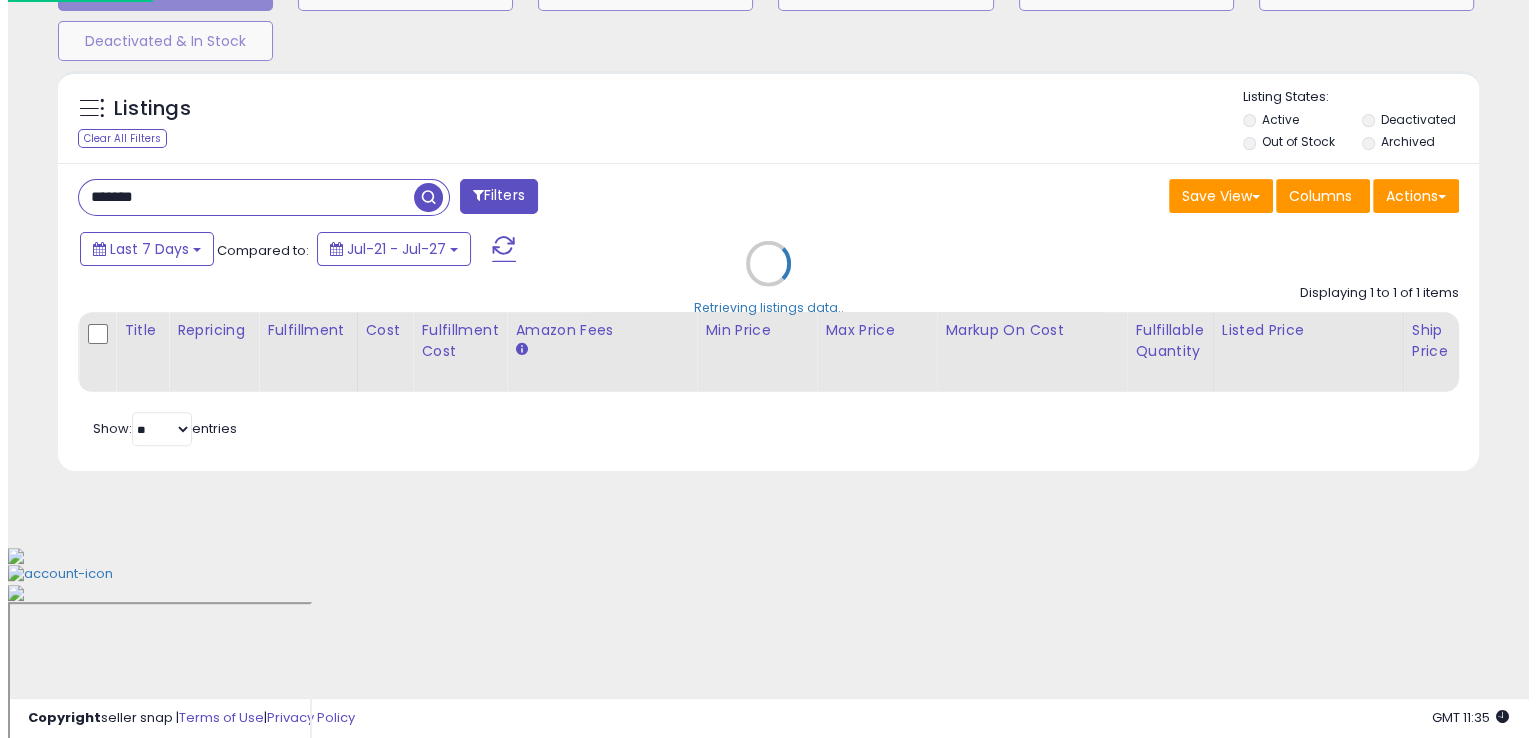 scroll, scrollTop: 481, scrollLeft: 0, axis: vertical 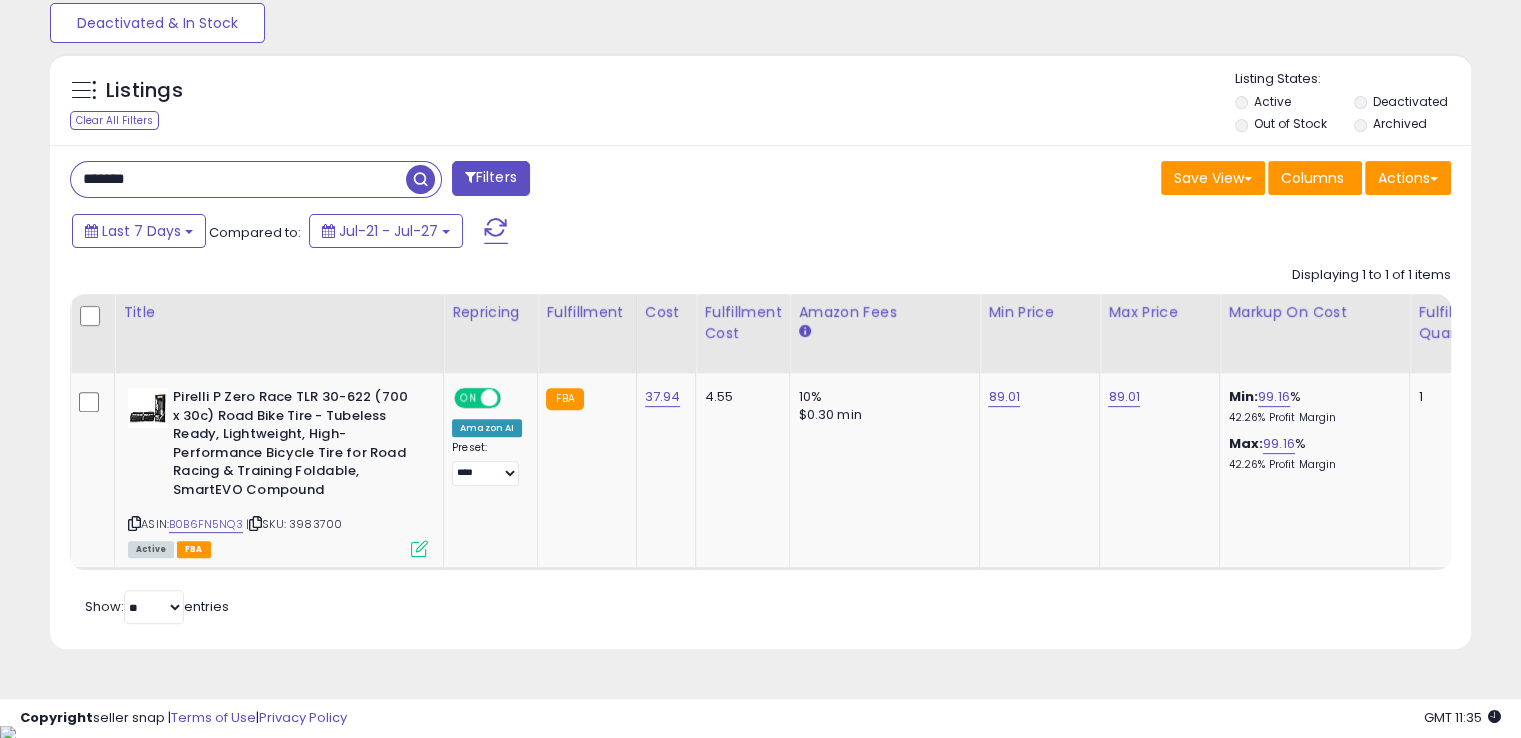 click on "*******" at bounding box center (238, 179) 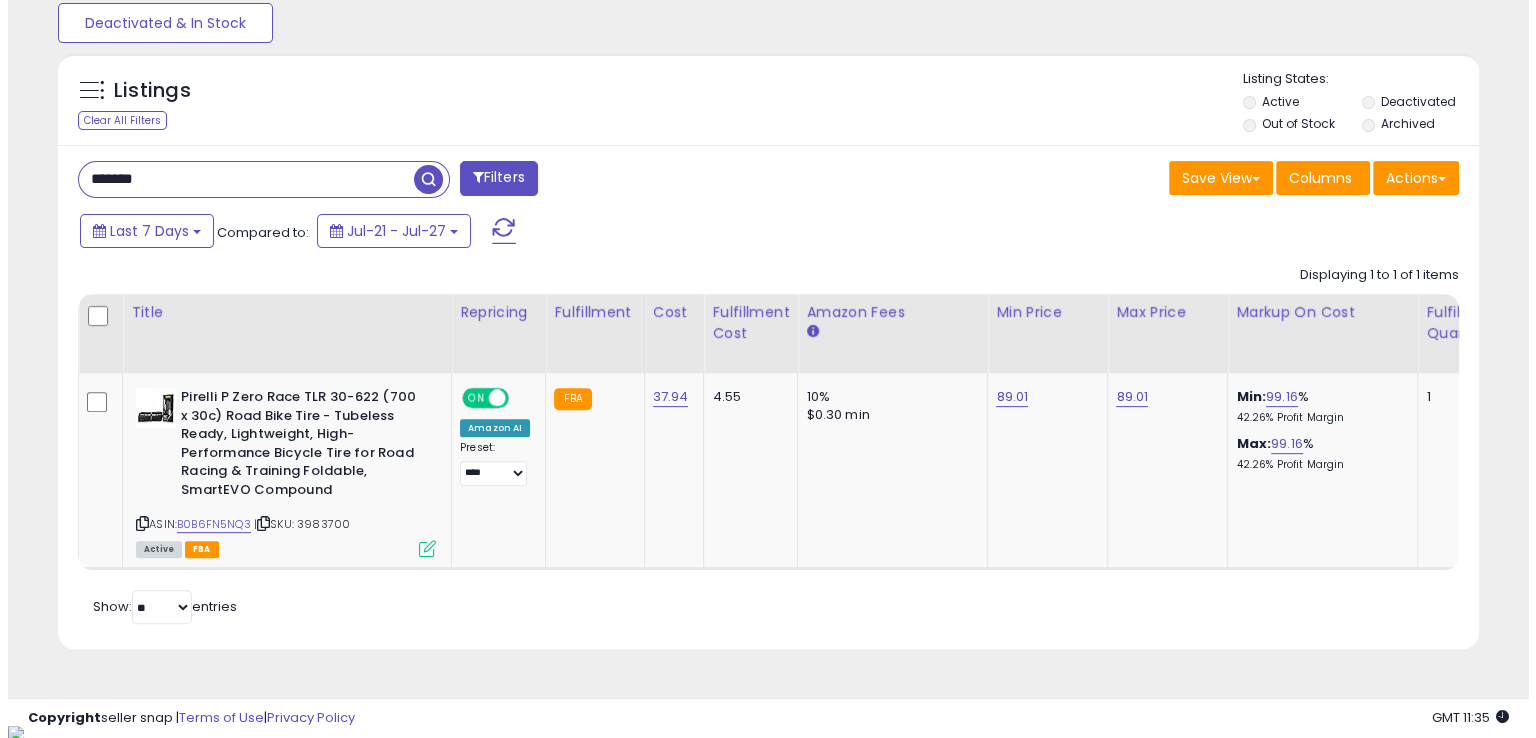 scroll, scrollTop: 481, scrollLeft: 0, axis: vertical 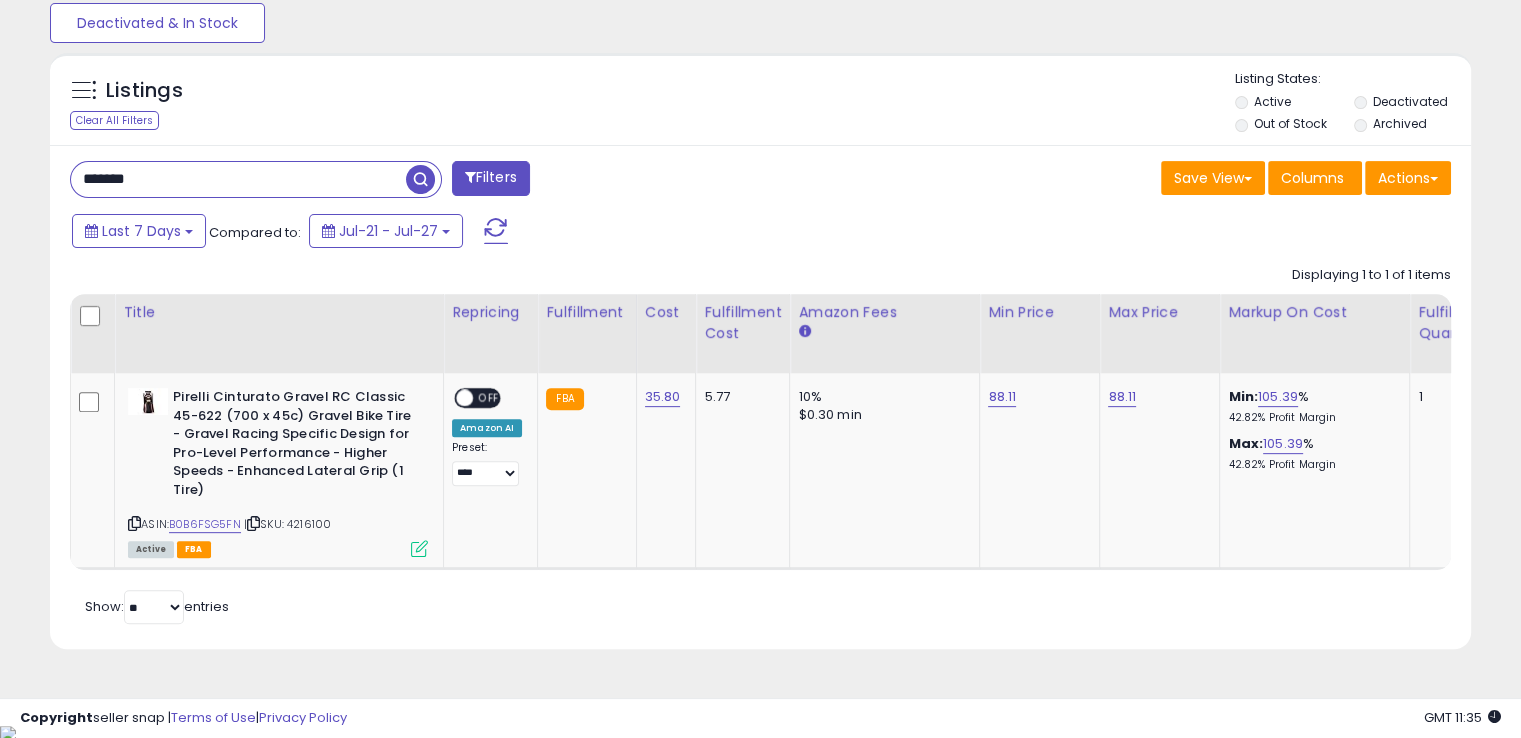 click on "*******" at bounding box center (238, 179) 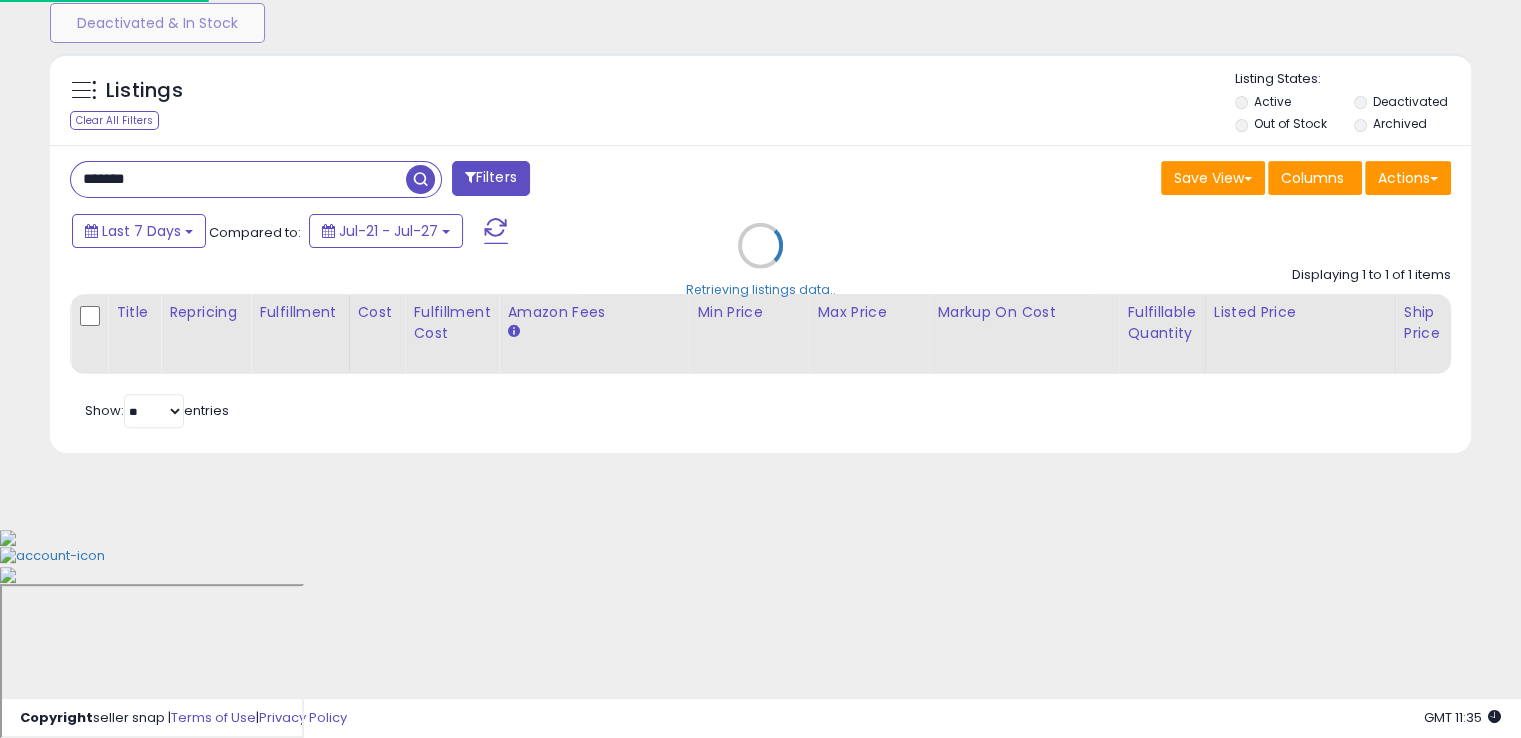 scroll, scrollTop: 999589, scrollLeft: 999168, axis: both 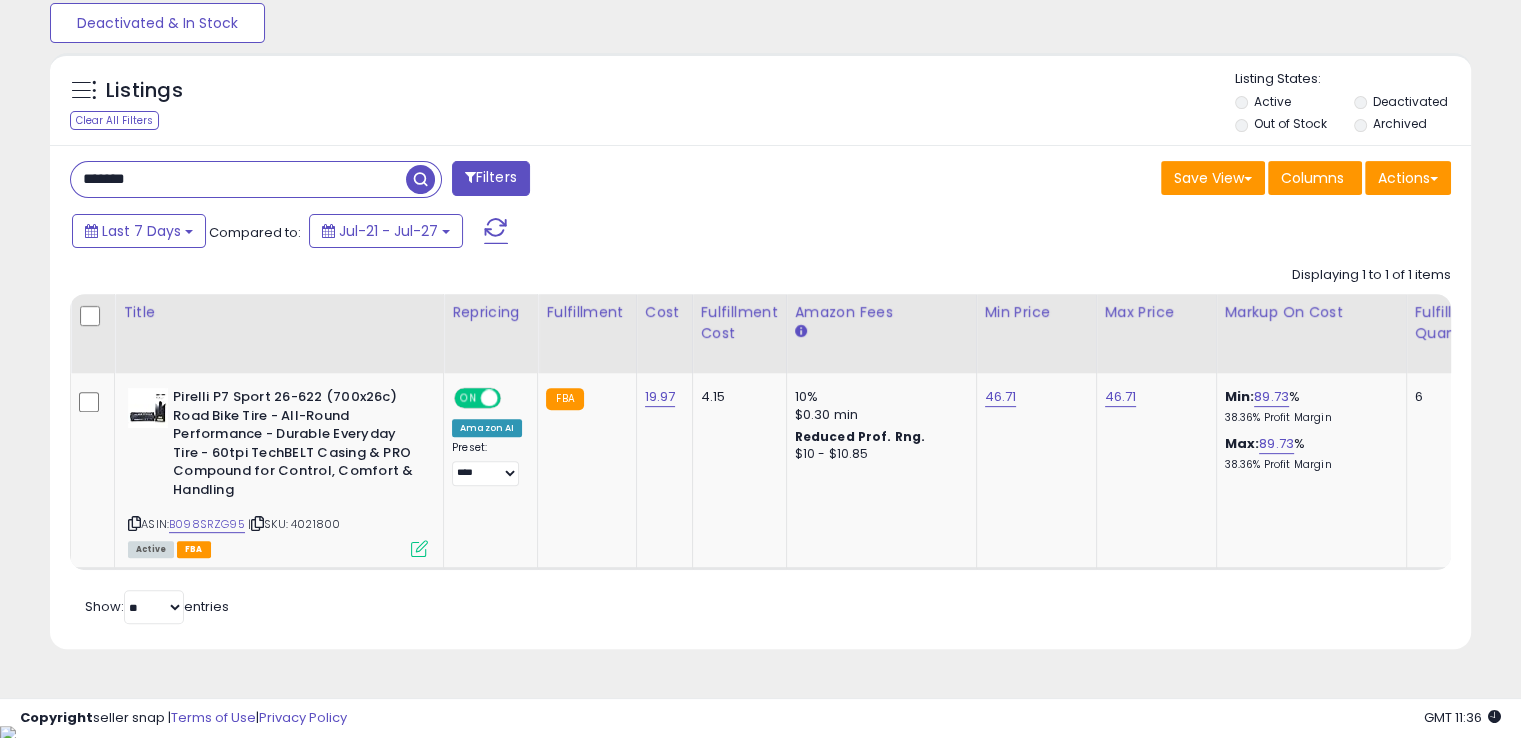 click on "*******" at bounding box center [238, 179] 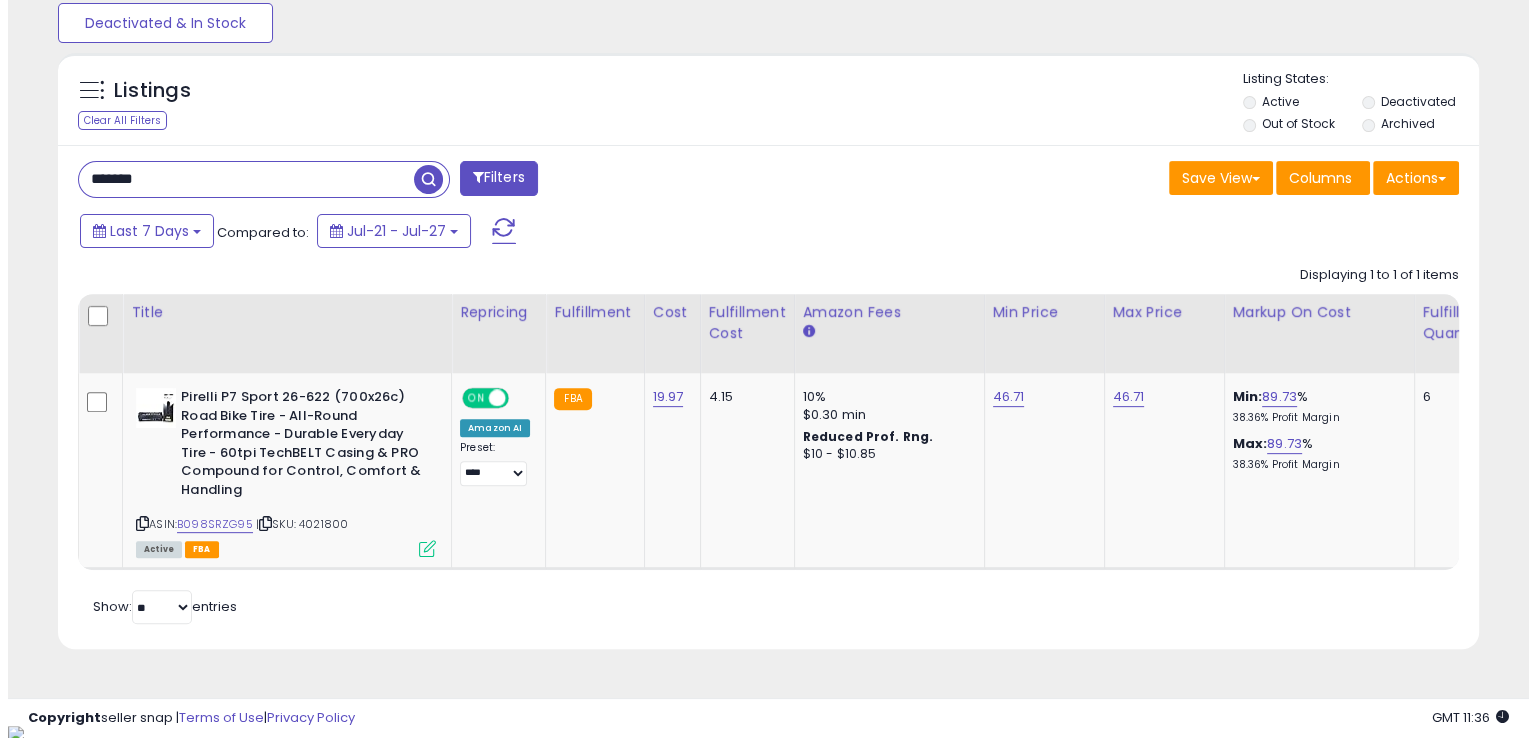 scroll, scrollTop: 481, scrollLeft: 0, axis: vertical 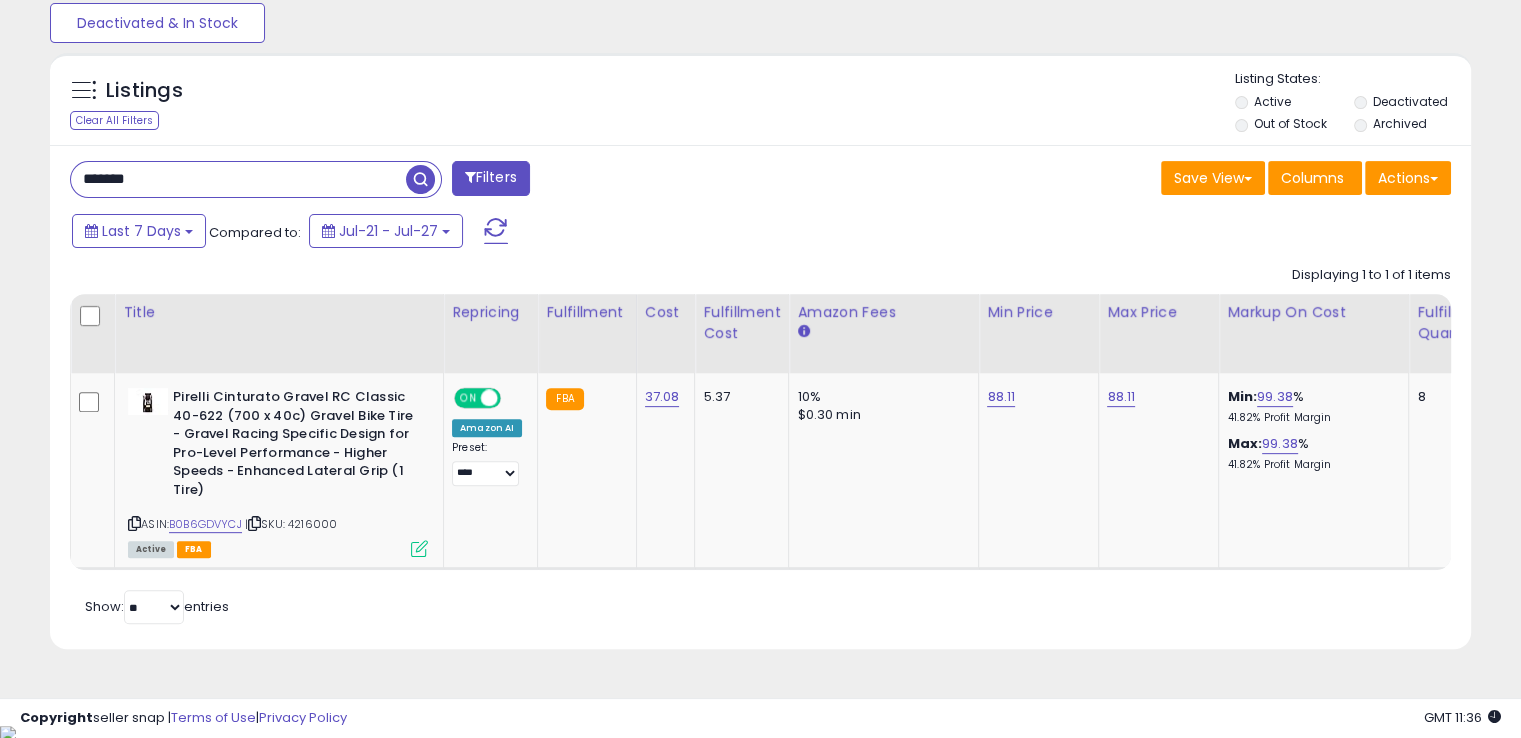 click on "*******" at bounding box center (238, 179) 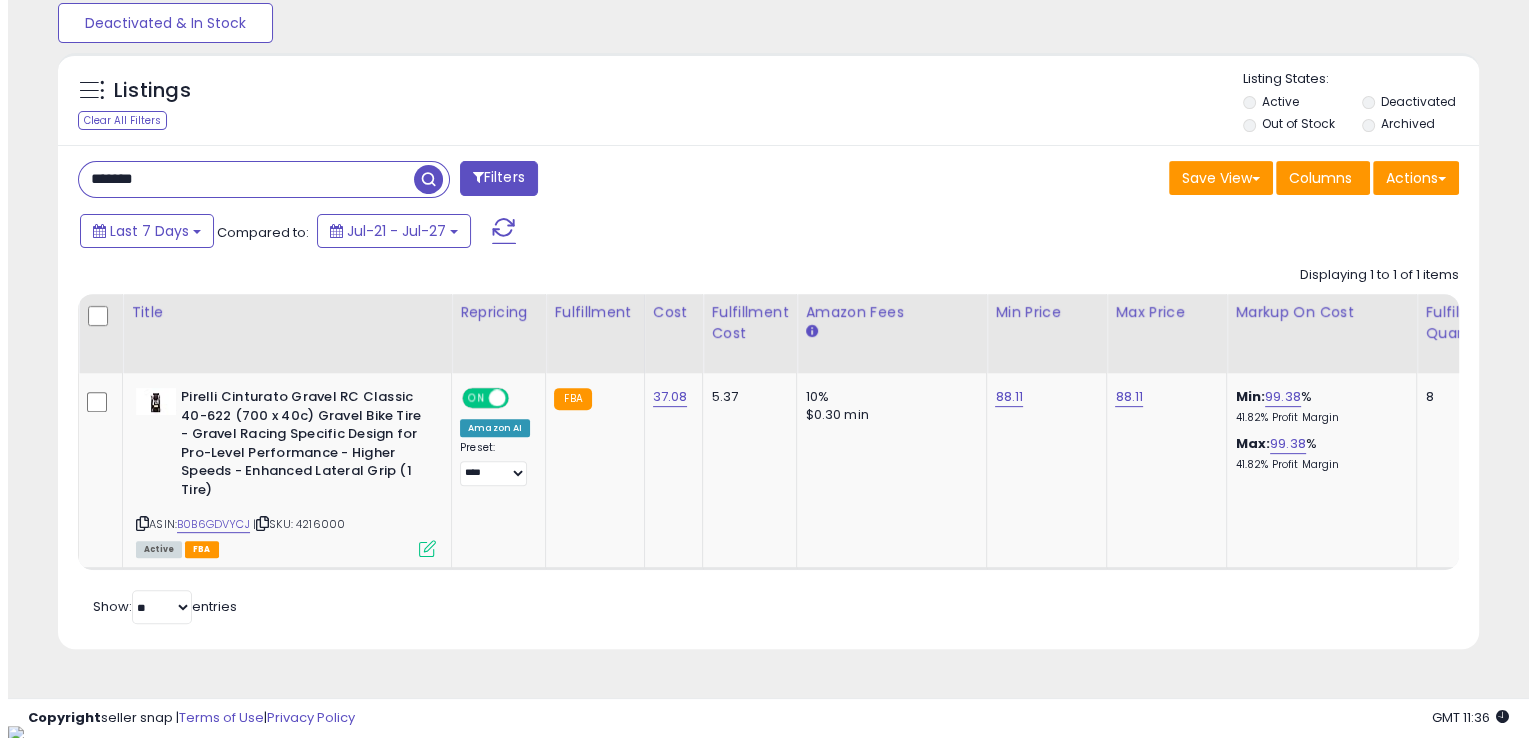 scroll, scrollTop: 481, scrollLeft: 0, axis: vertical 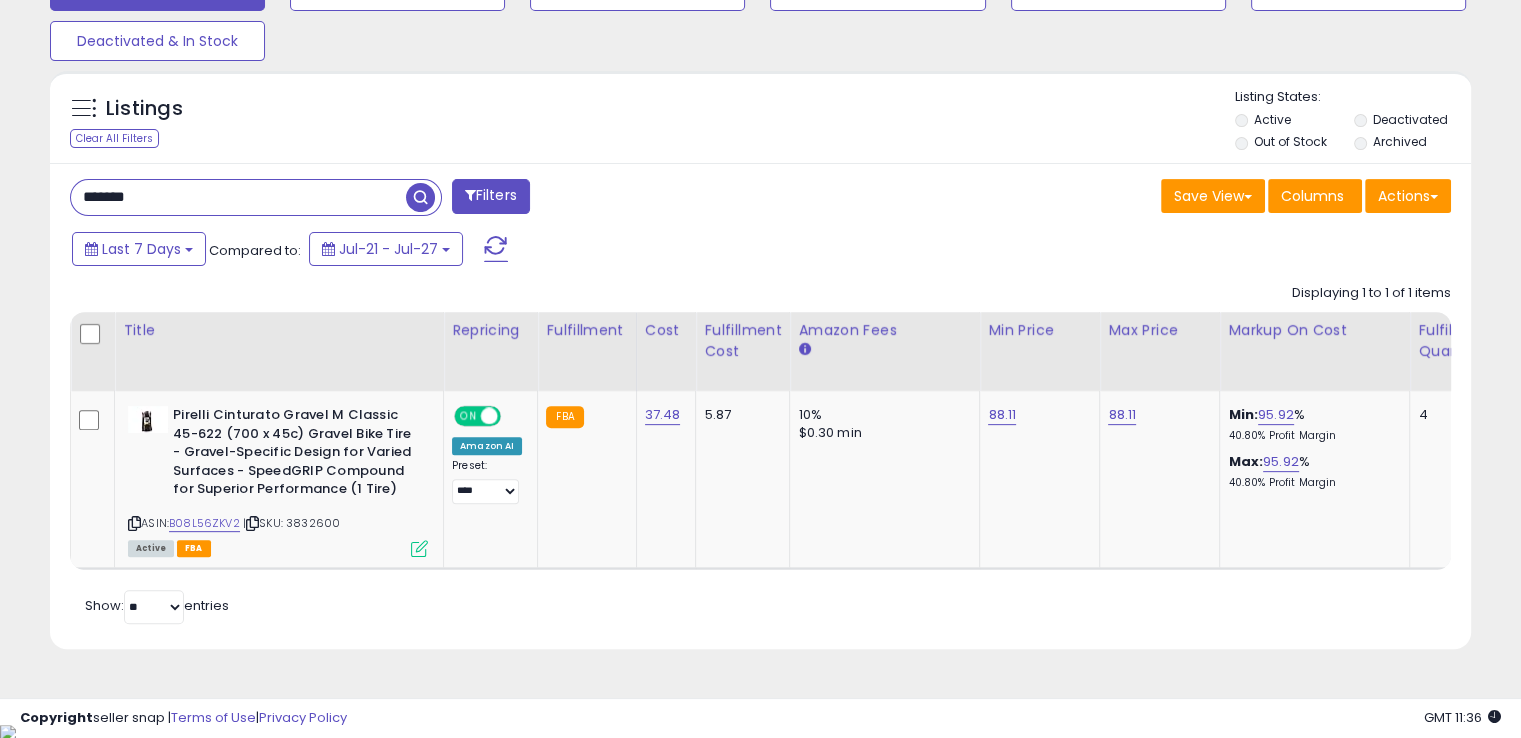 click on "*******" at bounding box center [238, 197] 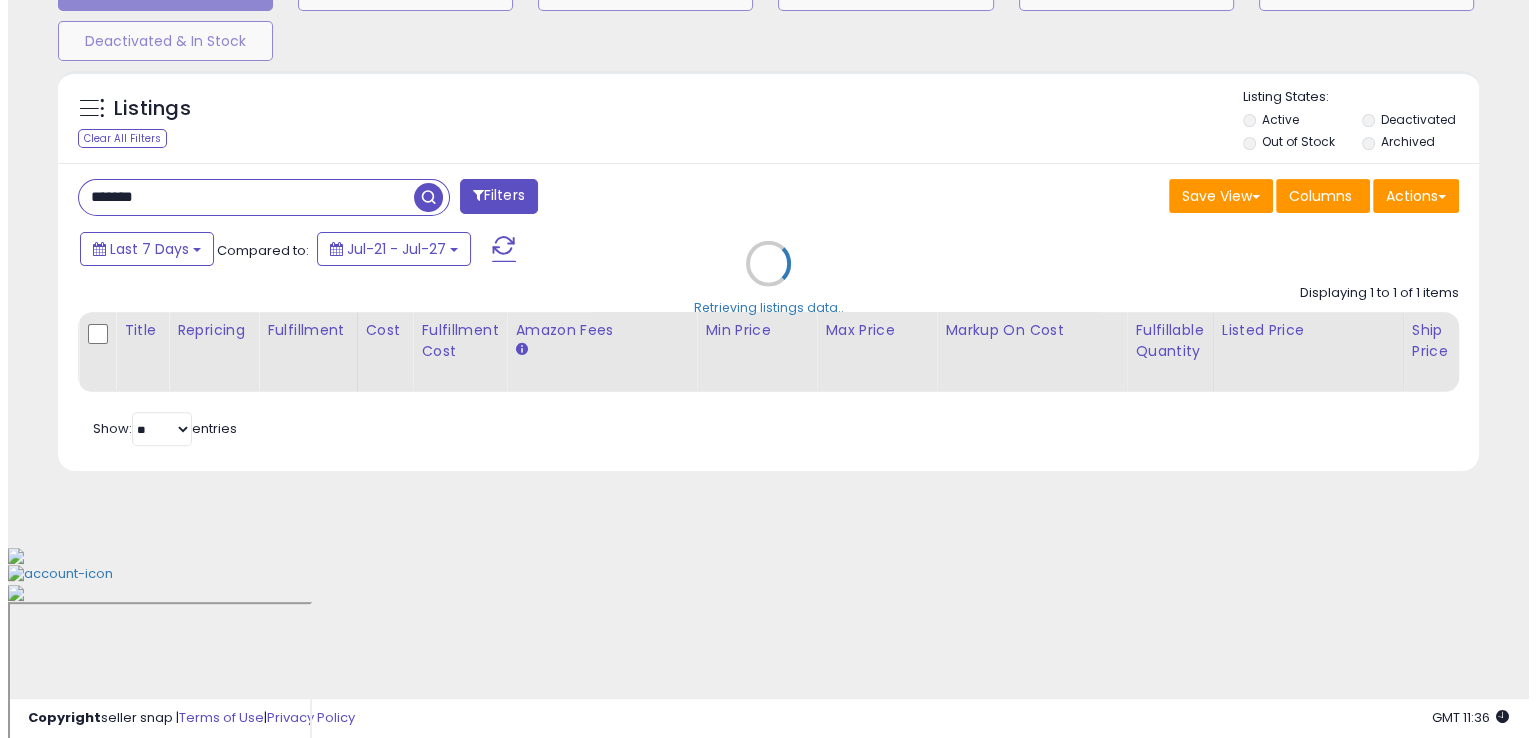 scroll, scrollTop: 481, scrollLeft: 0, axis: vertical 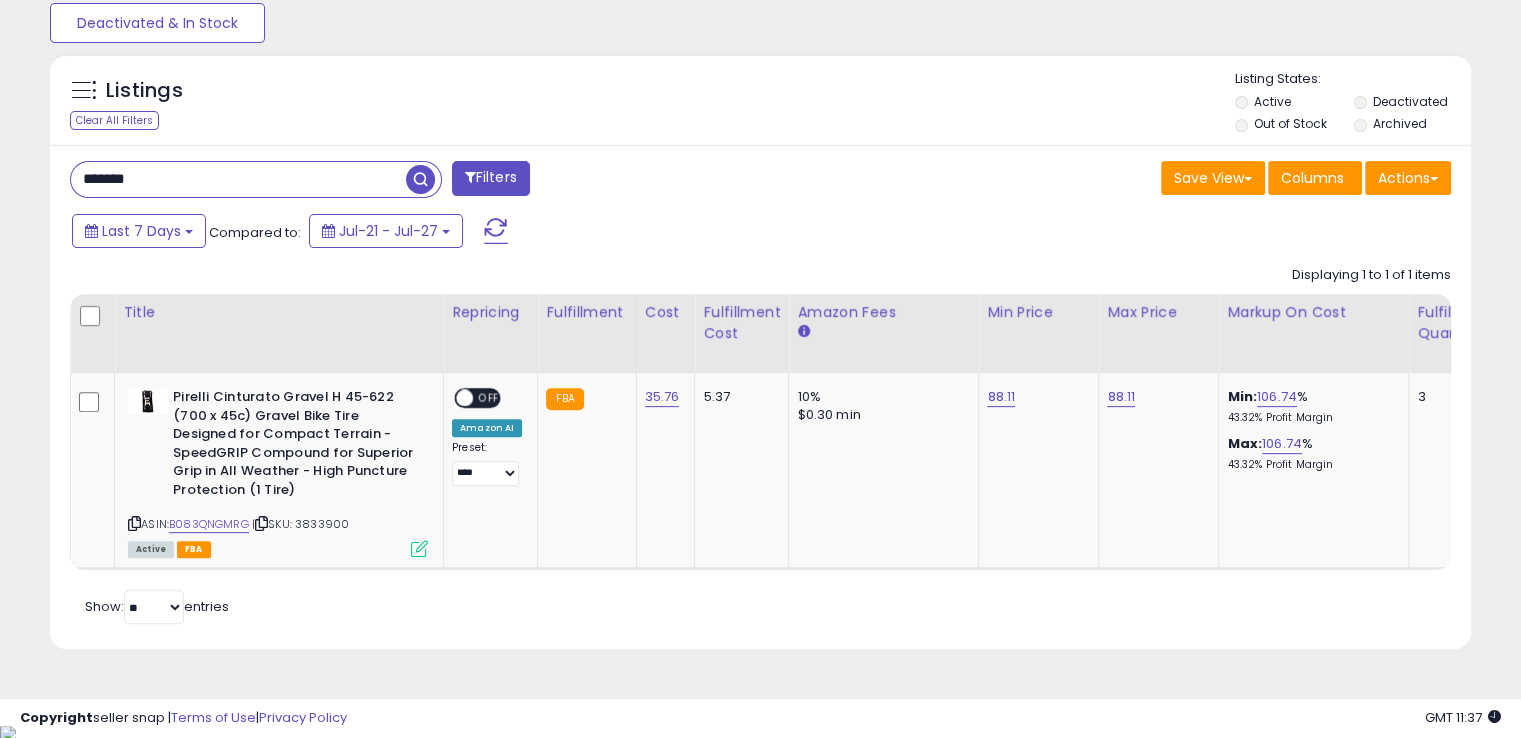 click on "*******" at bounding box center (238, 179) 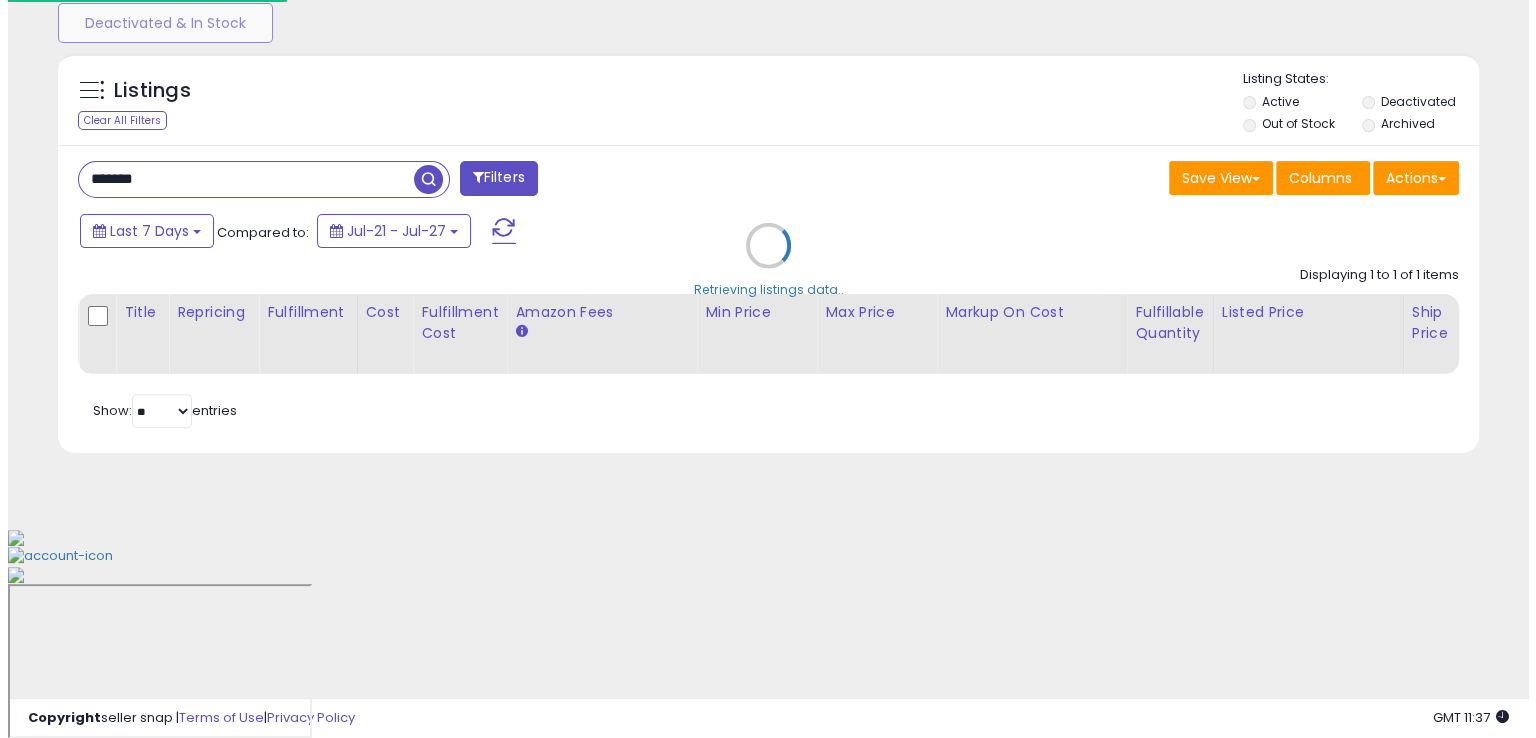 scroll, scrollTop: 481, scrollLeft: 0, axis: vertical 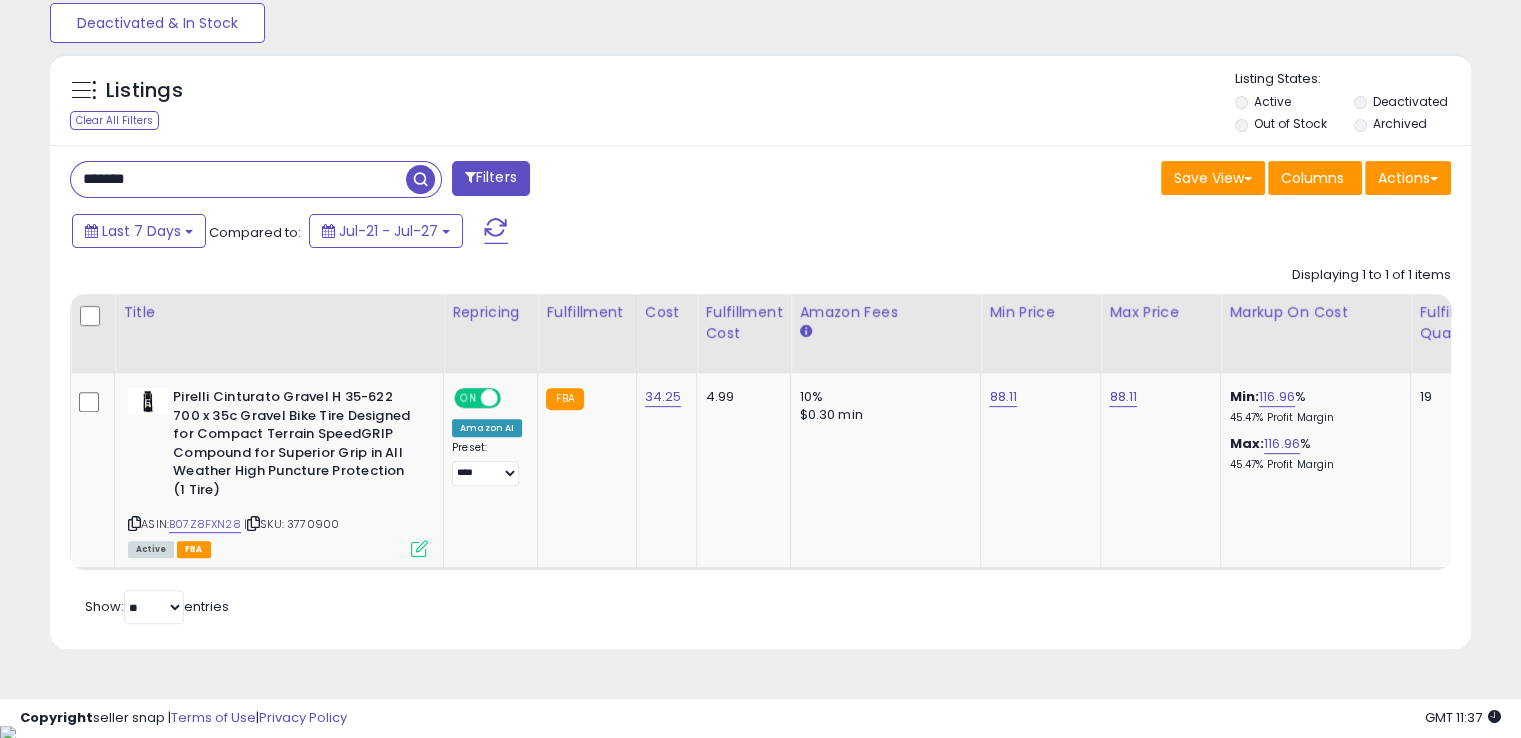 click on "*******" at bounding box center [238, 179] 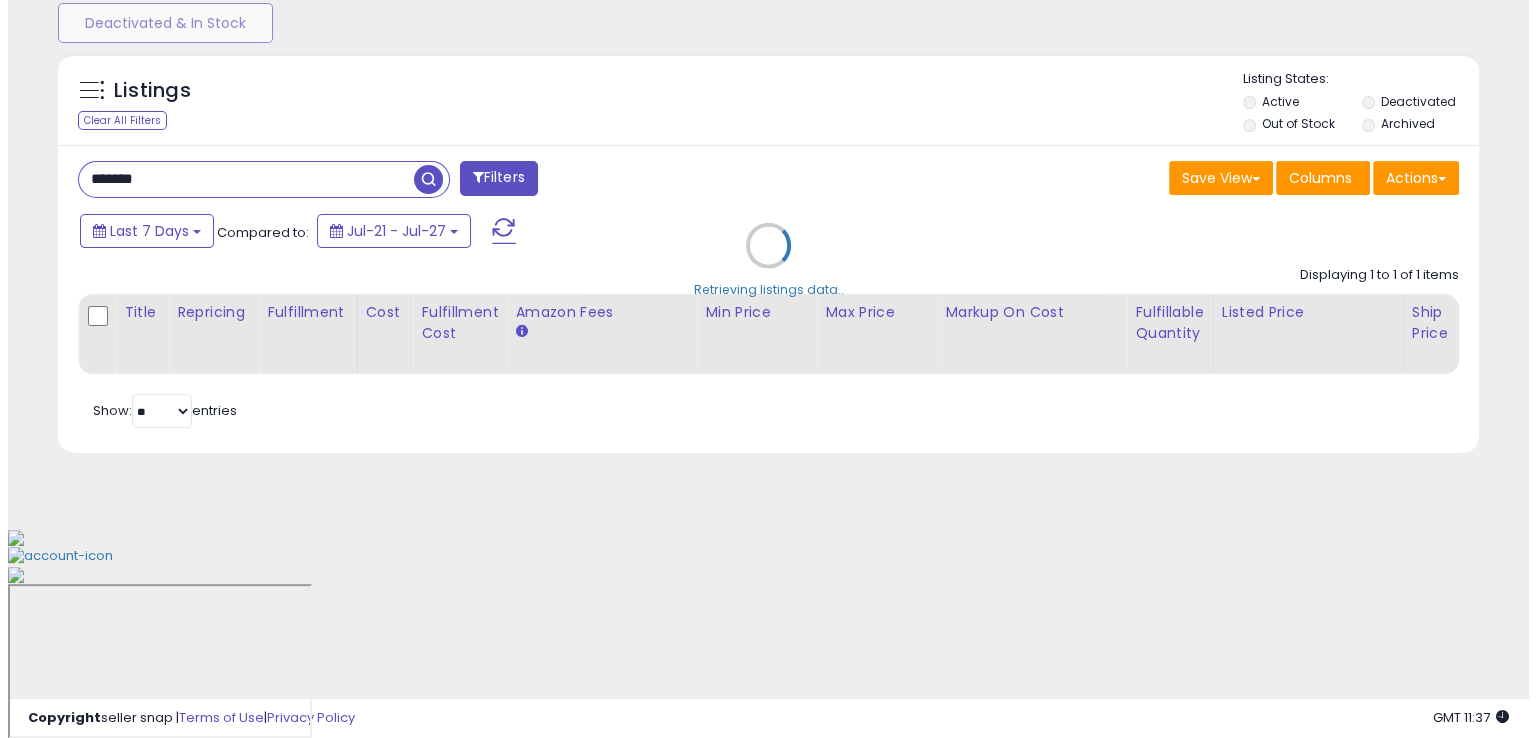 scroll, scrollTop: 481, scrollLeft: 0, axis: vertical 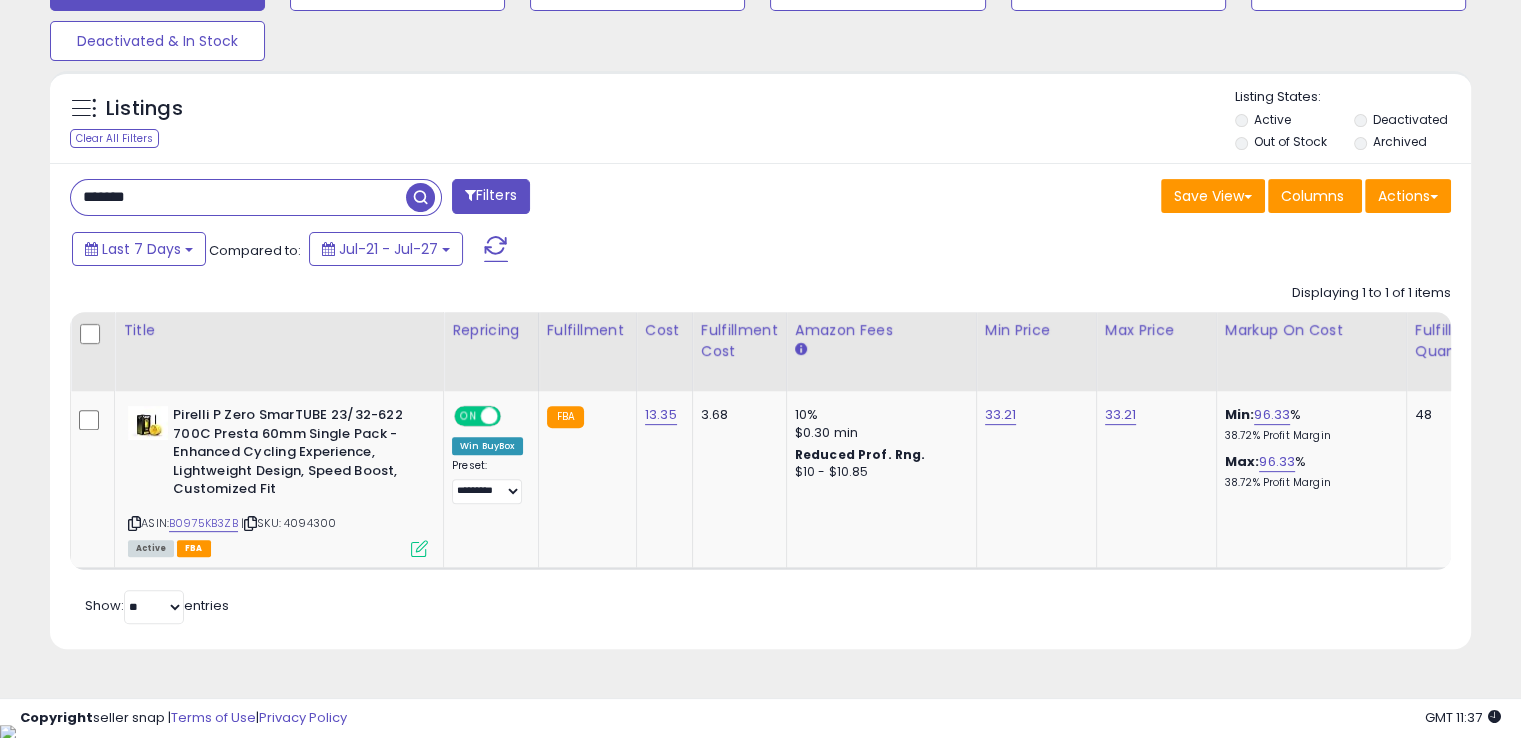 click on "*******" at bounding box center [238, 197] 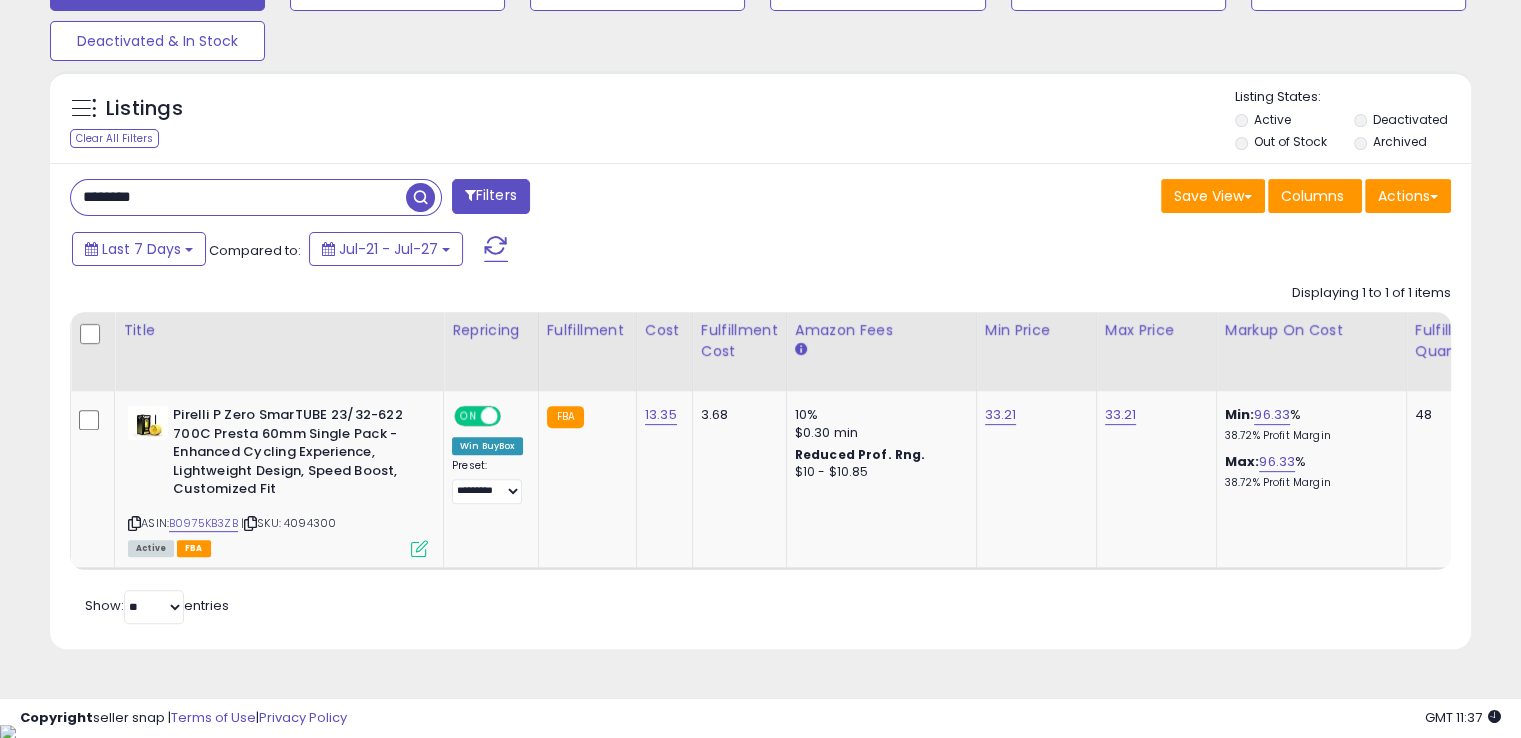 click on "********" at bounding box center (238, 197) 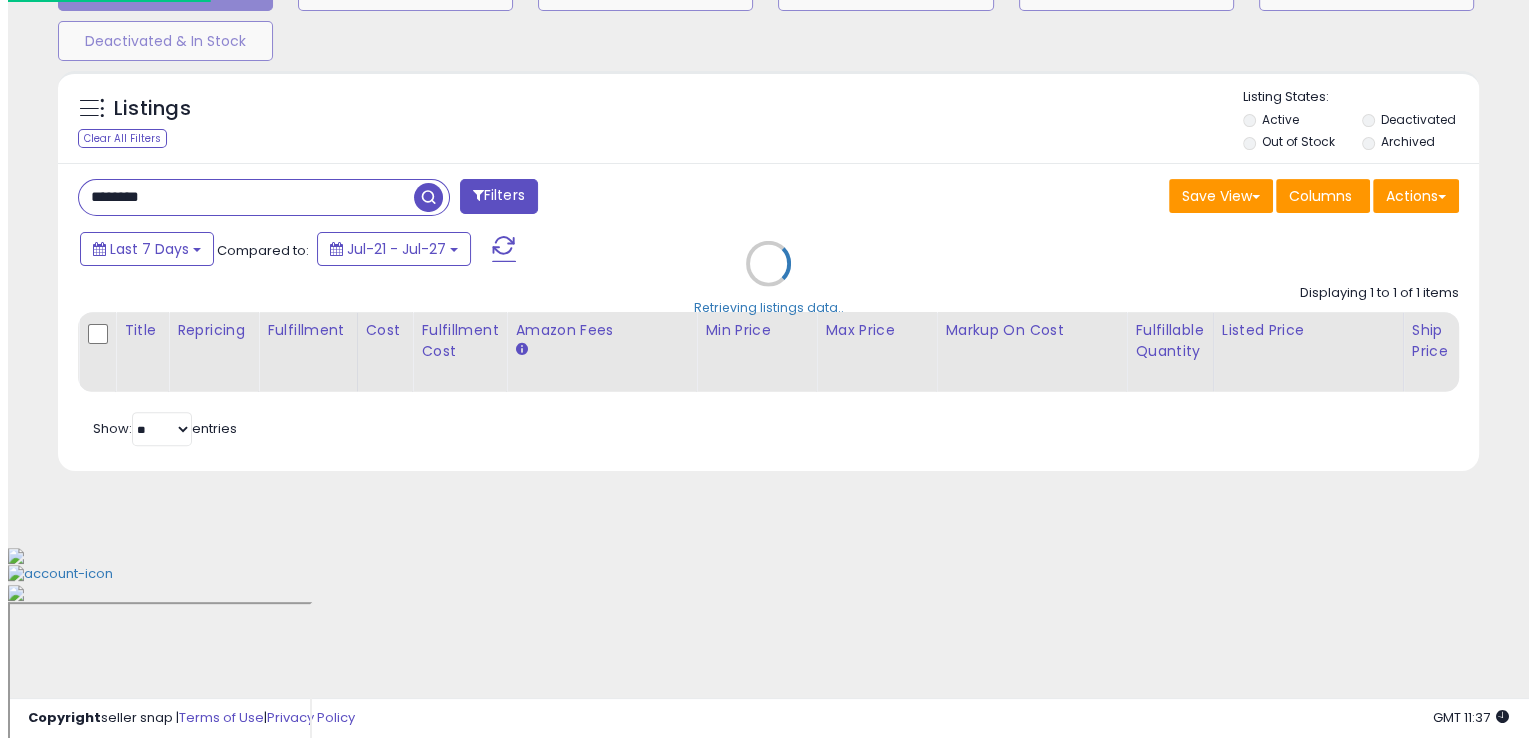 scroll, scrollTop: 481, scrollLeft: 0, axis: vertical 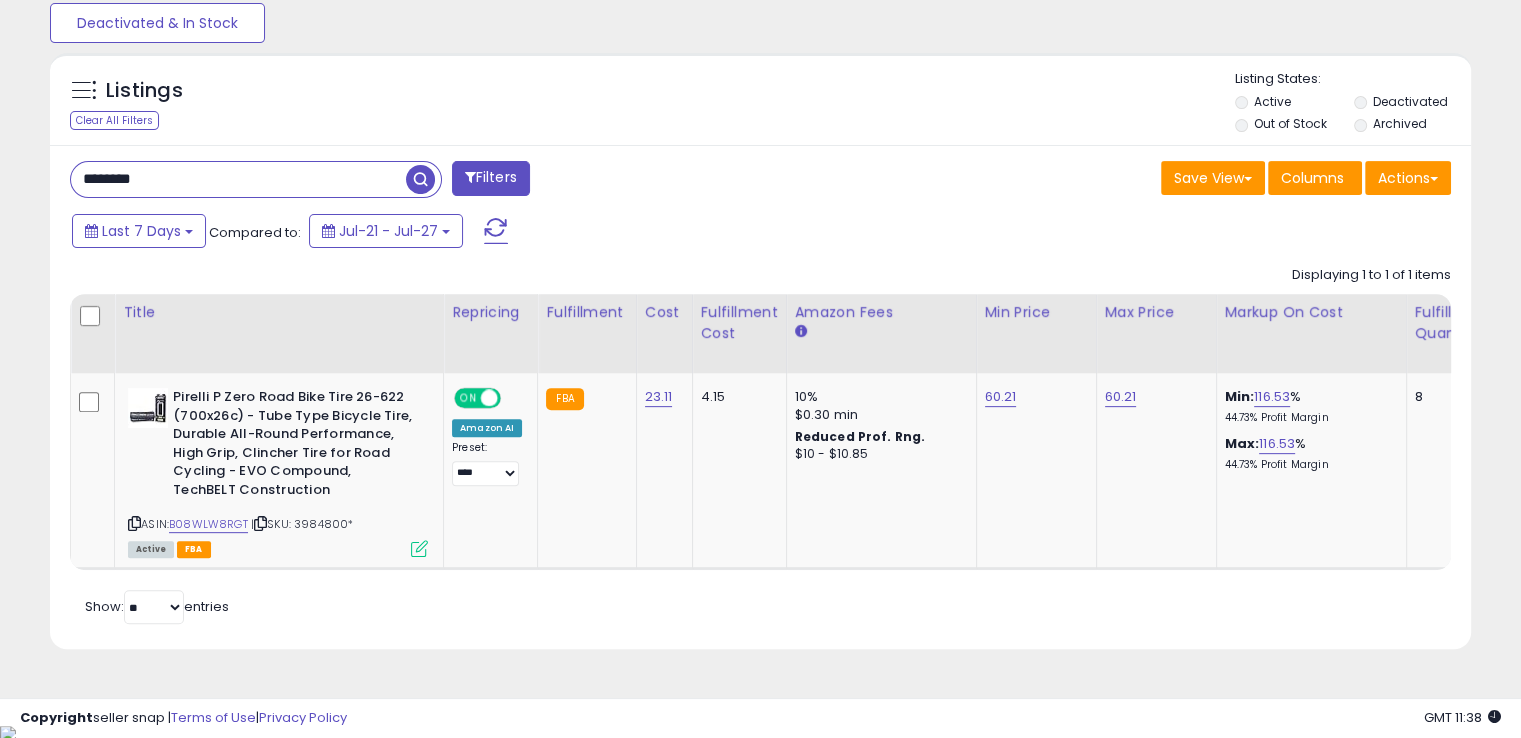 click on "********" at bounding box center [238, 179] 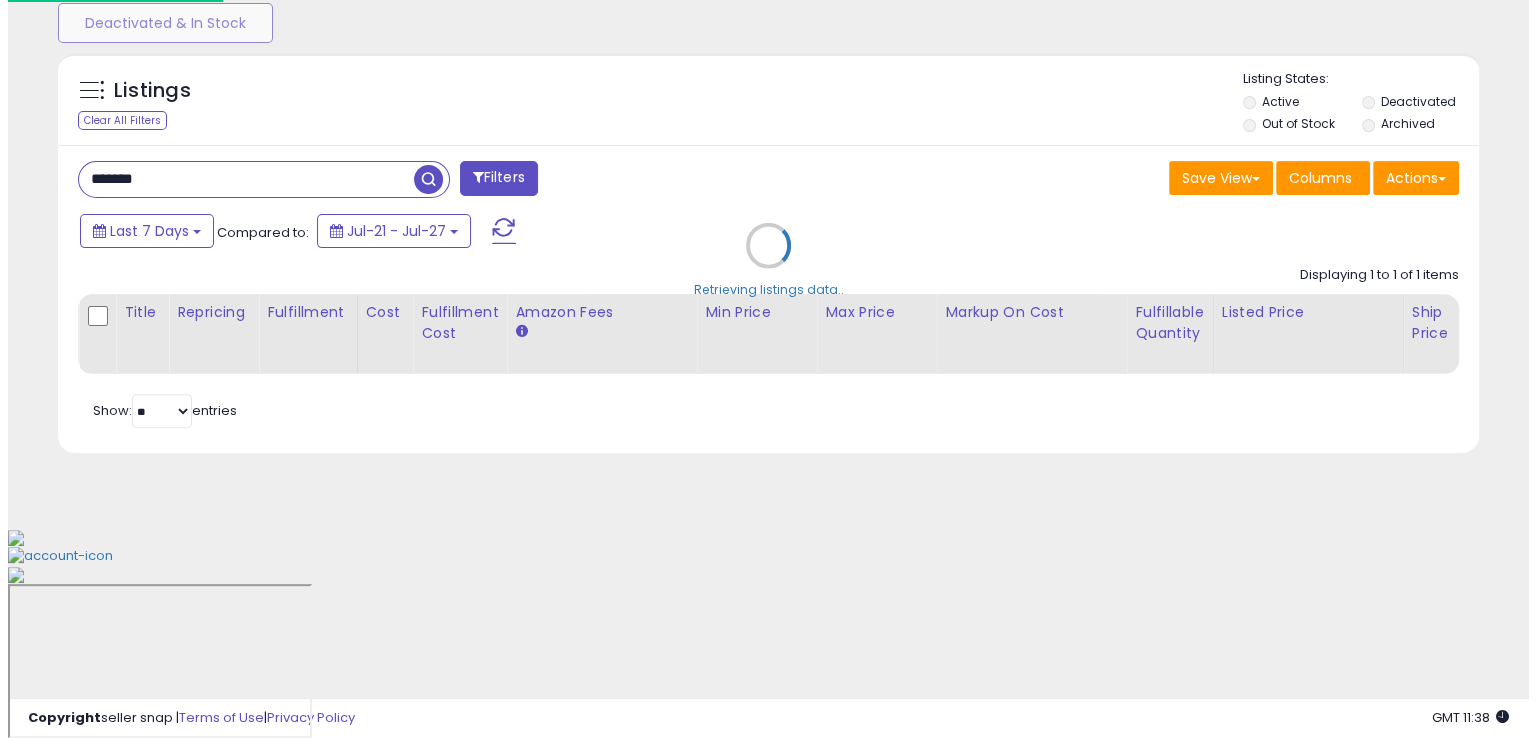 scroll, scrollTop: 481, scrollLeft: 0, axis: vertical 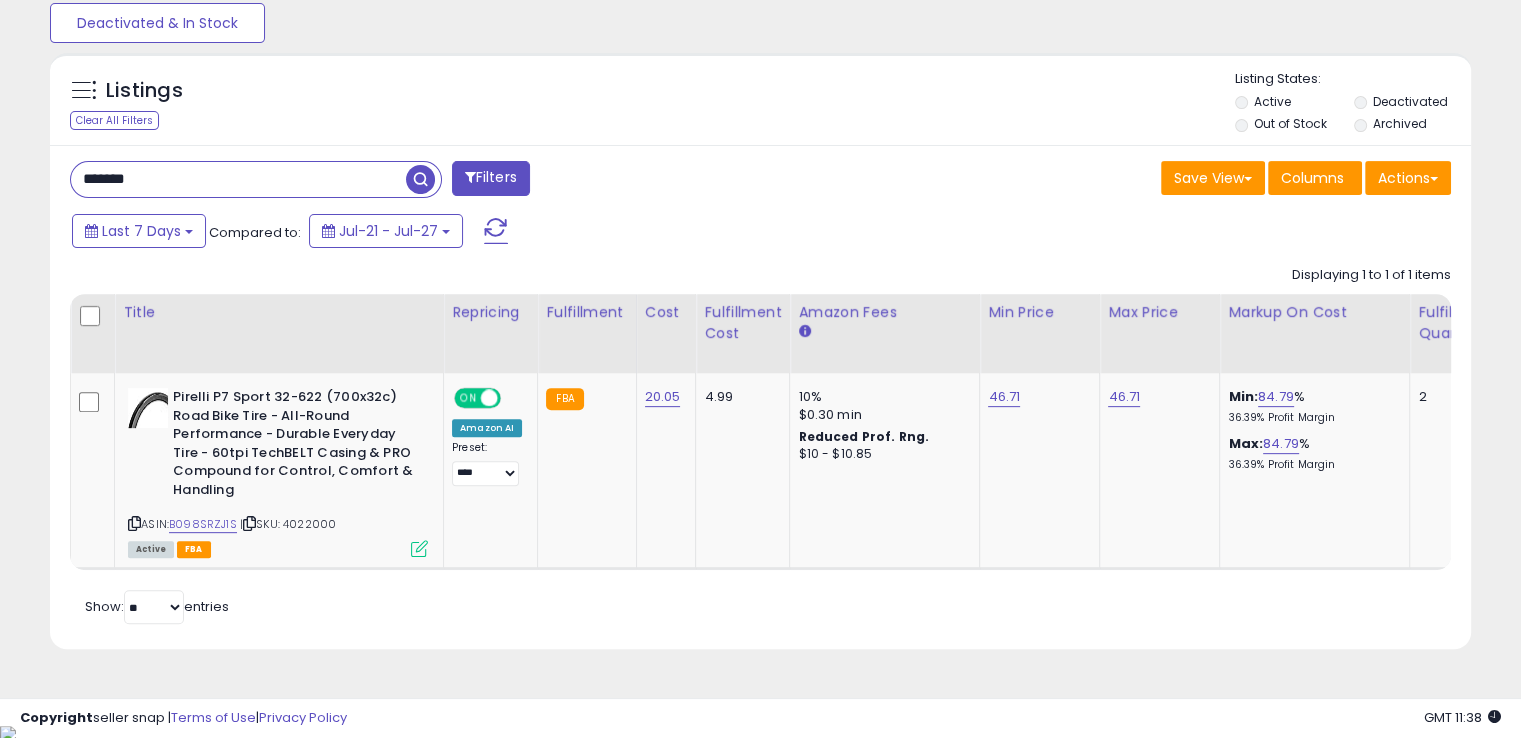 click on "*******" at bounding box center [238, 179] 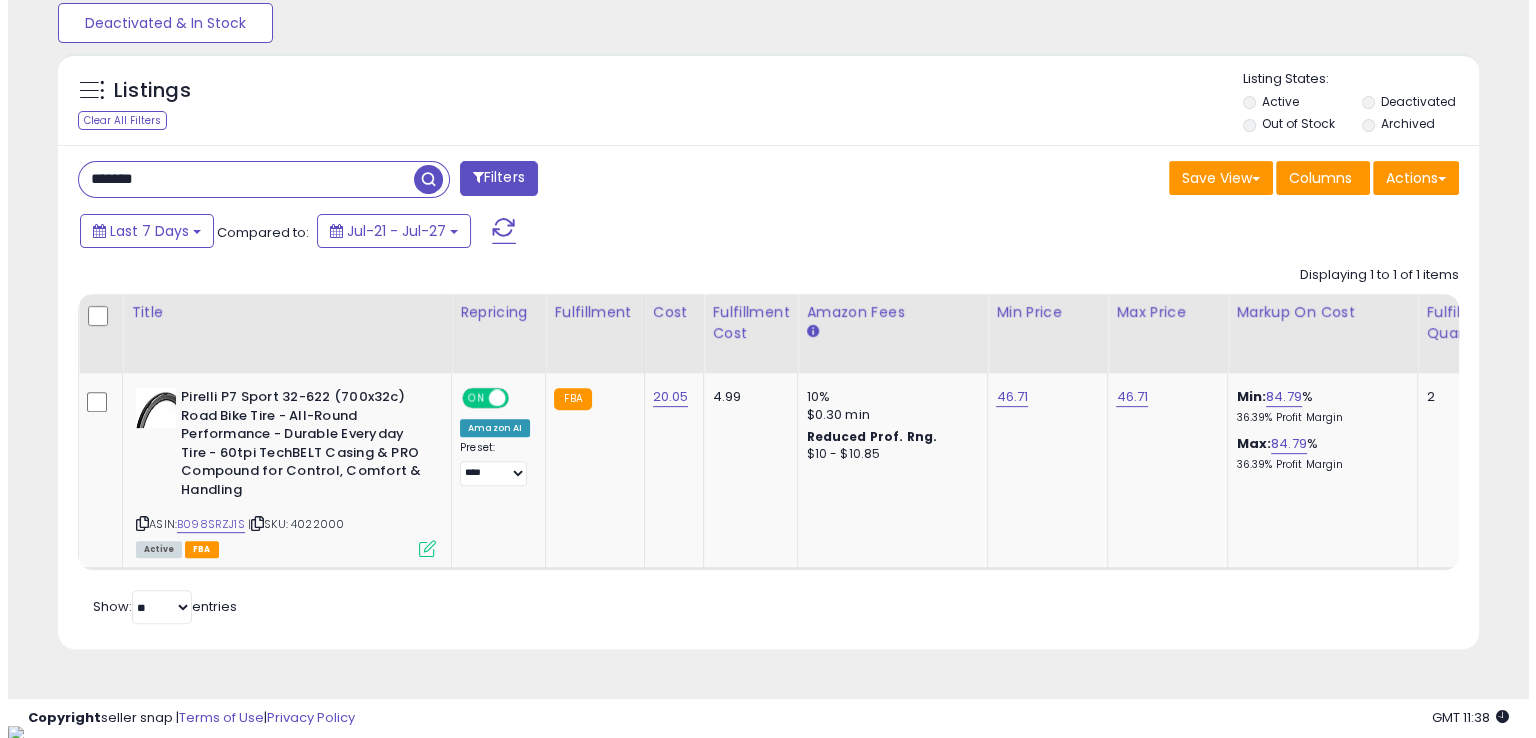 scroll, scrollTop: 481, scrollLeft: 0, axis: vertical 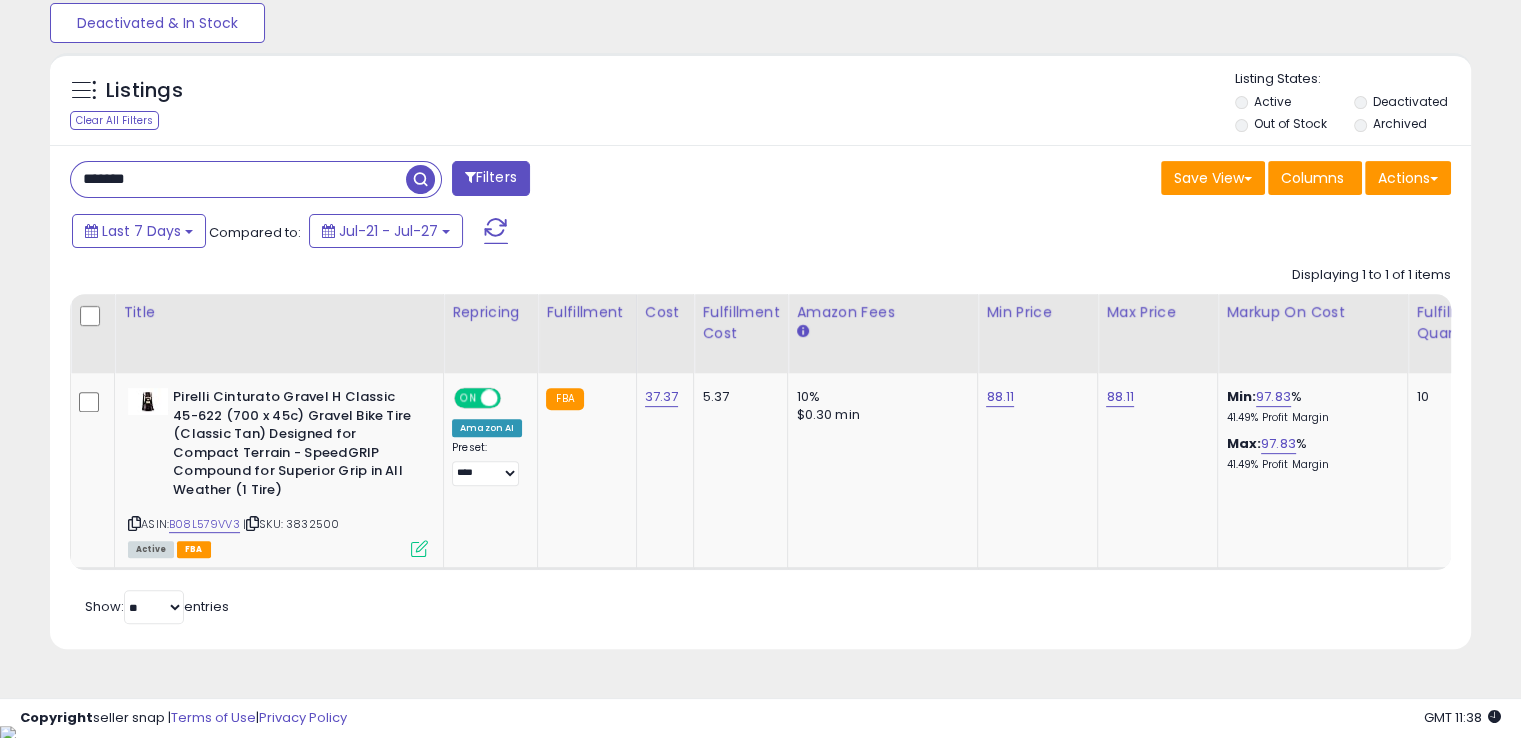 click on "*******" at bounding box center (238, 179) 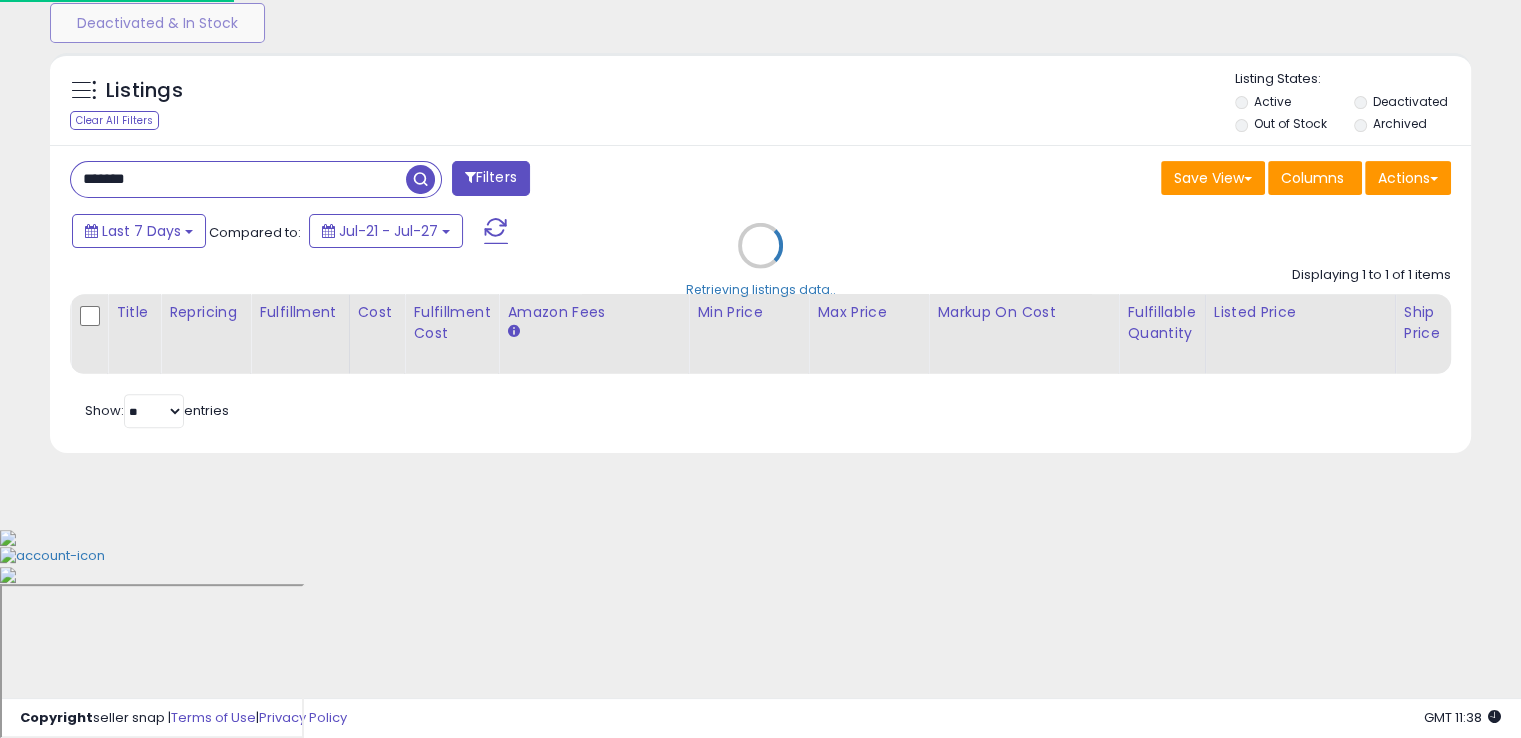 scroll, scrollTop: 999589, scrollLeft: 999168, axis: both 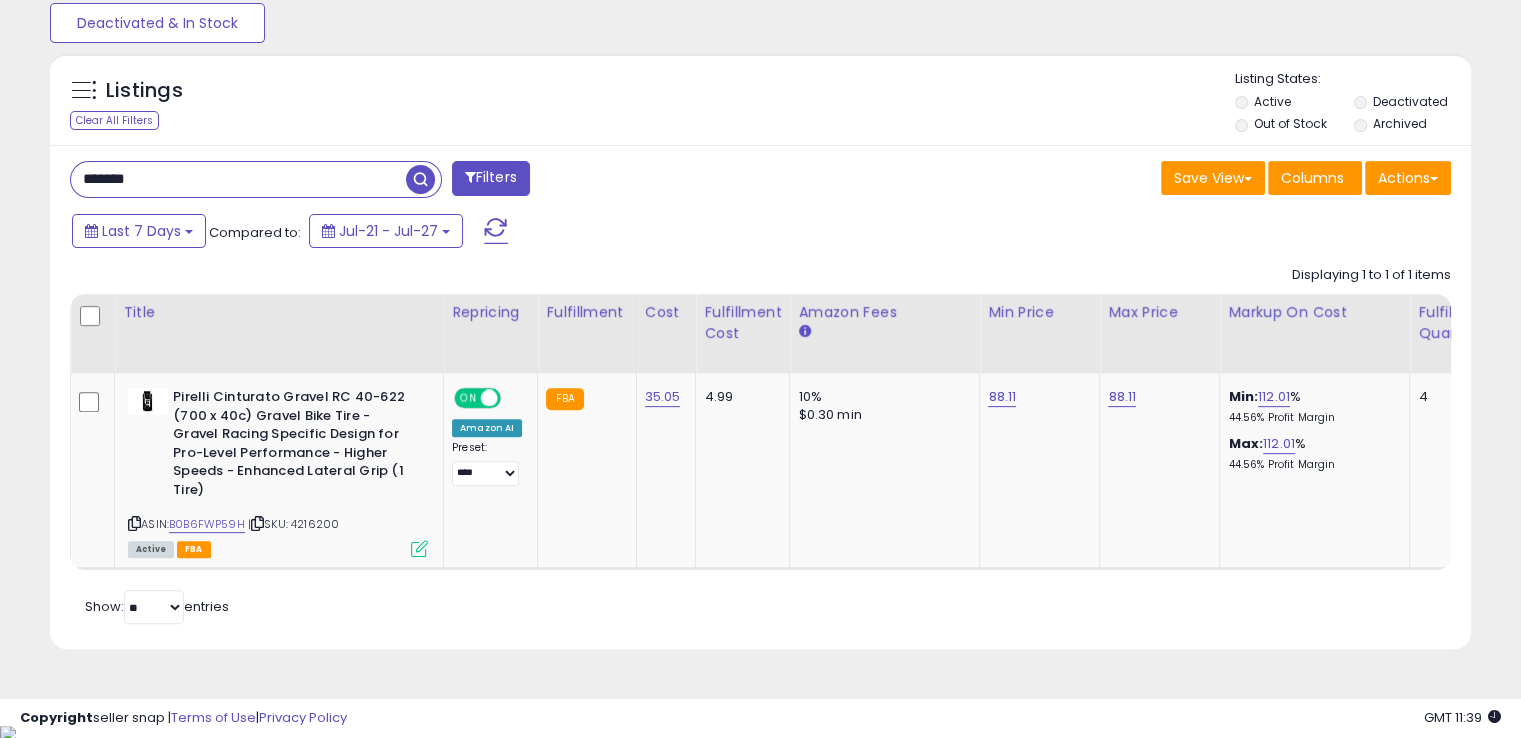 click on "*******" at bounding box center (238, 179) 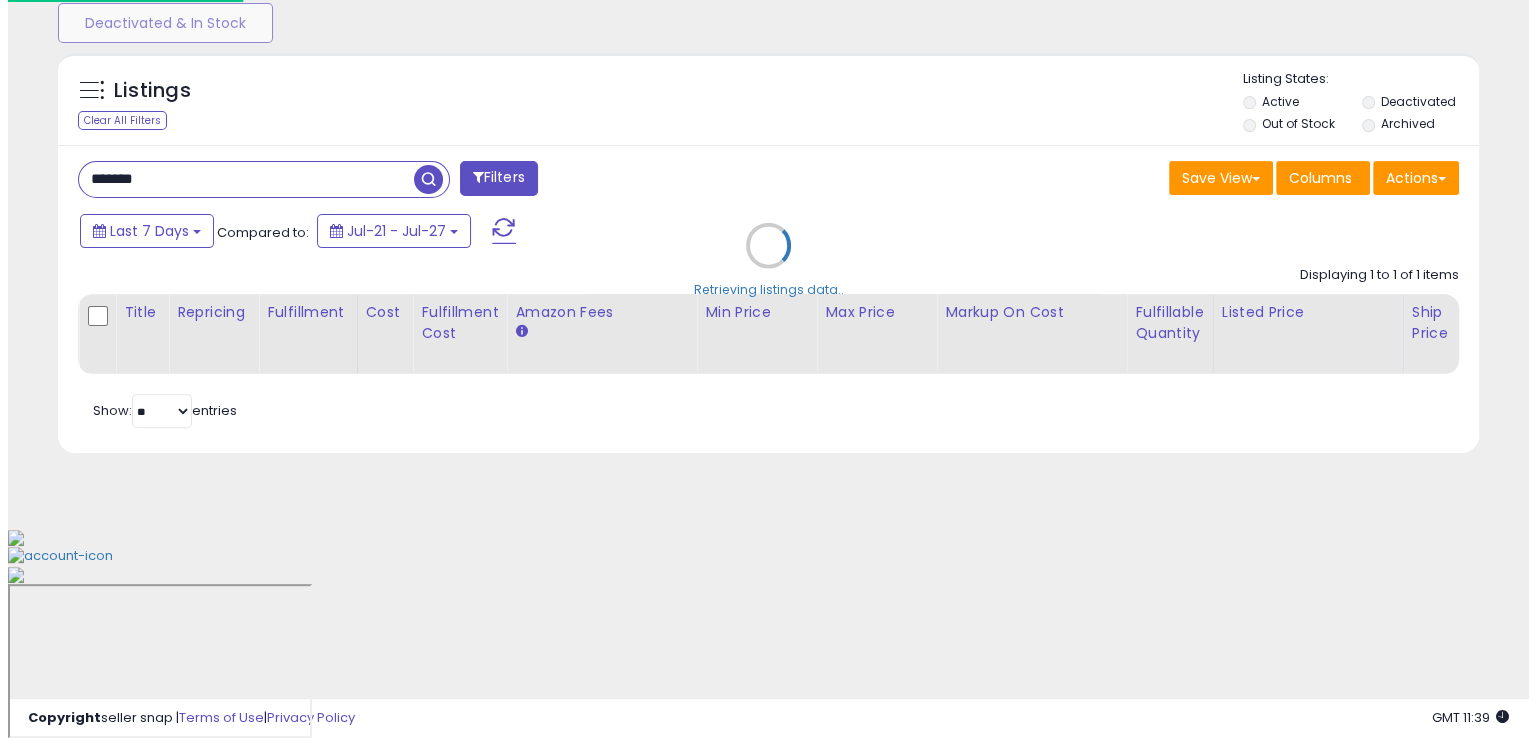 scroll, scrollTop: 481, scrollLeft: 0, axis: vertical 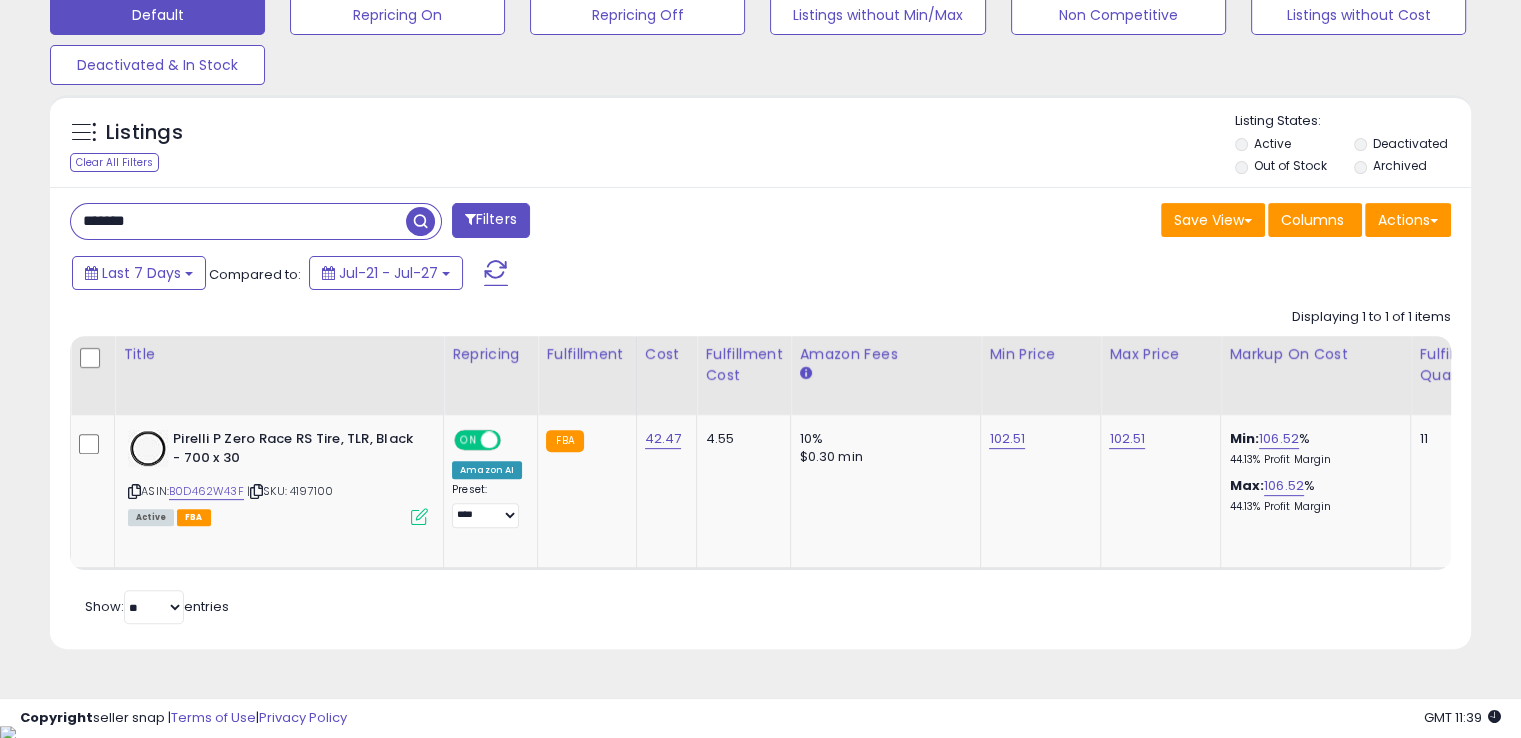 click on "*******" at bounding box center [238, 221] 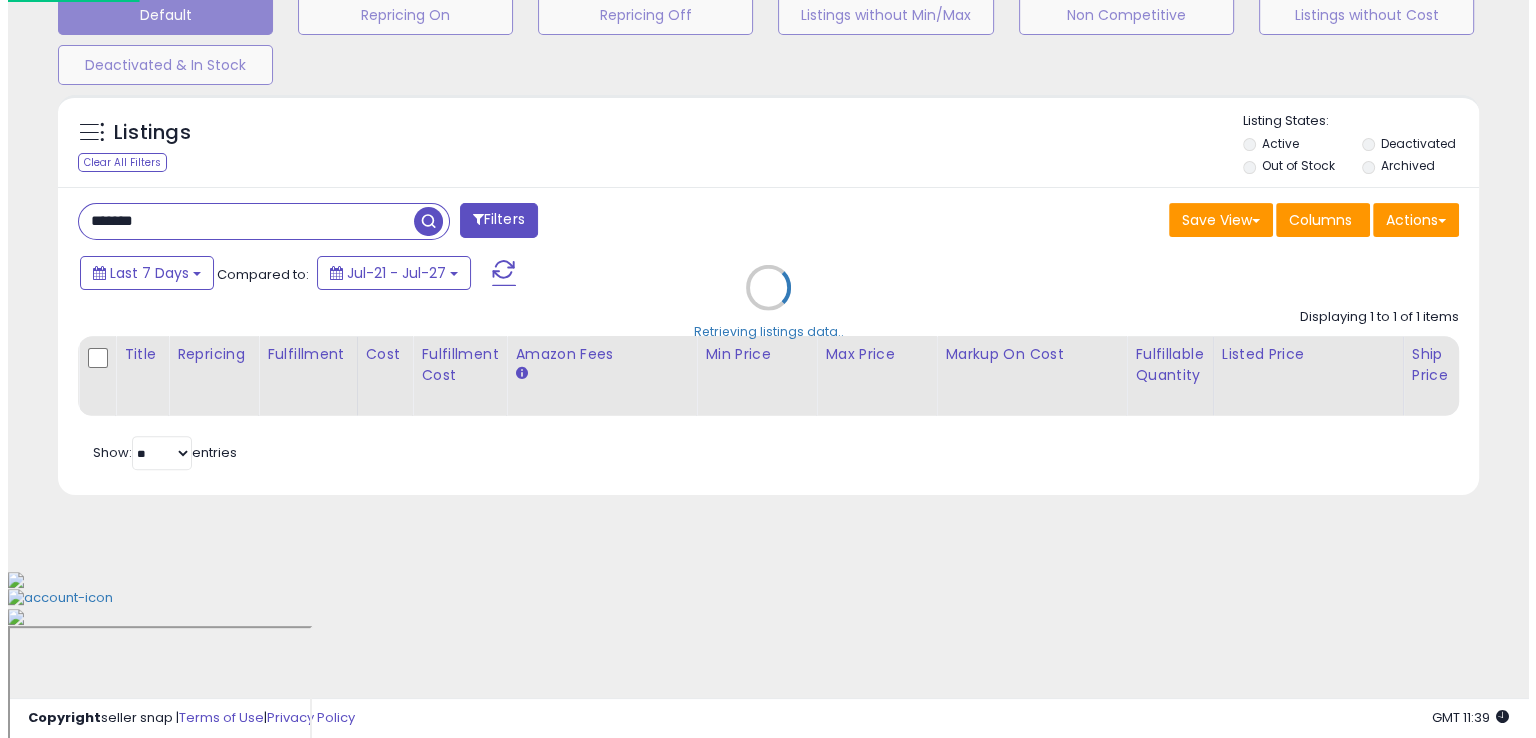 scroll, scrollTop: 481, scrollLeft: 0, axis: vertical 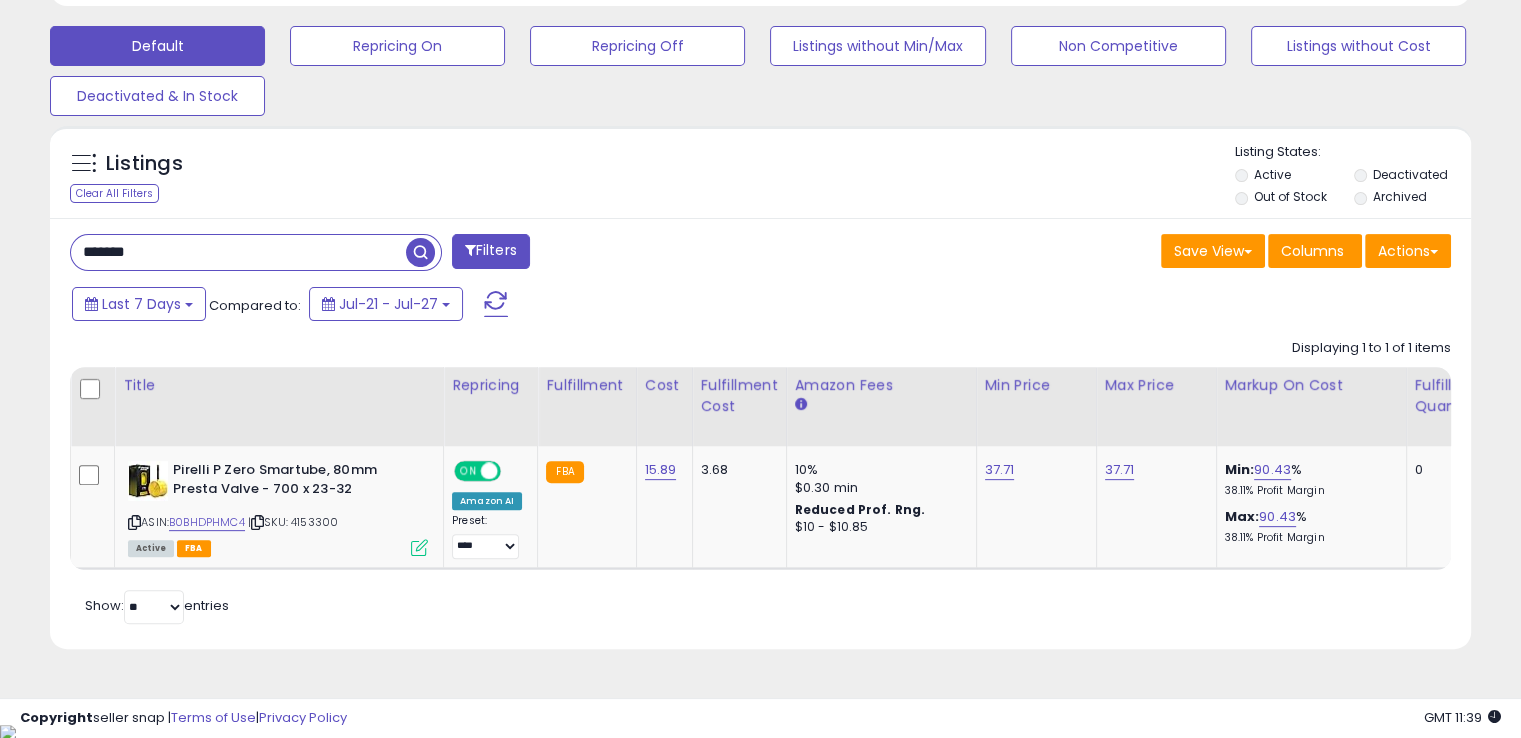 click on "*******" at bounding box center (238, 252) 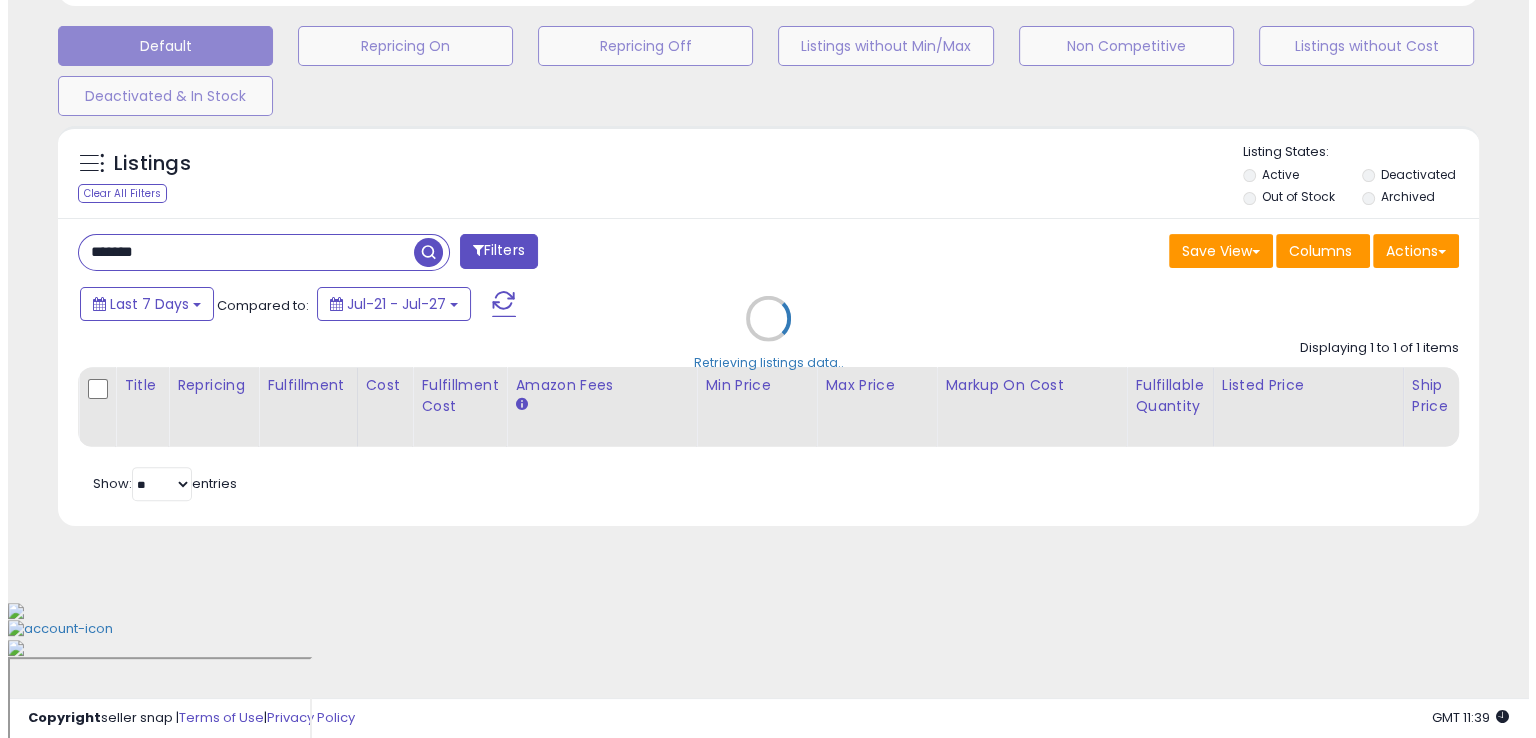 scroll, scrollTop: 481, scrollLeft: 0, axis: vertical 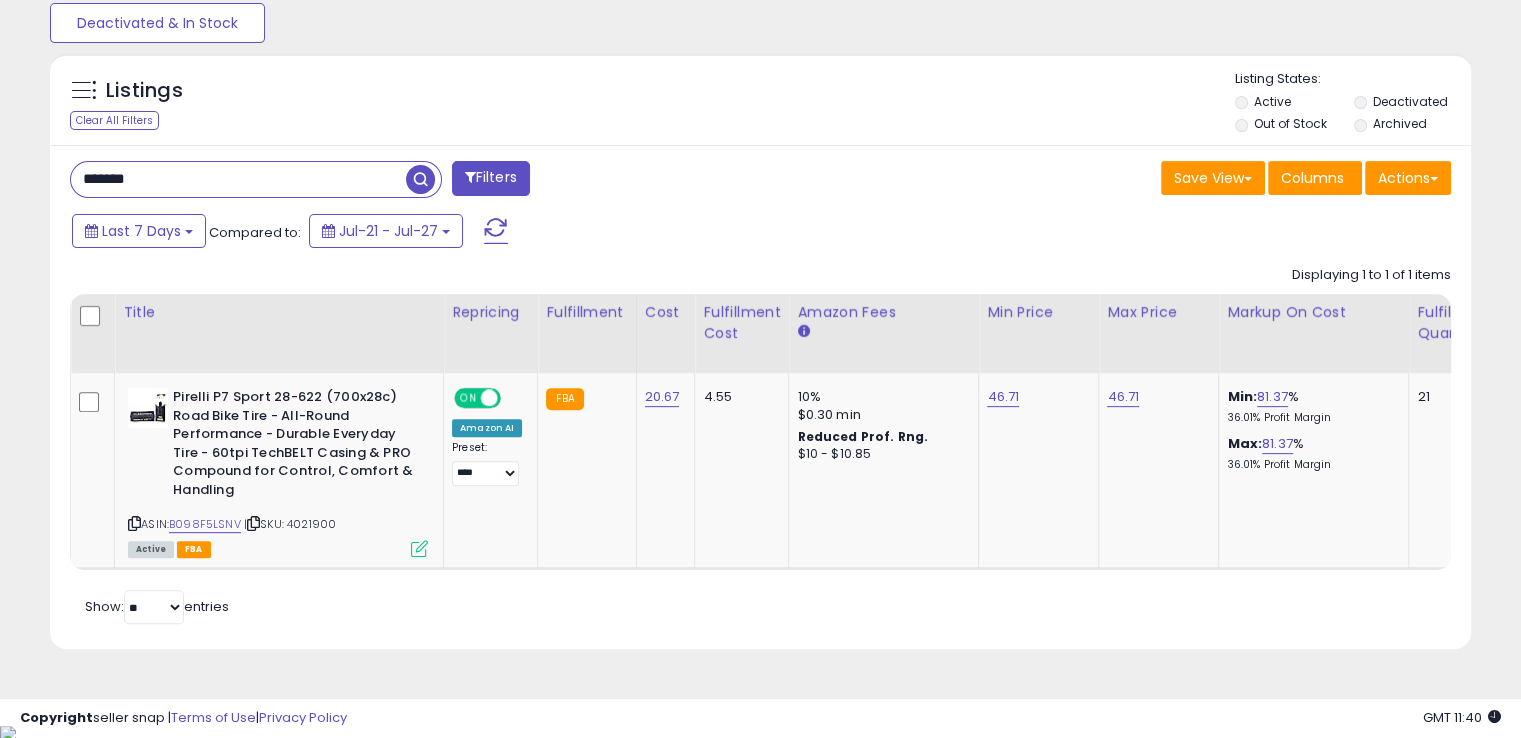 click on "*******" at bounding box center [238, 179] 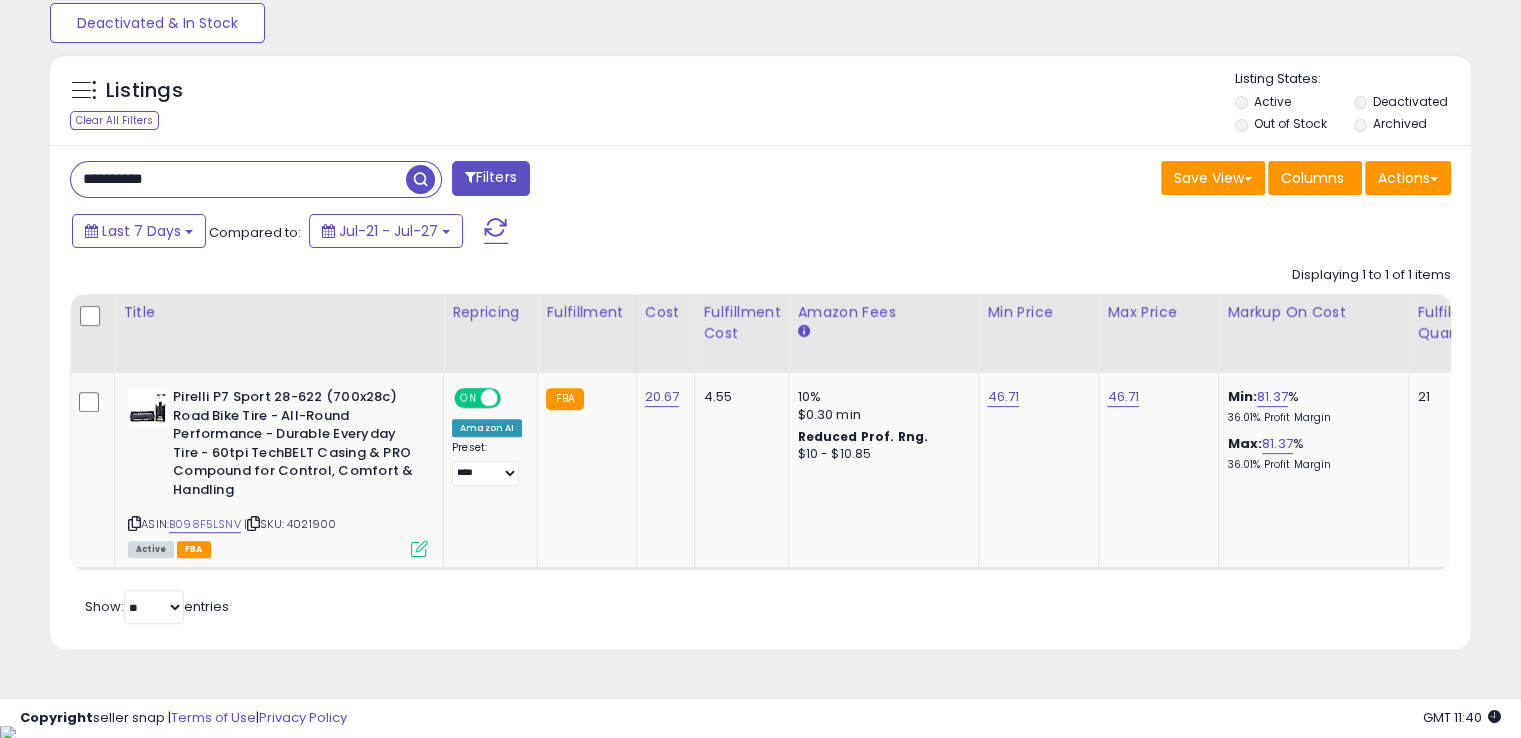 click on "**********" at bounding box center [238, 179] 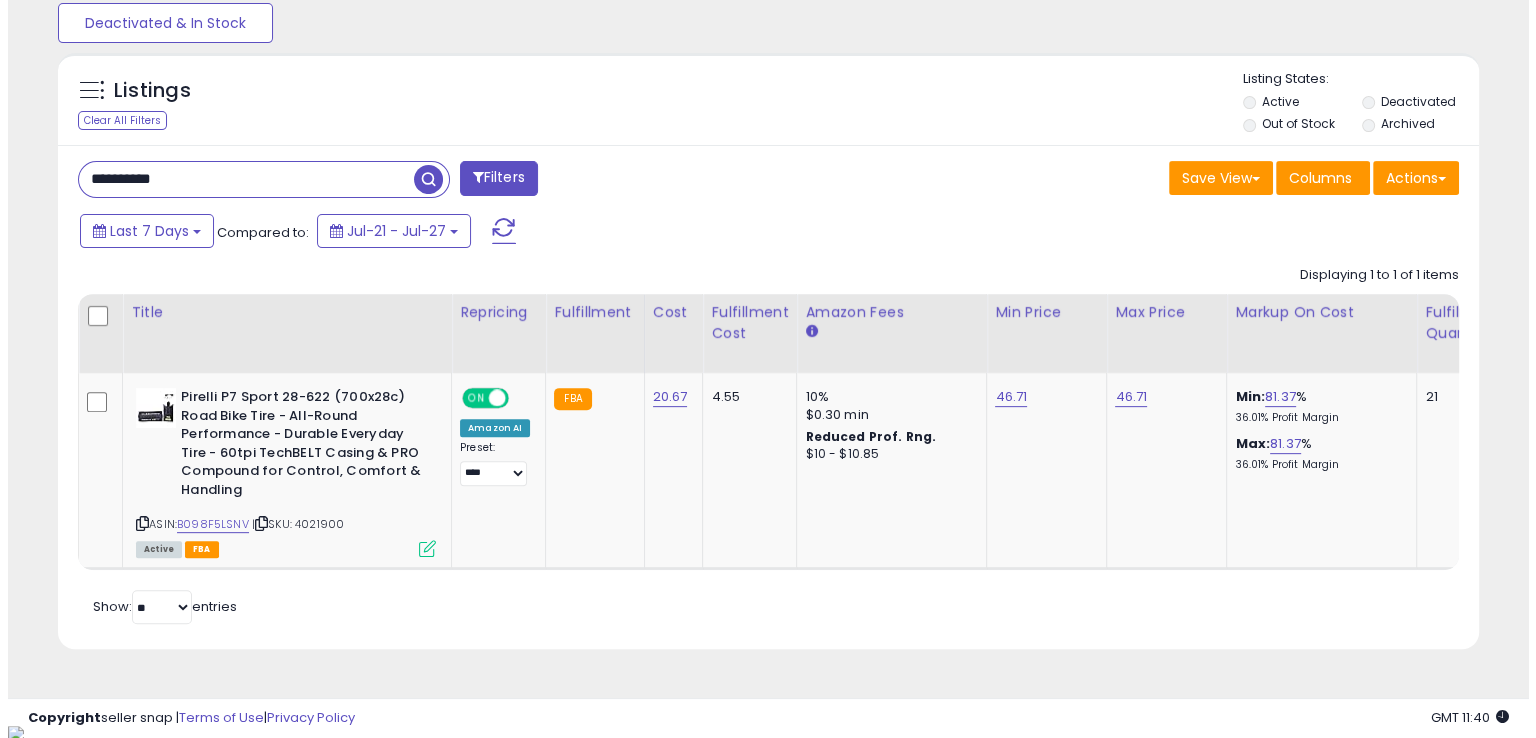 scroll, scrollTop: 481, scrollLeft: 0, axis: vertical 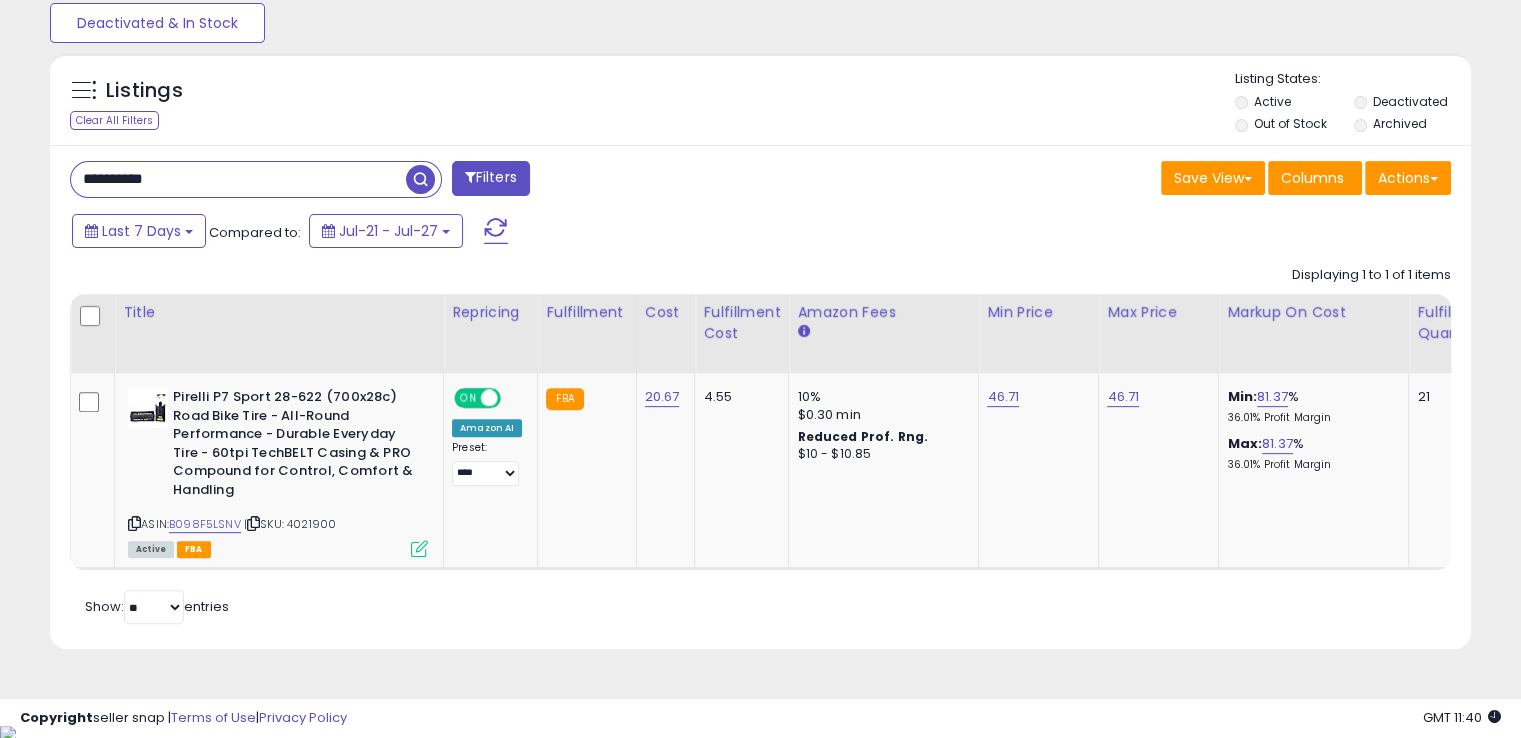 click on "**********" at bounding box center [238, 179] 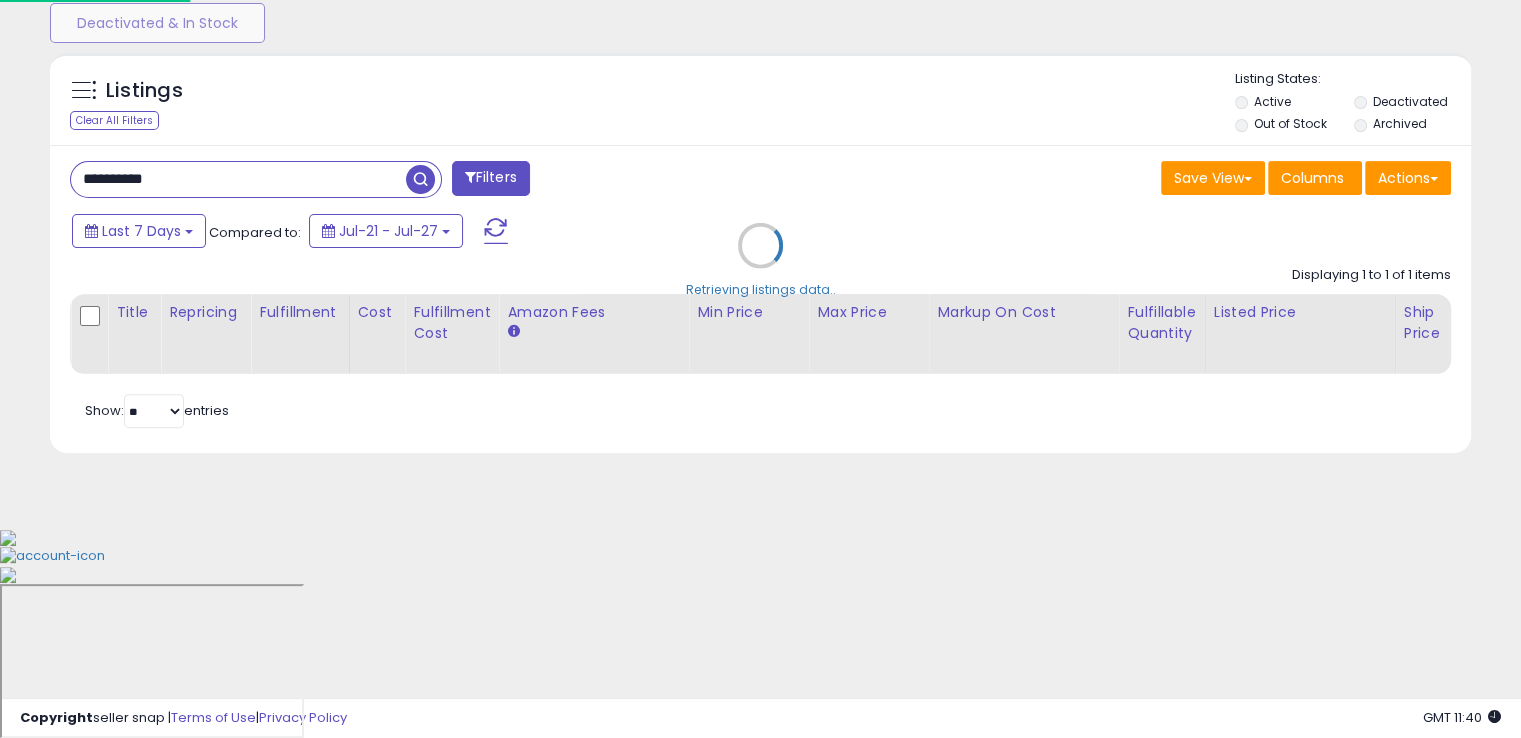 scroll, scrollTop: 999589, scrollLeft: 999168, axis: both 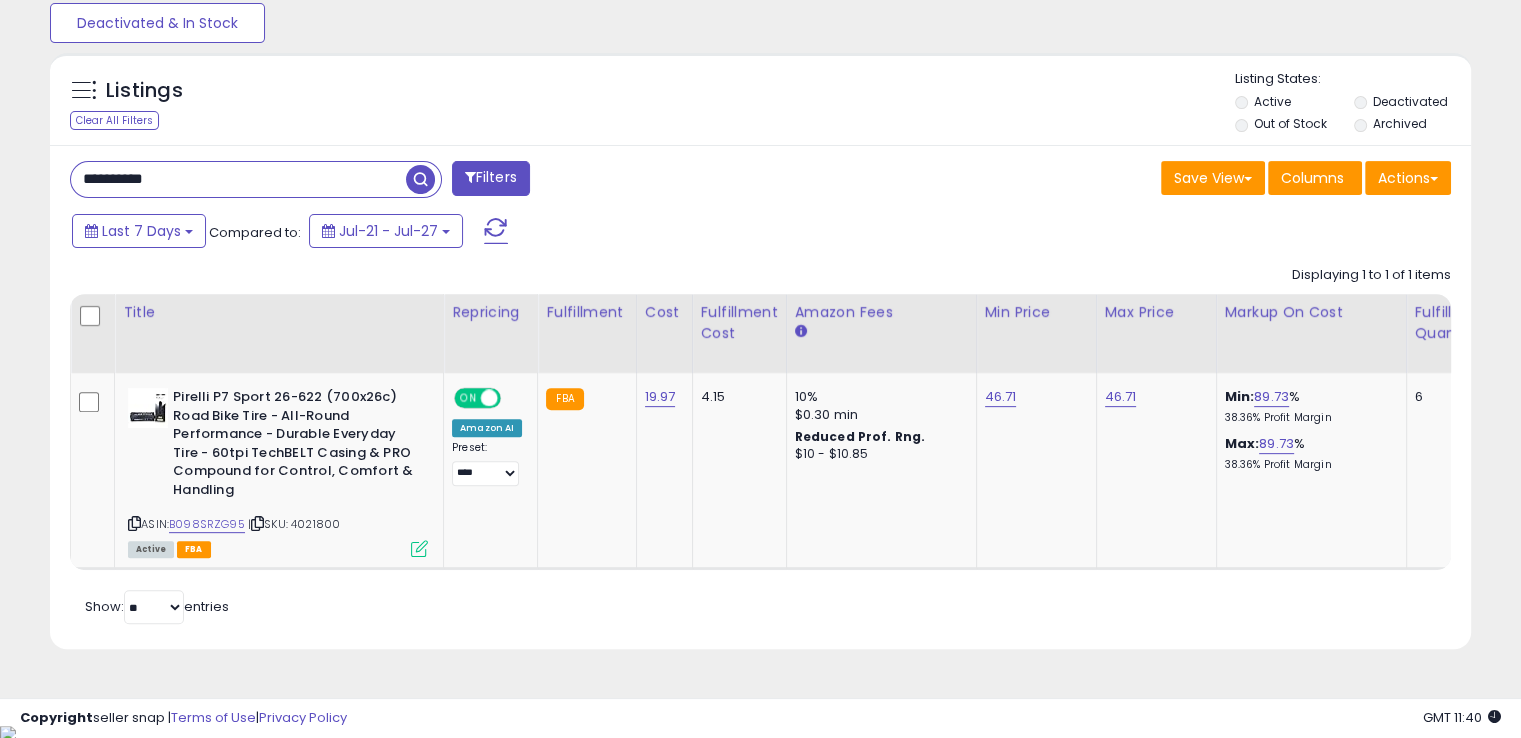 click on "**********" at bounding box center [238, 179] 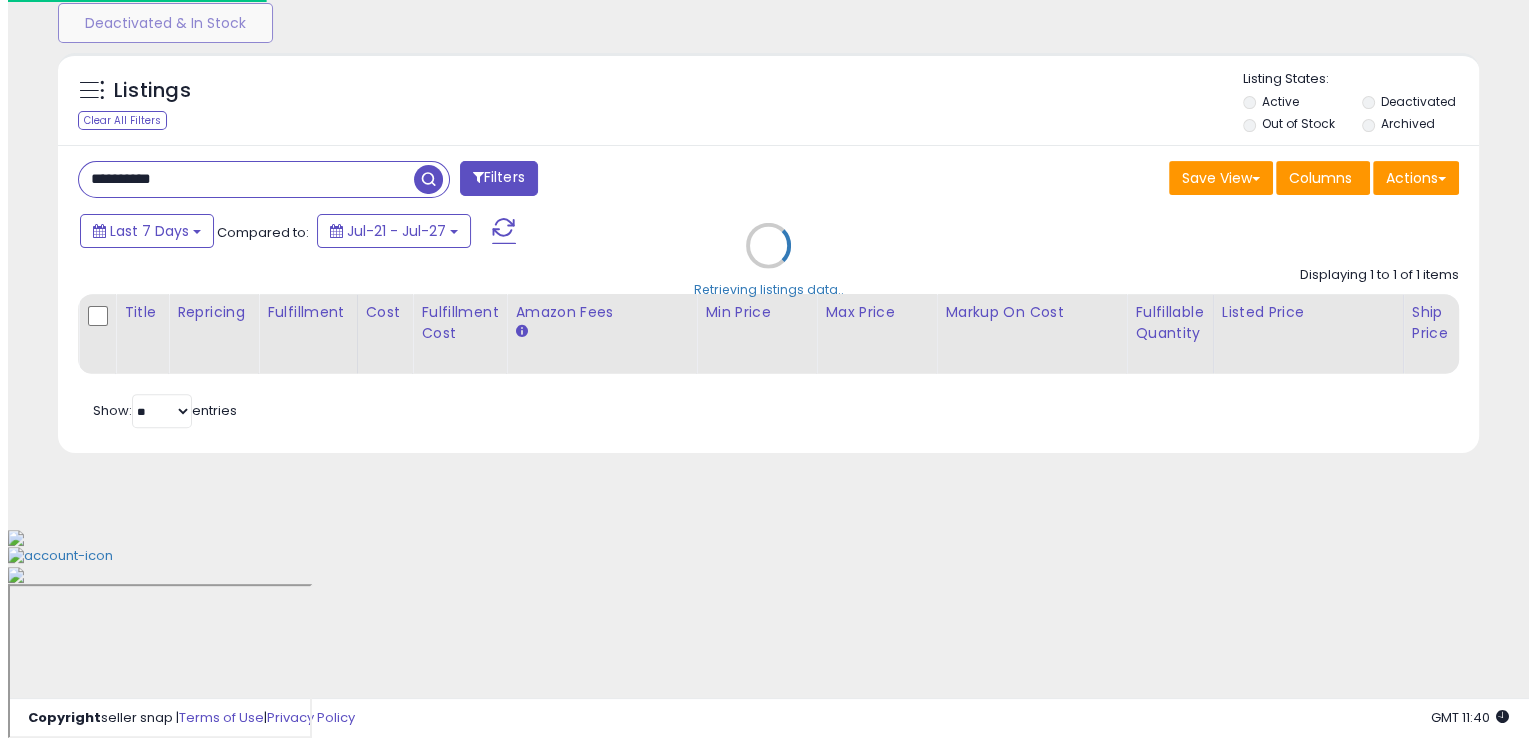 scroll, scrollTop: 481, scrollLeft: 0, axis: vertical 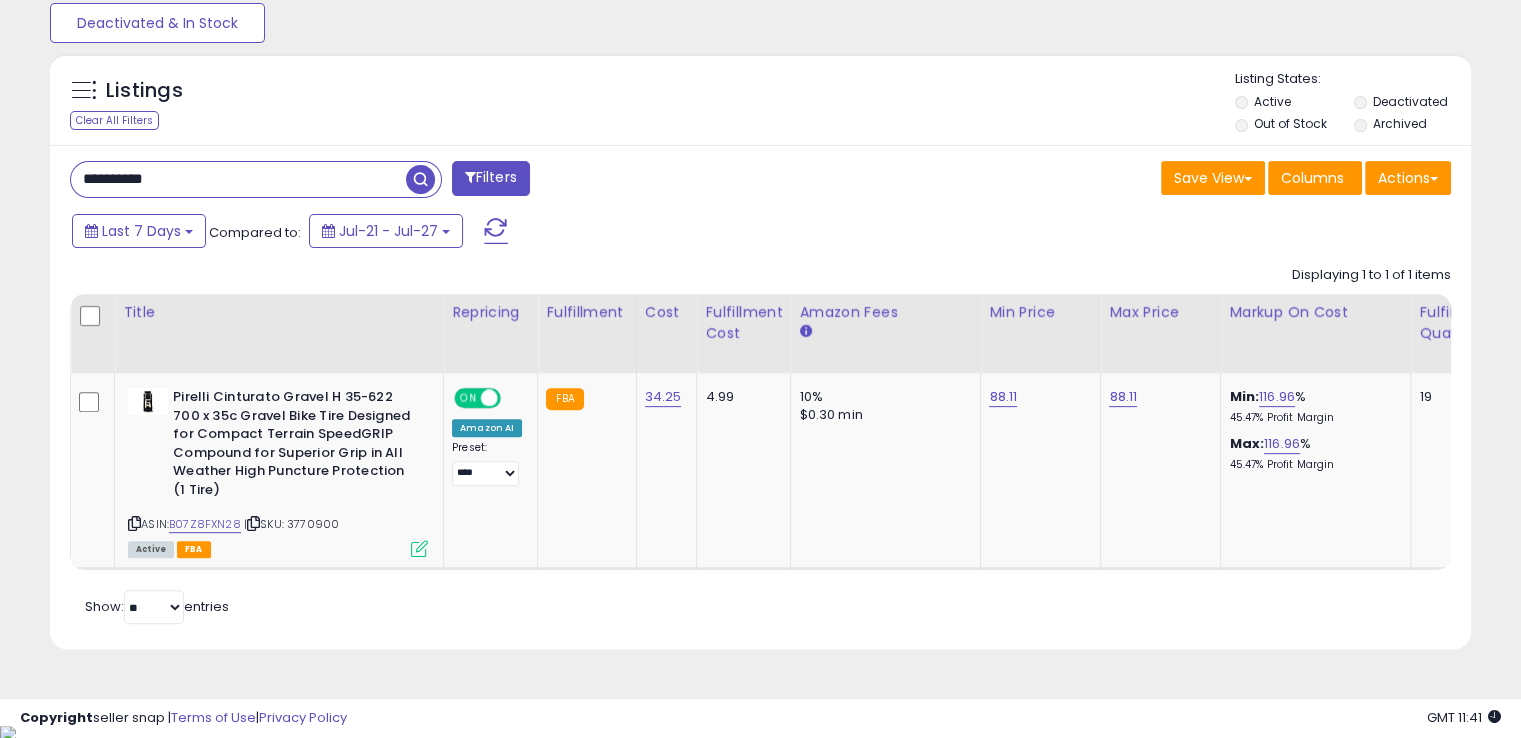click on "**********" at bounding box center (238, 179) 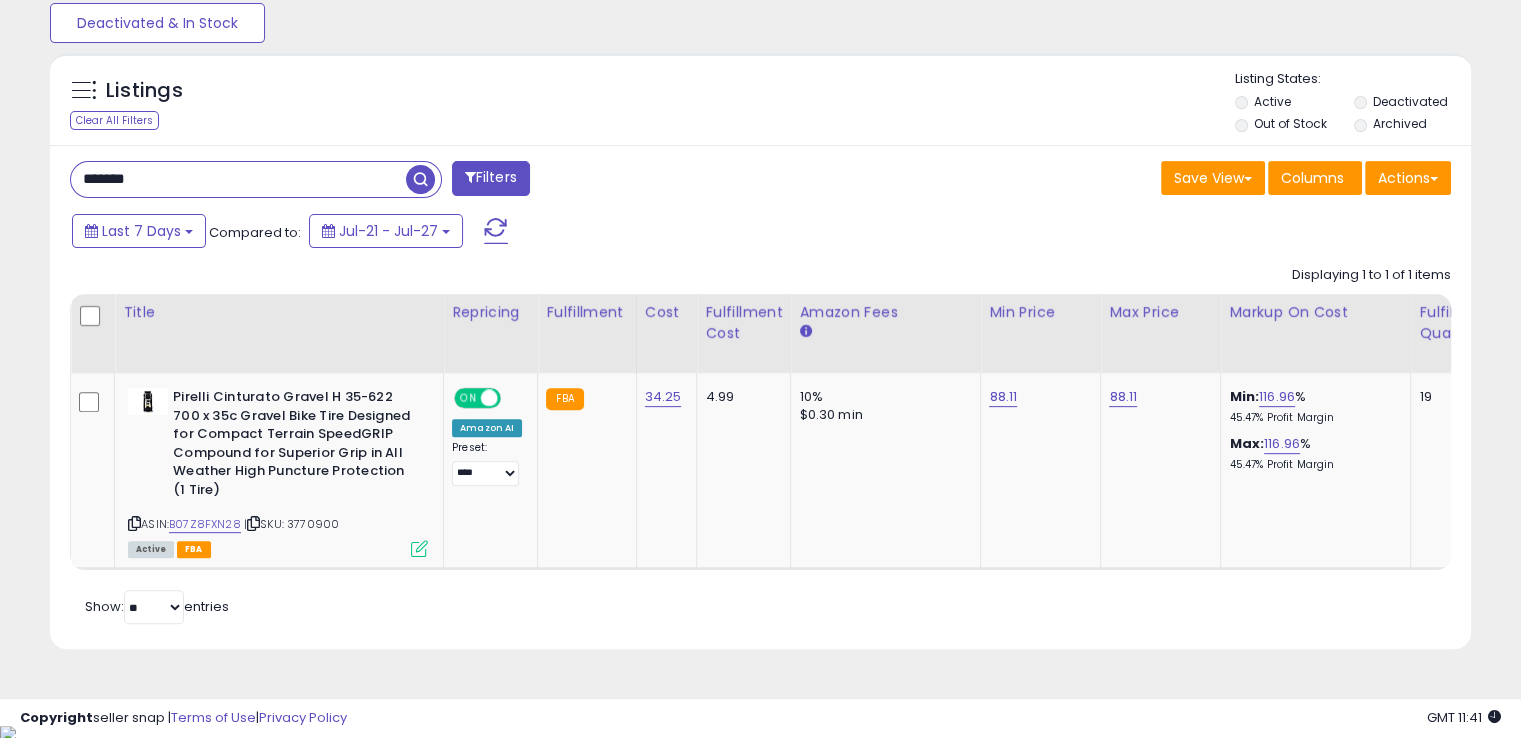 click on "*******" at bounding box center (238, 179) 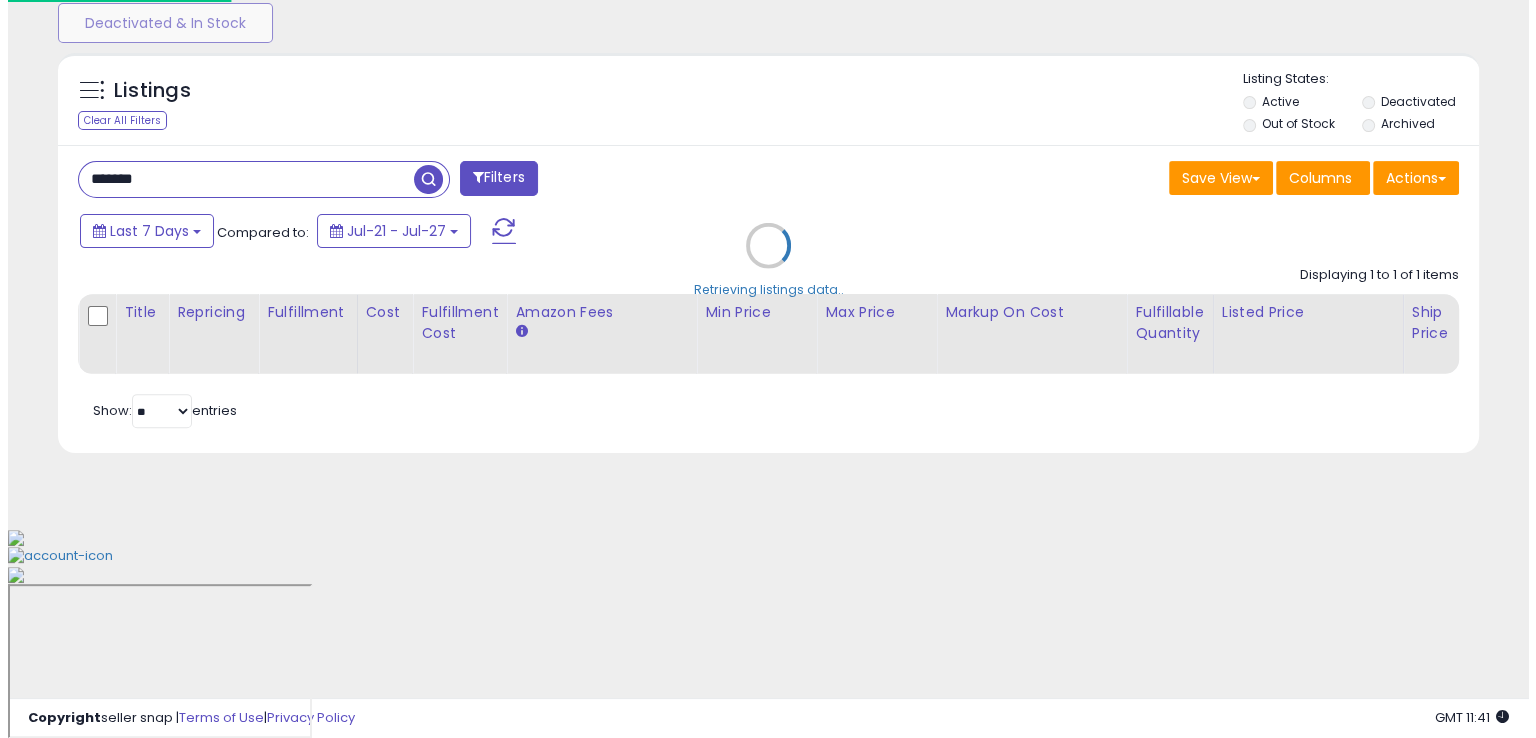 scroll, scrollTop: 481, scrollLeft: 0, axis: vertical 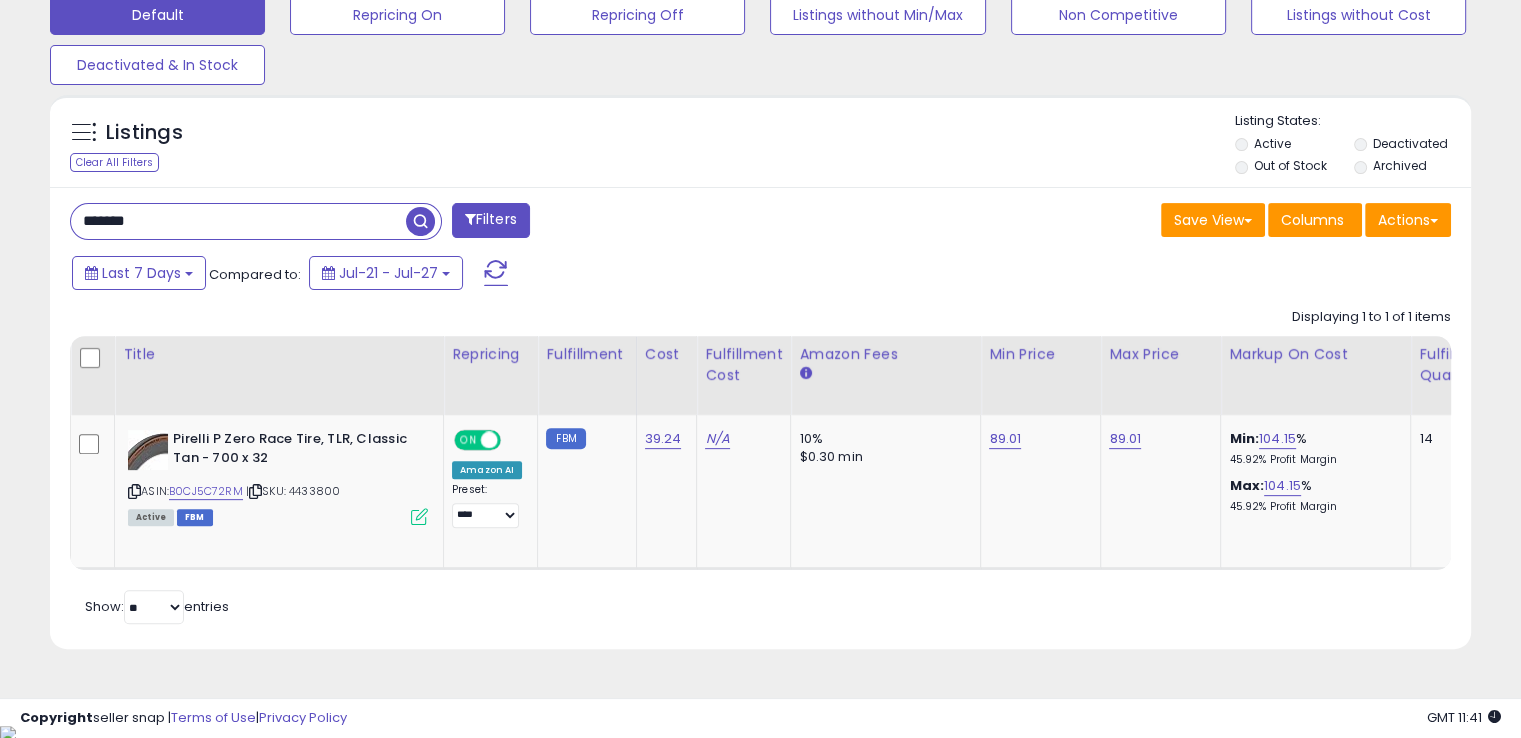 click on "*******" at bounding box center [238, 221] 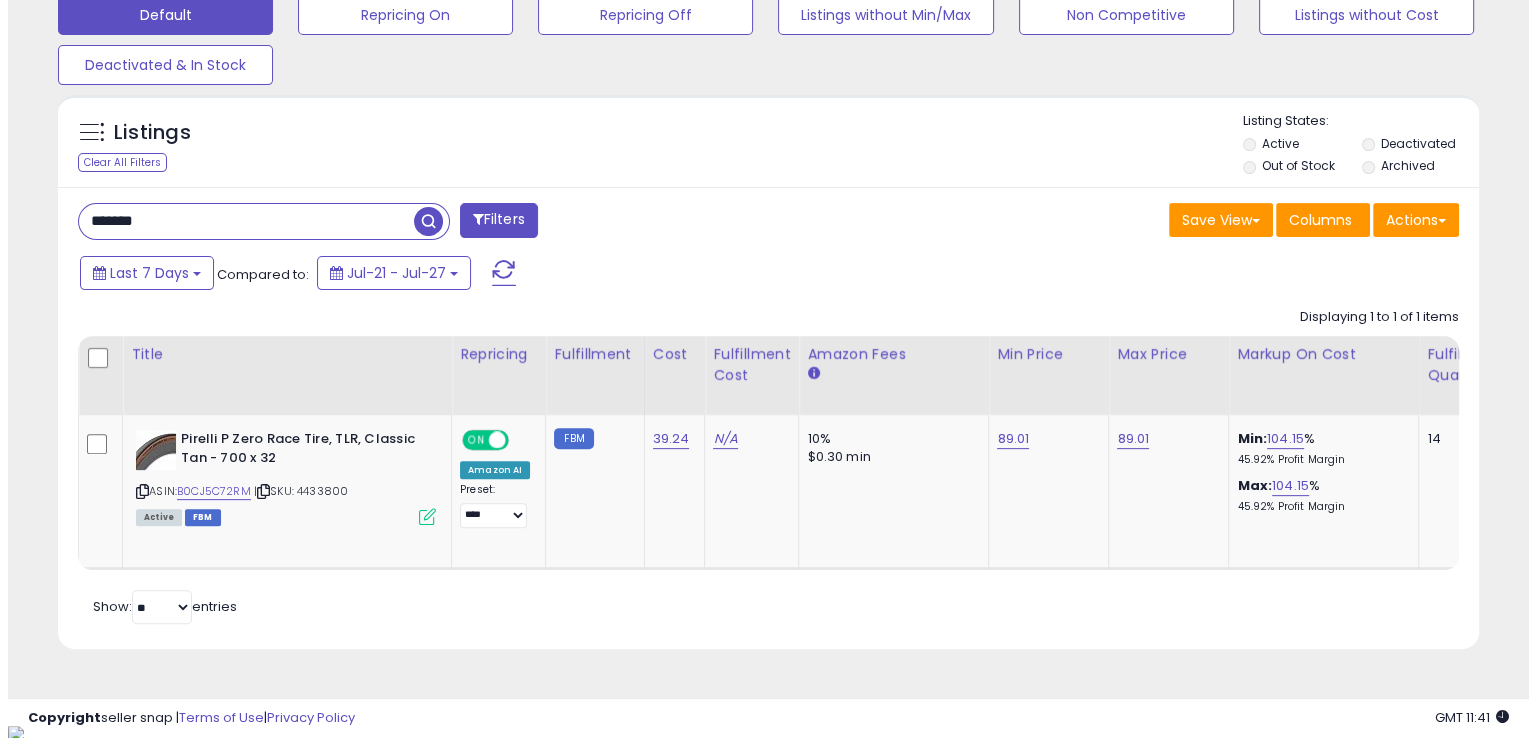 scroll, scrollTop: 481, scrollLeft: 0, axis: vertical 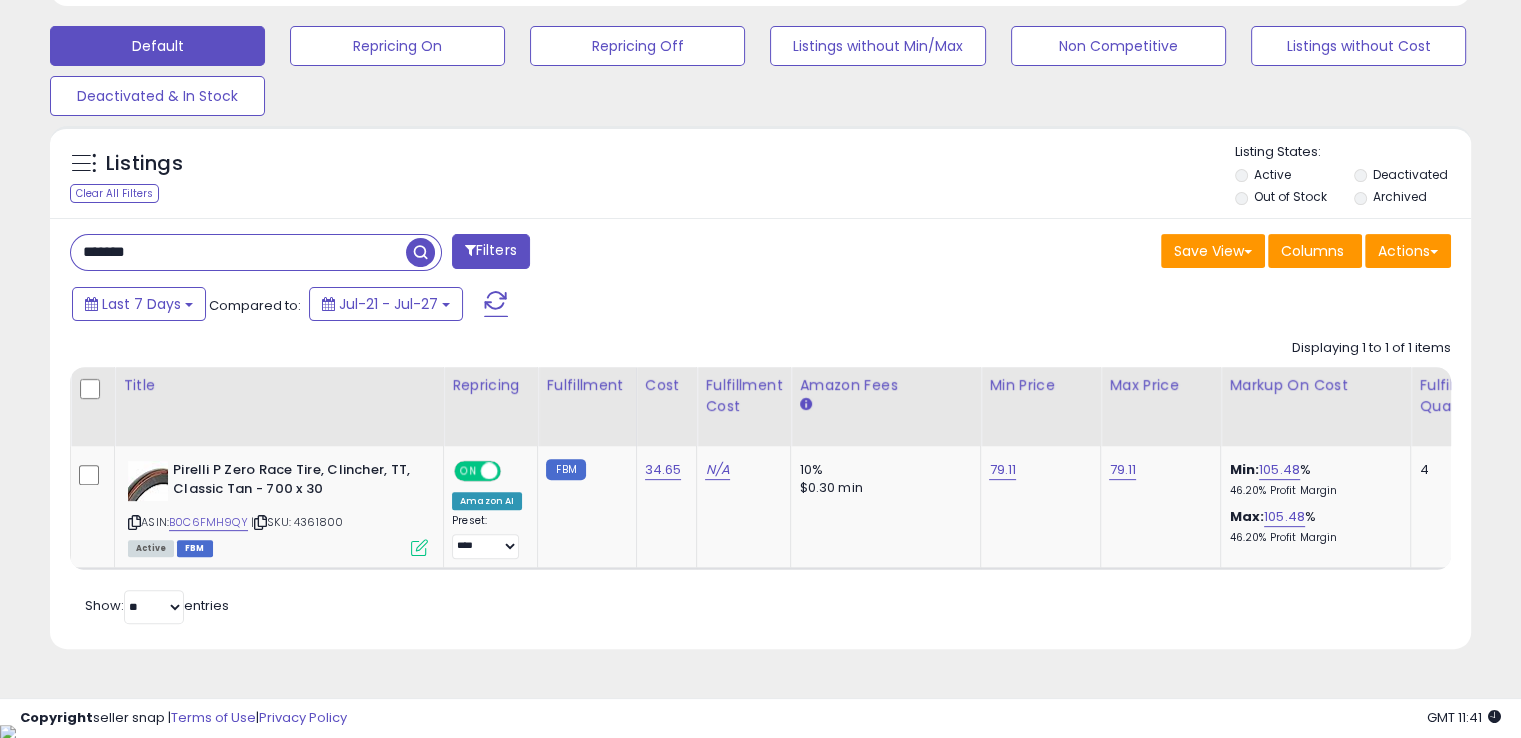 click on "*******" at bounding box center [238, 252] 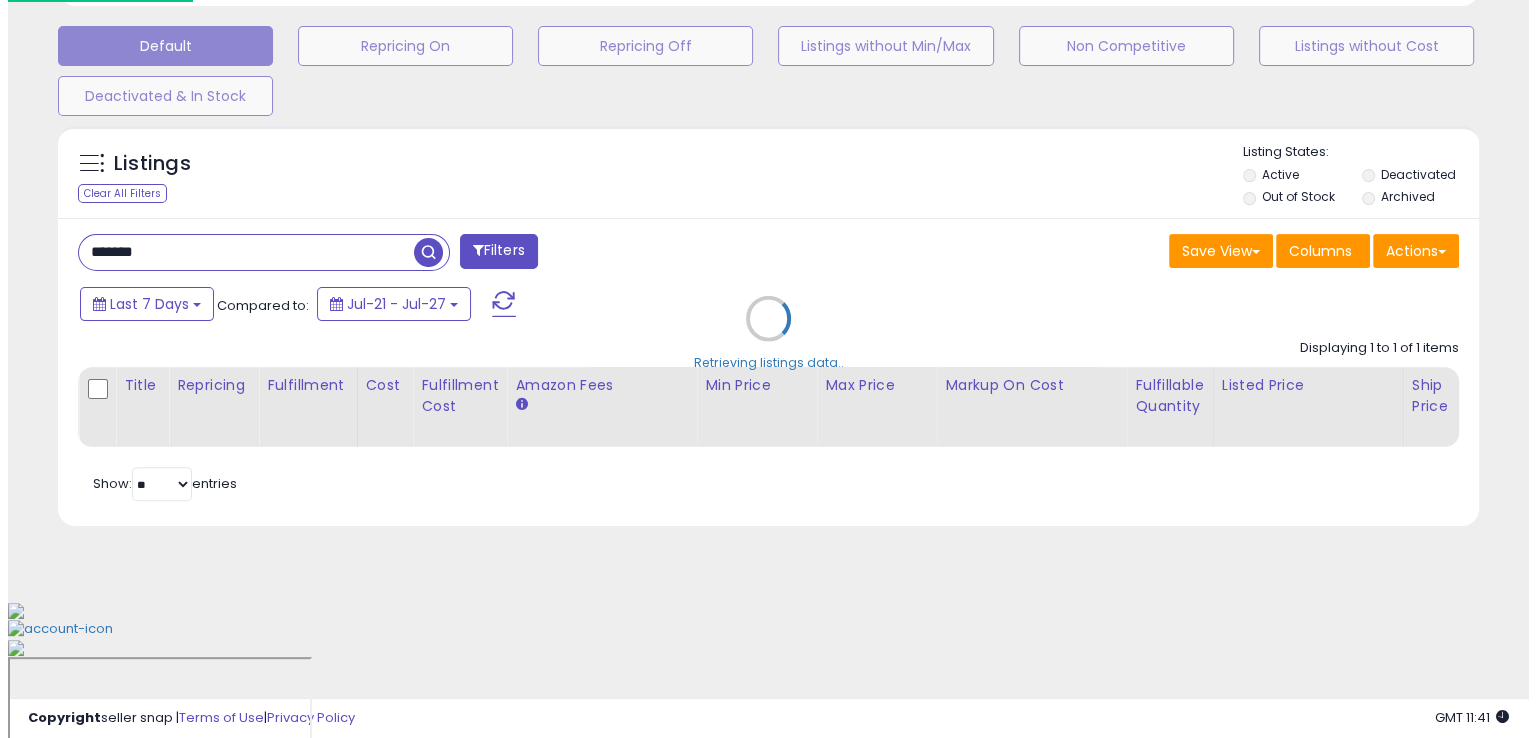 scroll, scrollTop: 481, scrollLeft: 0, axis: vertical 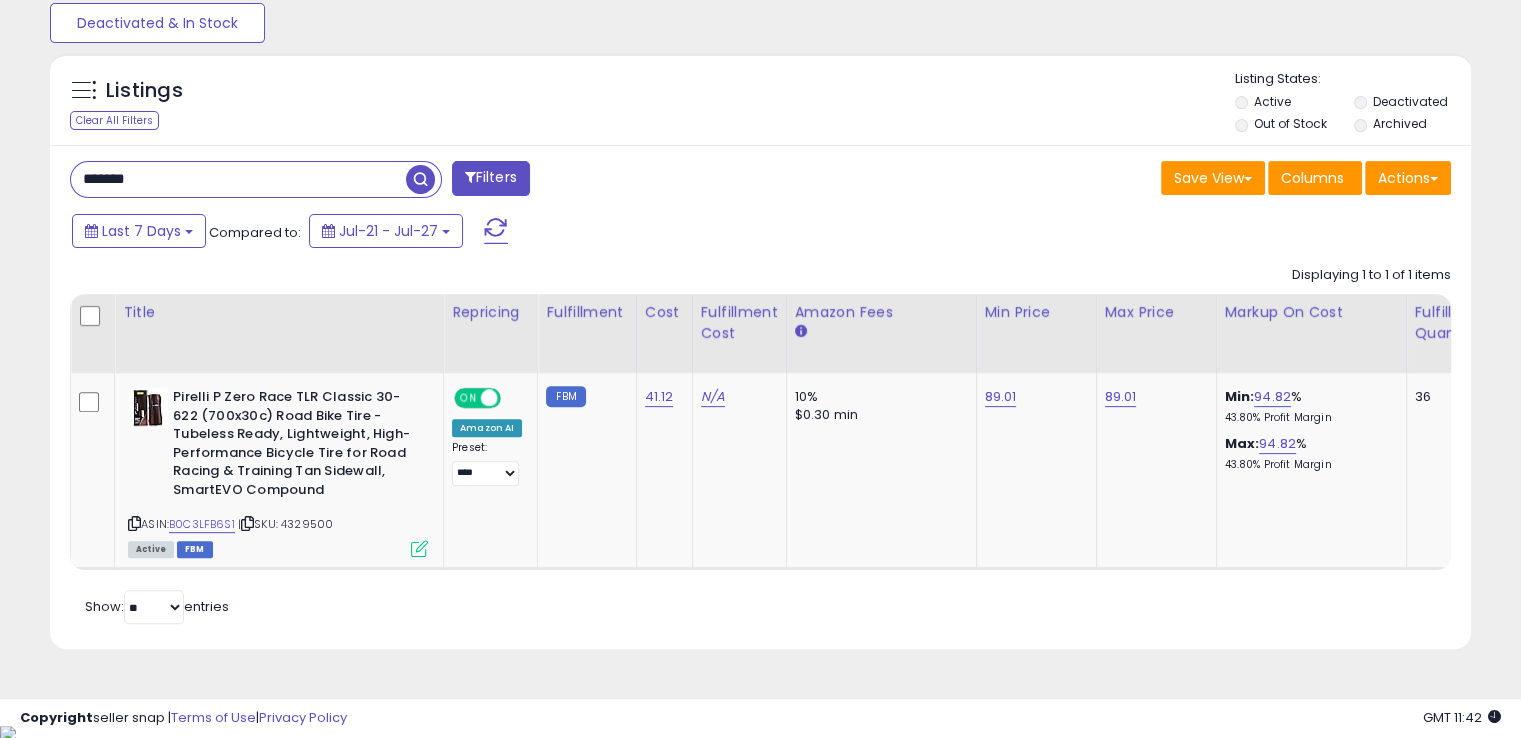 click on "*******" at bounding box center (238, 179) 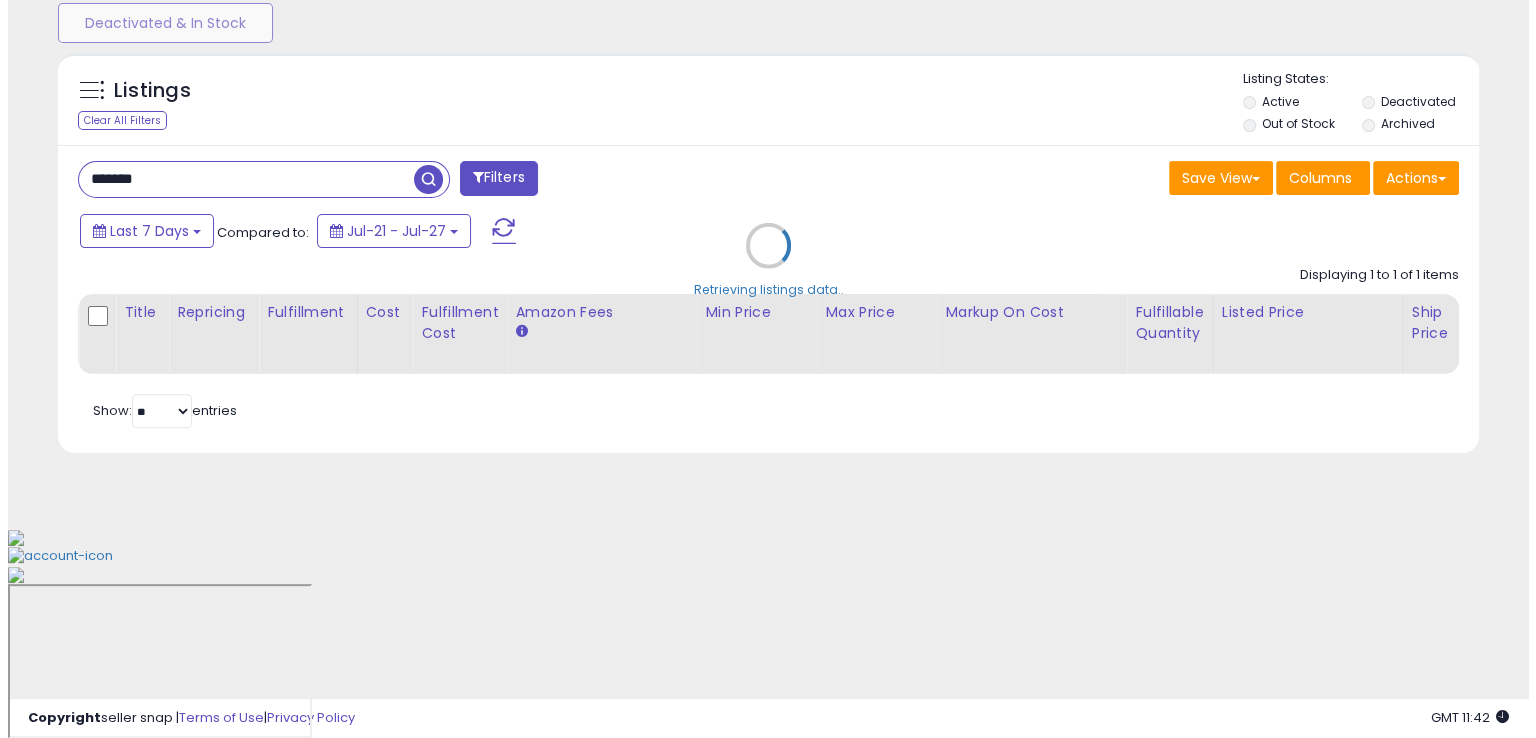 scroll, scrollTop: 481, scrollLeft: 0, axis: vertical 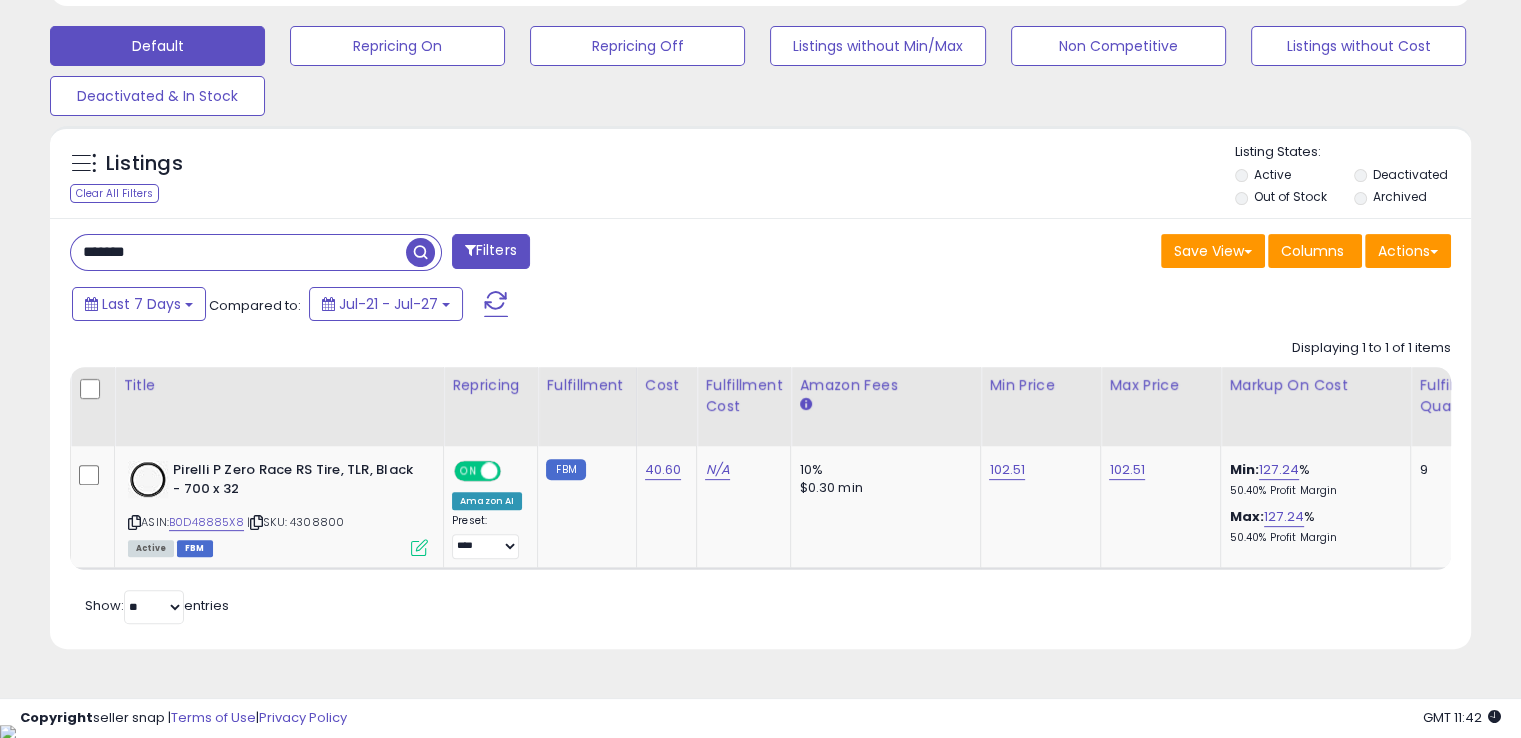 click on "*******" at bounding box center [238, 252] 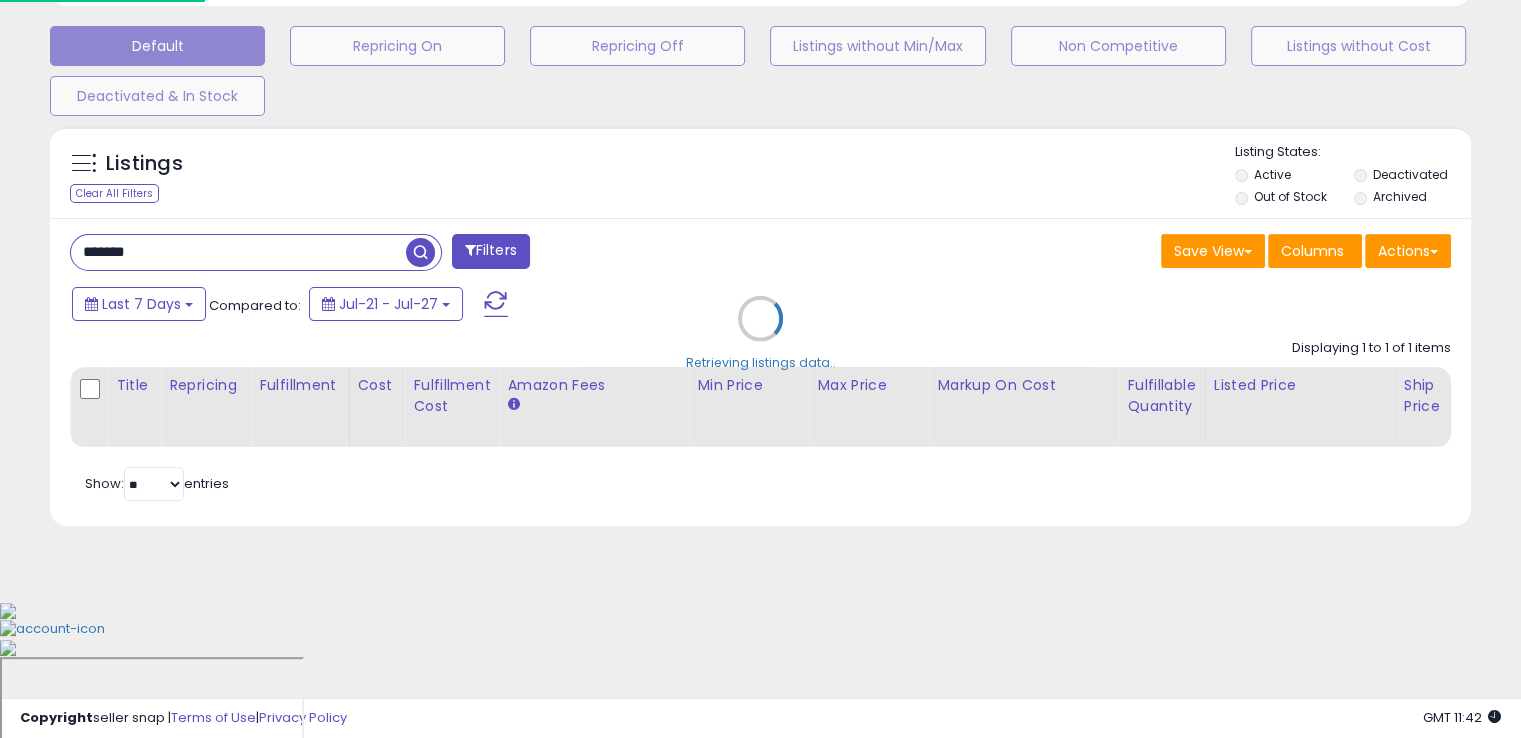 scroll, scrollTop: 999589, scrollLeft: 999168, axis: both 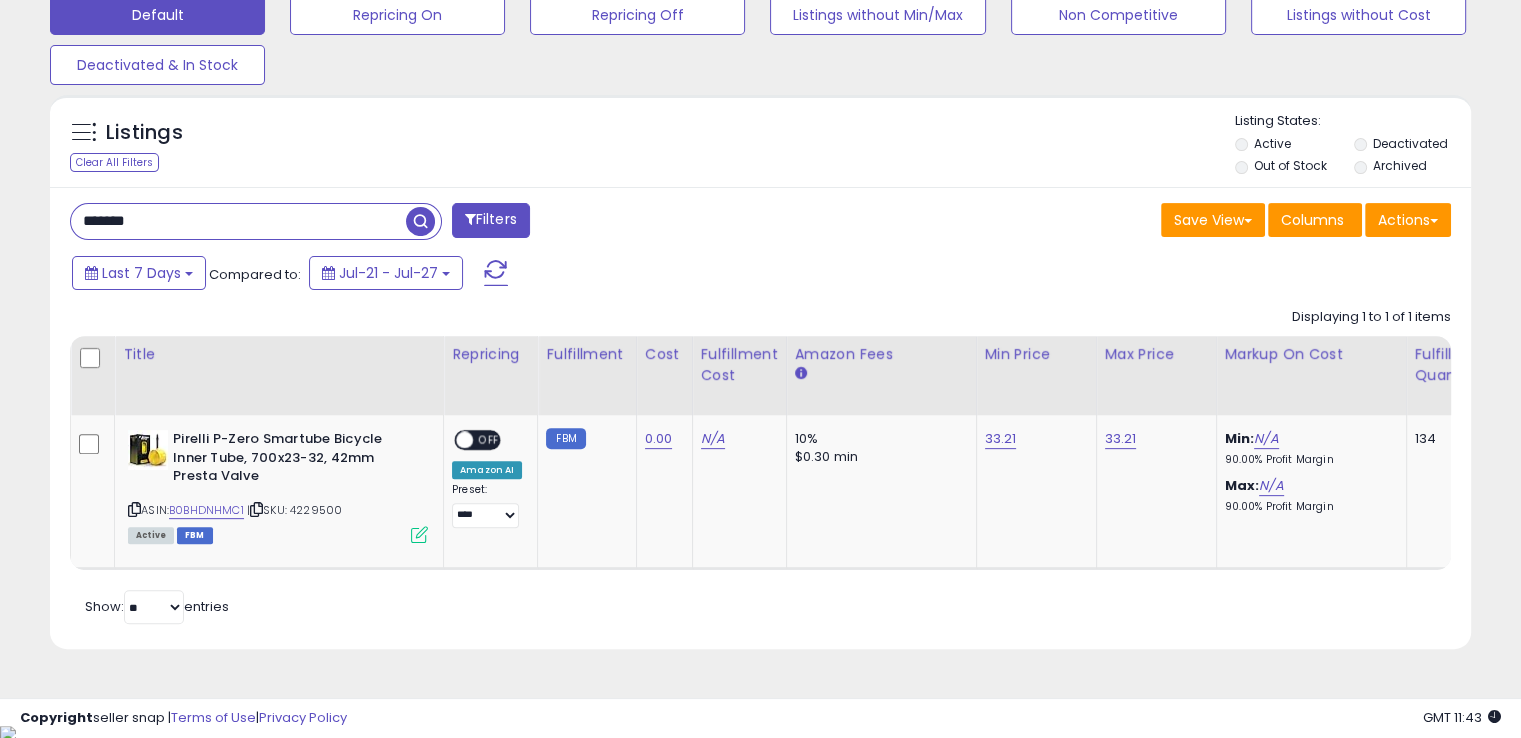 click on "*******" at bounding box center (238, 221) 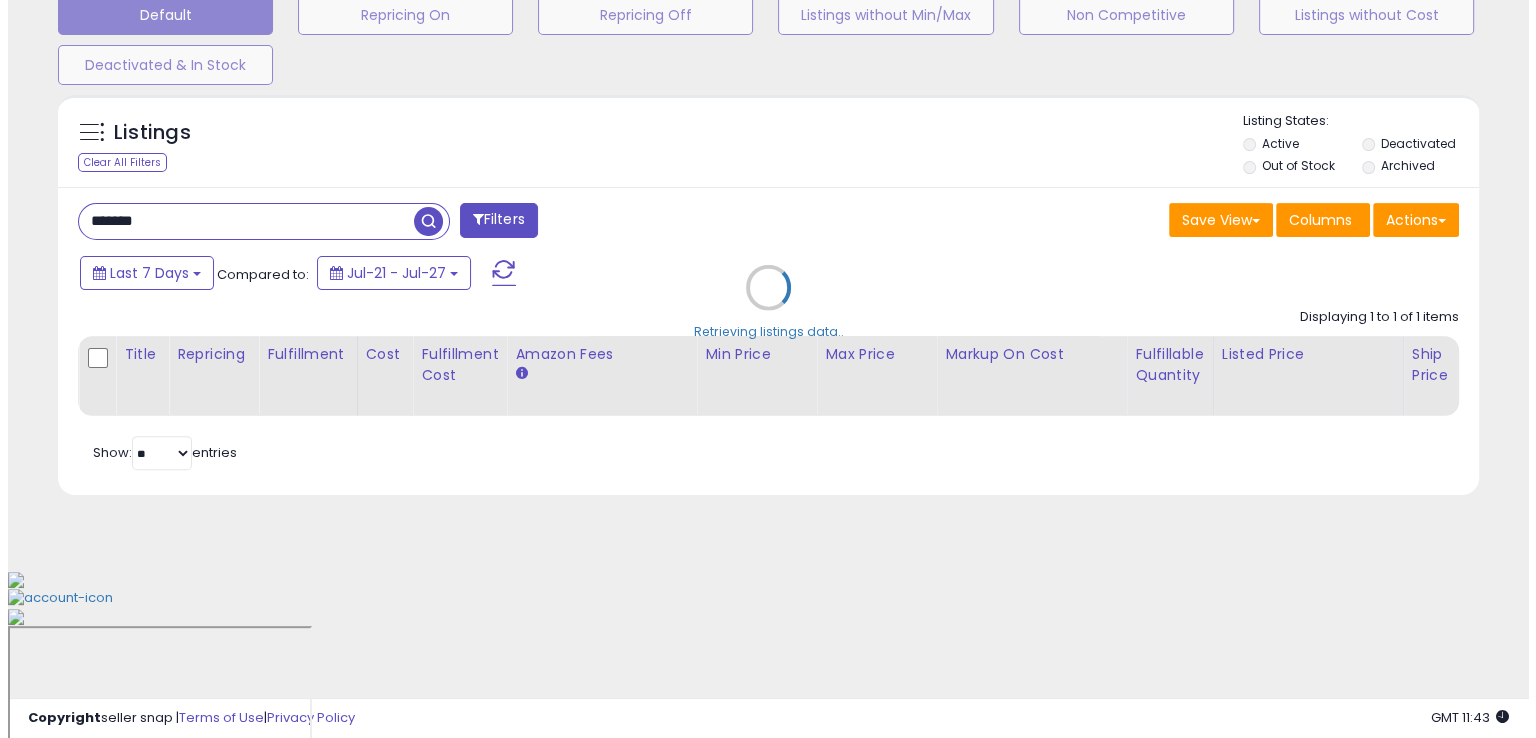 scroll, scrollTop: 481, scrollLeft: 0, axis: vertical 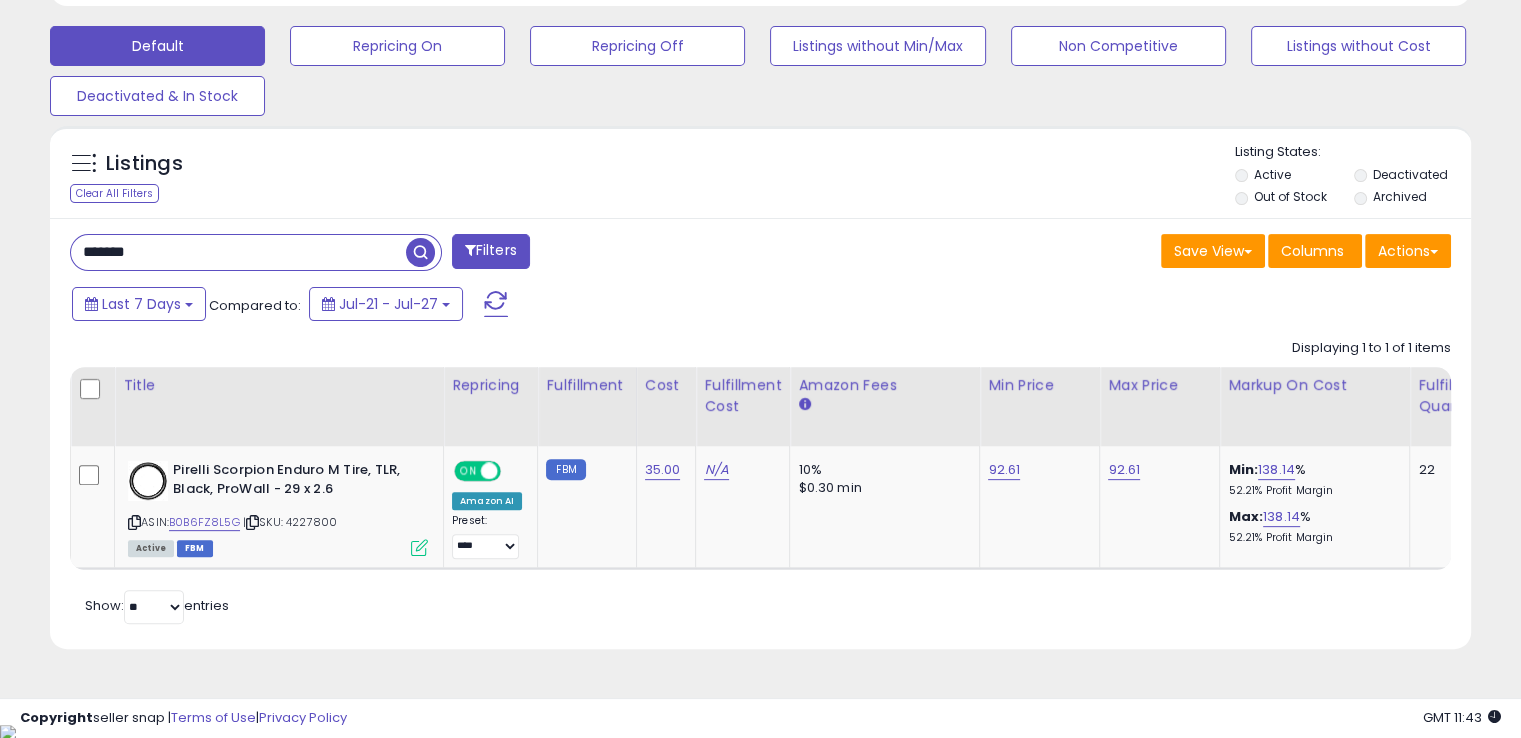 click on "*******" at bounding box center [238, 252] 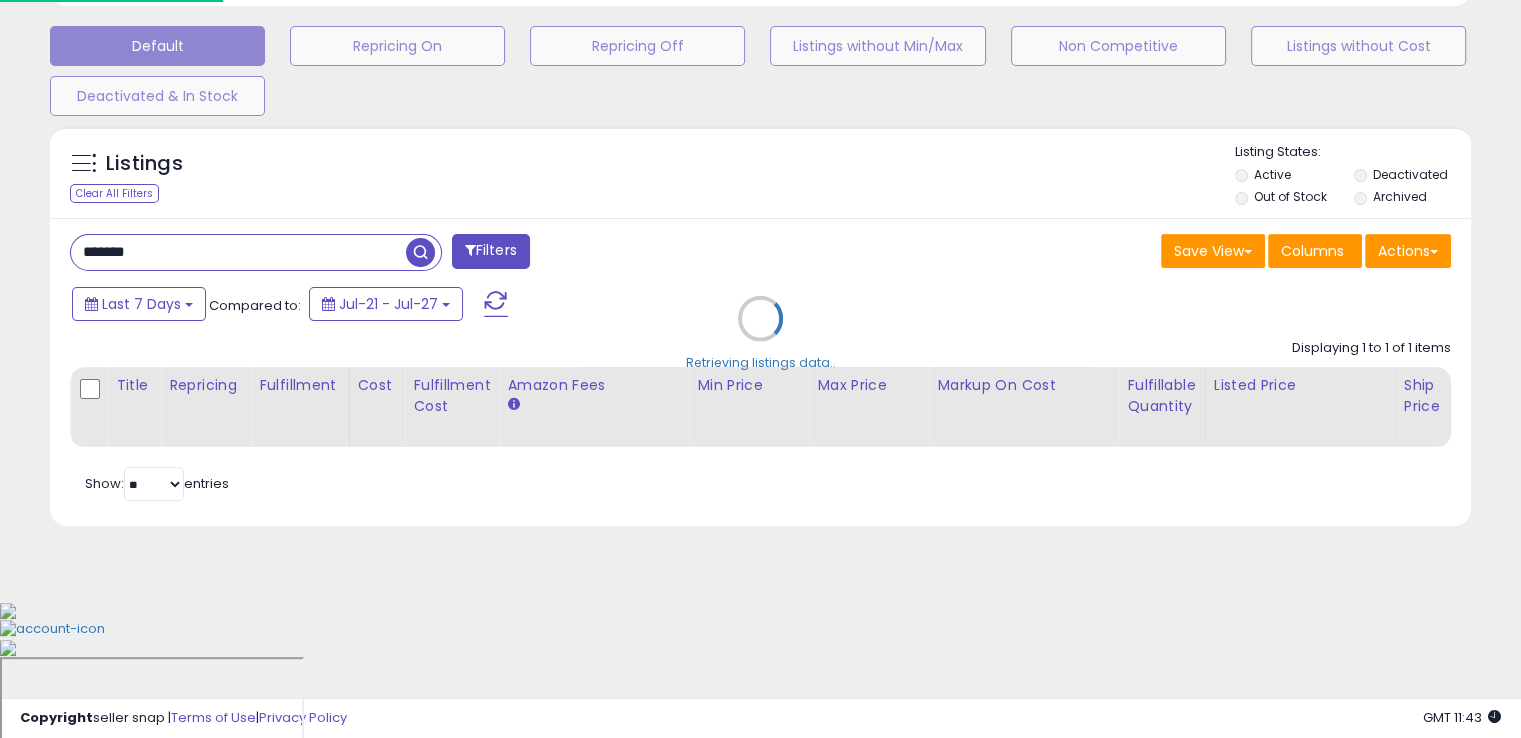 scroll, scrollTop: 999589, scrollLeft: 999168, axis: both 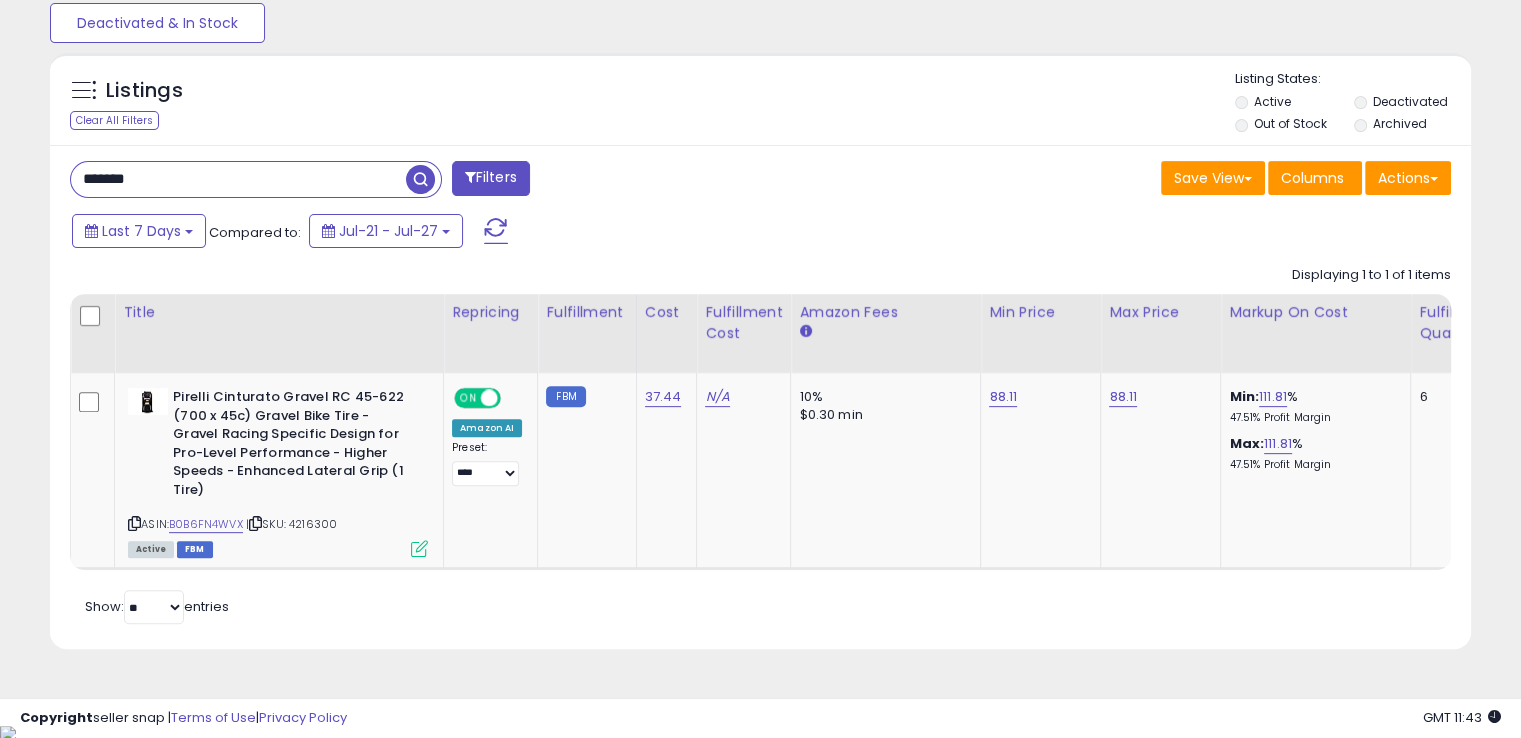 click on "*******" at bounding box center [238, 179] 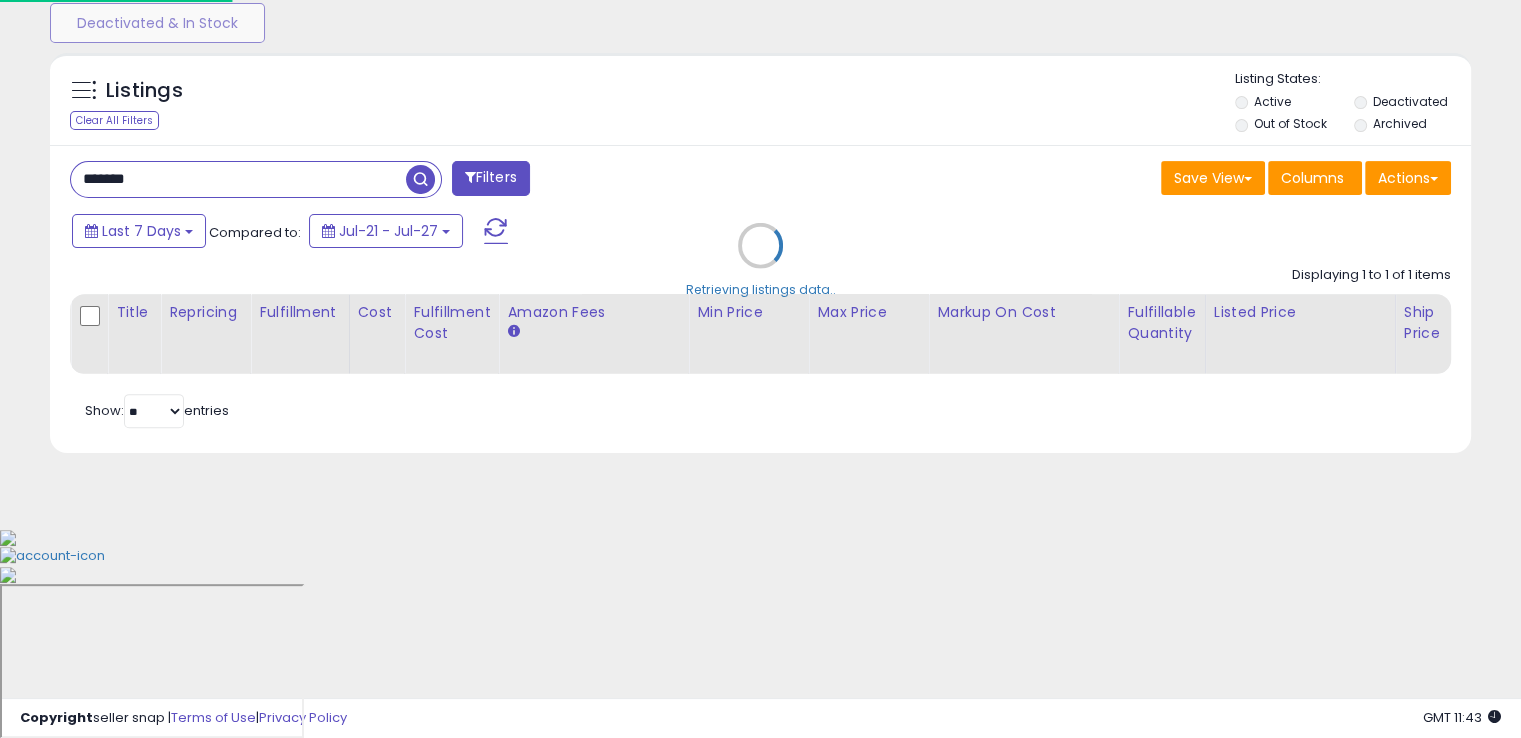 scroll, scrollTop: 999589, scrollLeft: 999168, axis: both 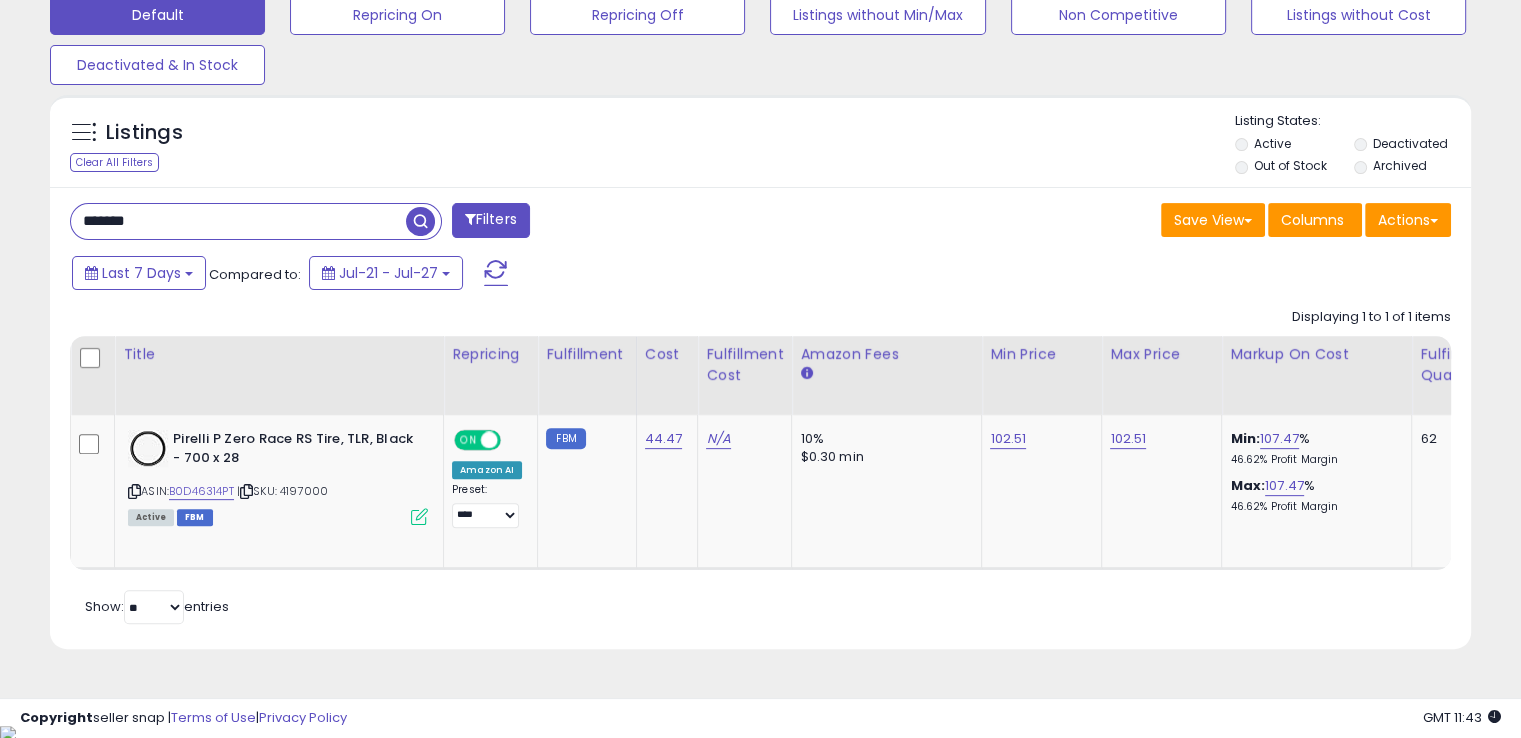 click on "*******" at bounding box center [238, 221] 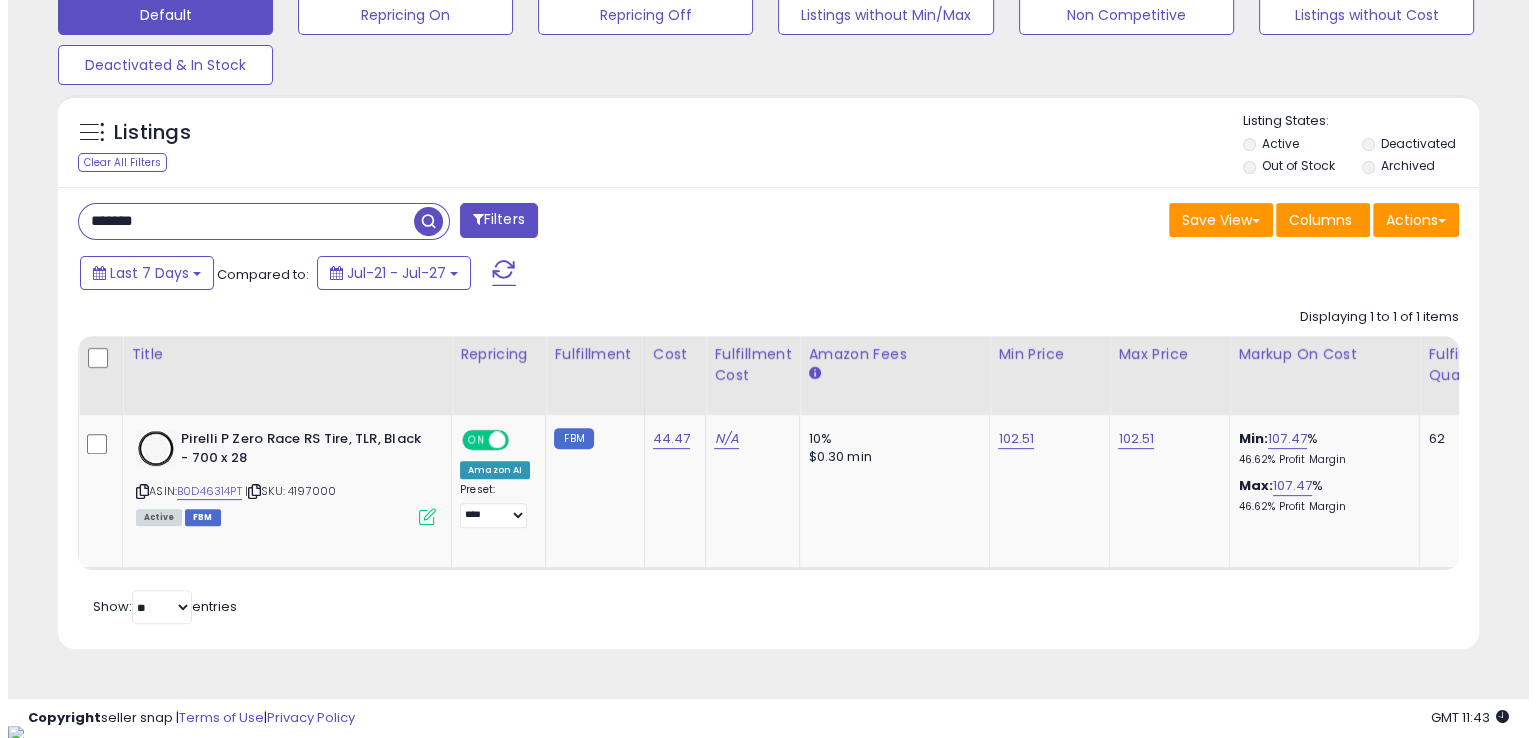 scroll, scrollTop: 481, scrollLeft: 0, axis: vertical 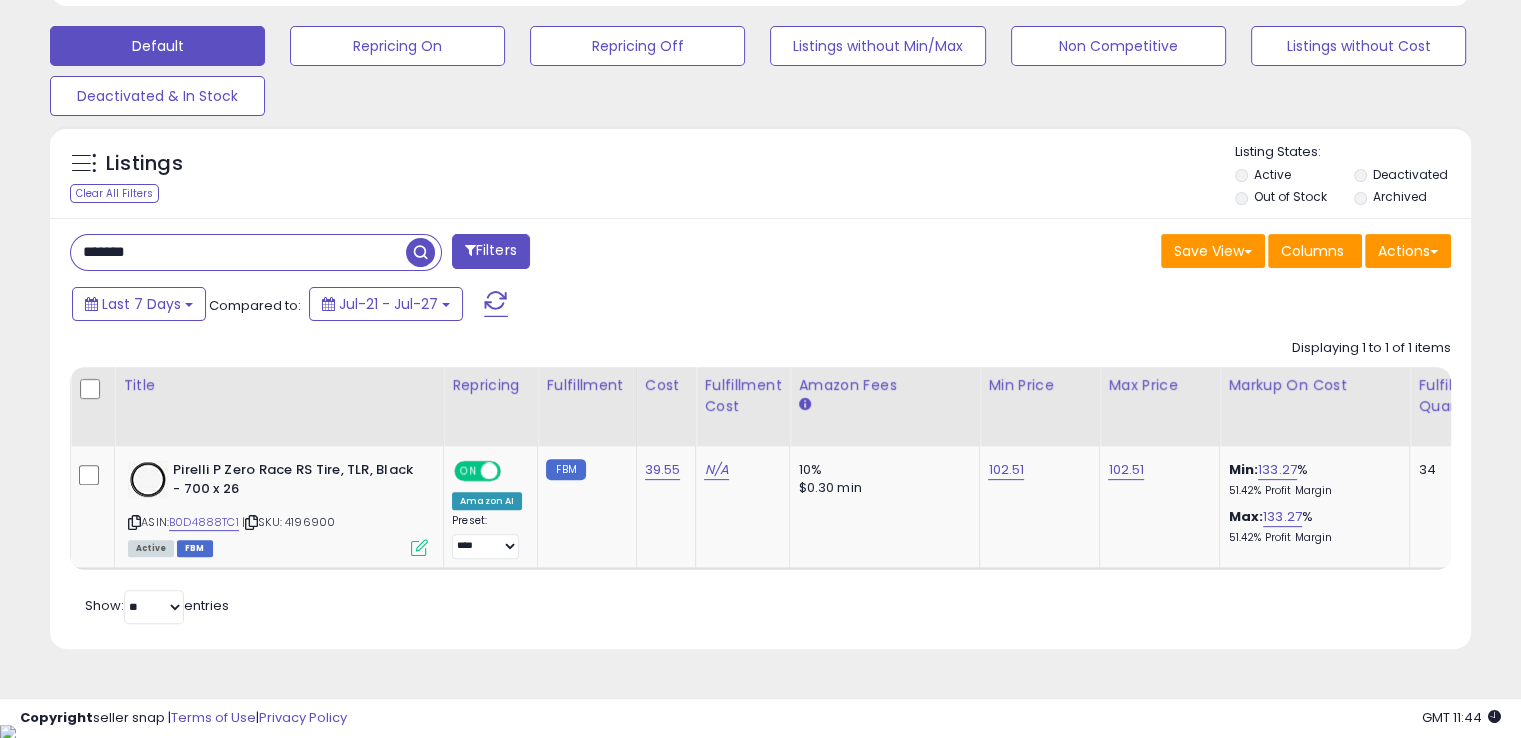 click on "*******" at bounding box center (238, 252) 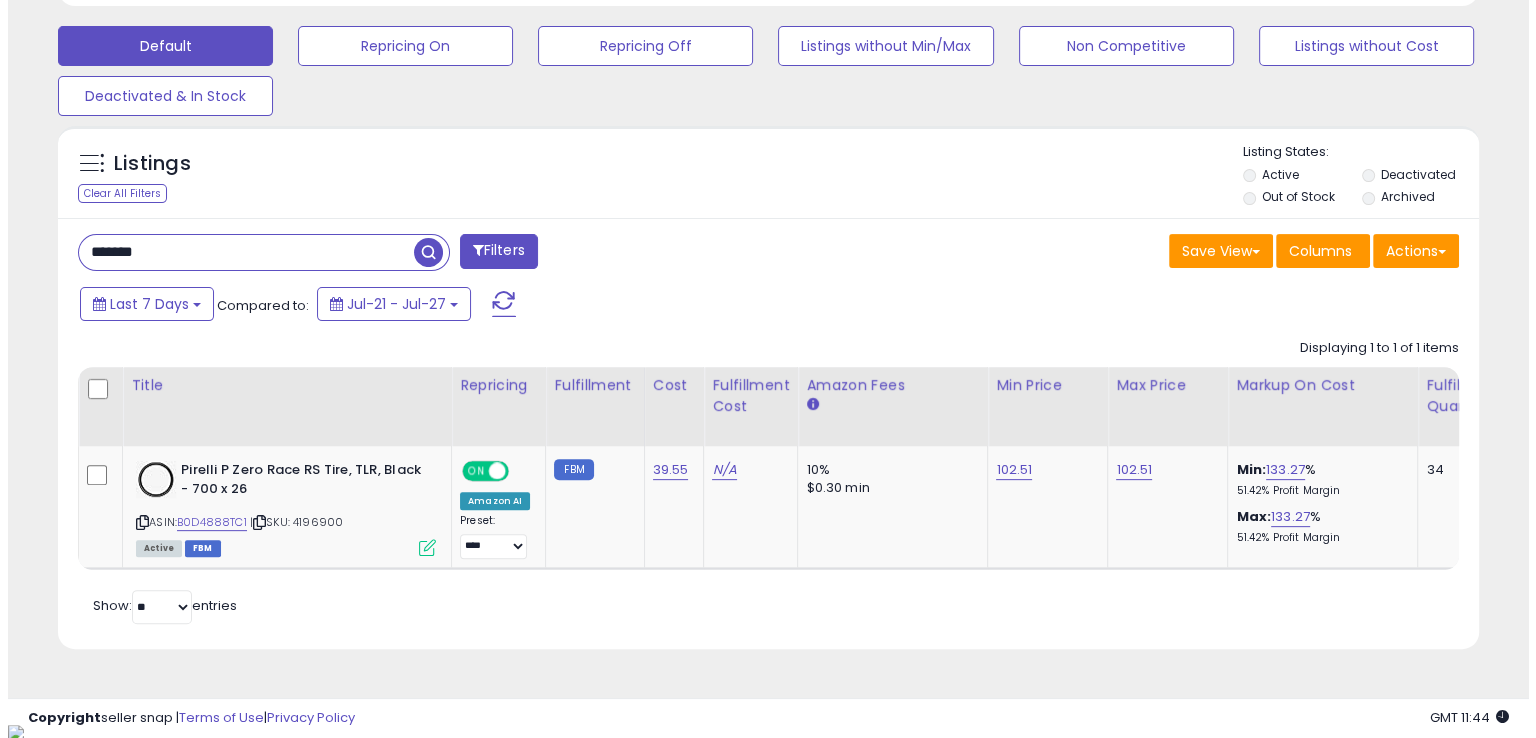 scroll, scrollTop: 481, scrollLeft: 0, axis: vertical 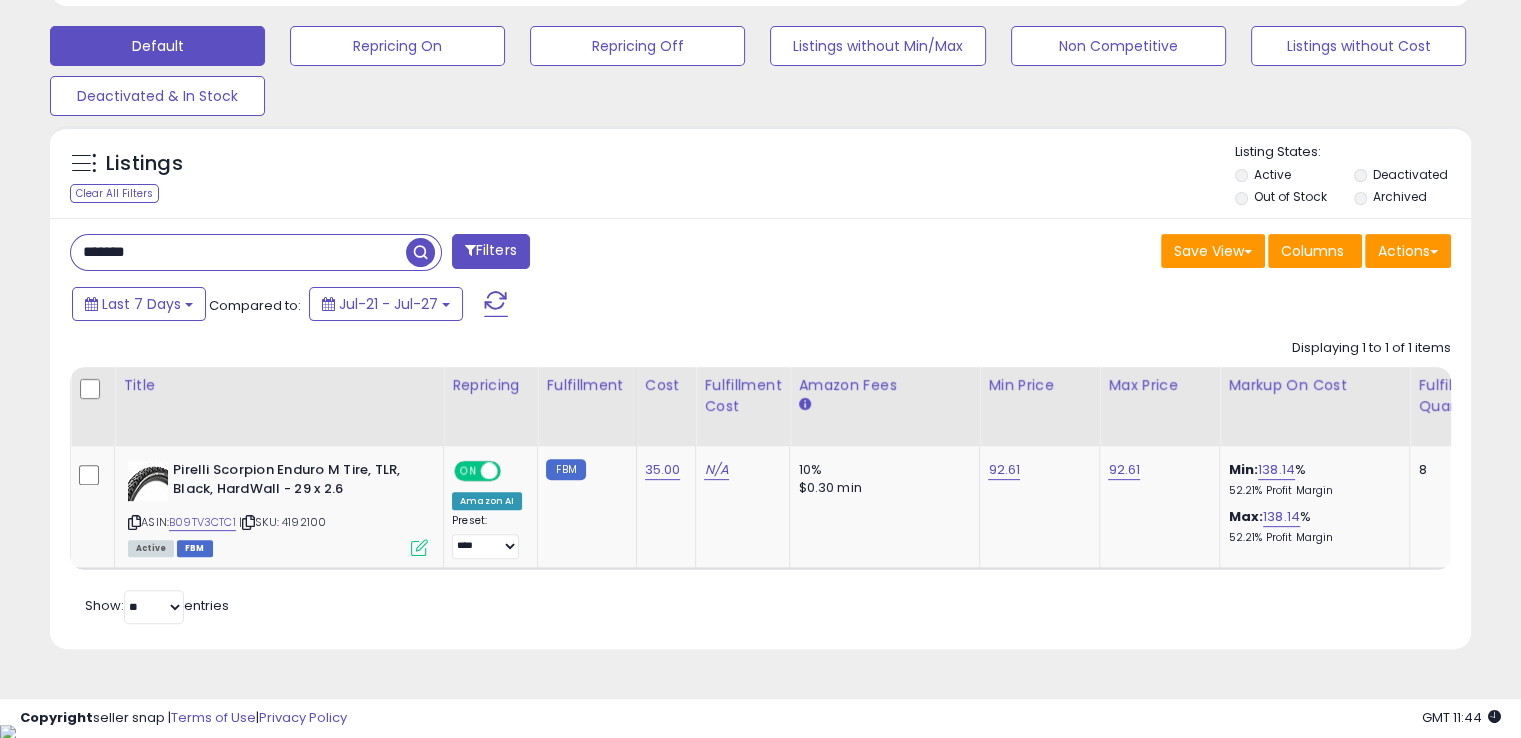 click on "*******" at bounding box center (238, 252) 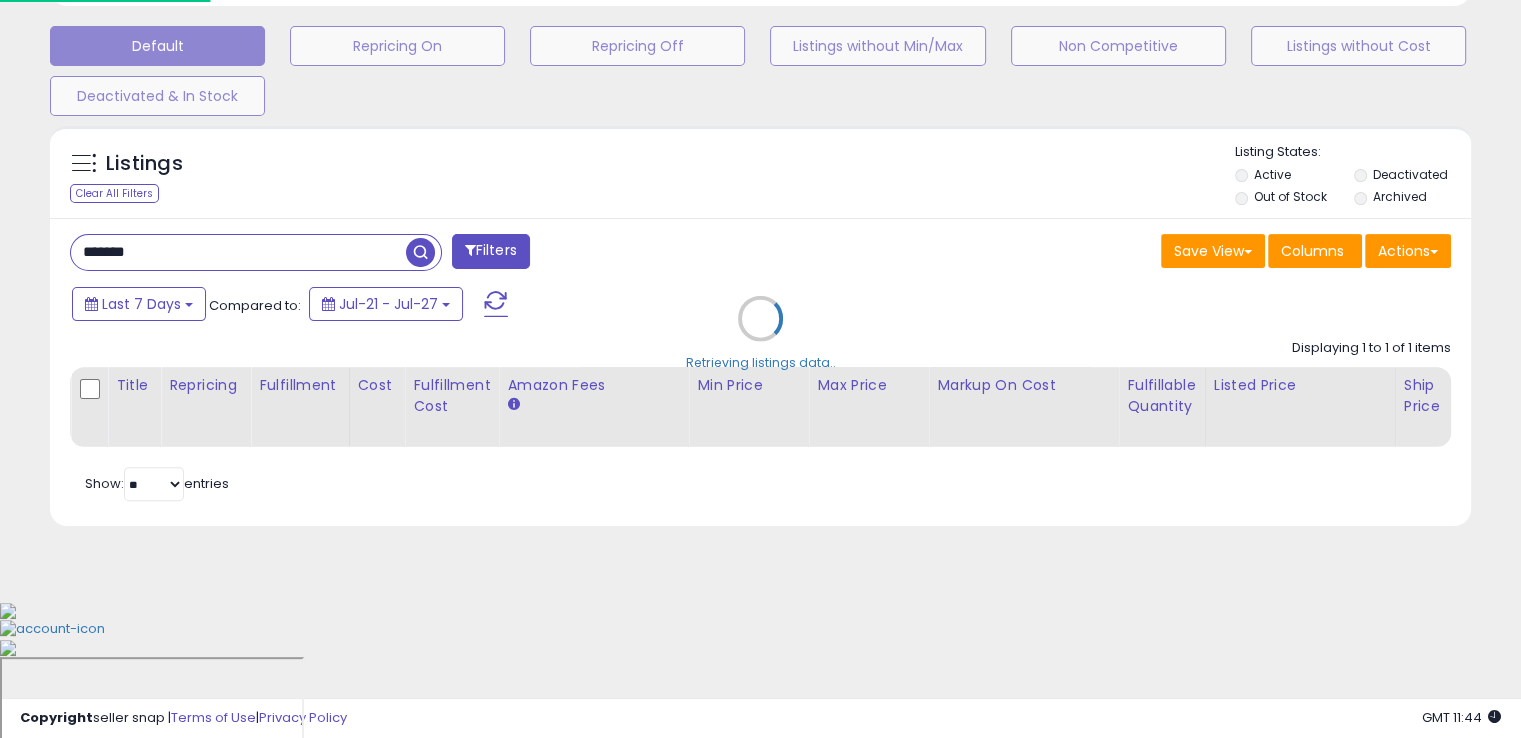scroll, scrollTop: 999589, scrollLeft: 999168, axis: both 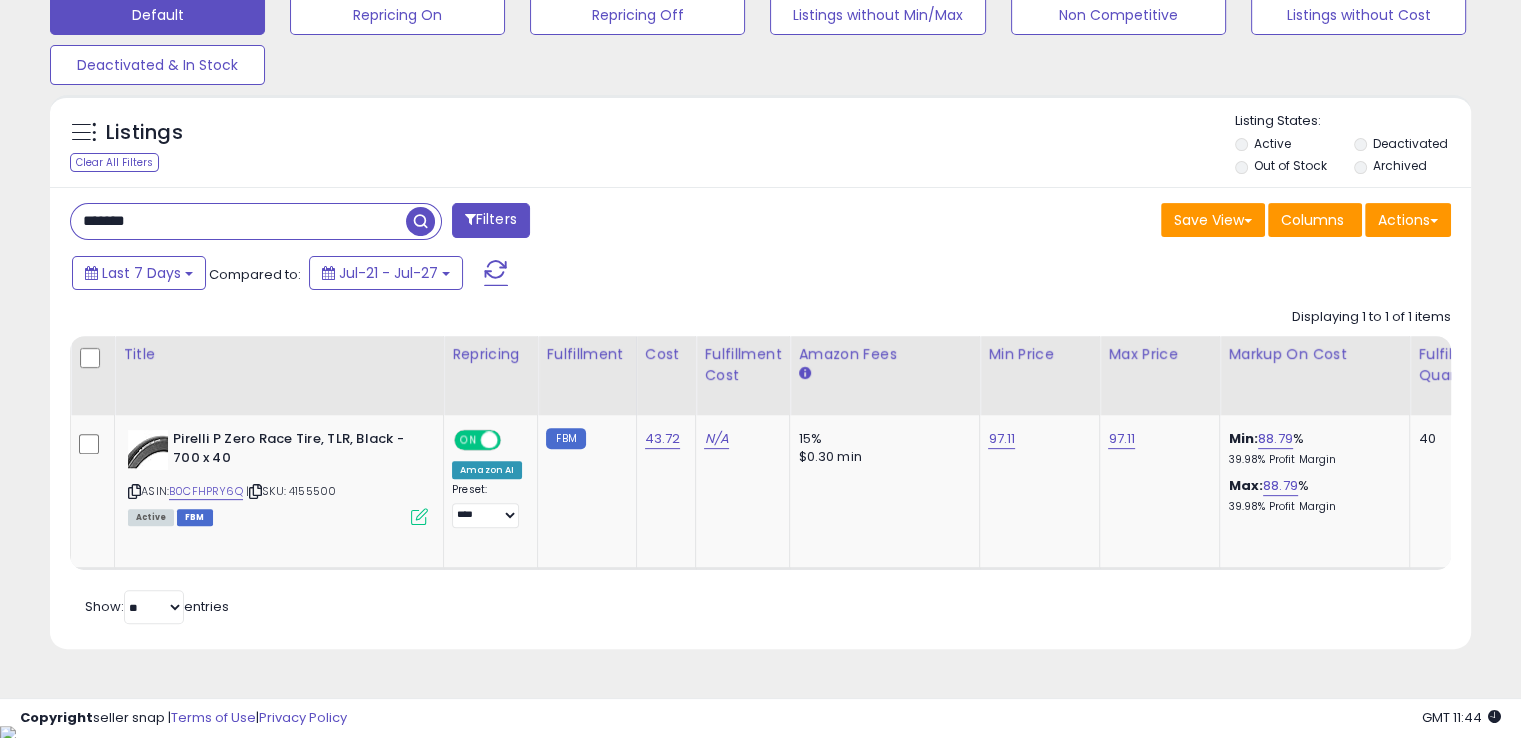 click on "*******" at bounding box center [238, 221] 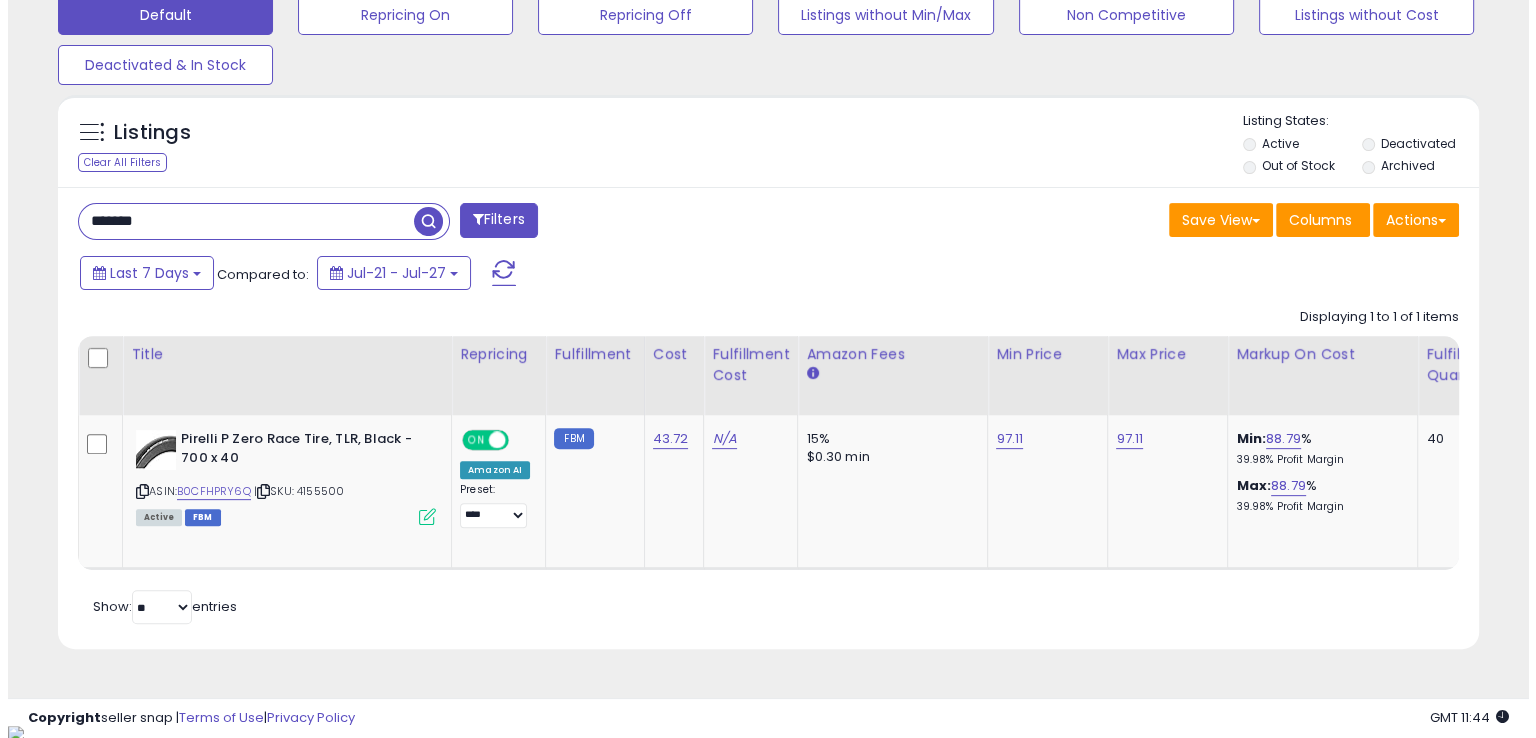 scroll, scrollTop: 481, scrollLeft: 0, axis: vertical 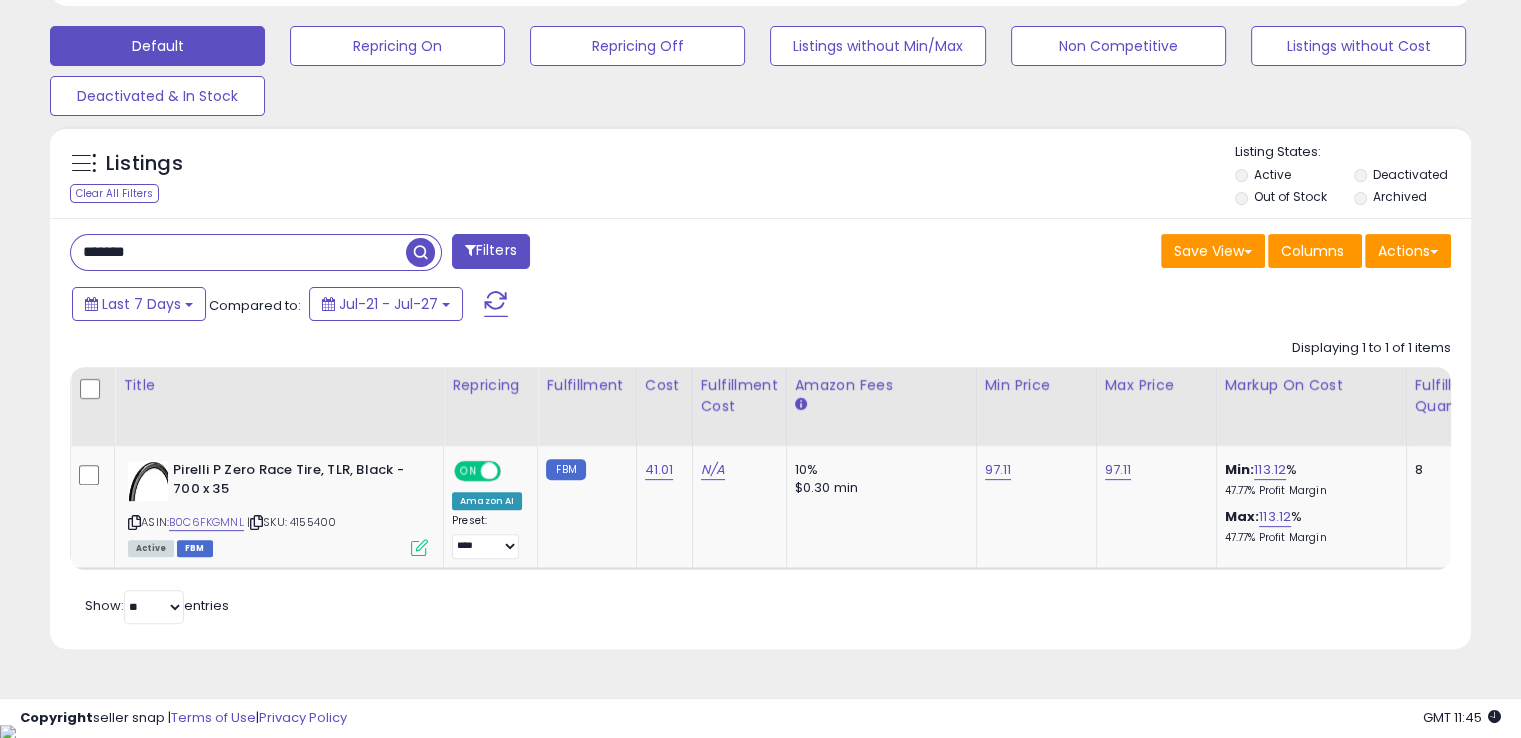click on "*******" at bounding box center (238, 252) 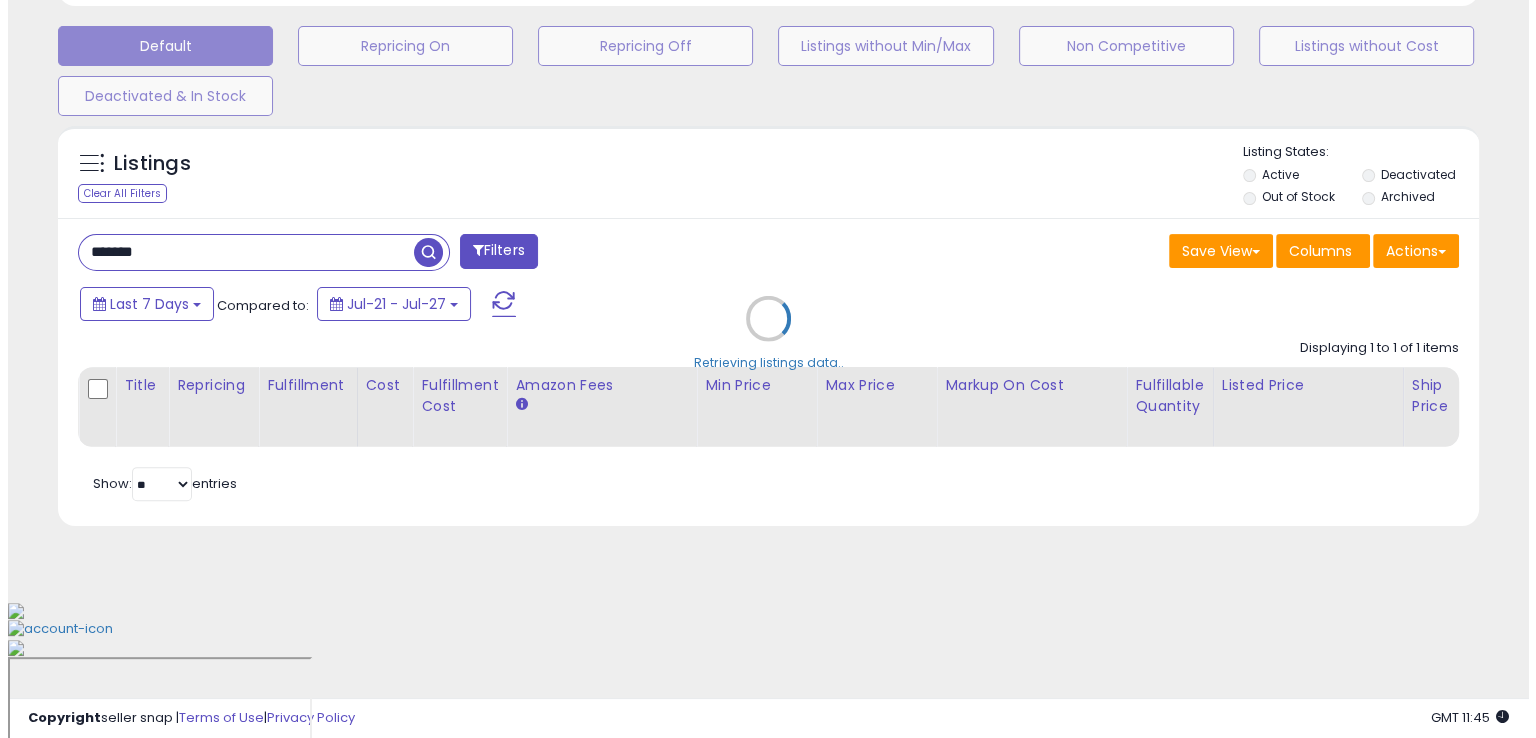 scroll, scrollTop: 481, scrollLeft: 0, axis: vertical 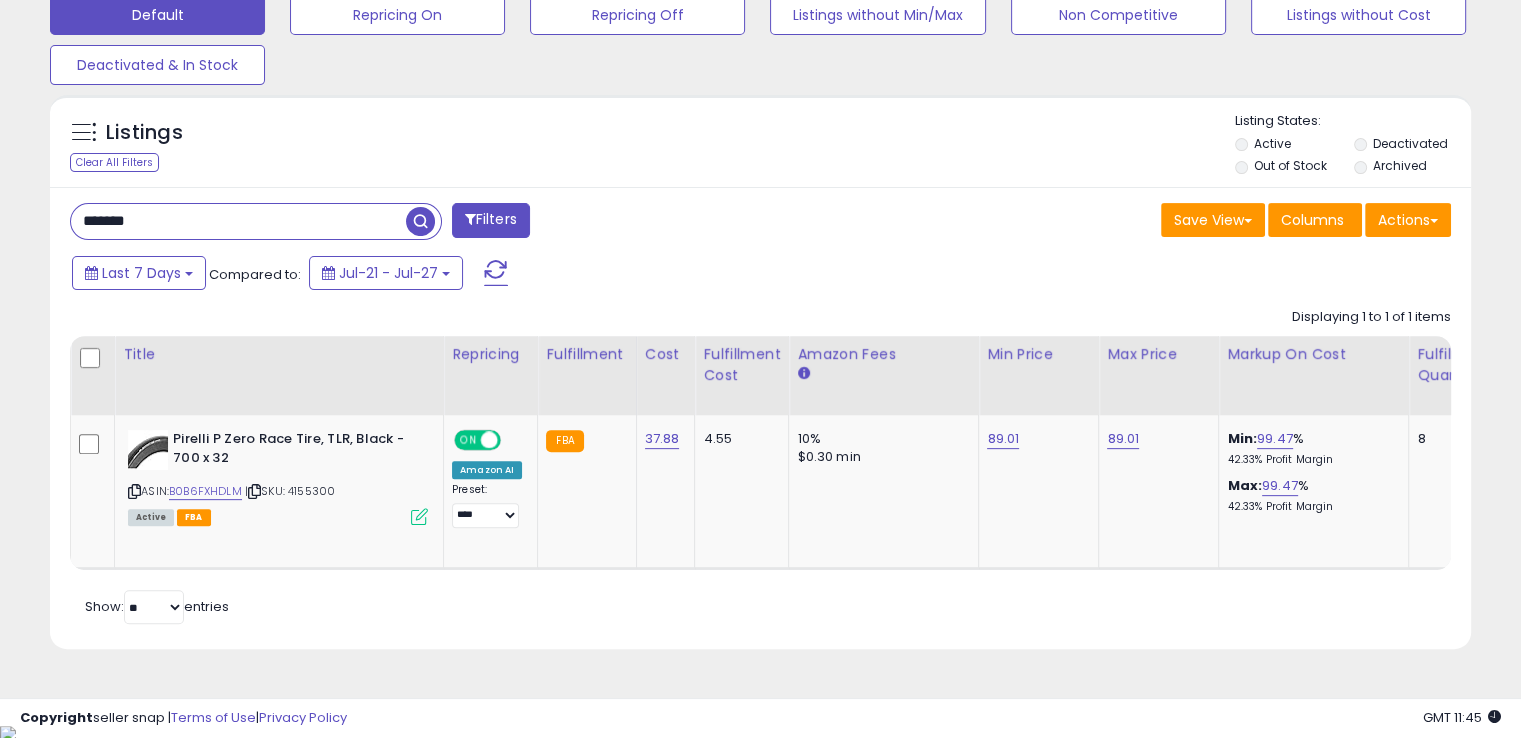click on "*******" at bounding box center (238, 221) 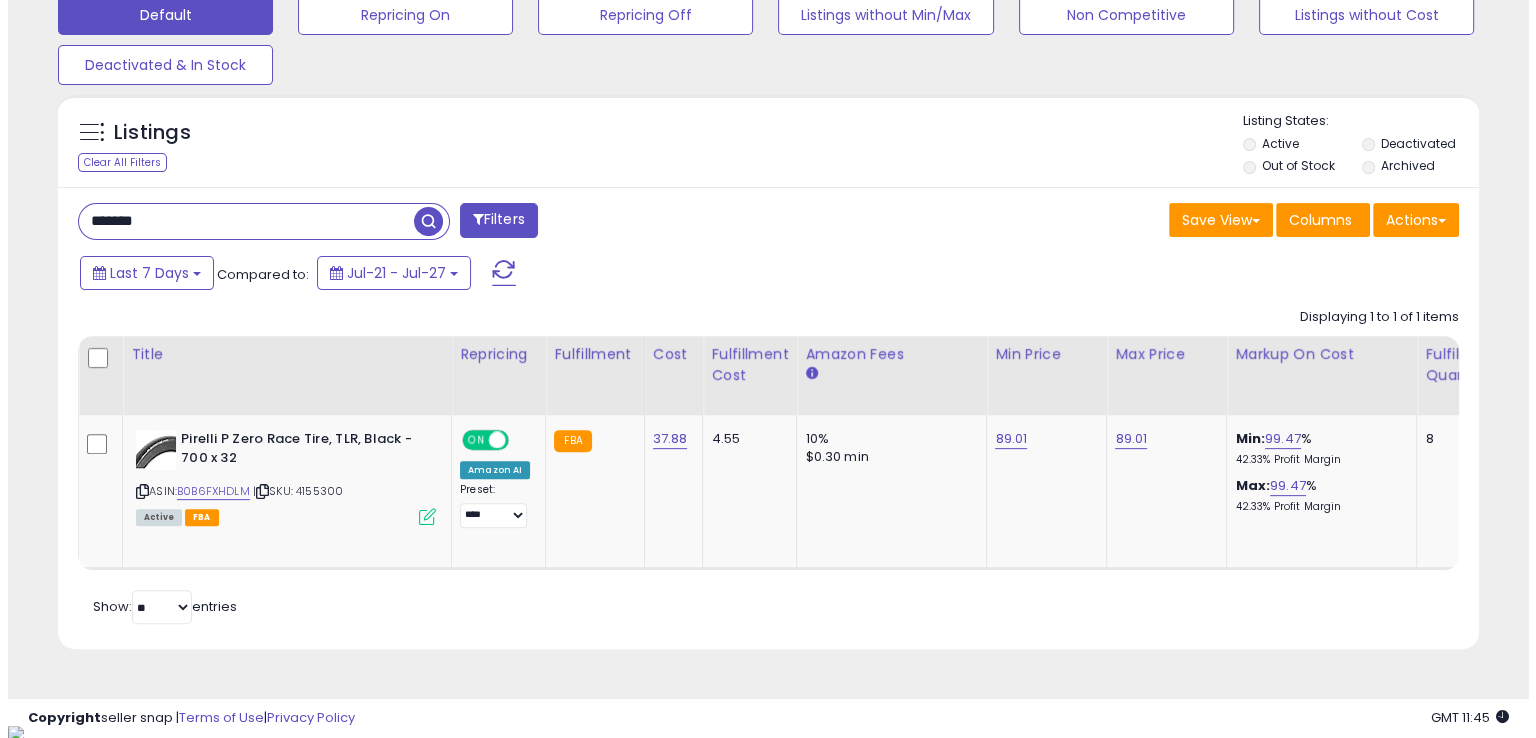scroll, scrollTop: 481, scrollLeft: 0, axis: vertical 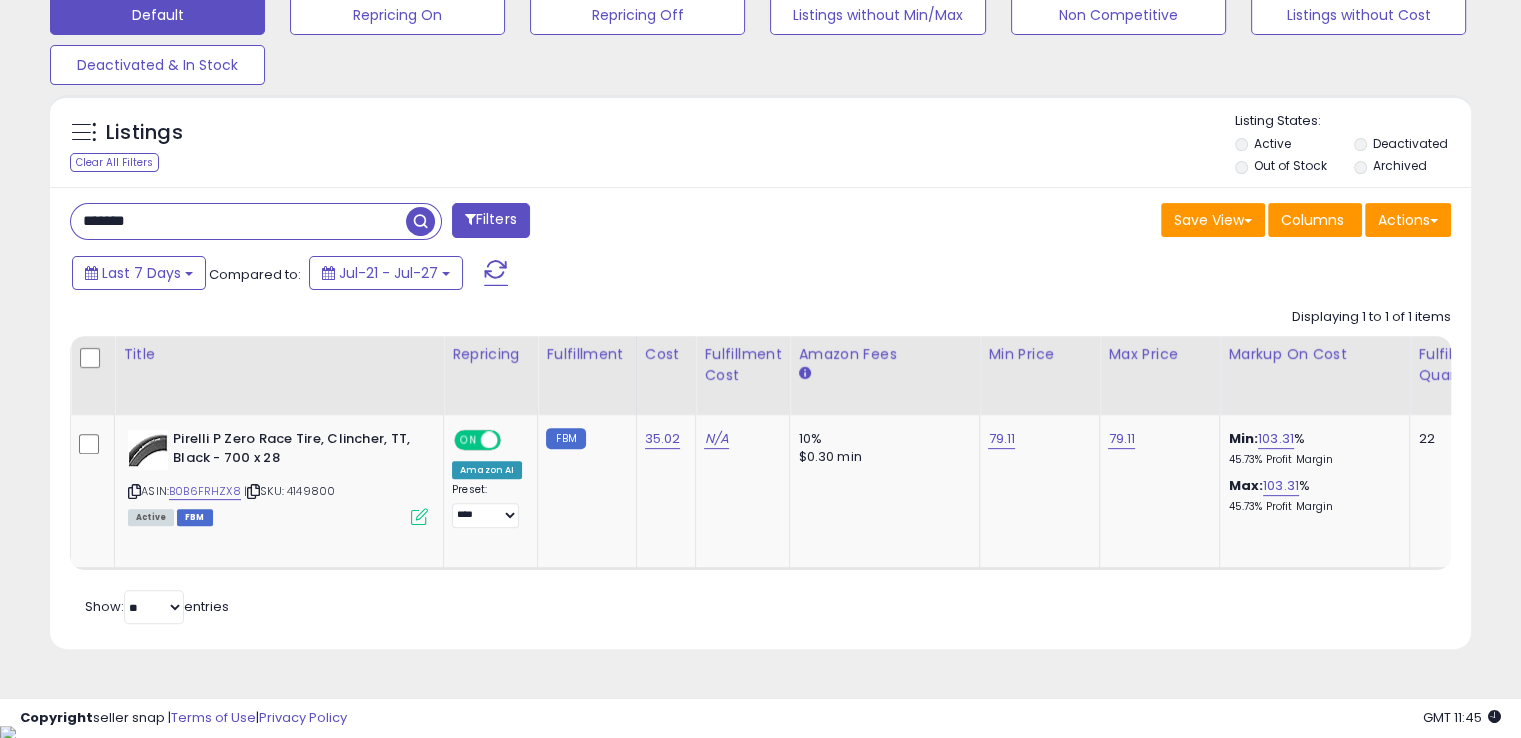 click on "*******" at bounding box center [238, 221] 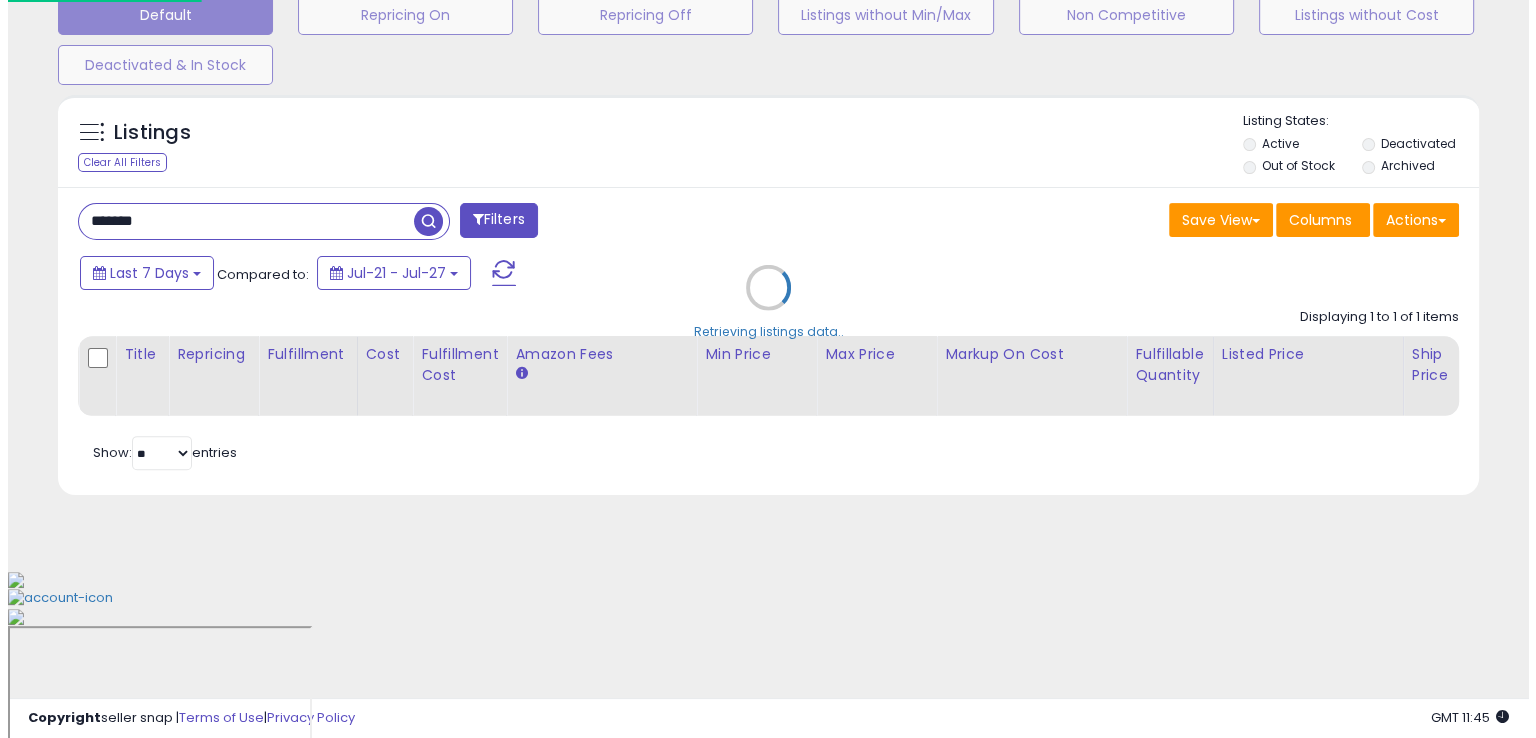 scroll, scrollTop: 481, scrollLeft: 0, axis: vertical 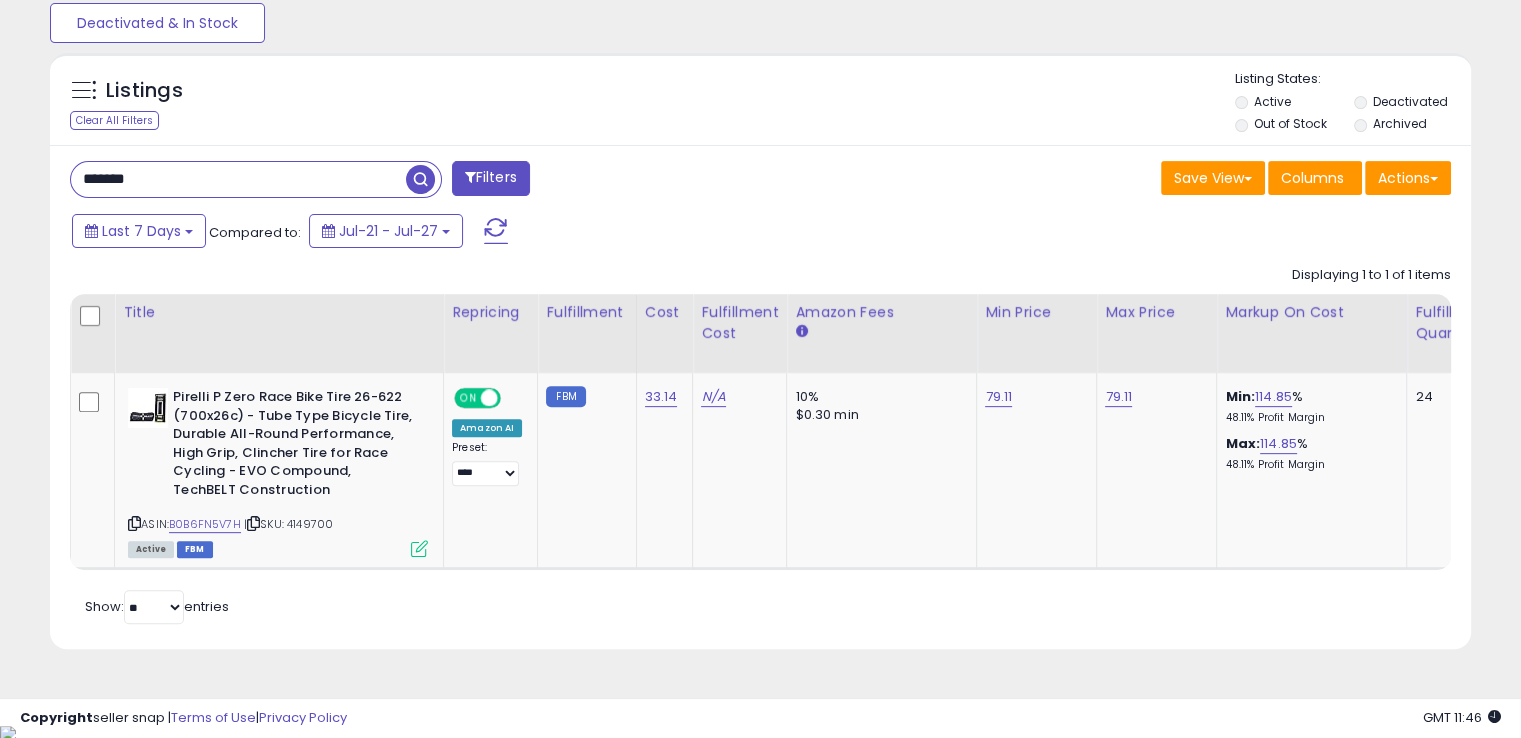 click on "*******" at bounding box center (238, 179) 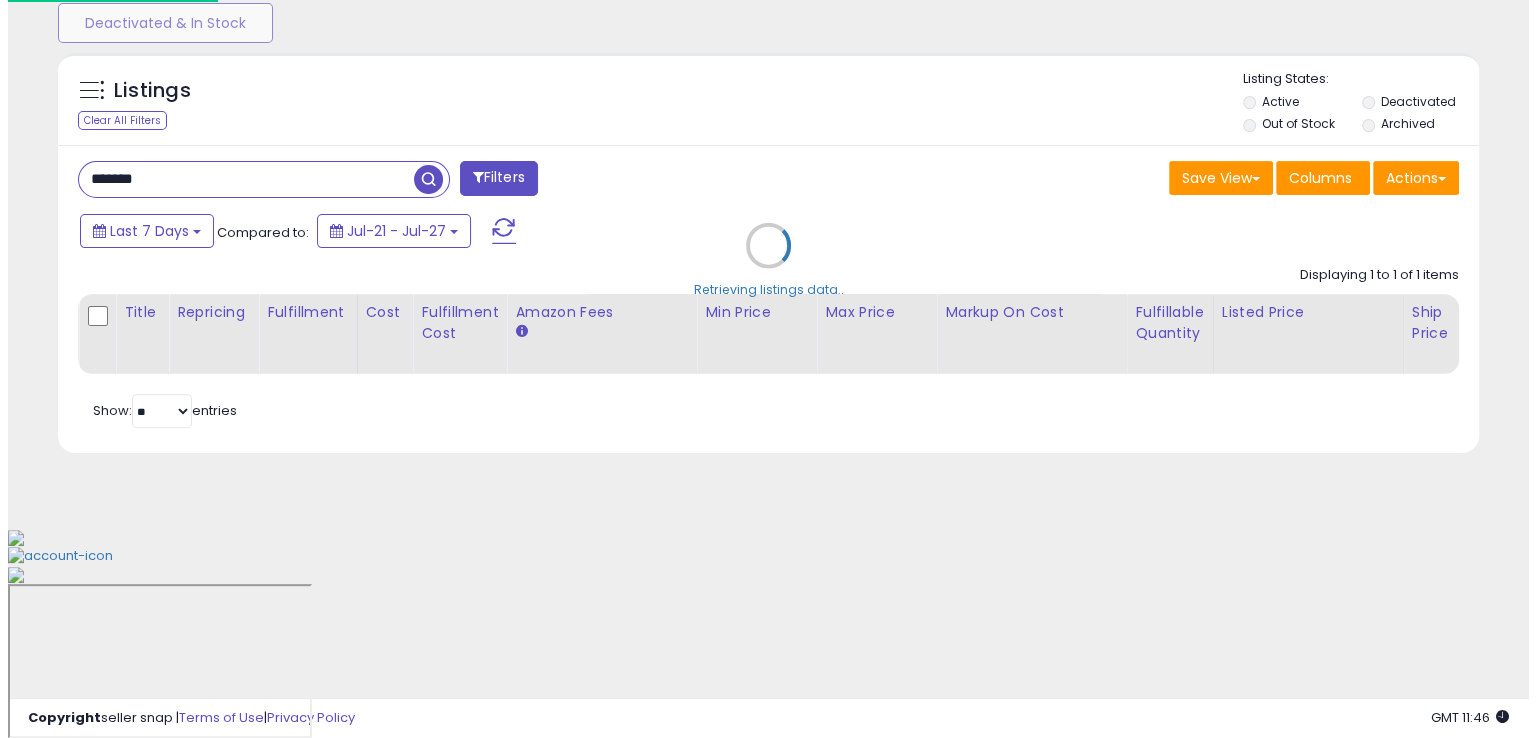 scroll, scrollTop: 481, scrollLeft: 0, axis: vertical 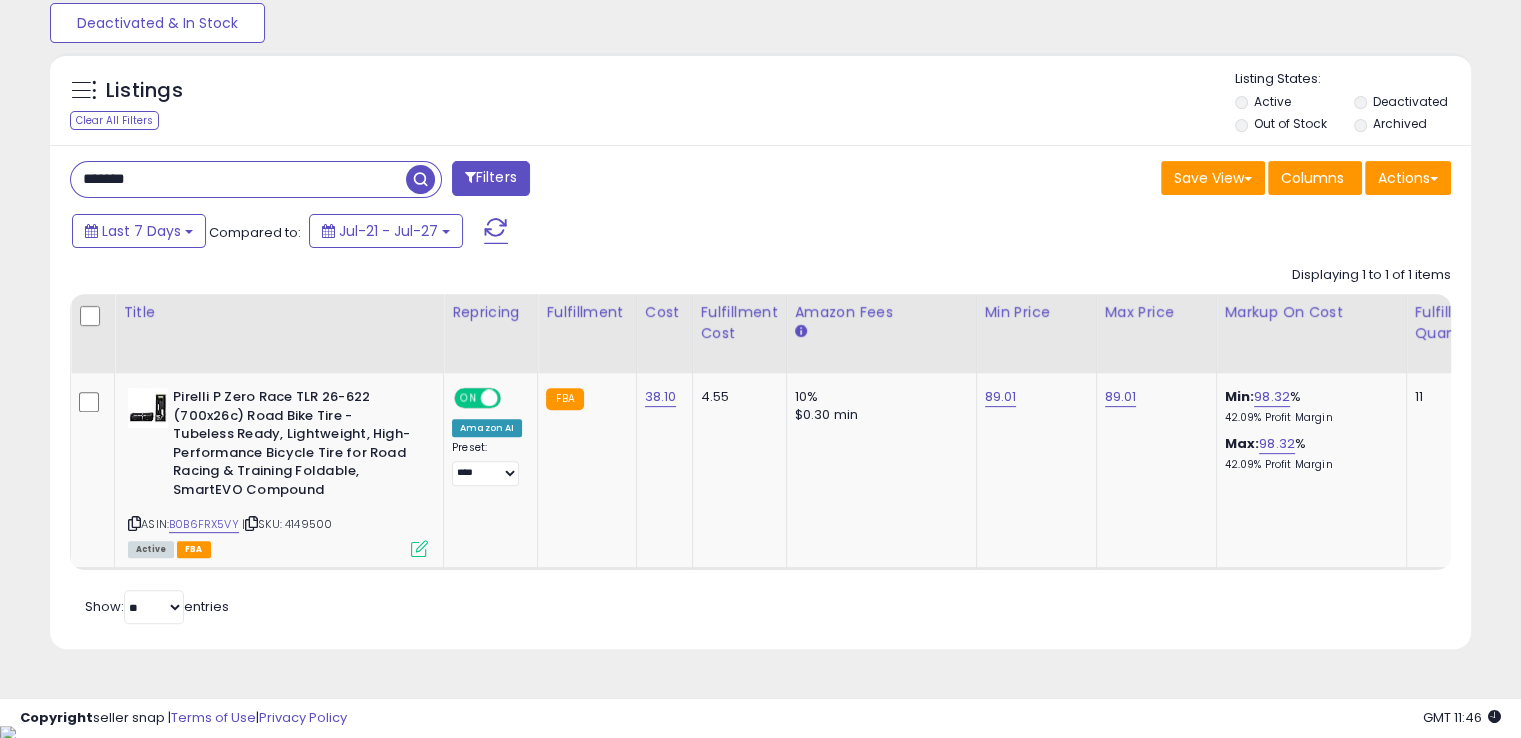 click on "*******" at bounding box center (238, 179) 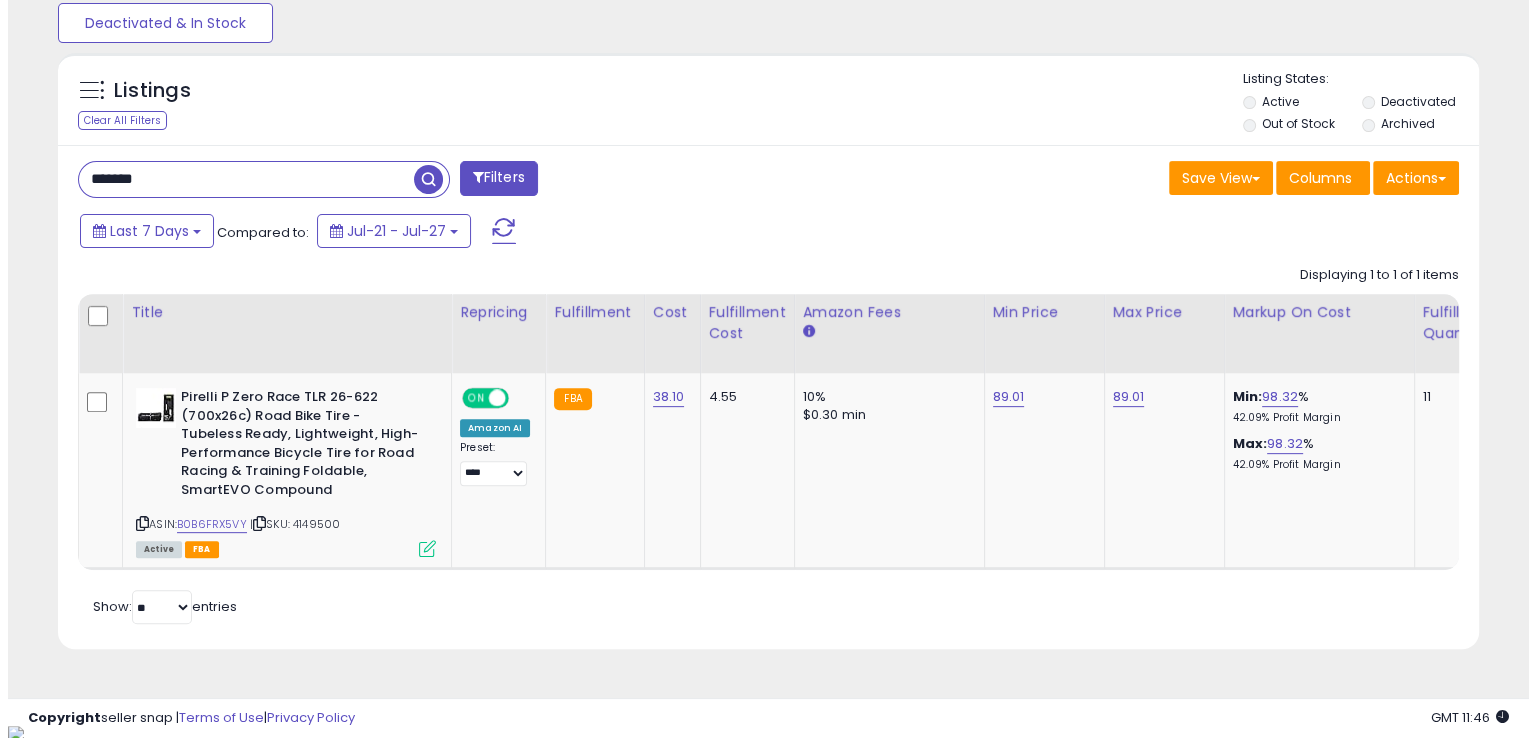 scroll, scrollTop: 481, scrollLeft: 0, axis: vertical 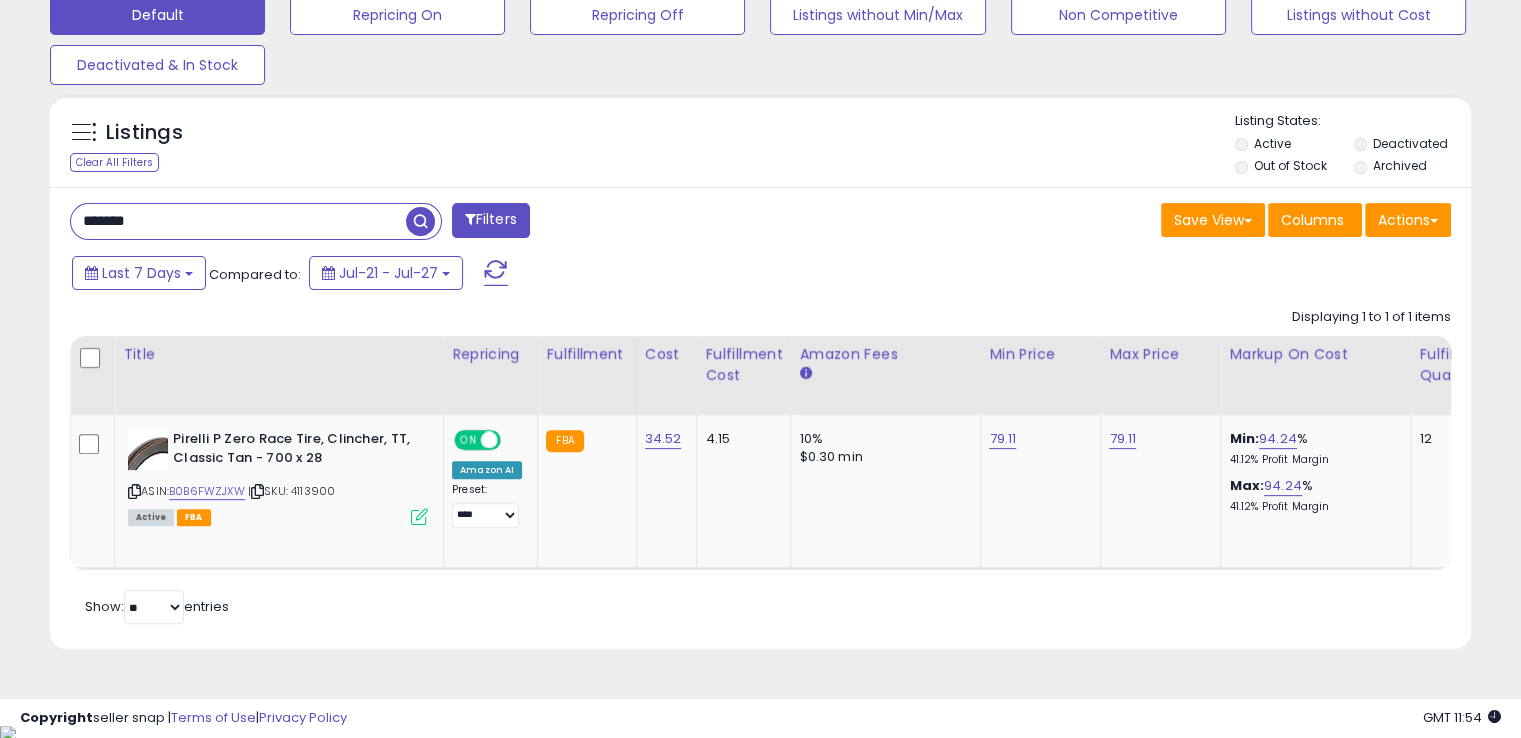 click on "*******" at bounding box center (238, 221) 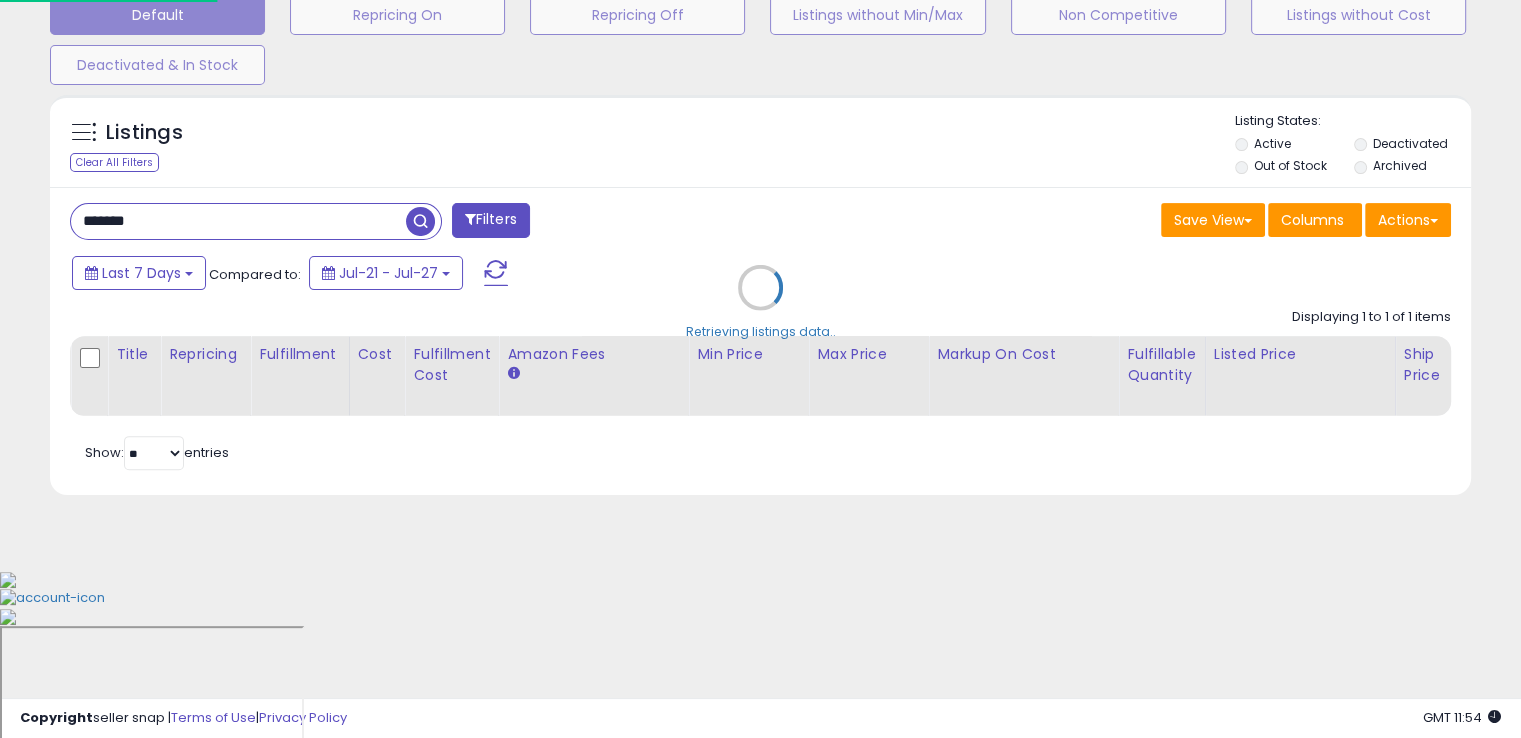 scroll, scrollTop: 999589, scrollLeft: 999168, axis: both 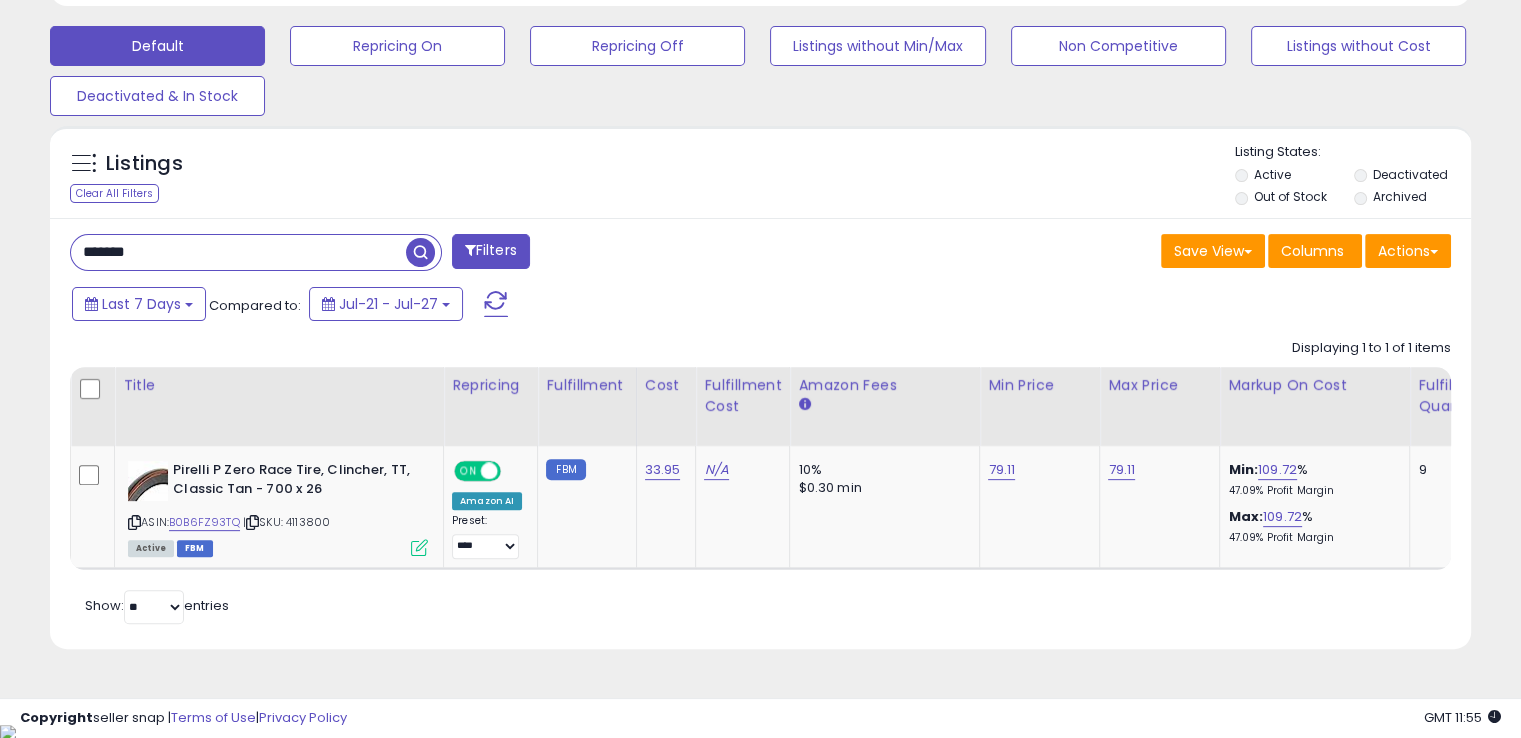 click on "*******" at bounding box center [238, 252] 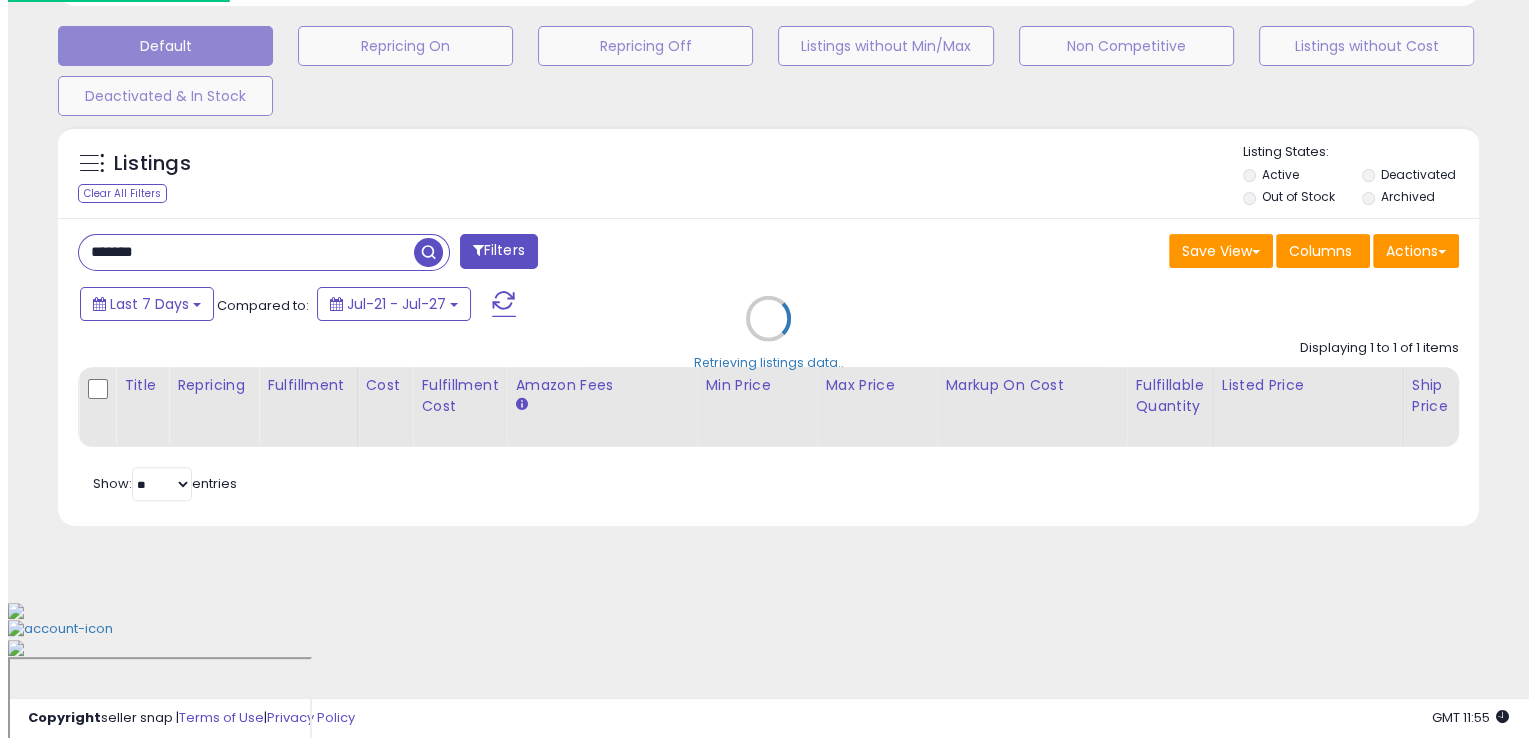 scroll, scrollTop: 481, scrollLeft: 0, axis: vertical 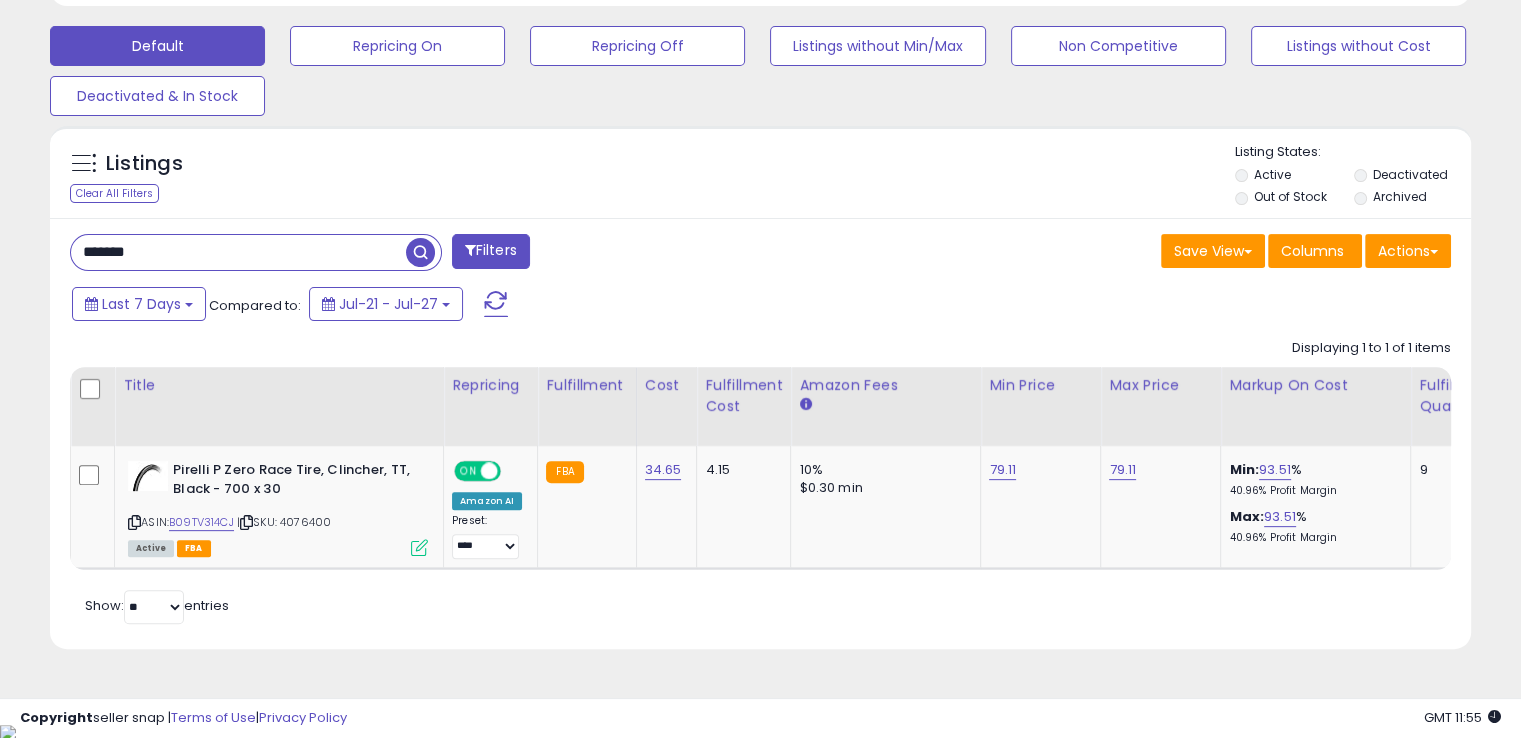 click on "*******" at bounding box center (238, 252) 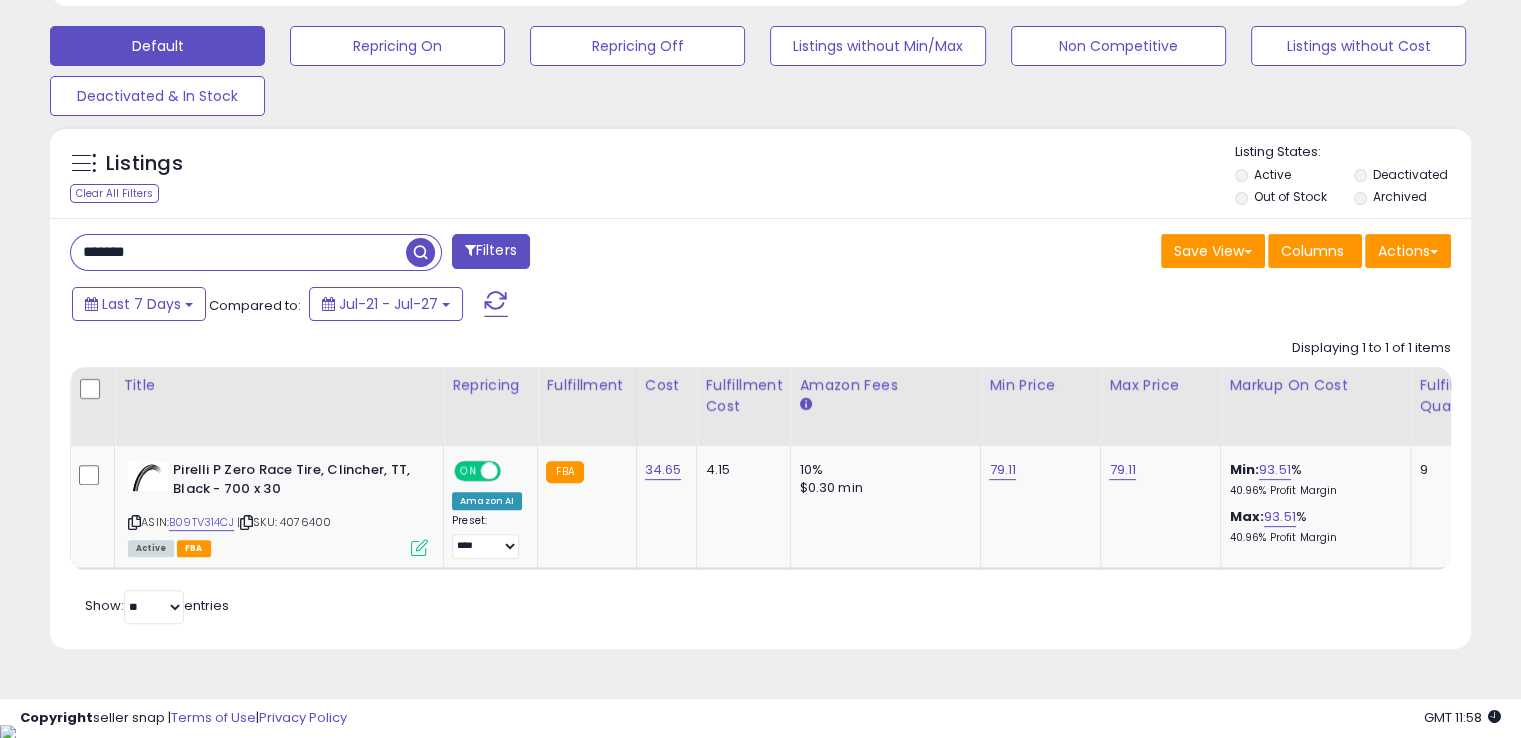 click on "*******" at bounding box center (238, 252) 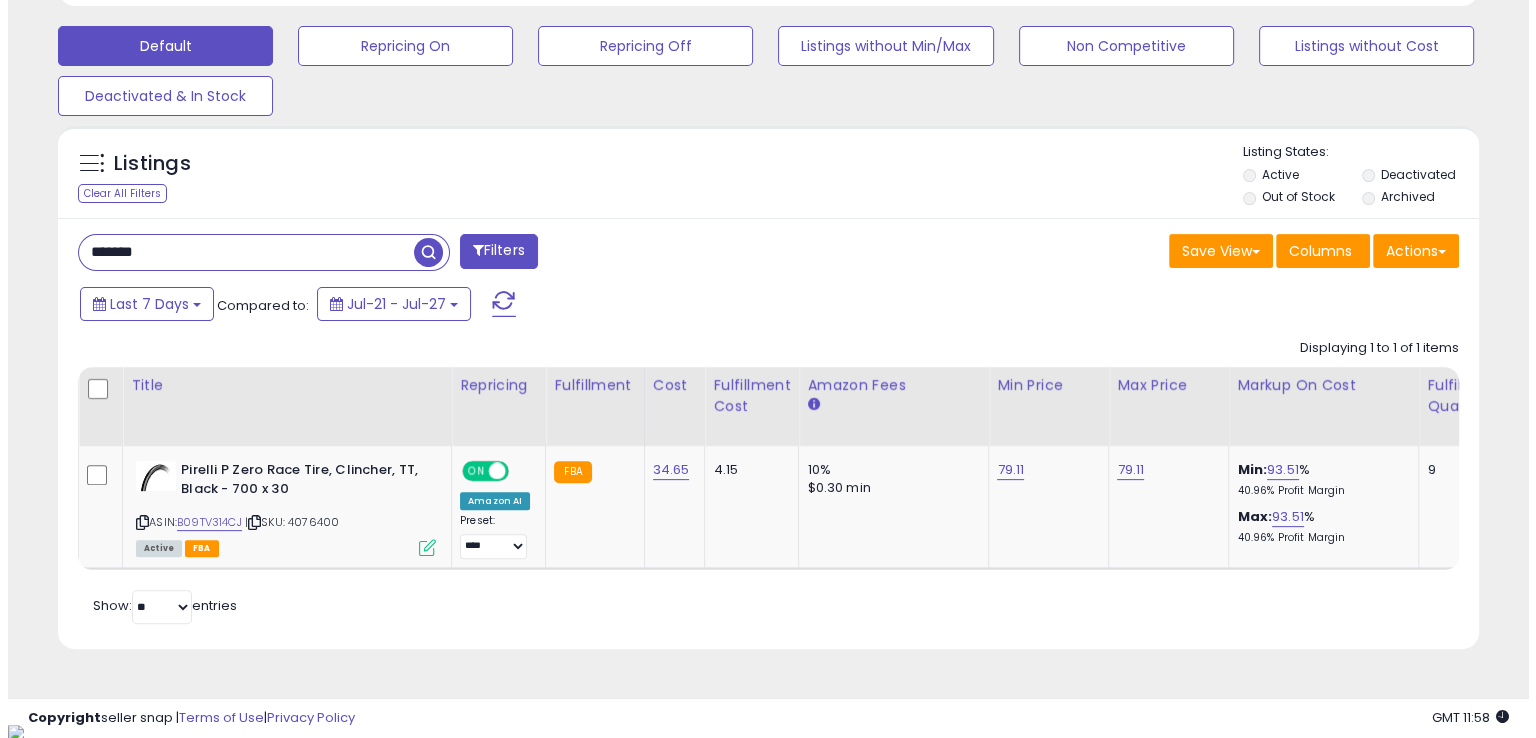 scroll, scrollTop: 481, scrollLeft: 0, axis: vertical 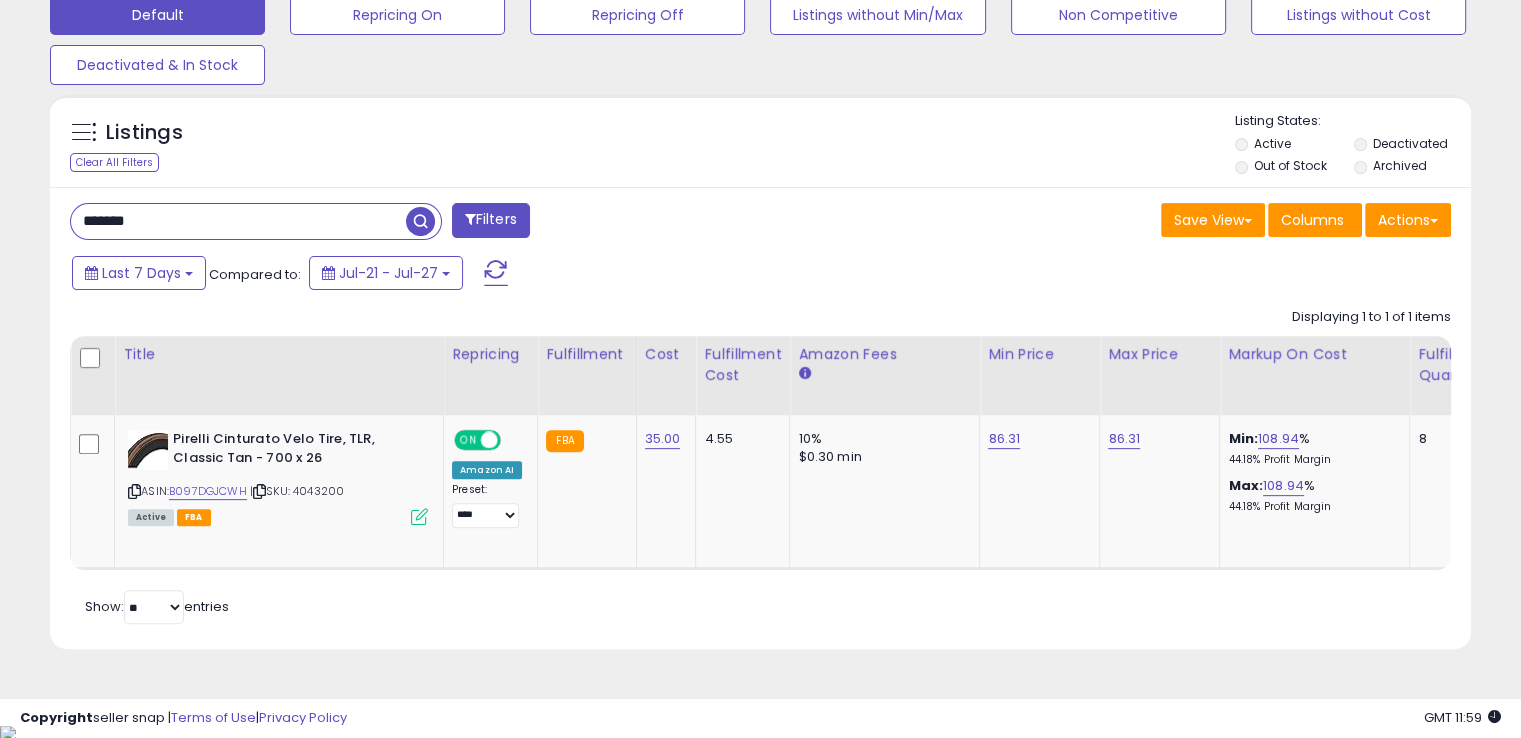 click on "*******" at bounding box center (238, 221) 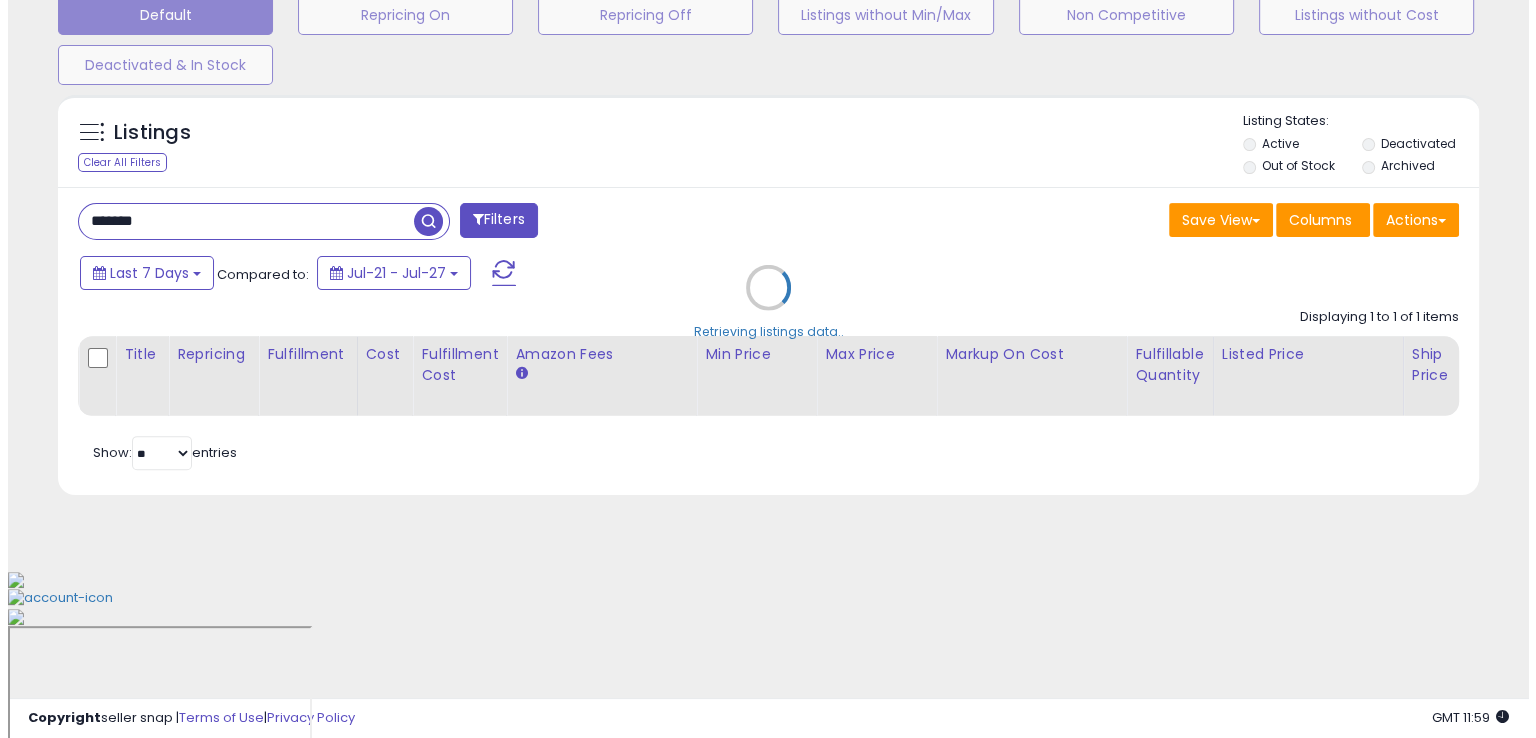 scroll, scrollTop: 481, scrollLeft: 0, axis: vertical 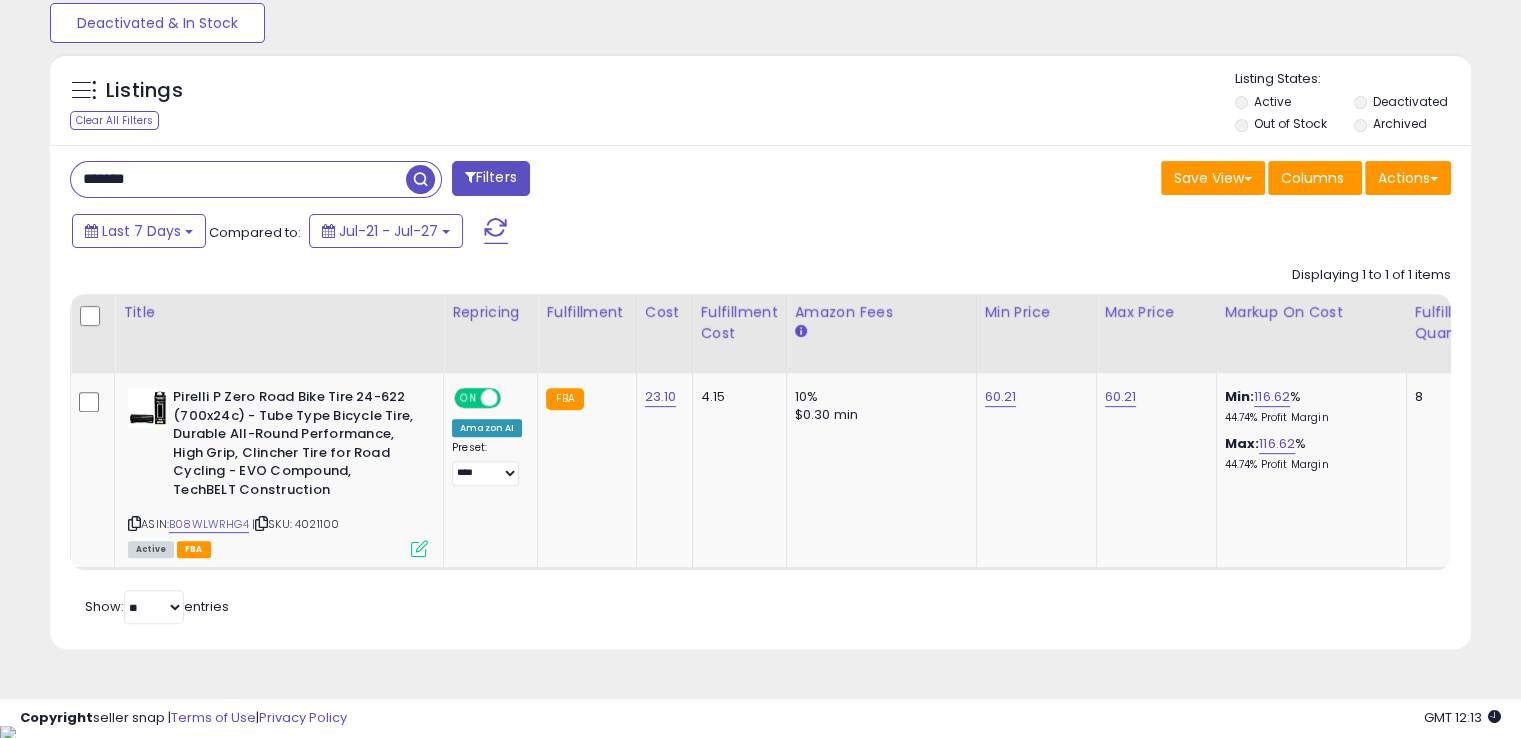 click on "*******" at bounding box center (238, 179) 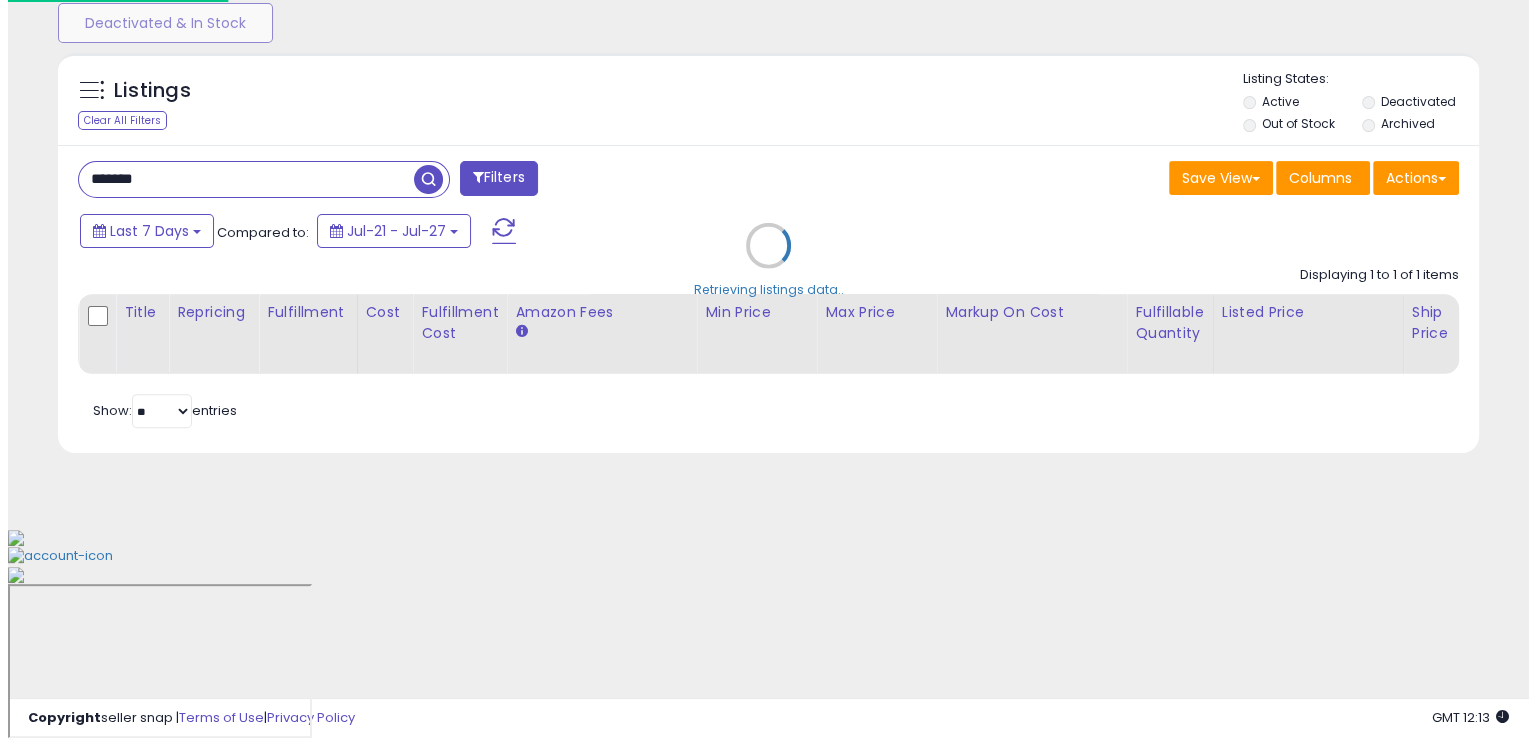 scroll, scrollTop: 481, scrollLeft: 0, axis: vertical 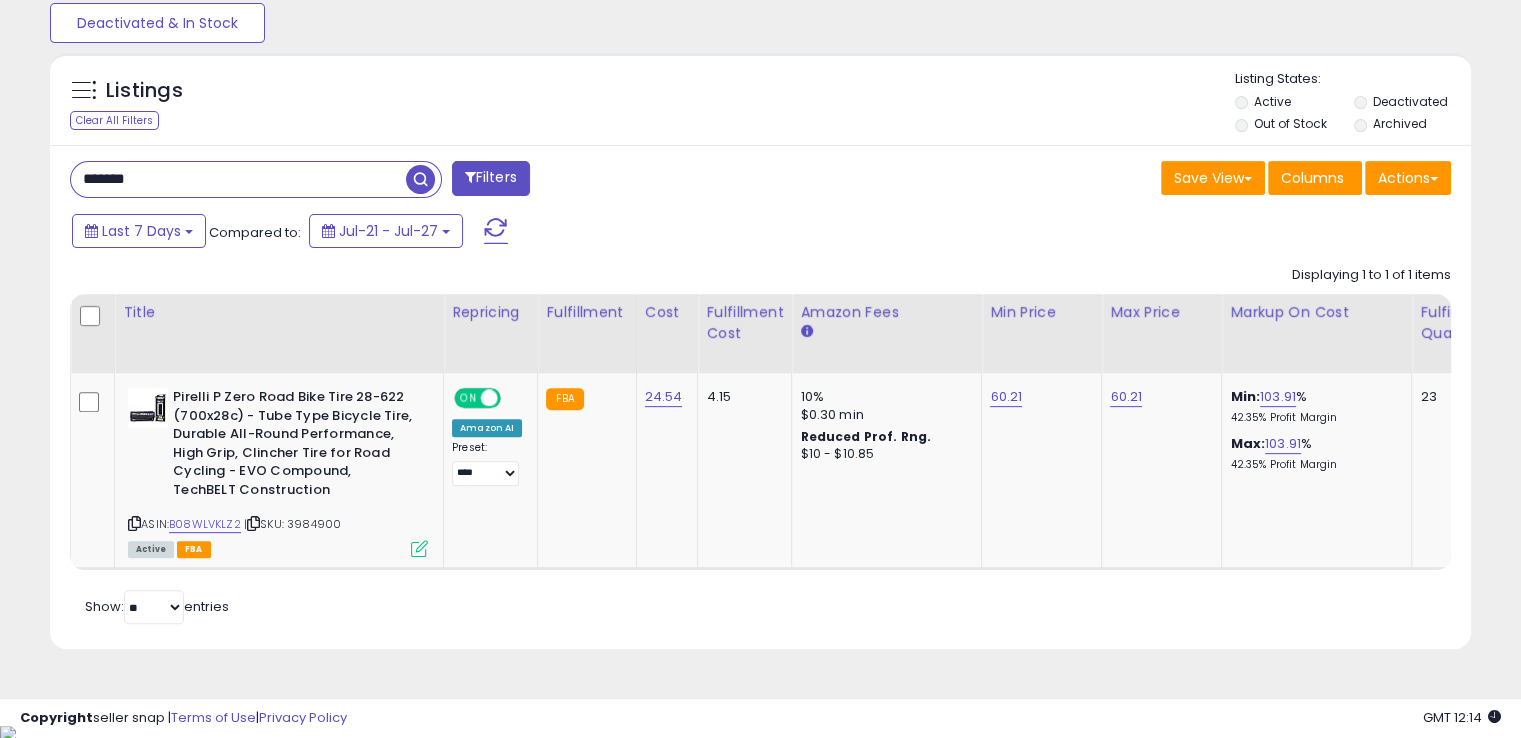 click on "*******" at bounding box center [238, 179] 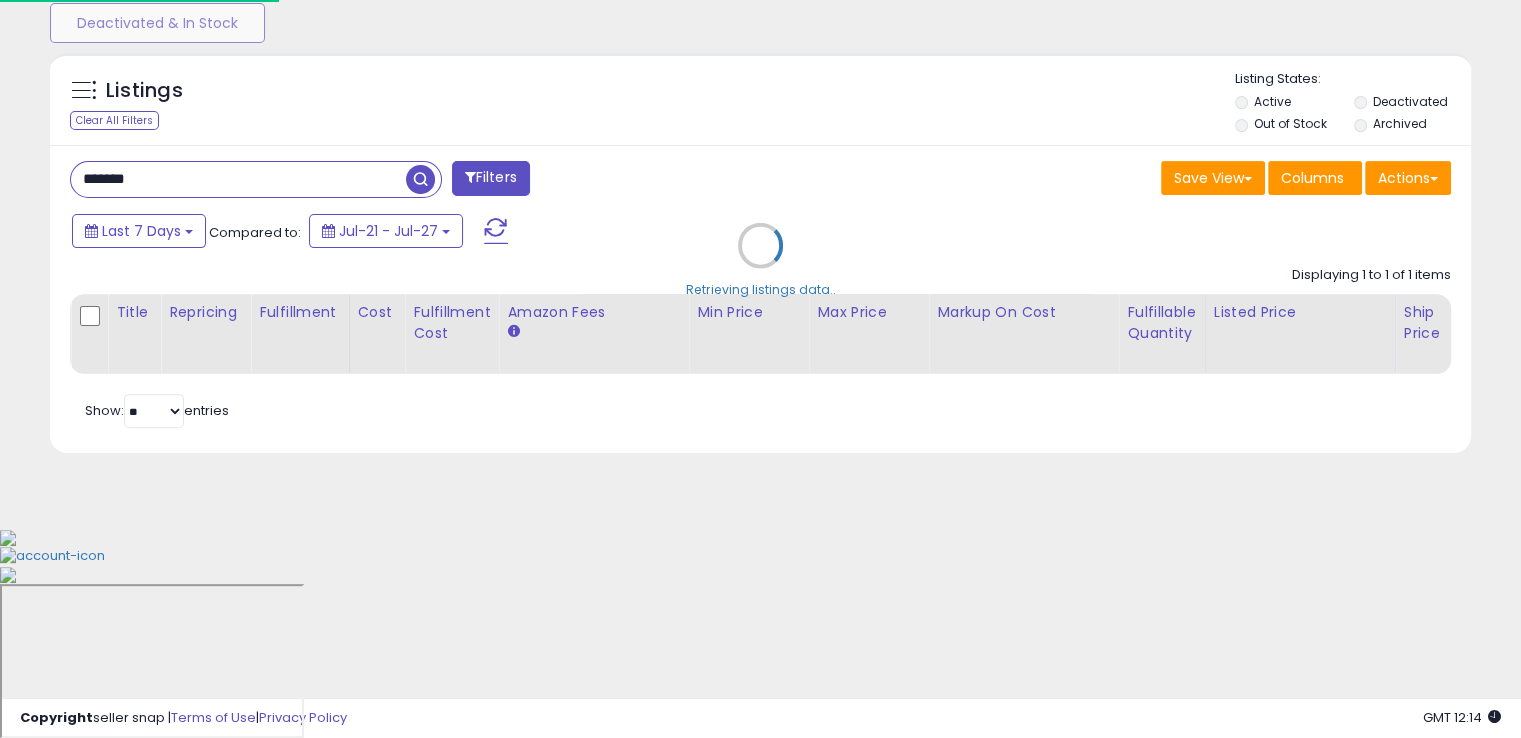 scroll, scrollTop: 999589, scrollLeft: 999168, axis: both 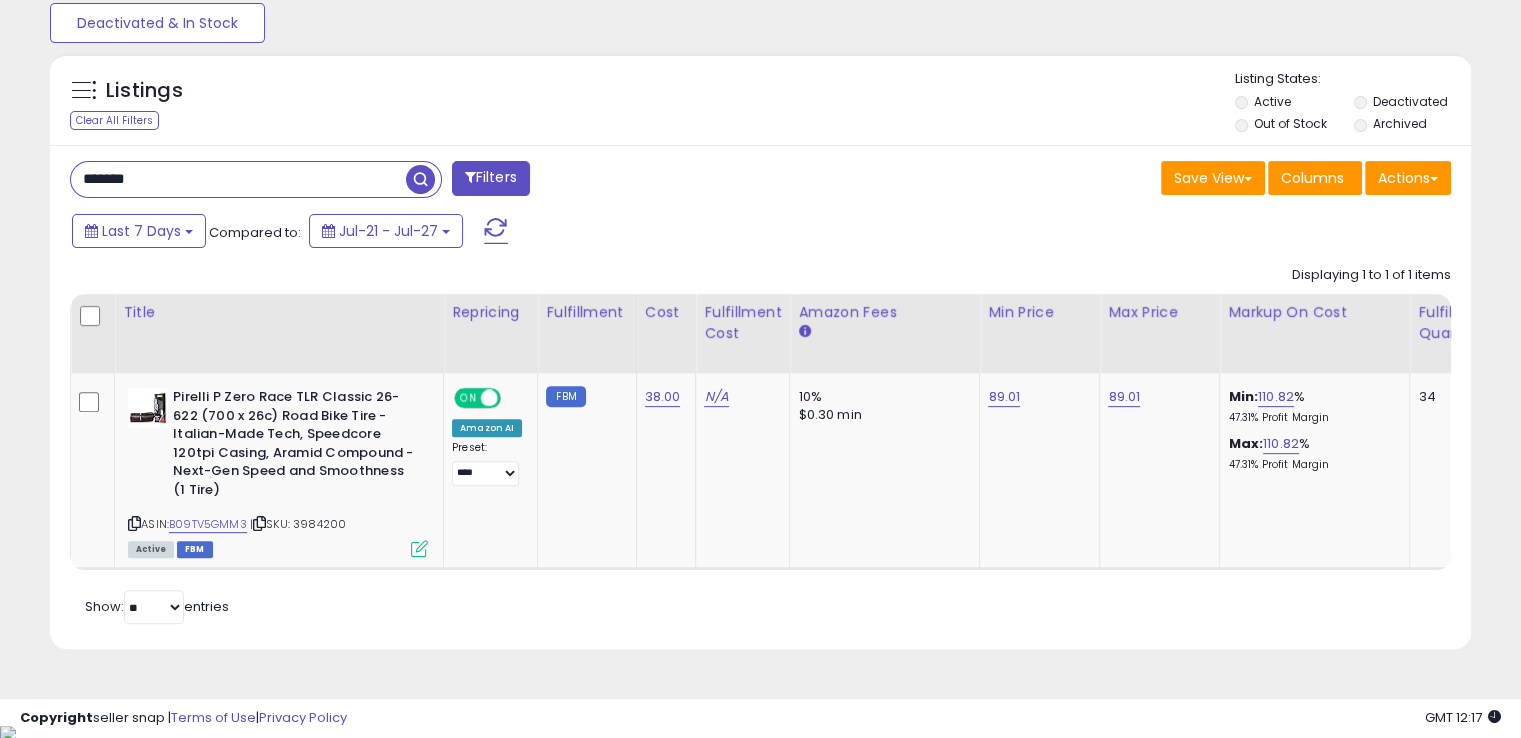 click on "*******" at bounding box center [238, 179] 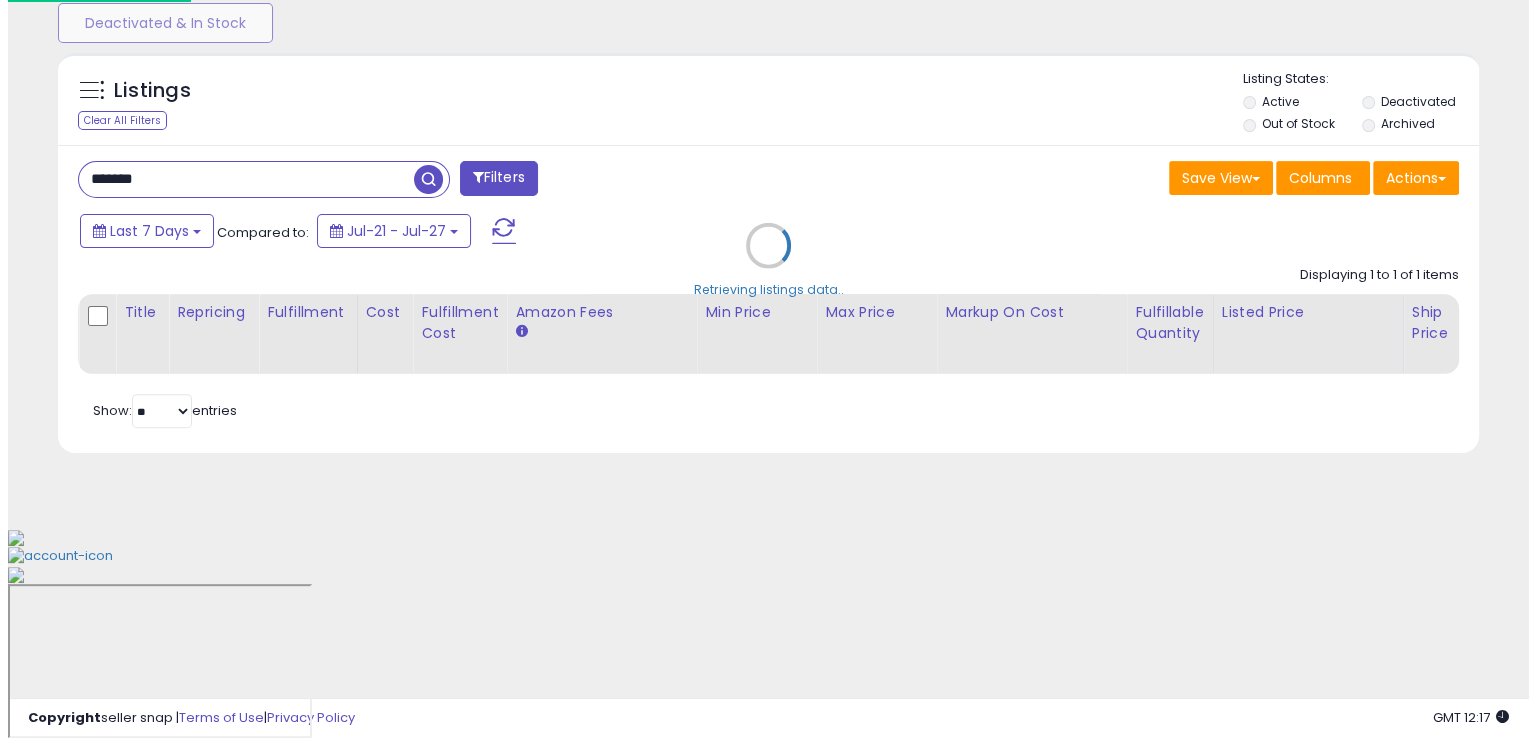 scroll, scrollTop: 481, scrollLeft: 0, axis: vertical 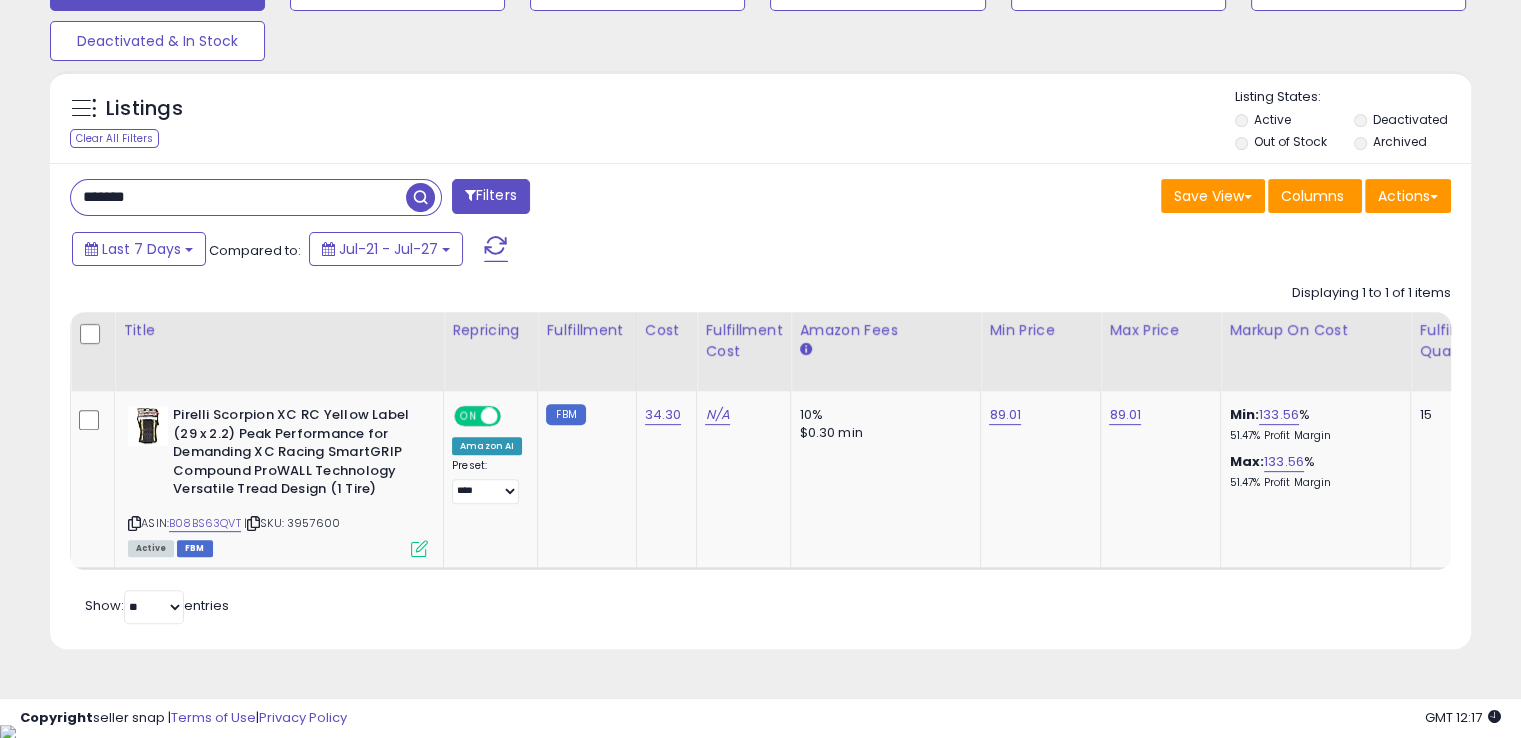 click on "*******" at bounding box center (238, 197) 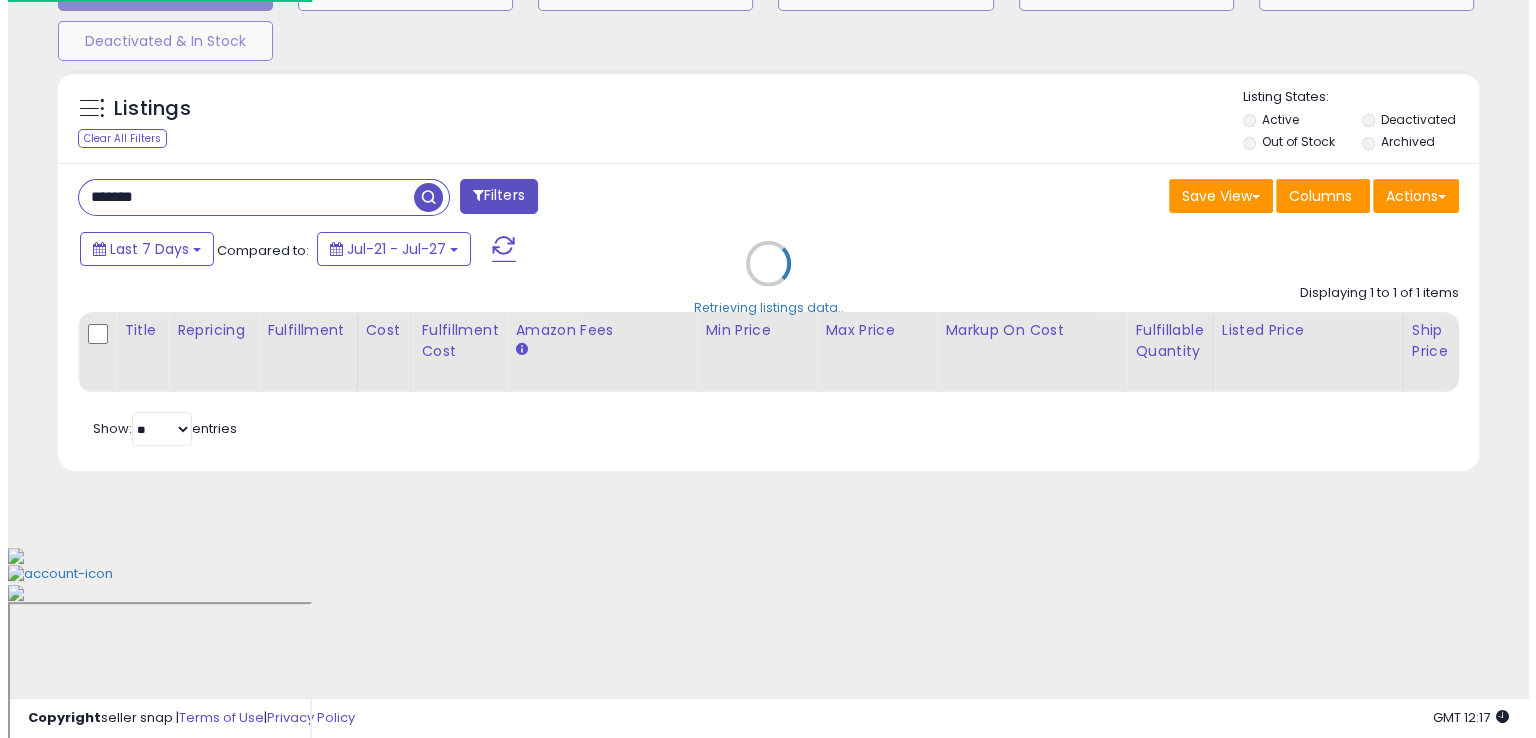scroll, scrollTop: 481, scrollLeft: 0, axis: vertical 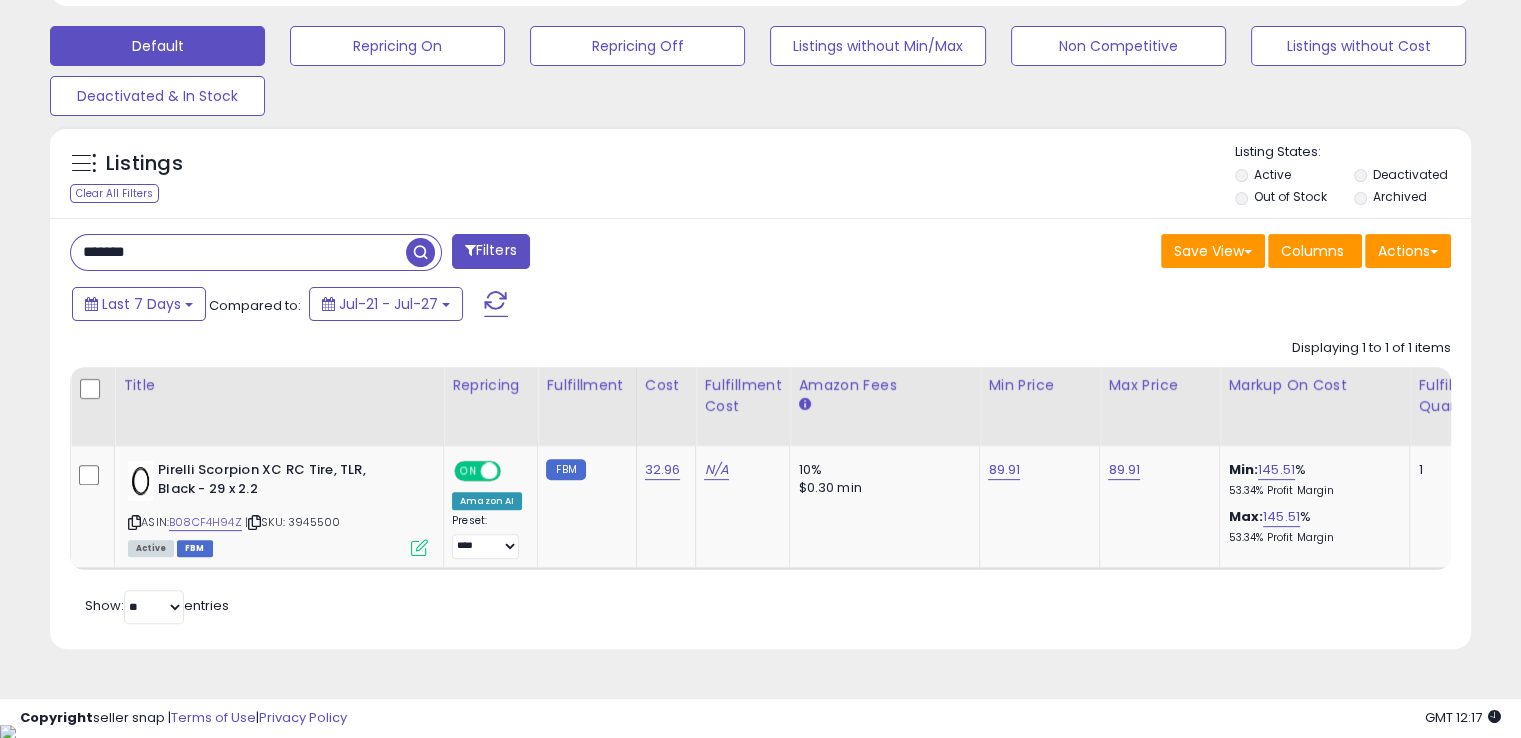 click on "*******" at bounding box center (238, 252) 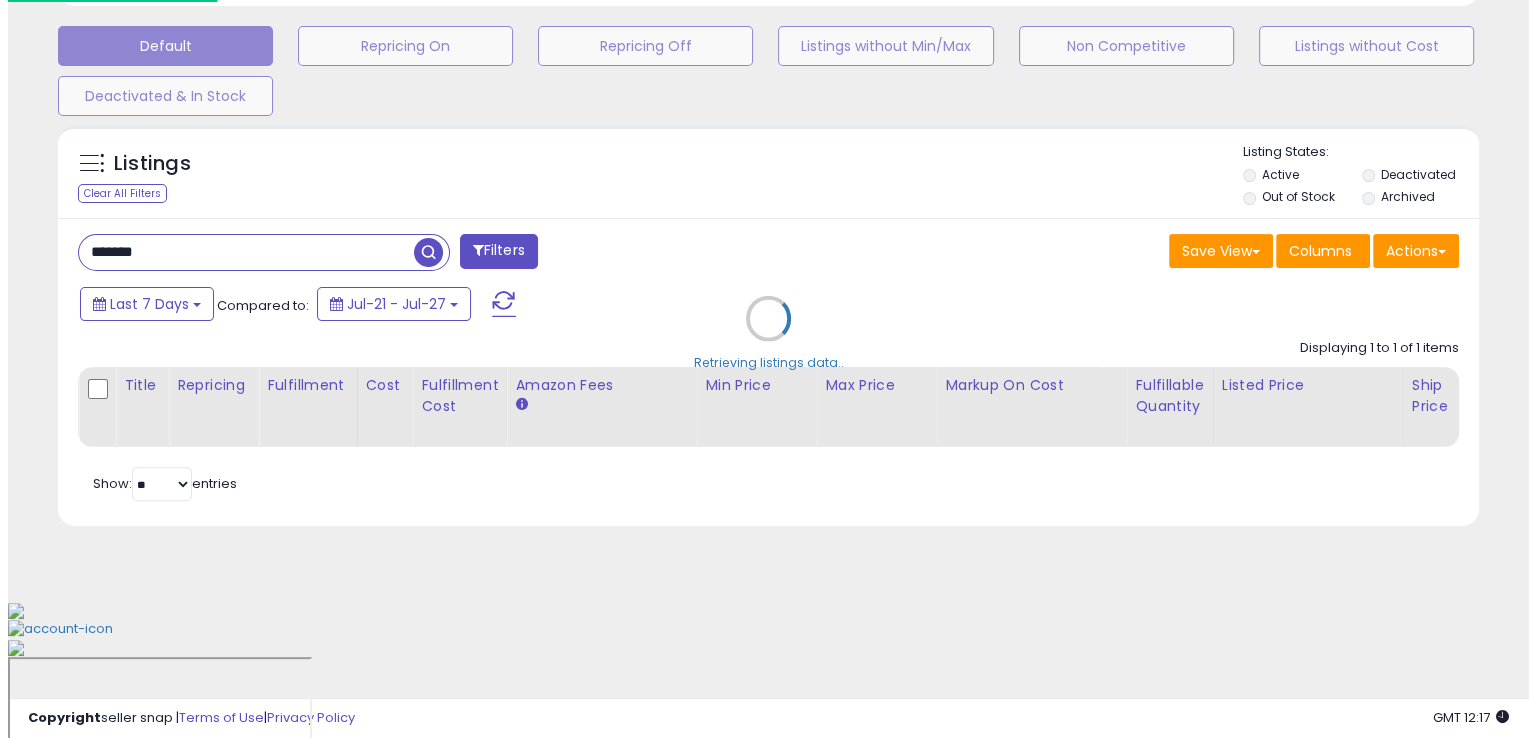 scroll, scrollTop: 481, scrollLeft: 0, axis: vertical 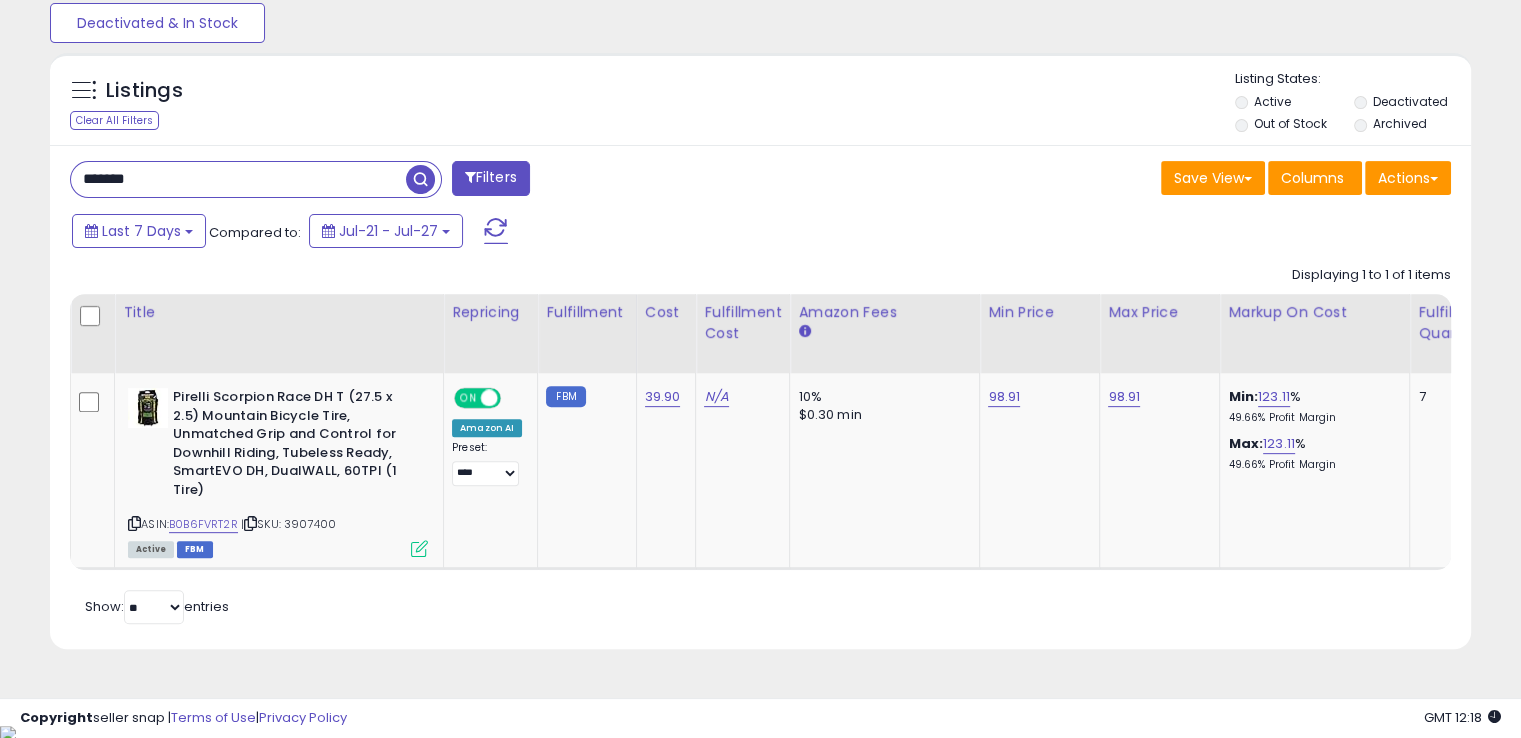 click on "*******" at bounding box center (238, 179) 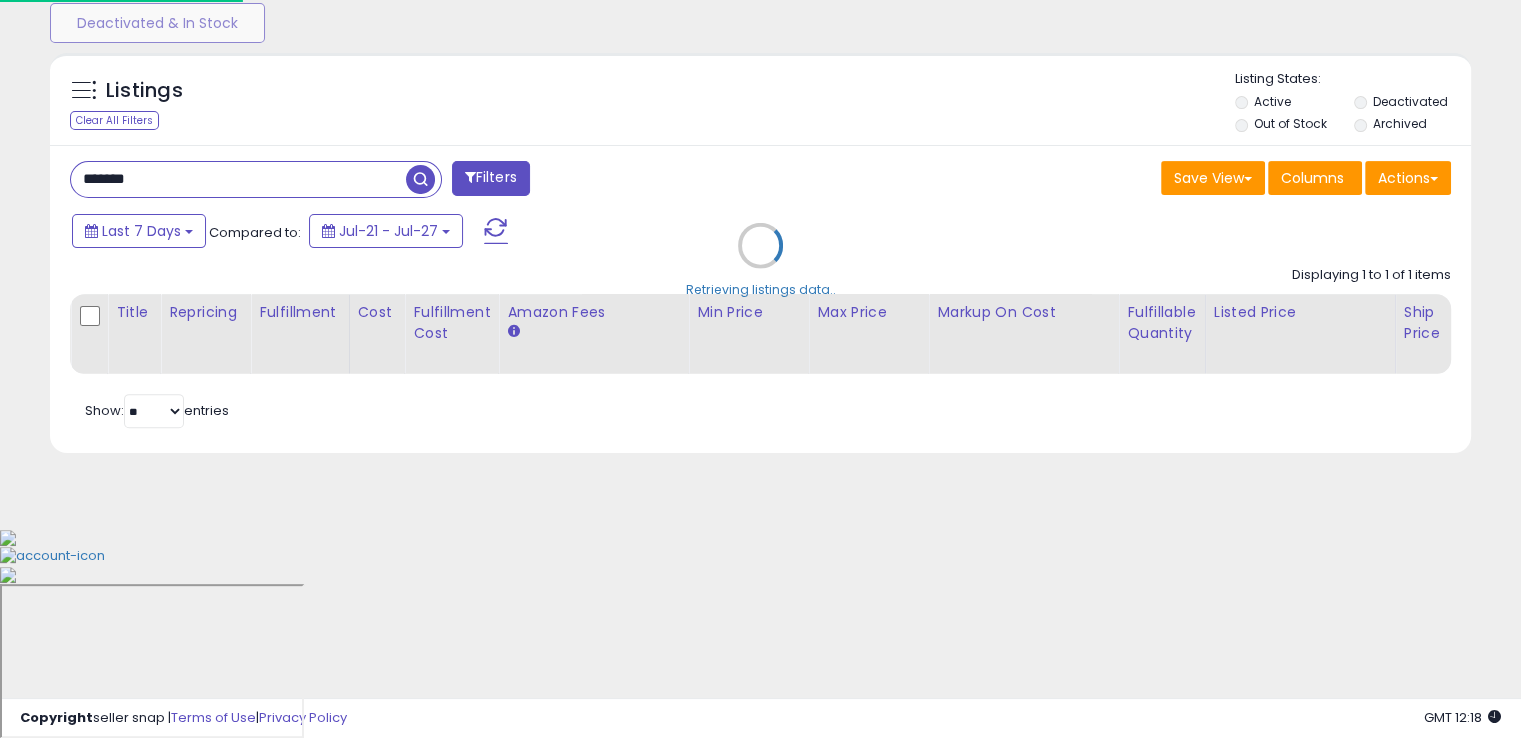 scroll, scrollTop: 999589, scrollLeft: 999168, axis: both 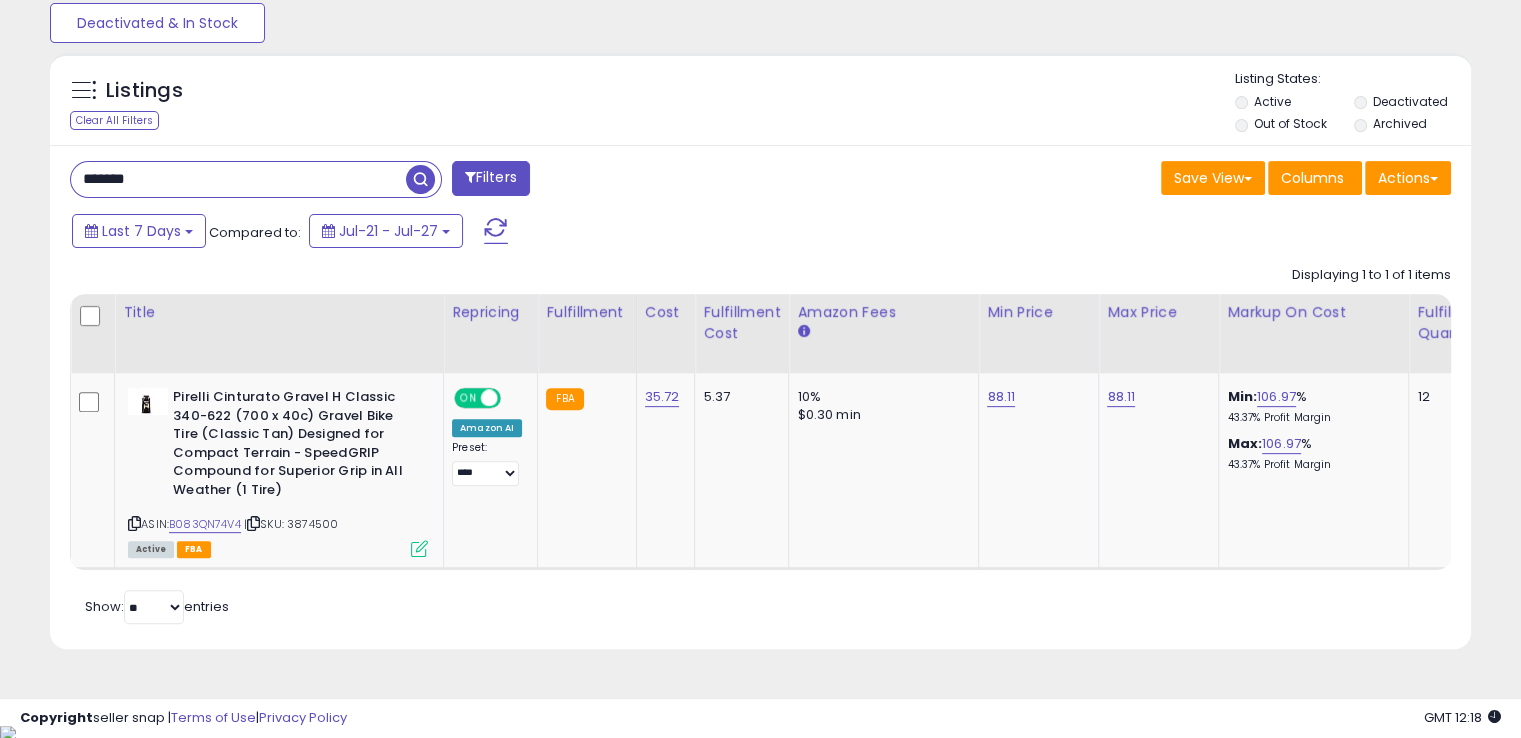click on "*******" at bounding box center [238, 179] 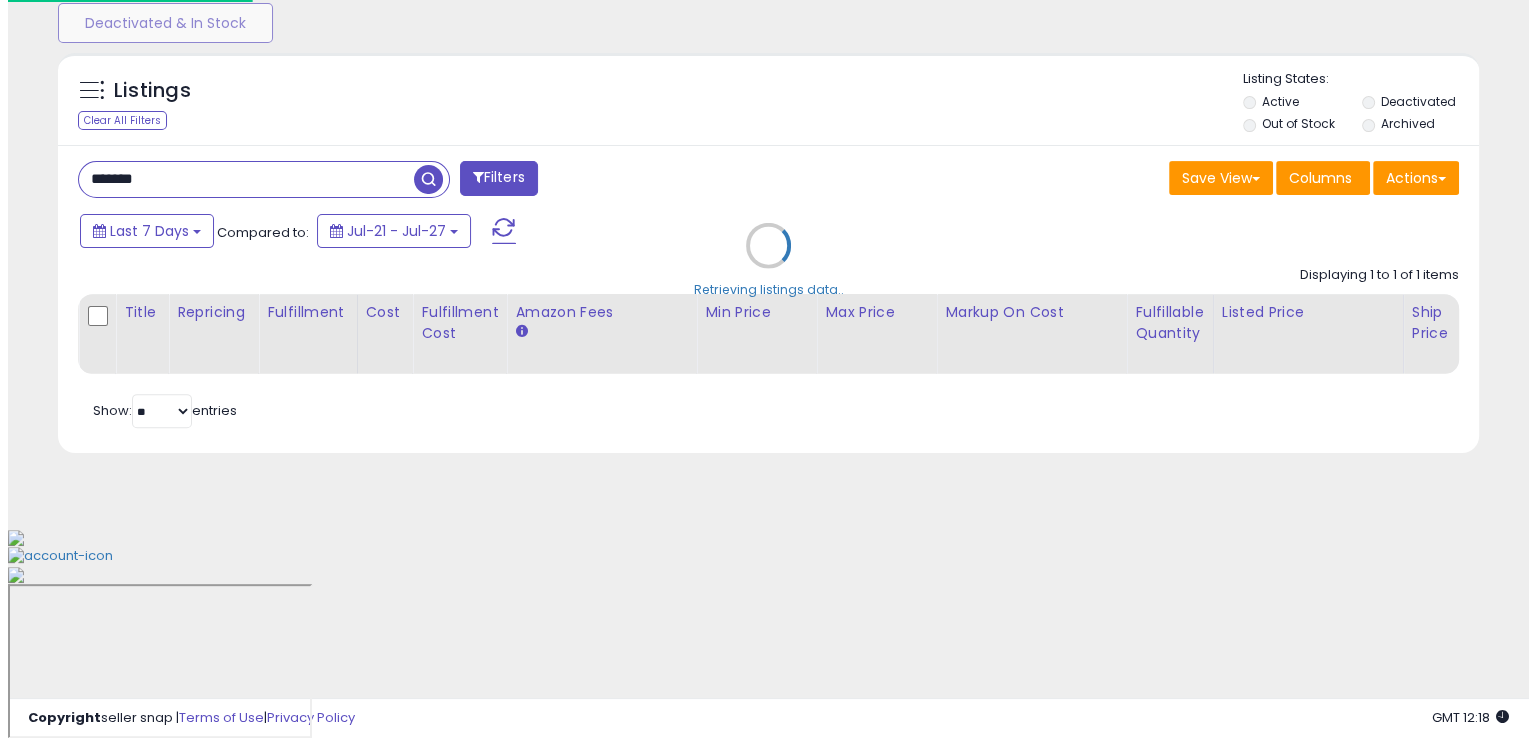 scroll, scrollTop: 481, scrollLeft: 0, axis: vertical 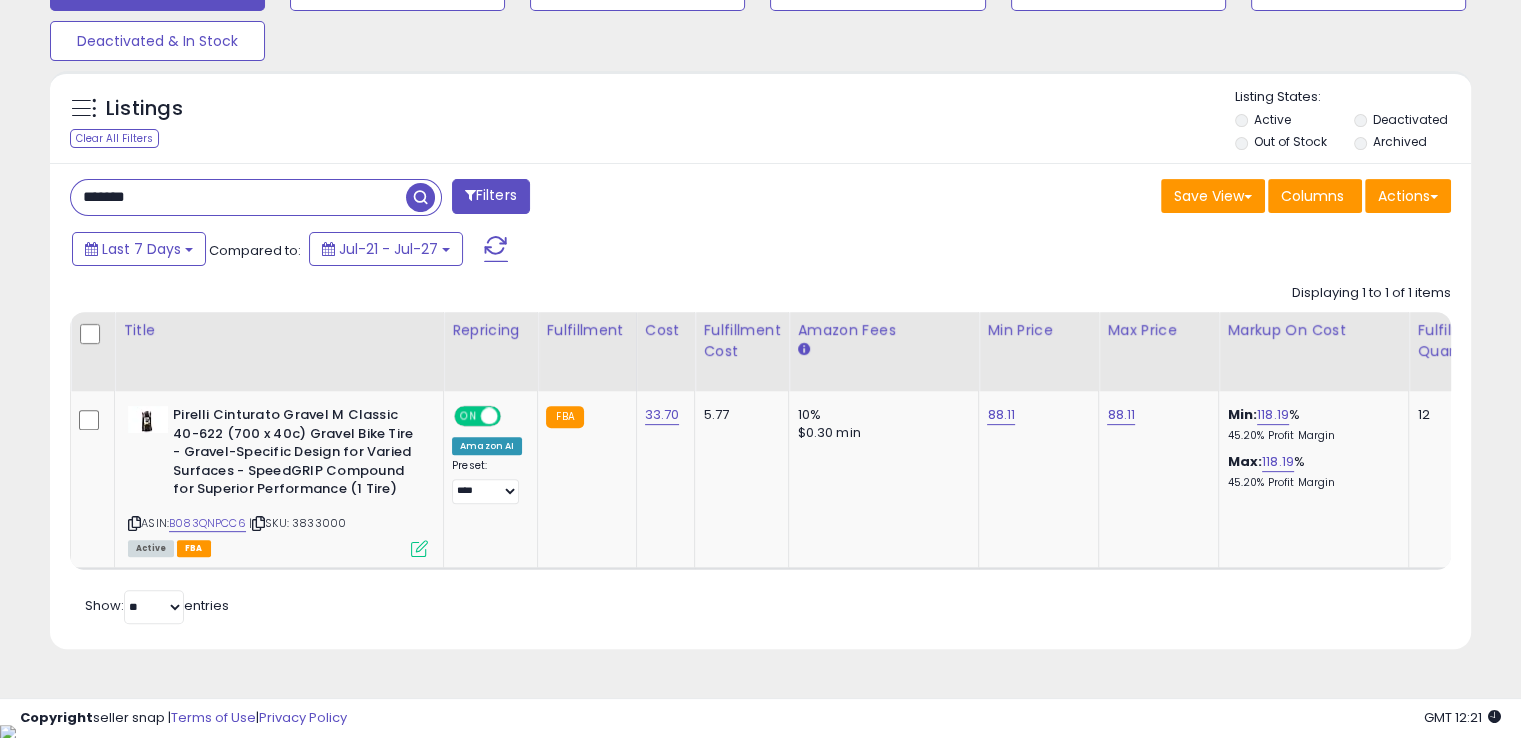 click on "*******" at bounding box center [238, 197] 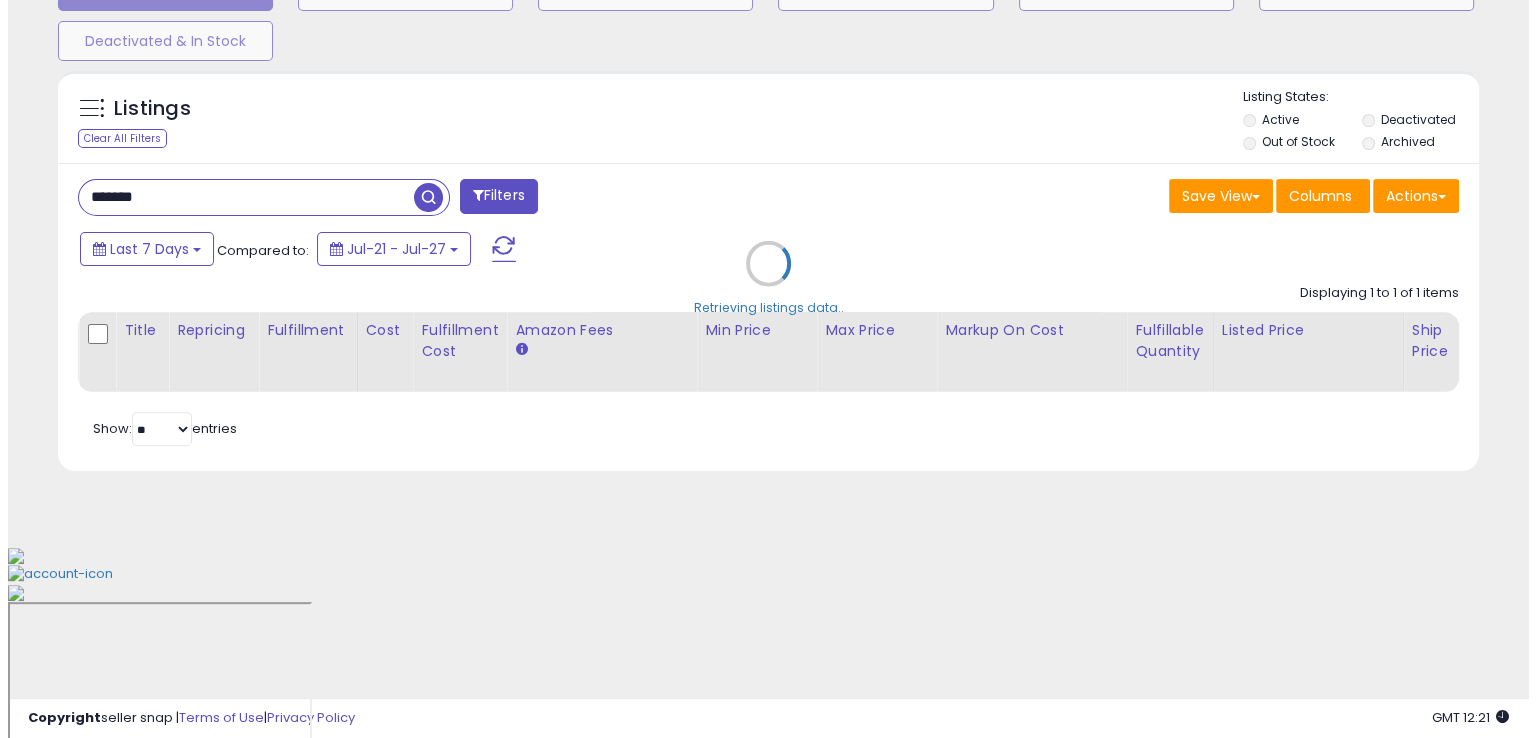 scroll, scrollTop: 481, scrollLeft: 0, axis: vertical 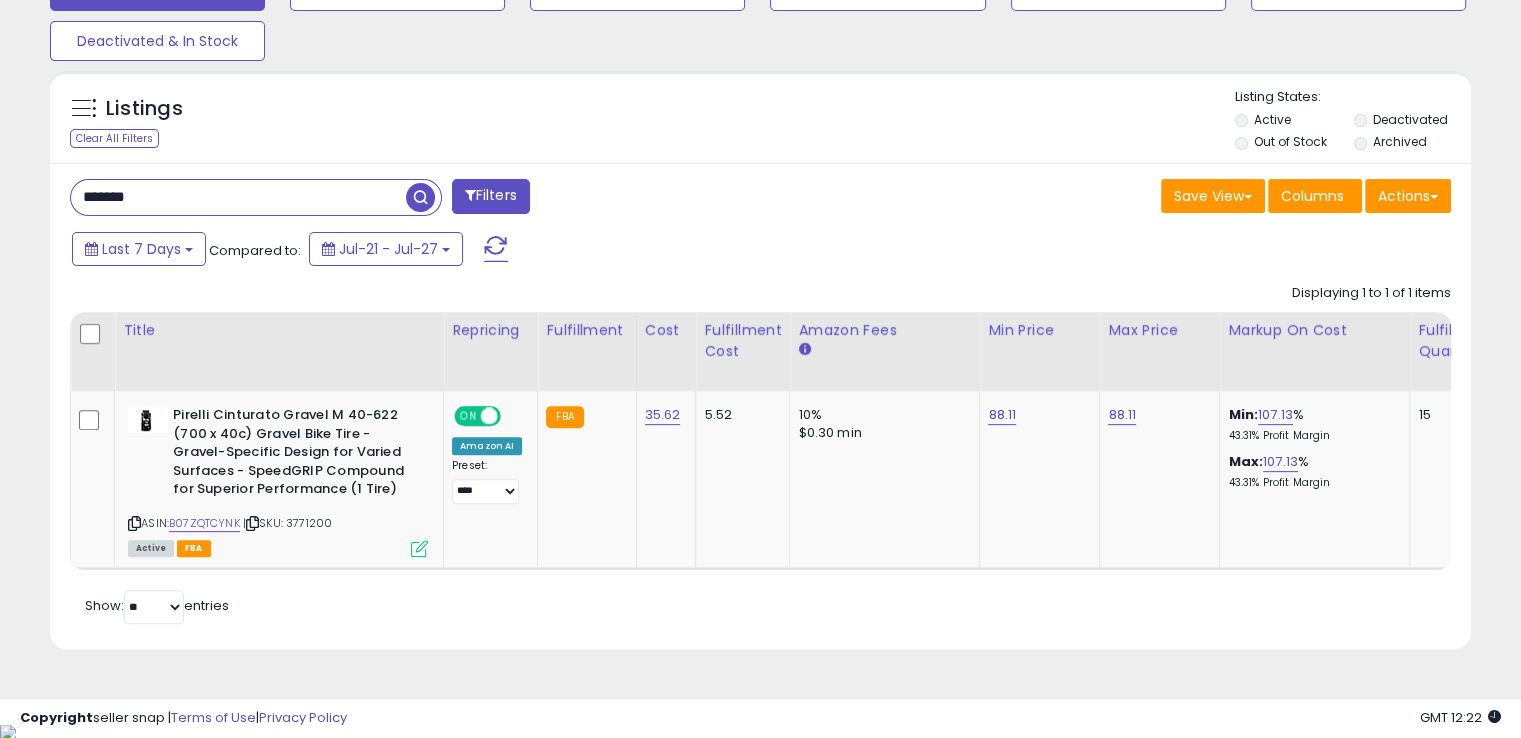 click on "*******" at bounding box center (238, 197) 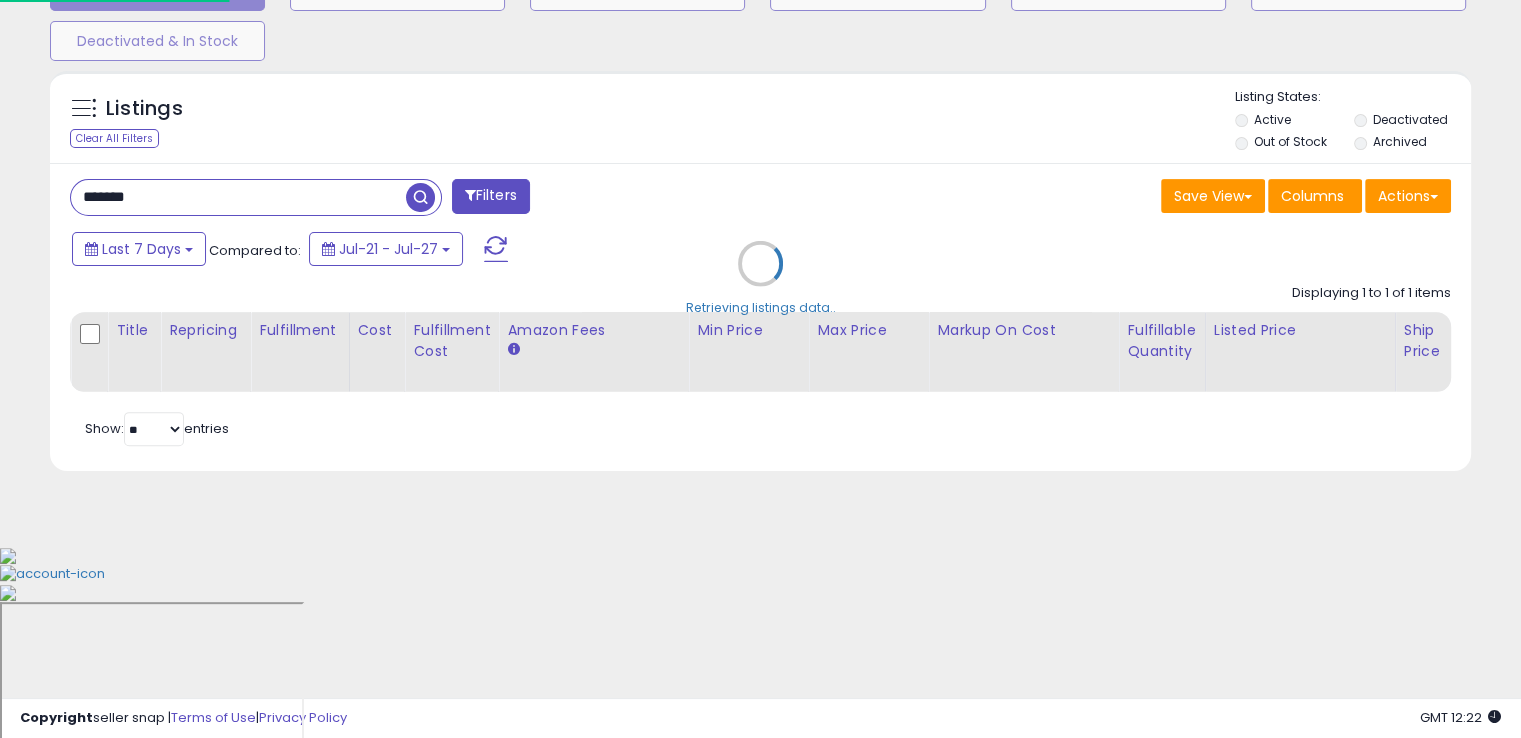 scroll, scrollTop: 999589, scrollLeft: 999168, axis: both 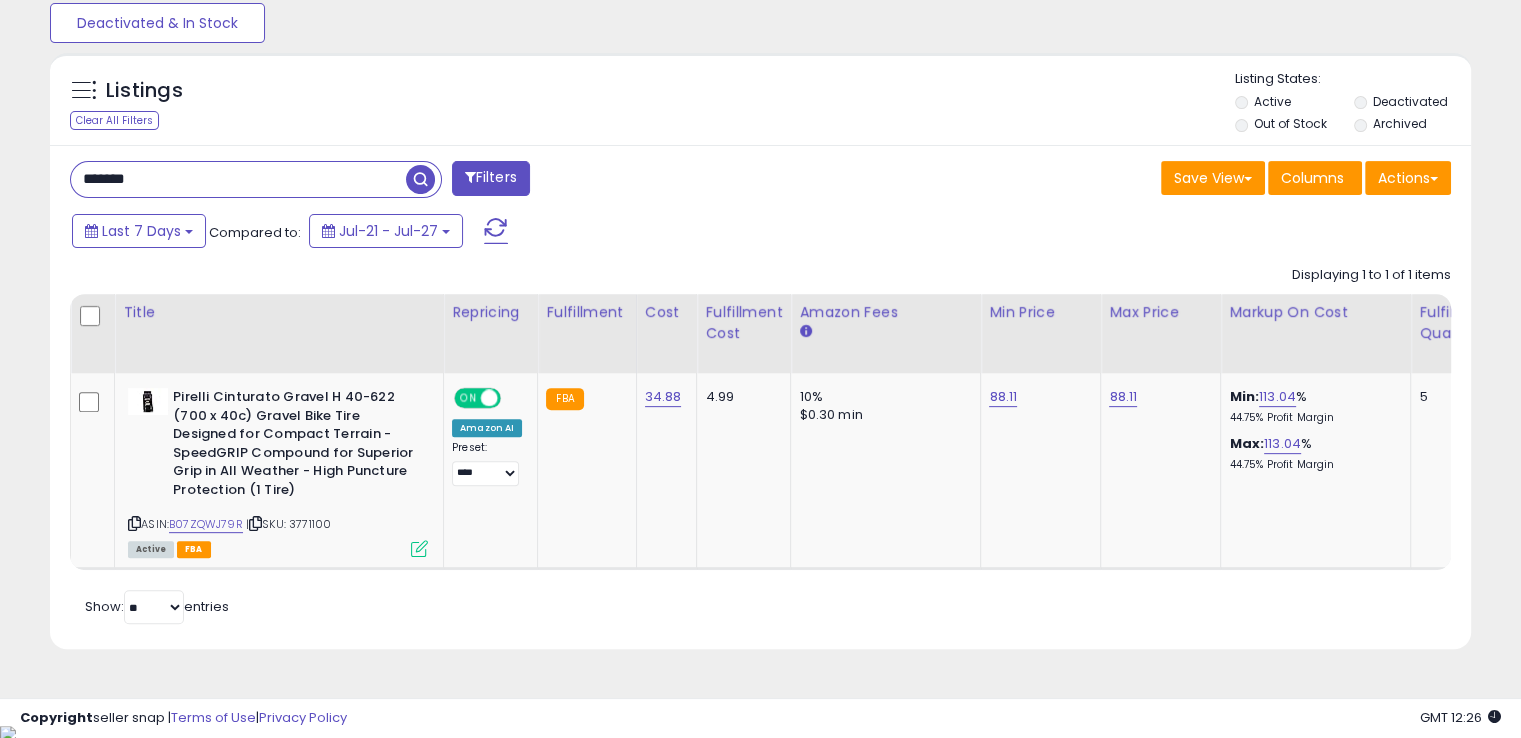 click on "*******" at bounding box center [238, 179] 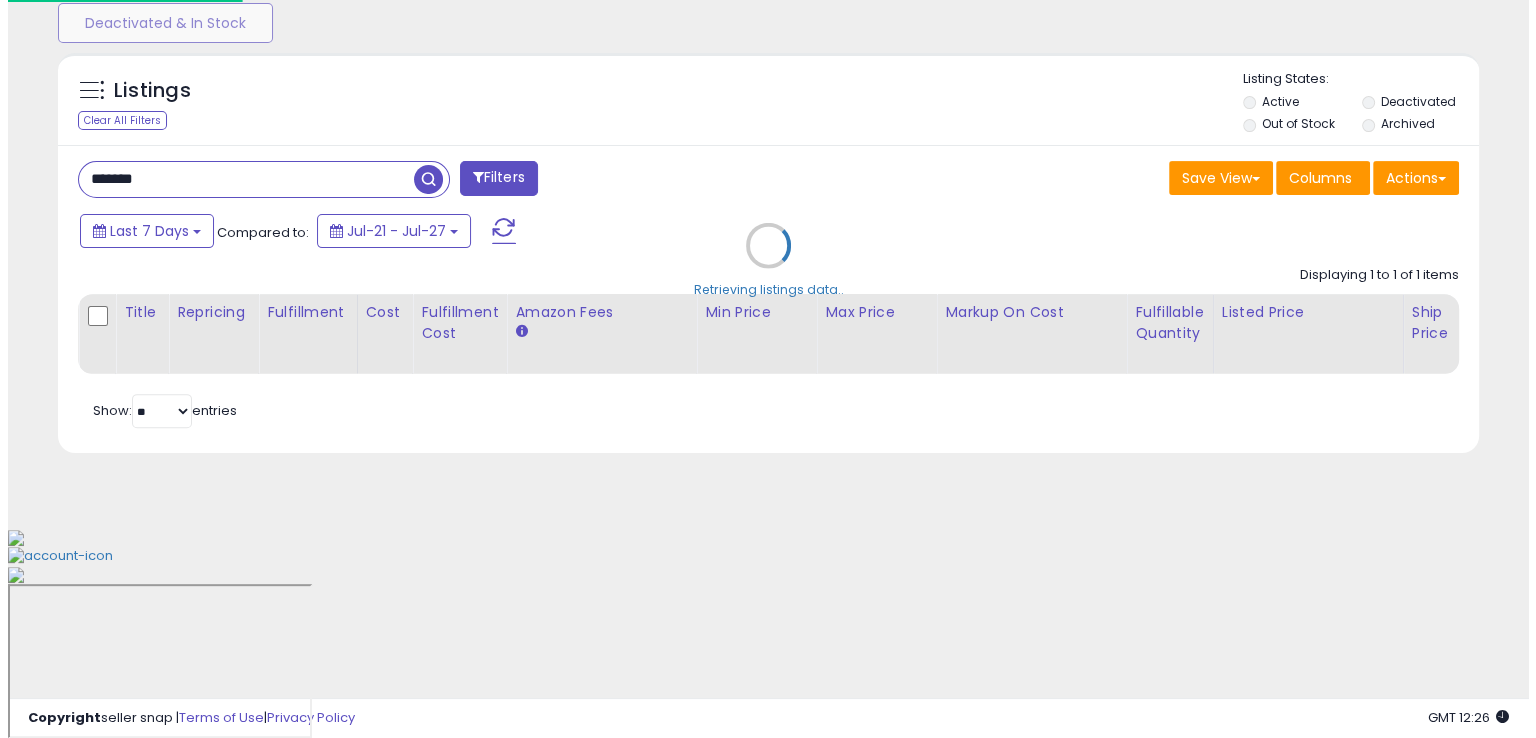 scroll, scrollTop: 481, scrollLeft: 0, axis: vertical 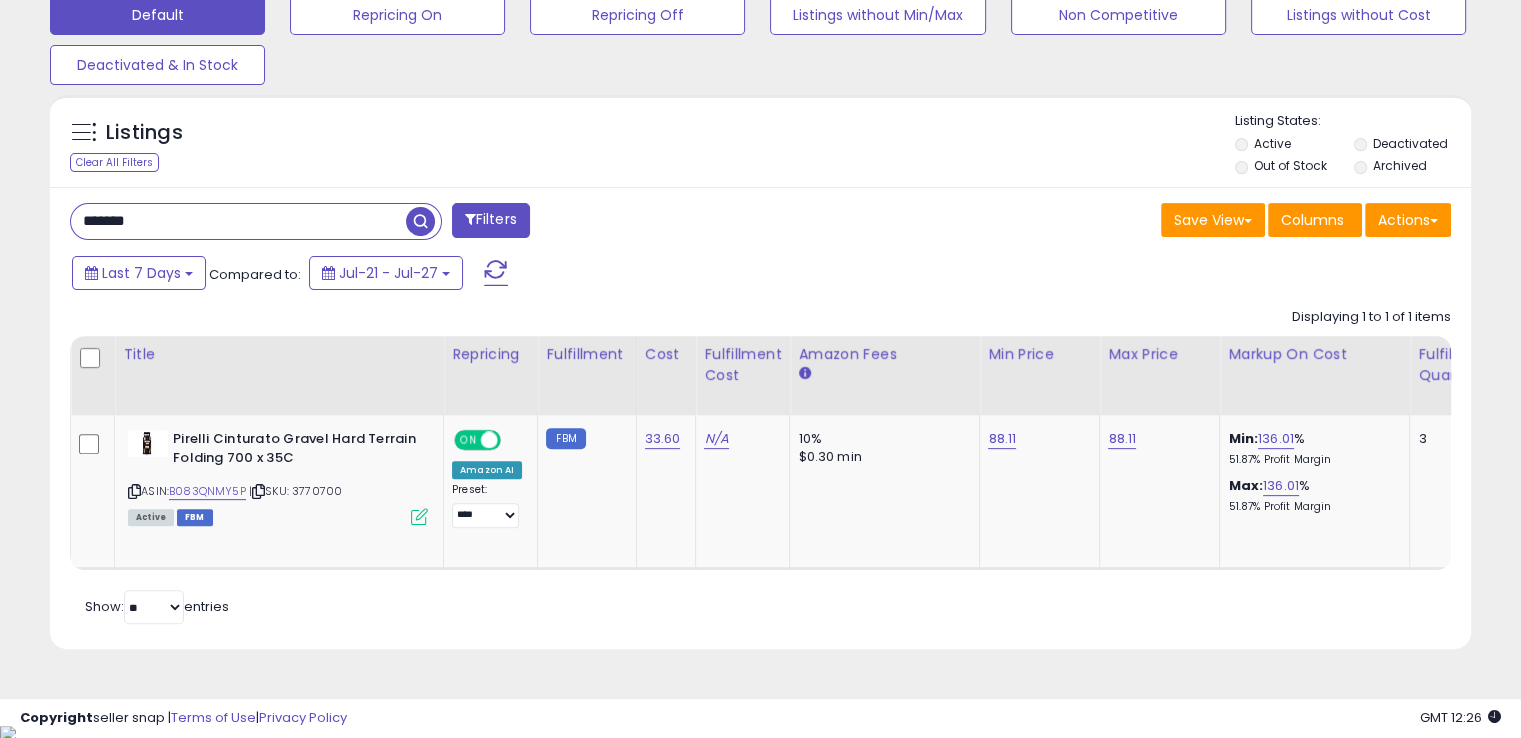 click on "*******" at bounding box center (238, 221) 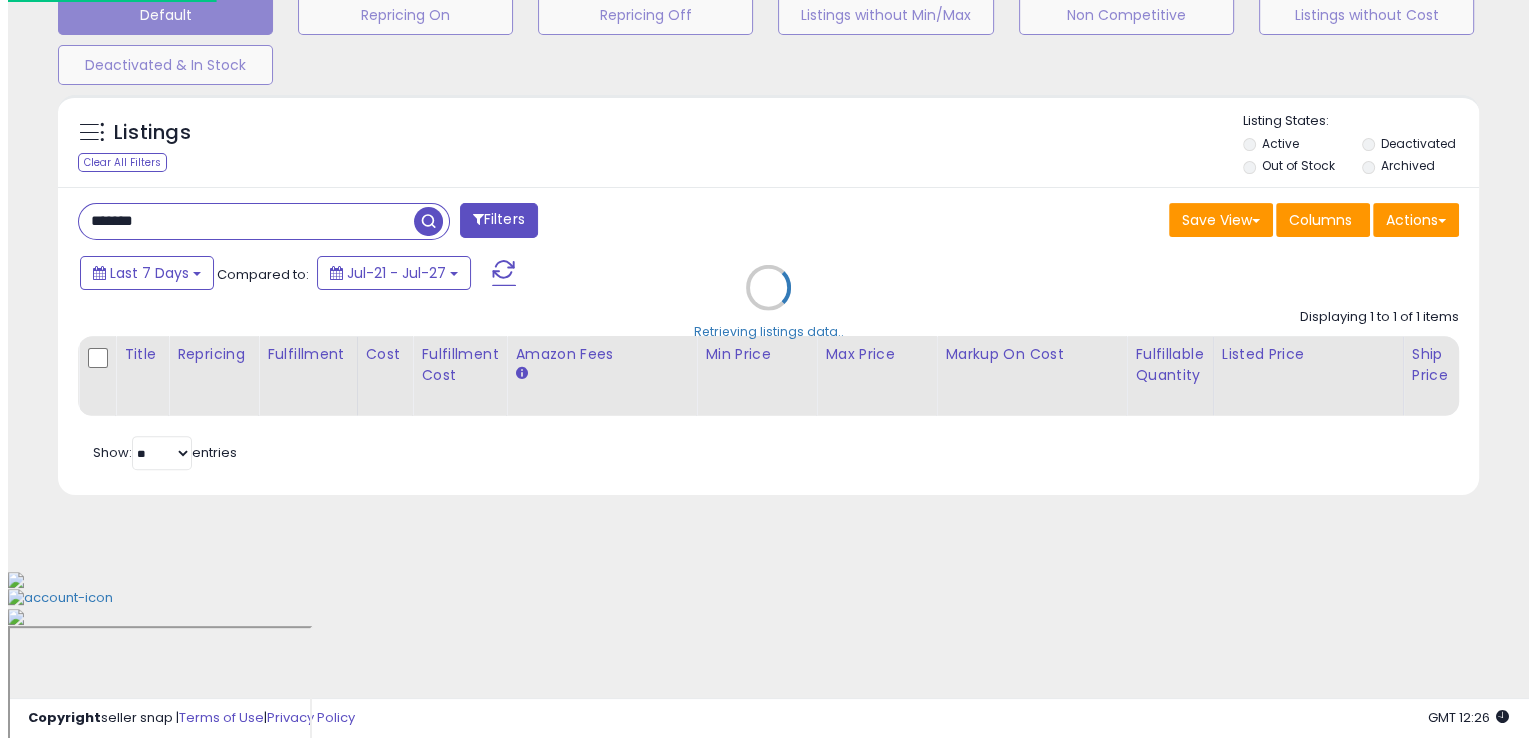 scroll, scrollTop: 481, scrollLeft: 0, axis: vertical 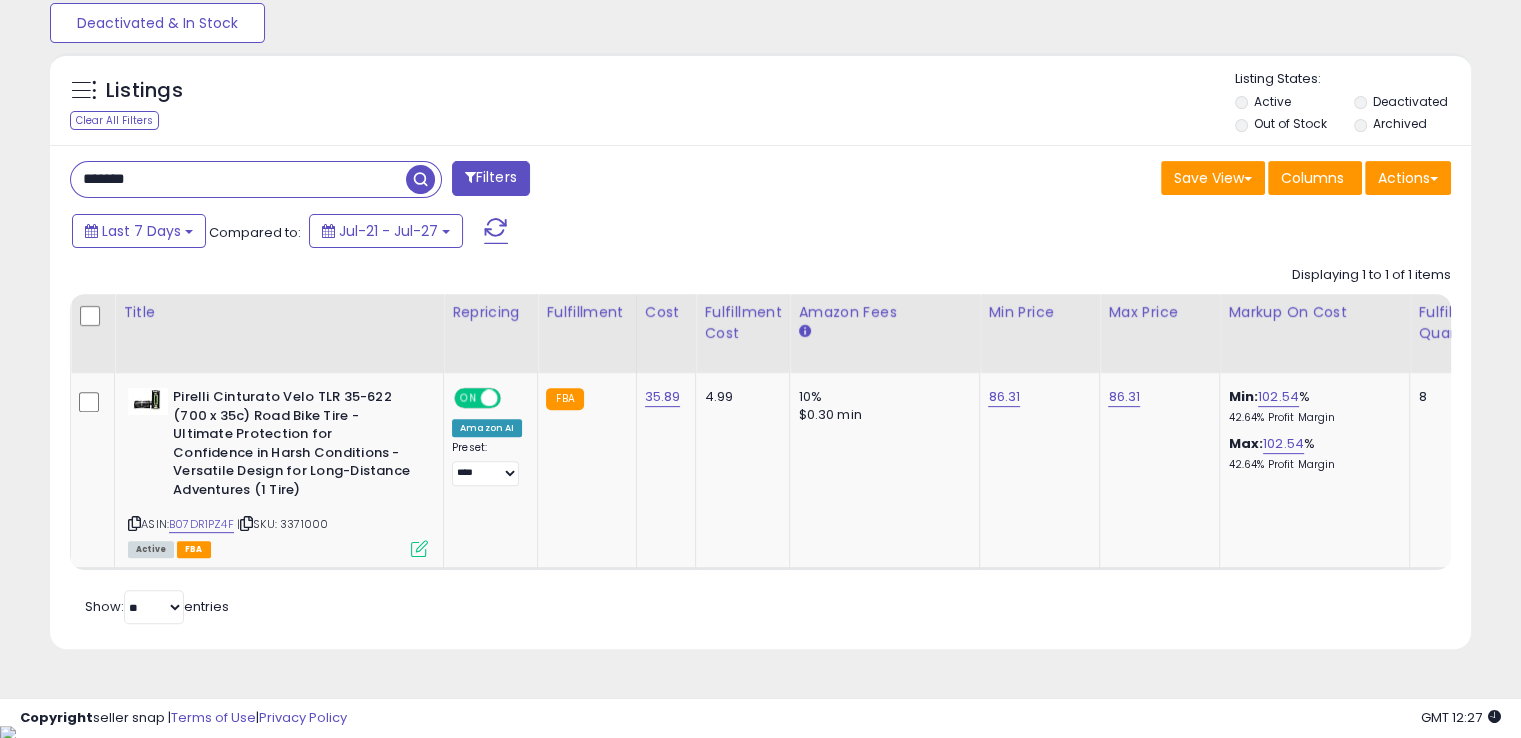 click on "*******" at bounding box center (238, 179) 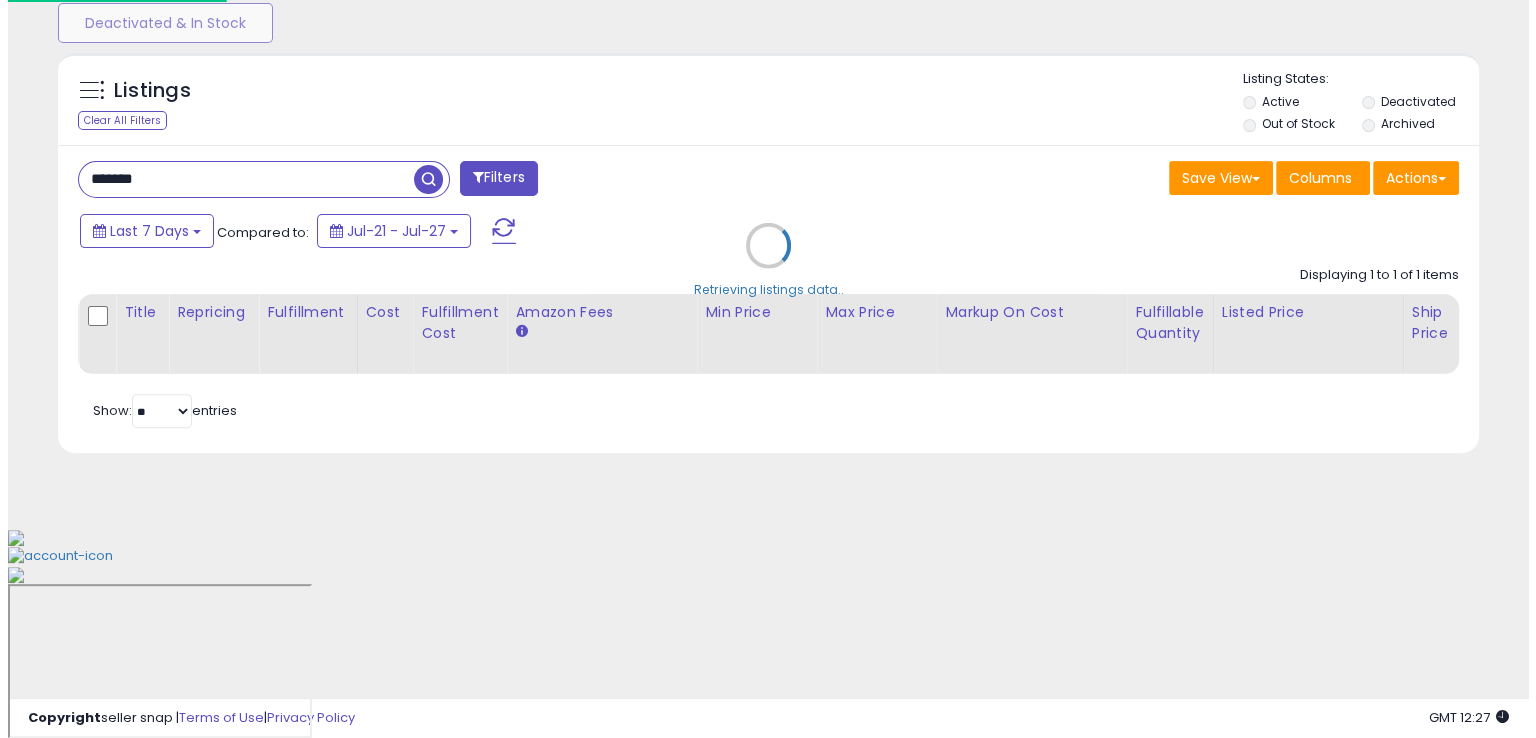 scroll, scrollTop: 481, scrollLeft: 0, axis: vertical 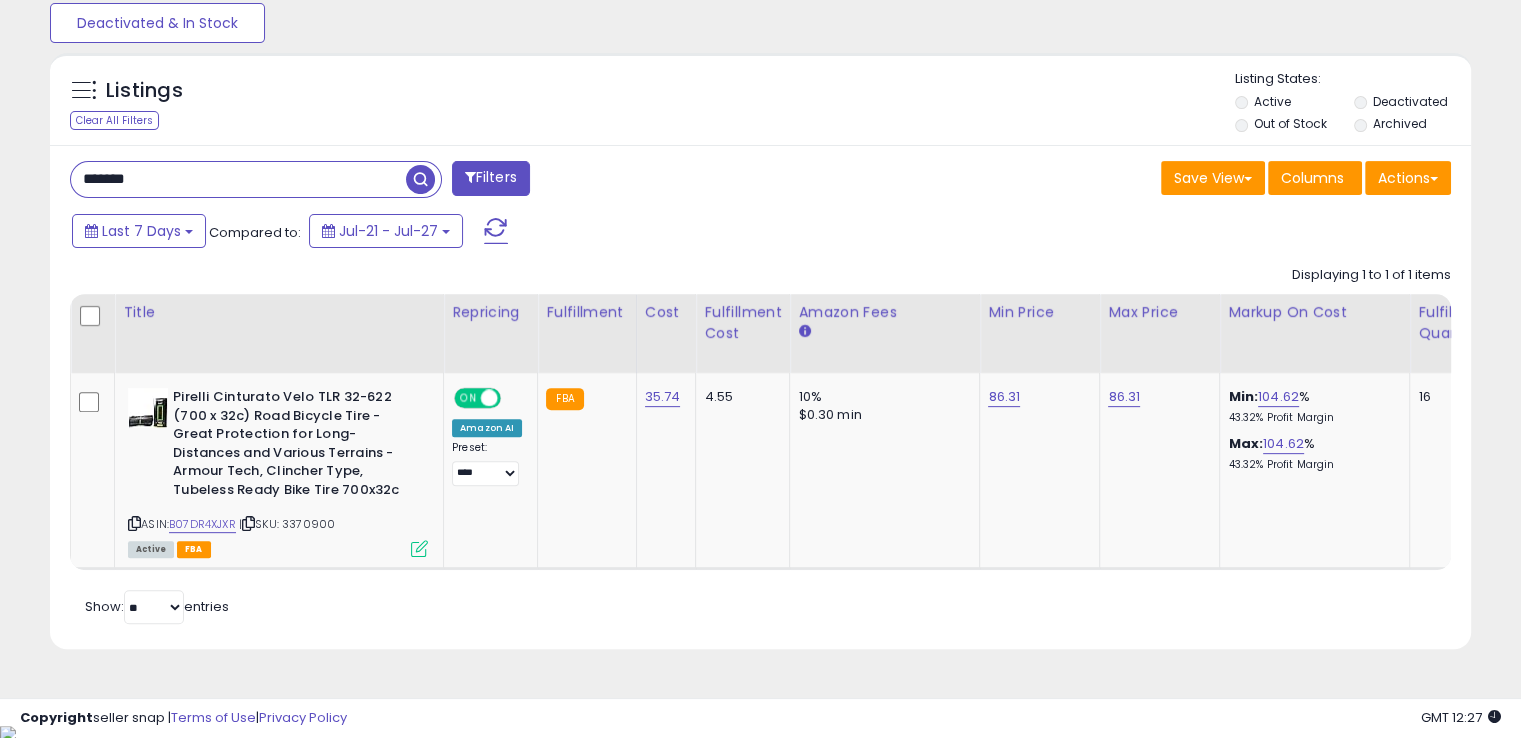 click on "*******" at bounding box center (238, 179) 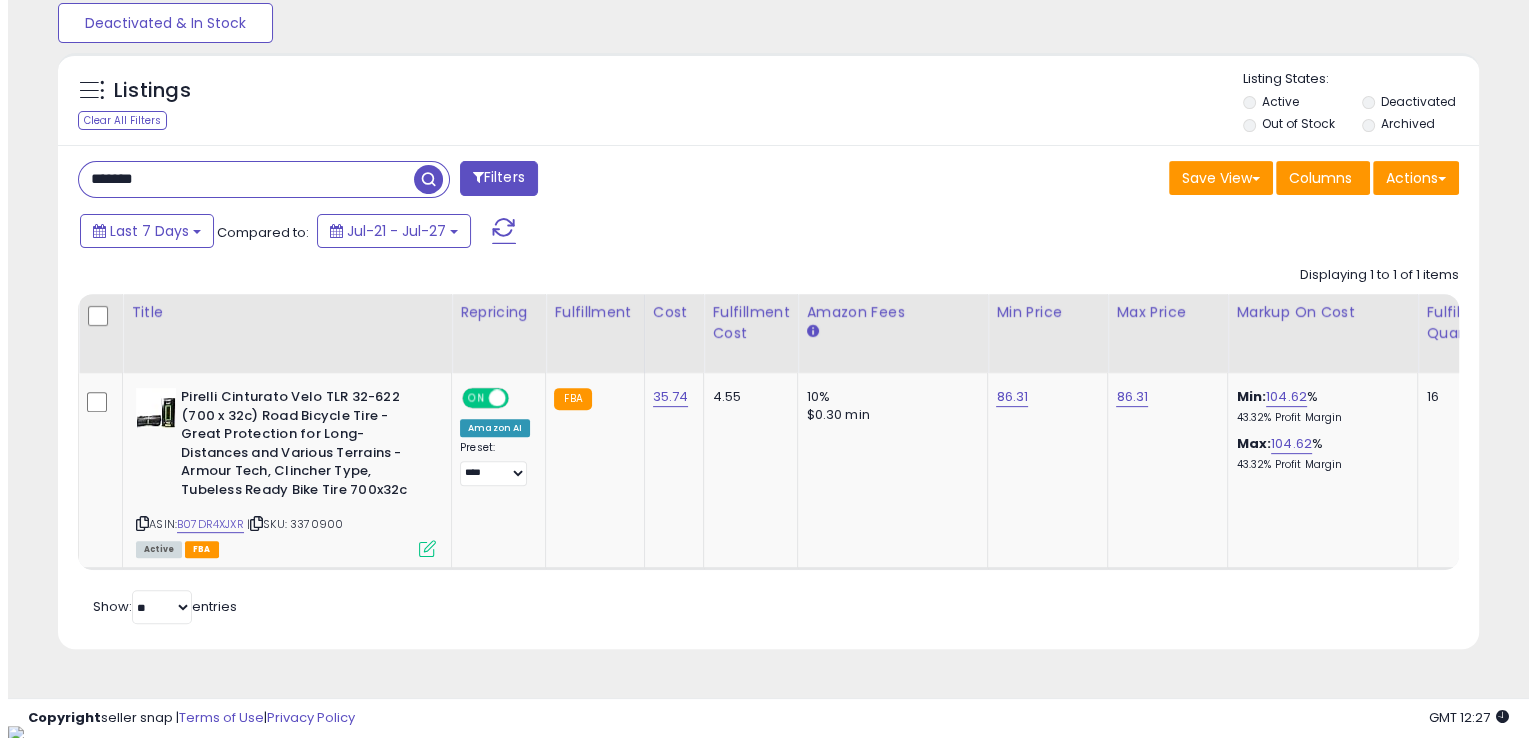 scroll, scrollTop: 481, scrollLeft: 0, axis: vertical 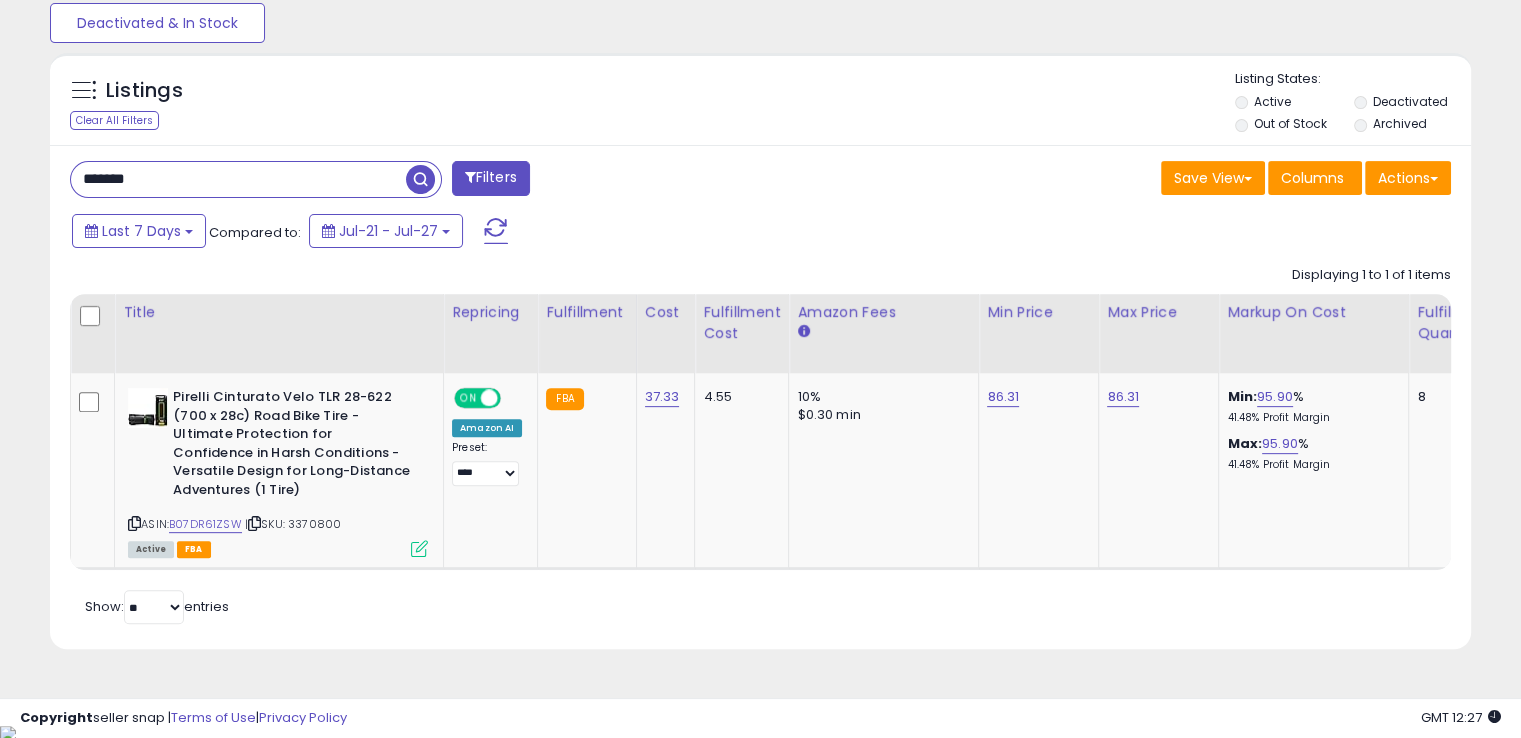 click on "*******" at bounding box center (238, 179) 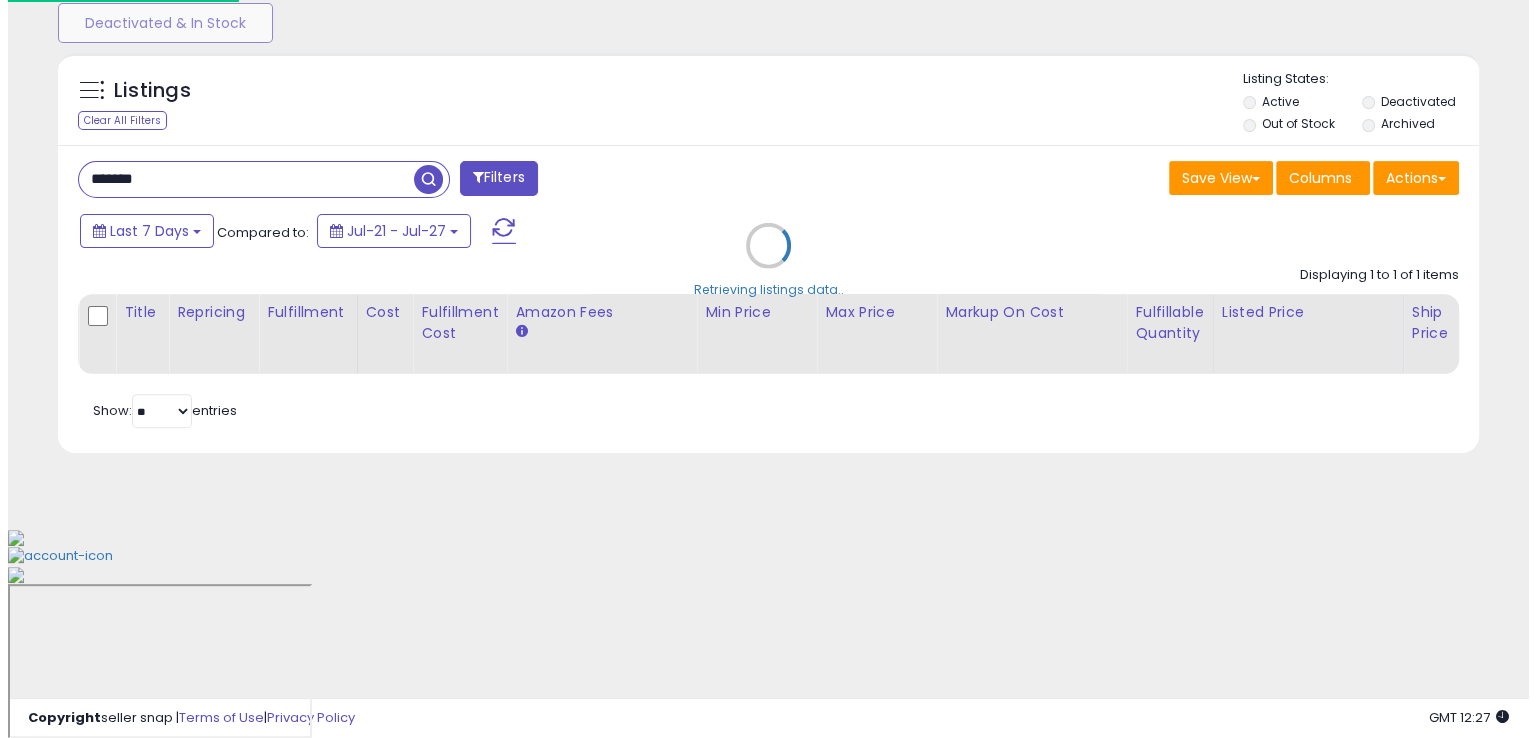 scroll, scrollTop: 481, scrollLeft: 0, axis: vertical 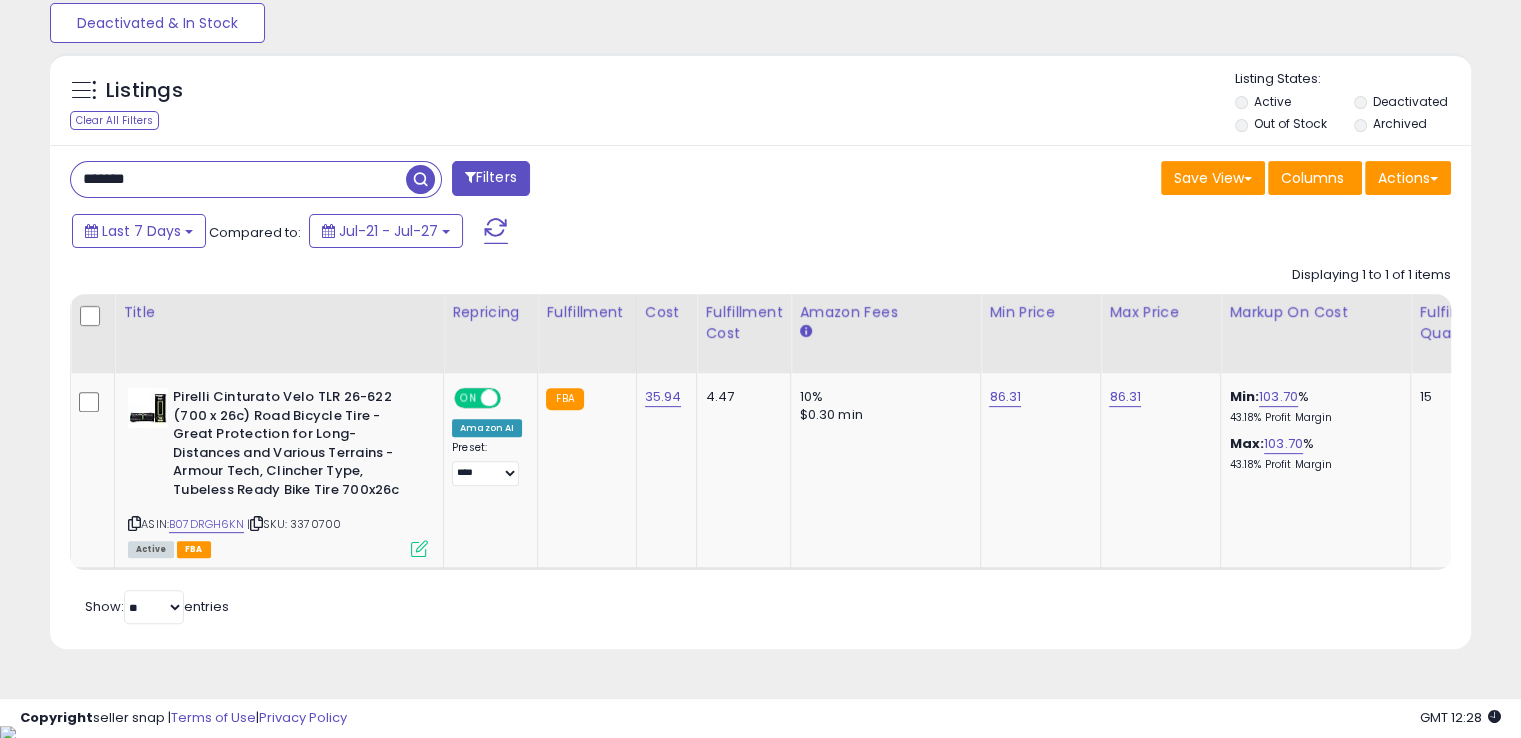 click on "*******" at bounding box center (238, 179) 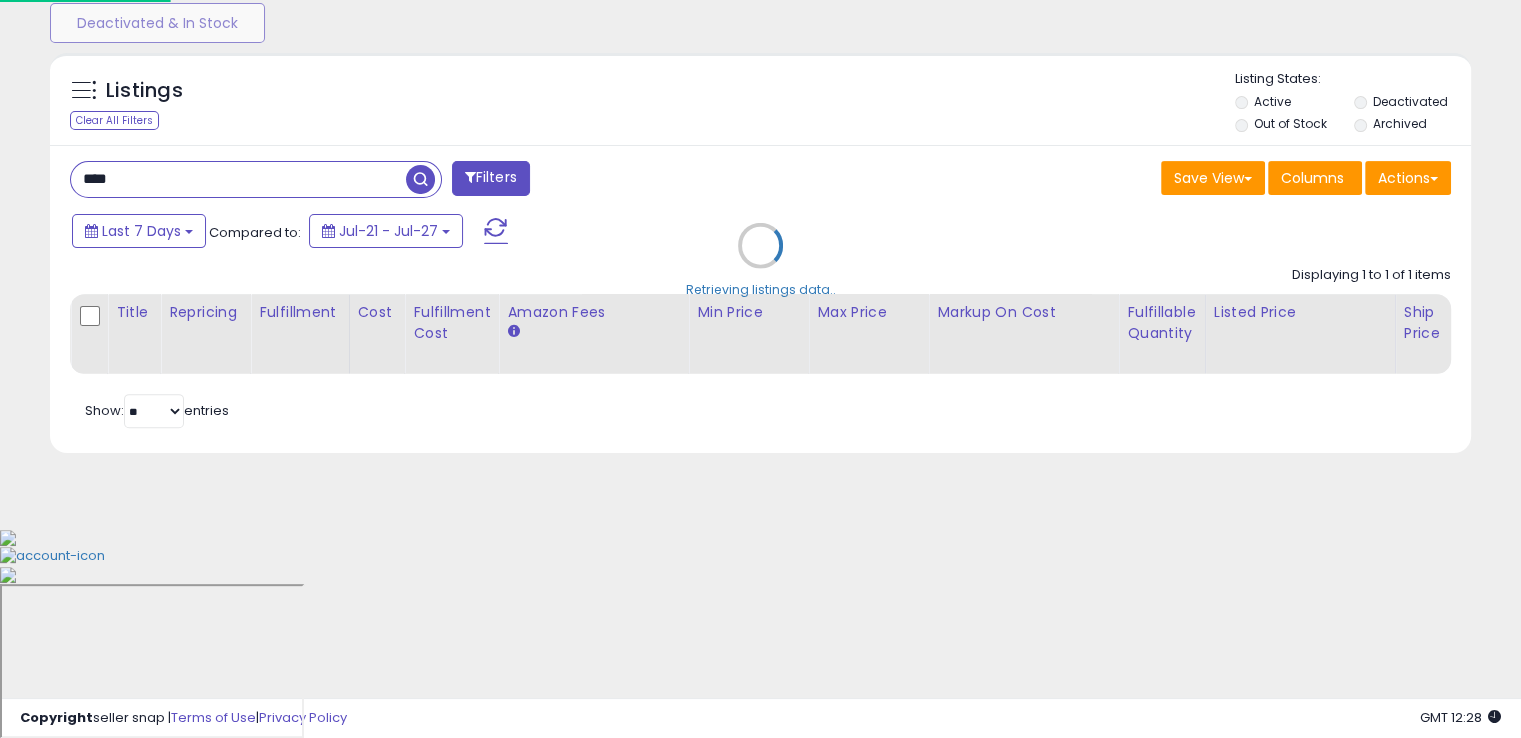 scroll, scrollTop: 999589, scrollLeft: 999168, axis: both 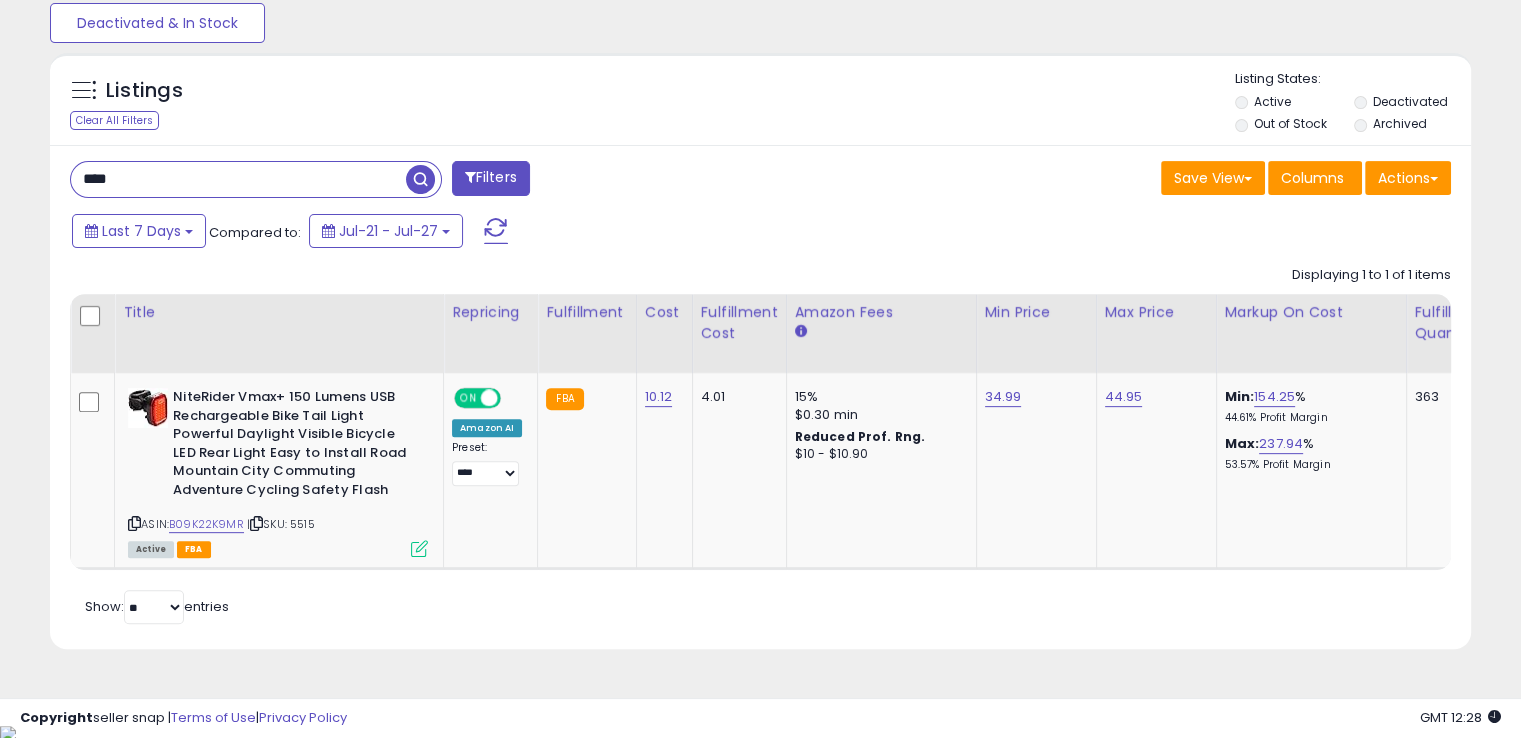 click on "****" at bounding box center [238, 179] 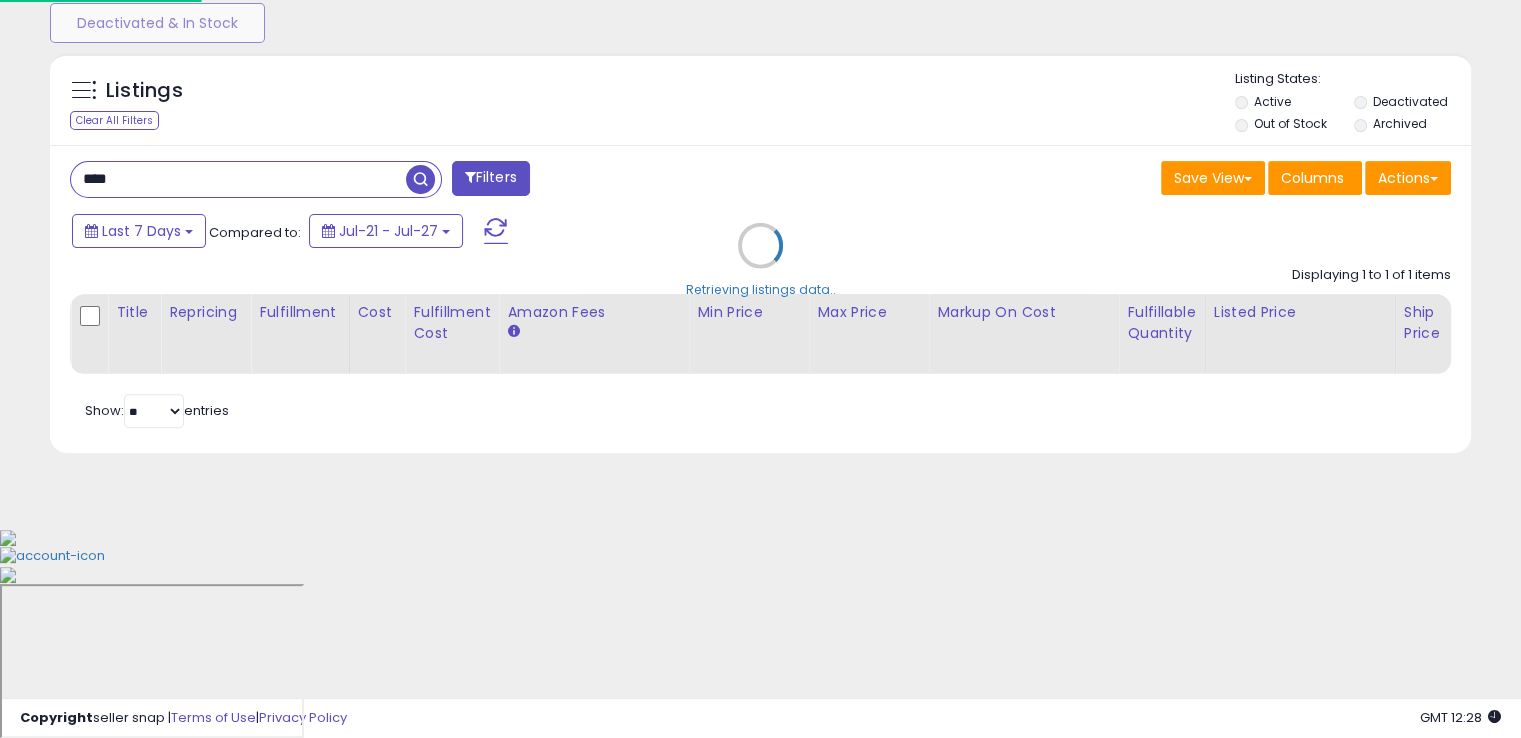 scroll, scrollTop: 999589, scrollLeft: 999168, axis: both 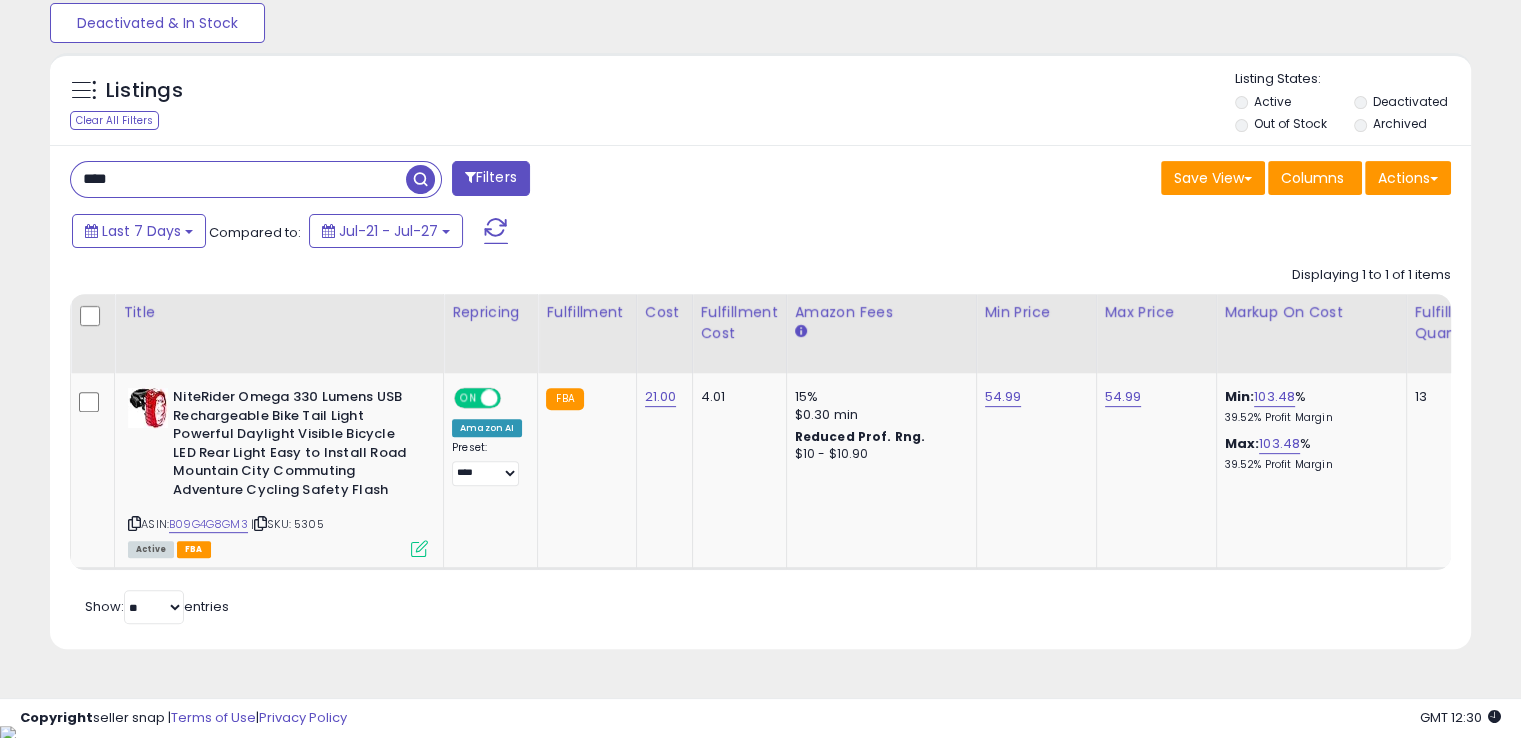 click on "****" at bounding box center [238, 179] 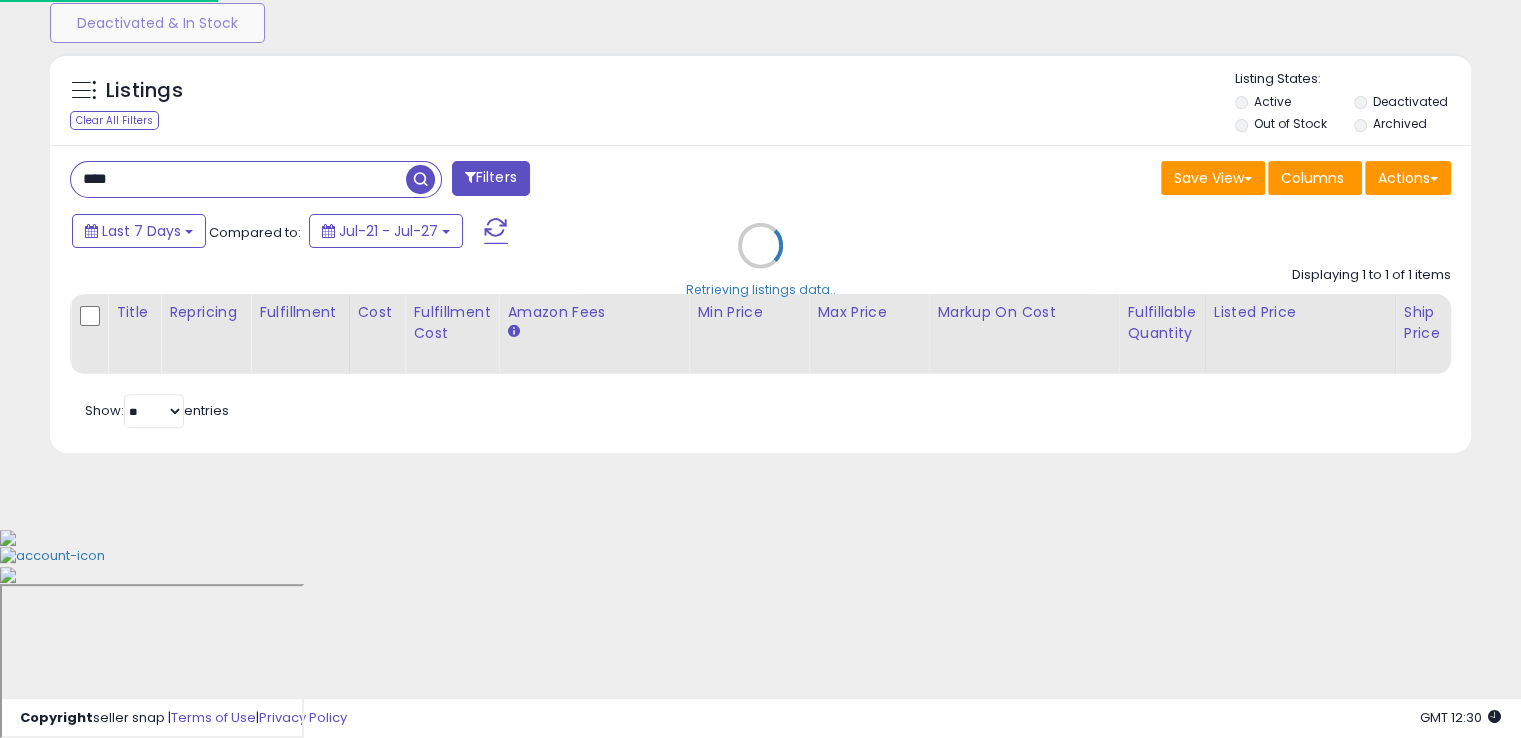 scroll, scrollTop: 999589, scrollLeft: 999168, axis: both 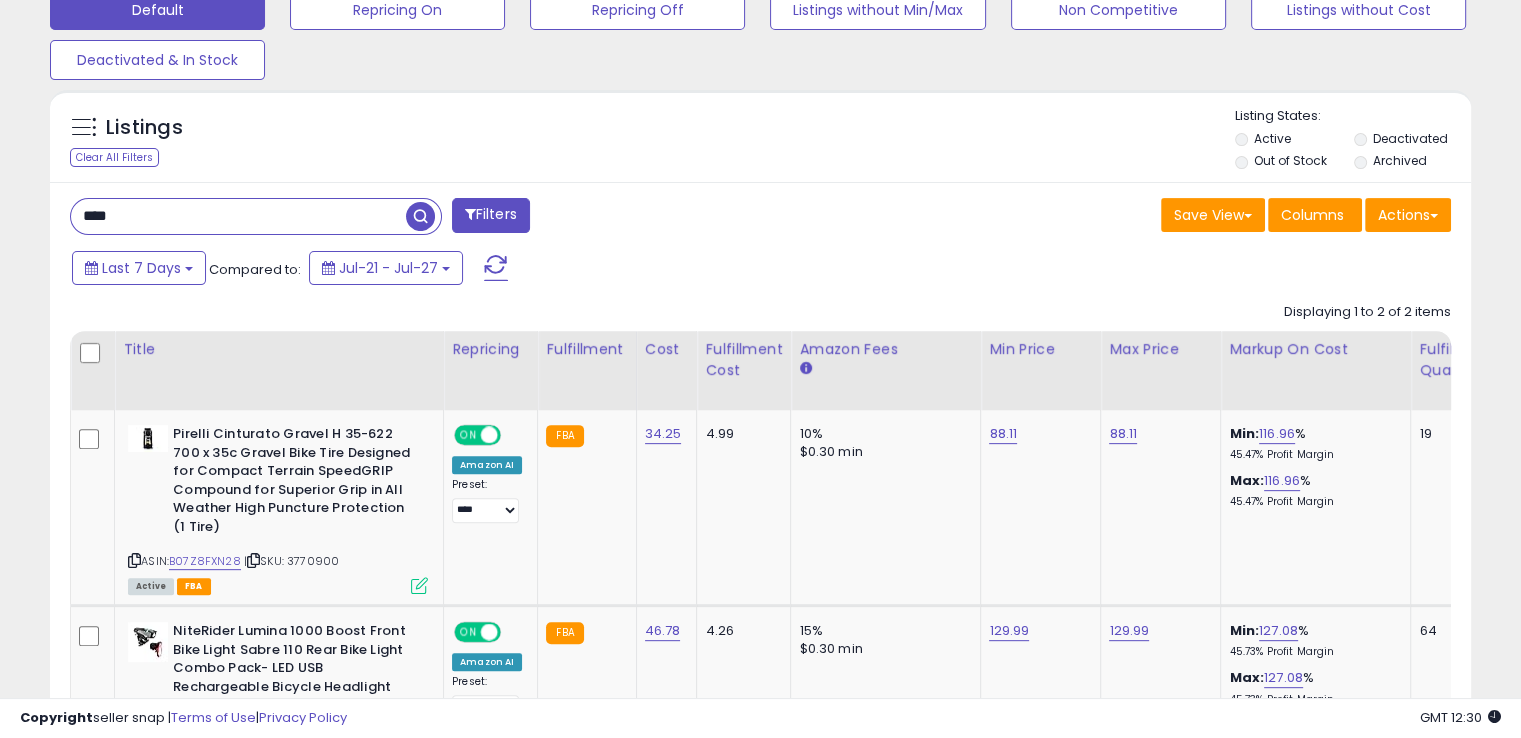 click on "****" at bounding box center [238, 216] 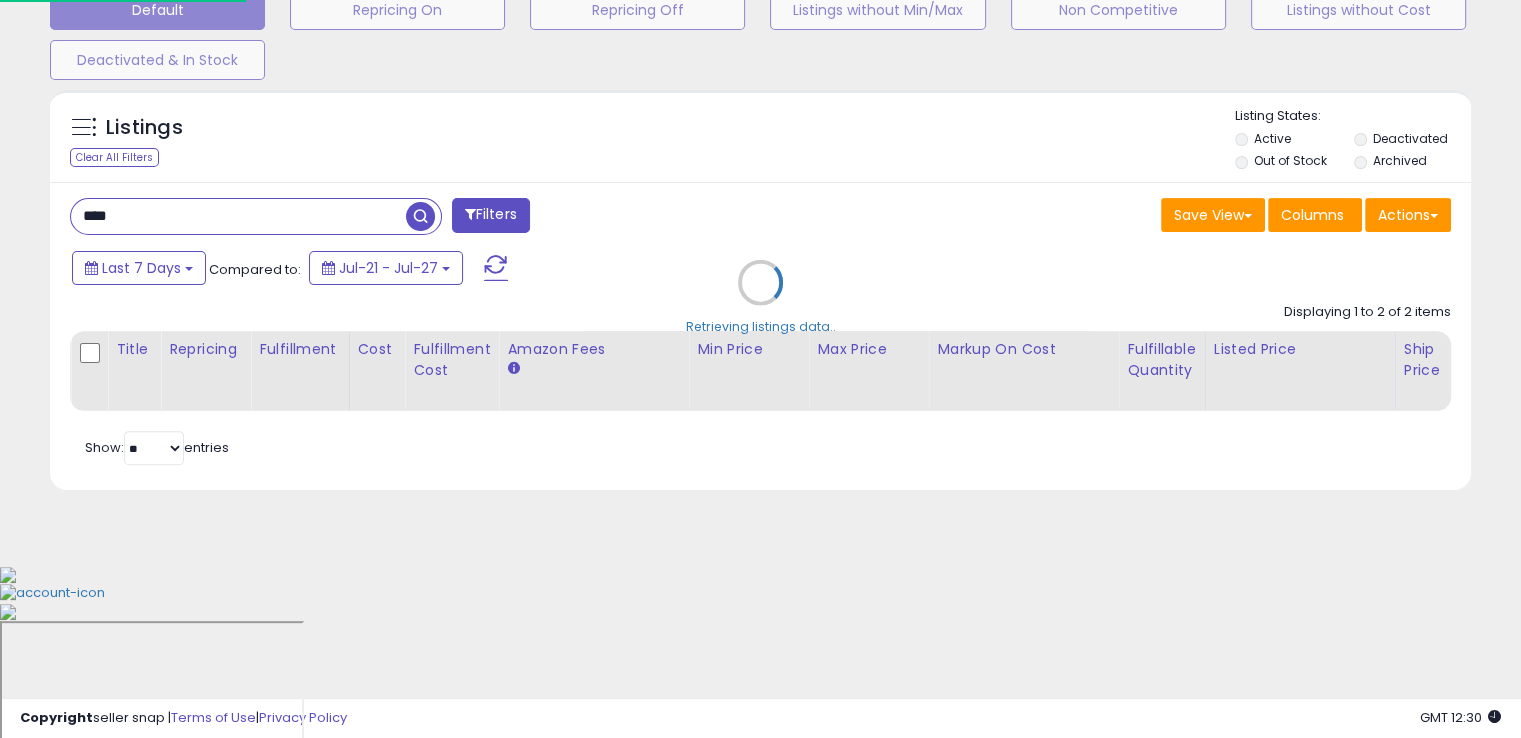 scroll, scrollTop: 999589, scrollLeft: 999168, axis: both 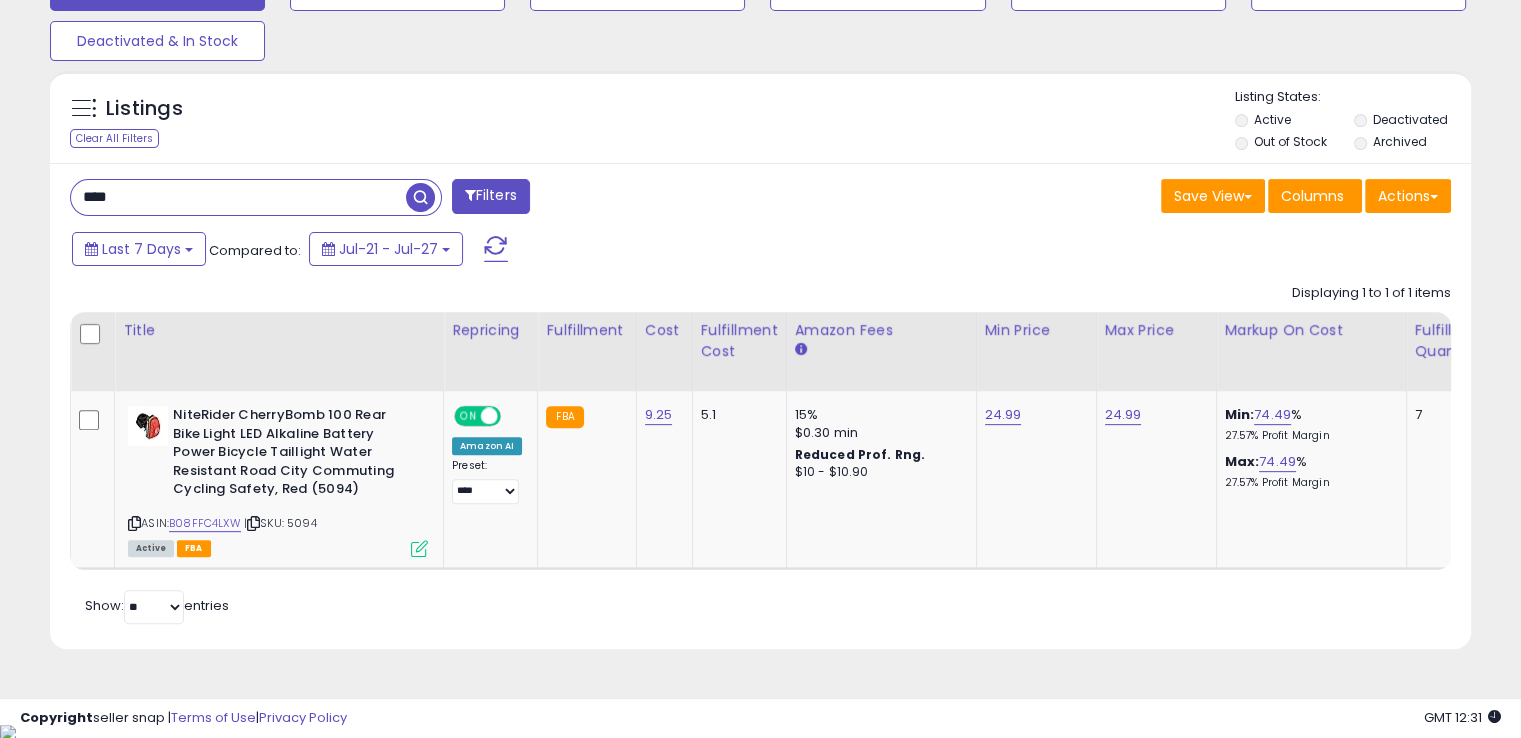 click on "****" at bounding box center (238, 197) 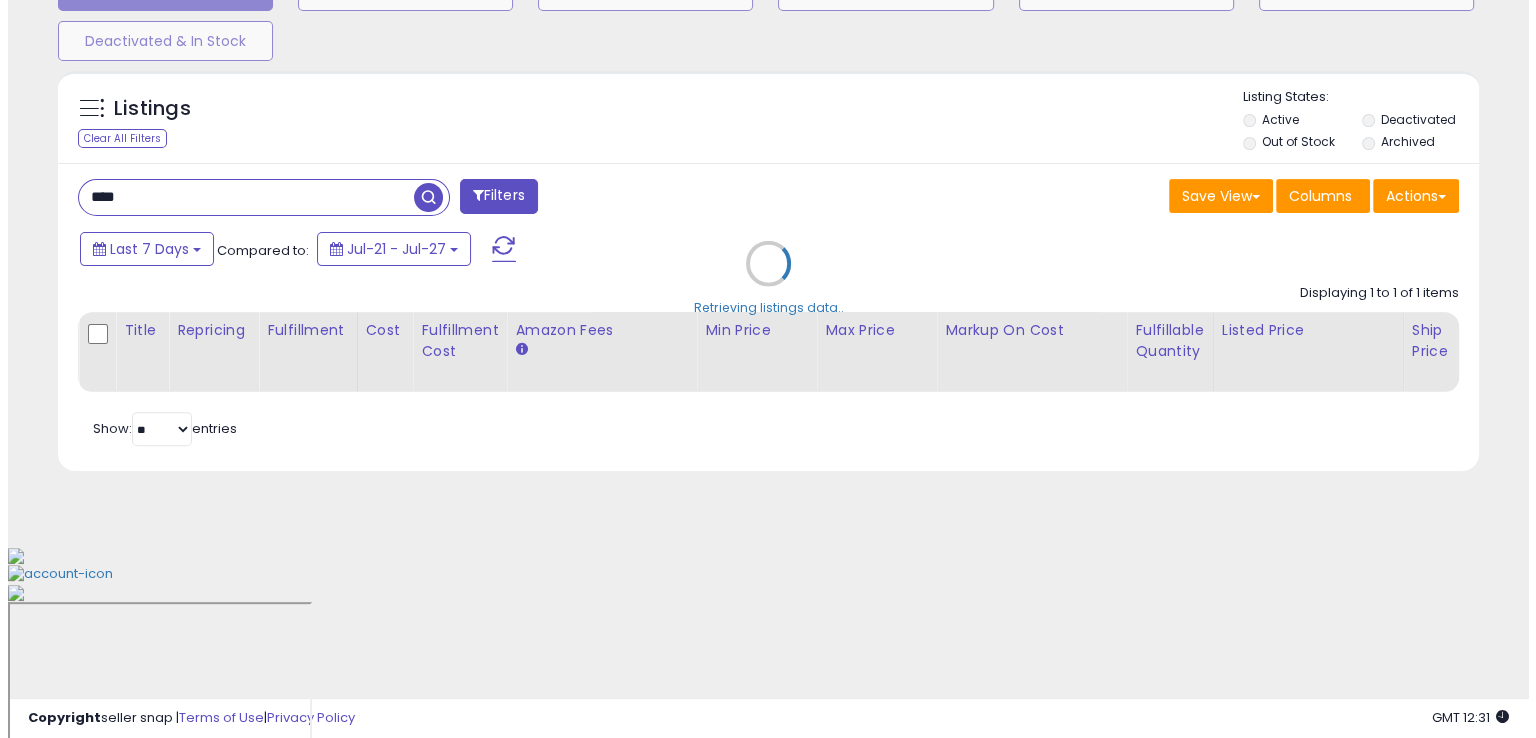 scroll, scrollTop: 481, scrollLeft: 0, axis: vertical 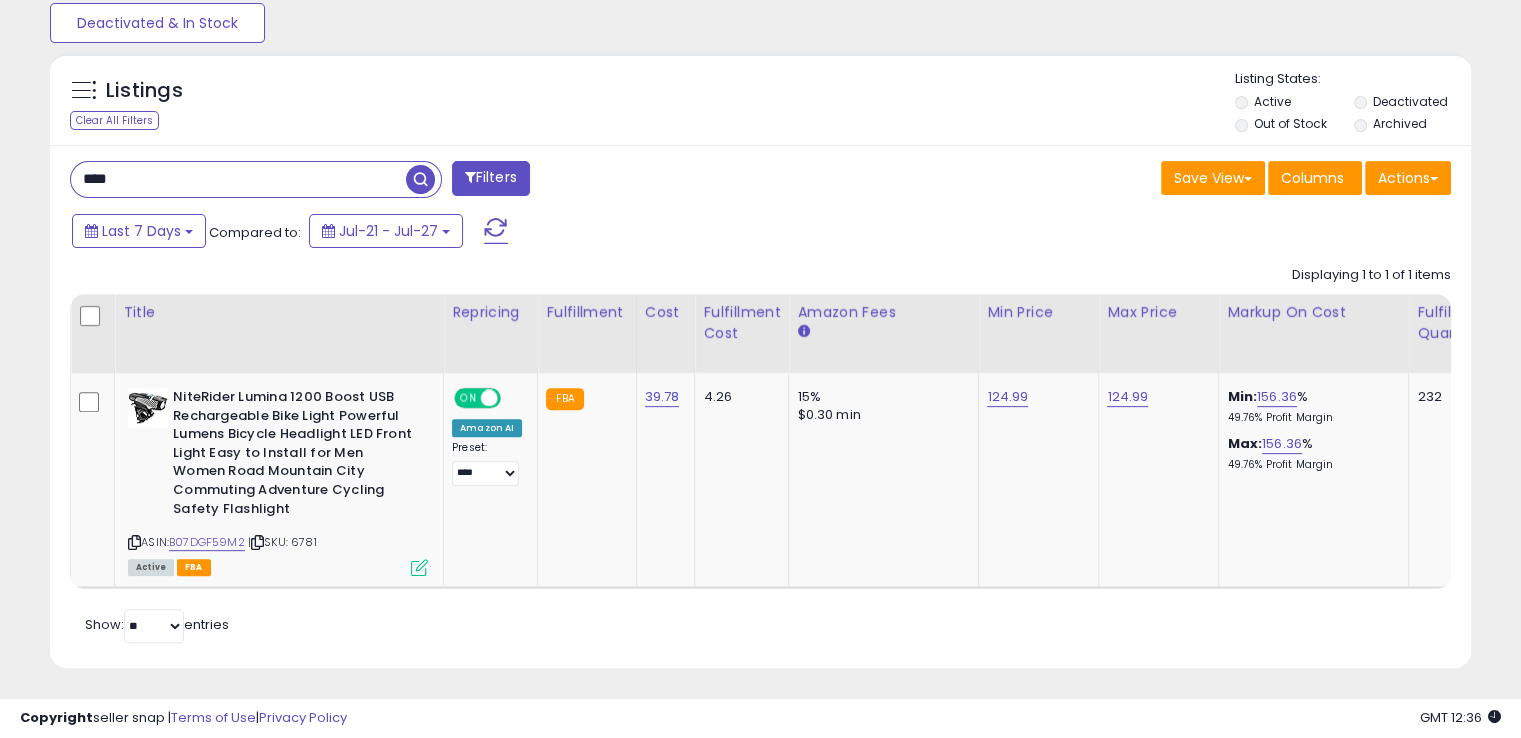 click on "****" at bounding box center [238, 179] 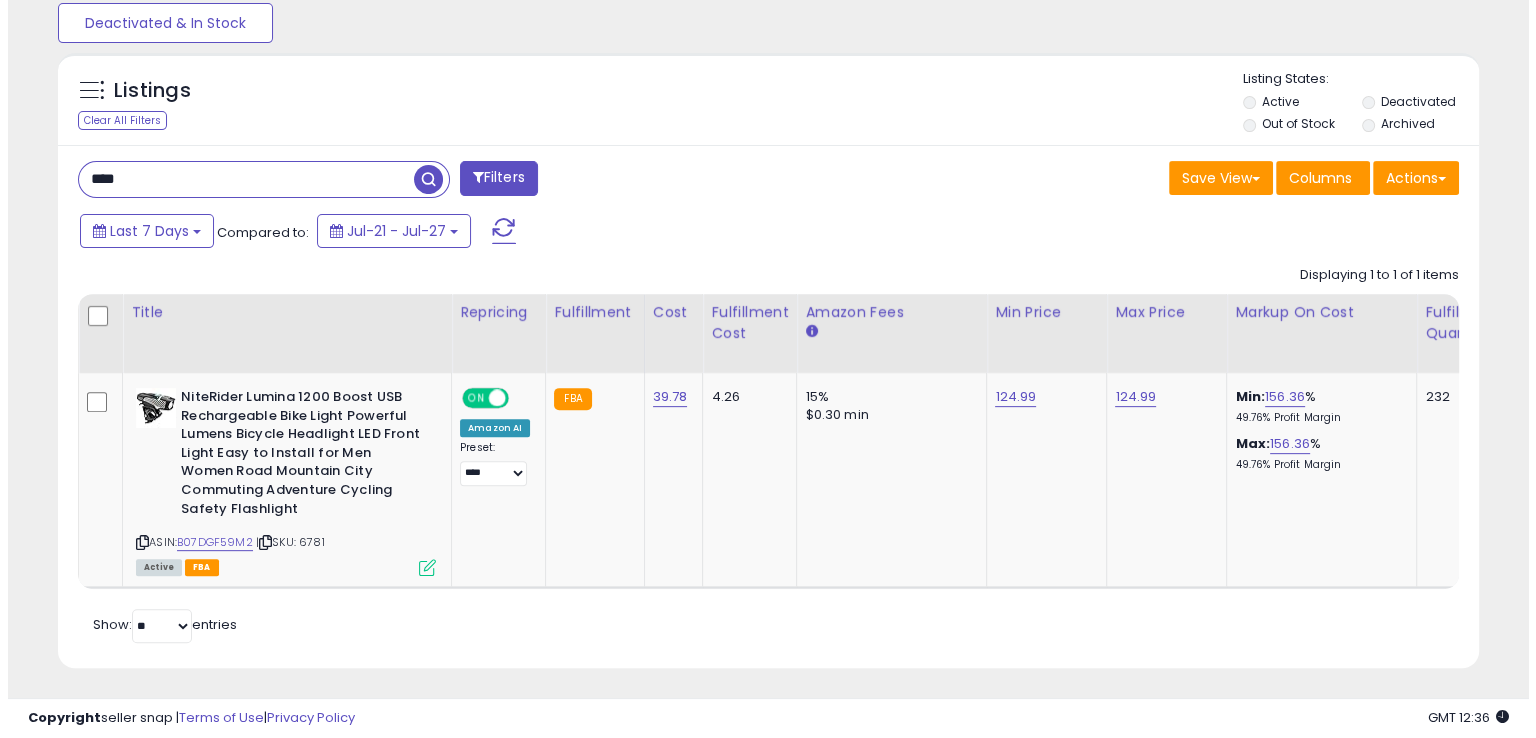 scroll, scrollTop: 481, scrollLeft: 0, axis: vertical 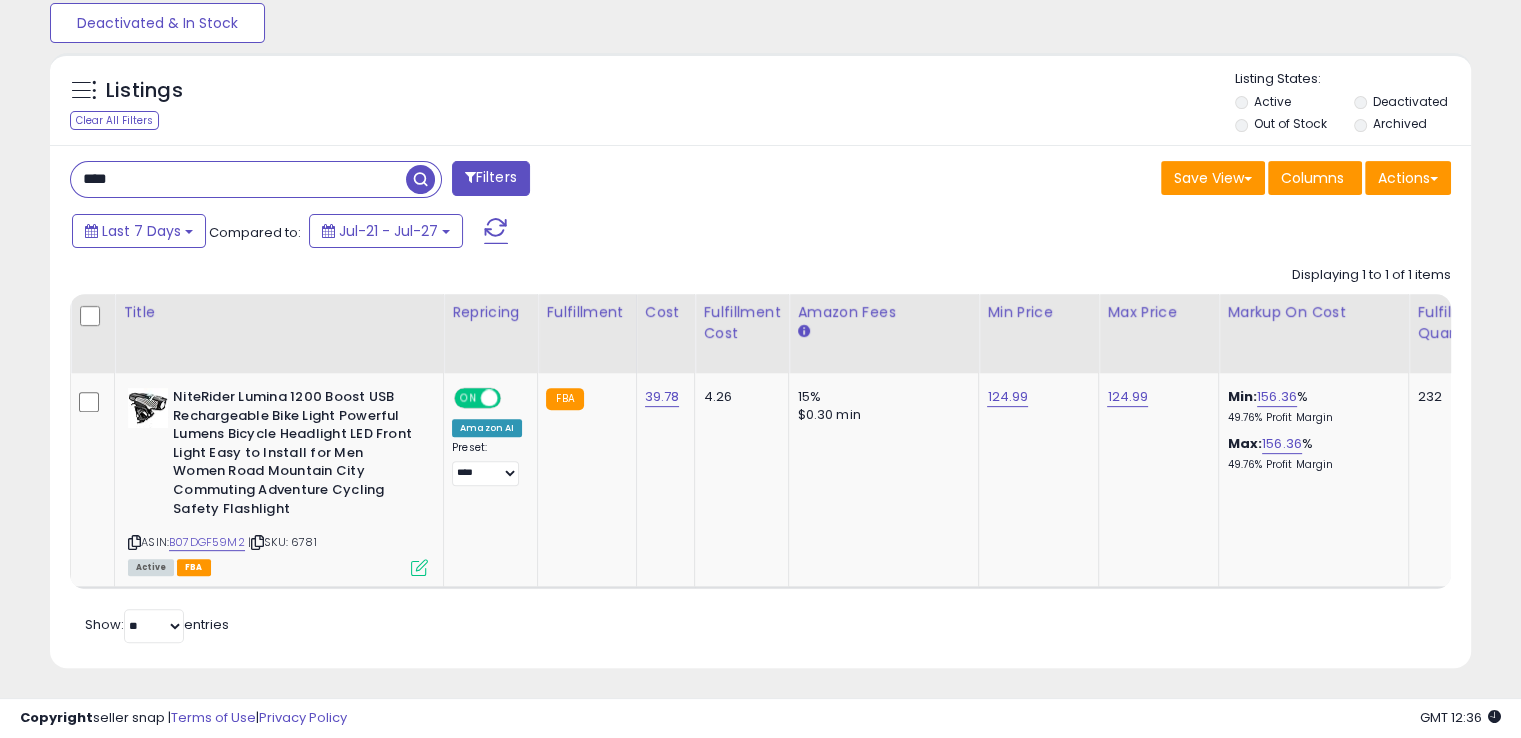 click on "****" at bounding box center (238, 179) 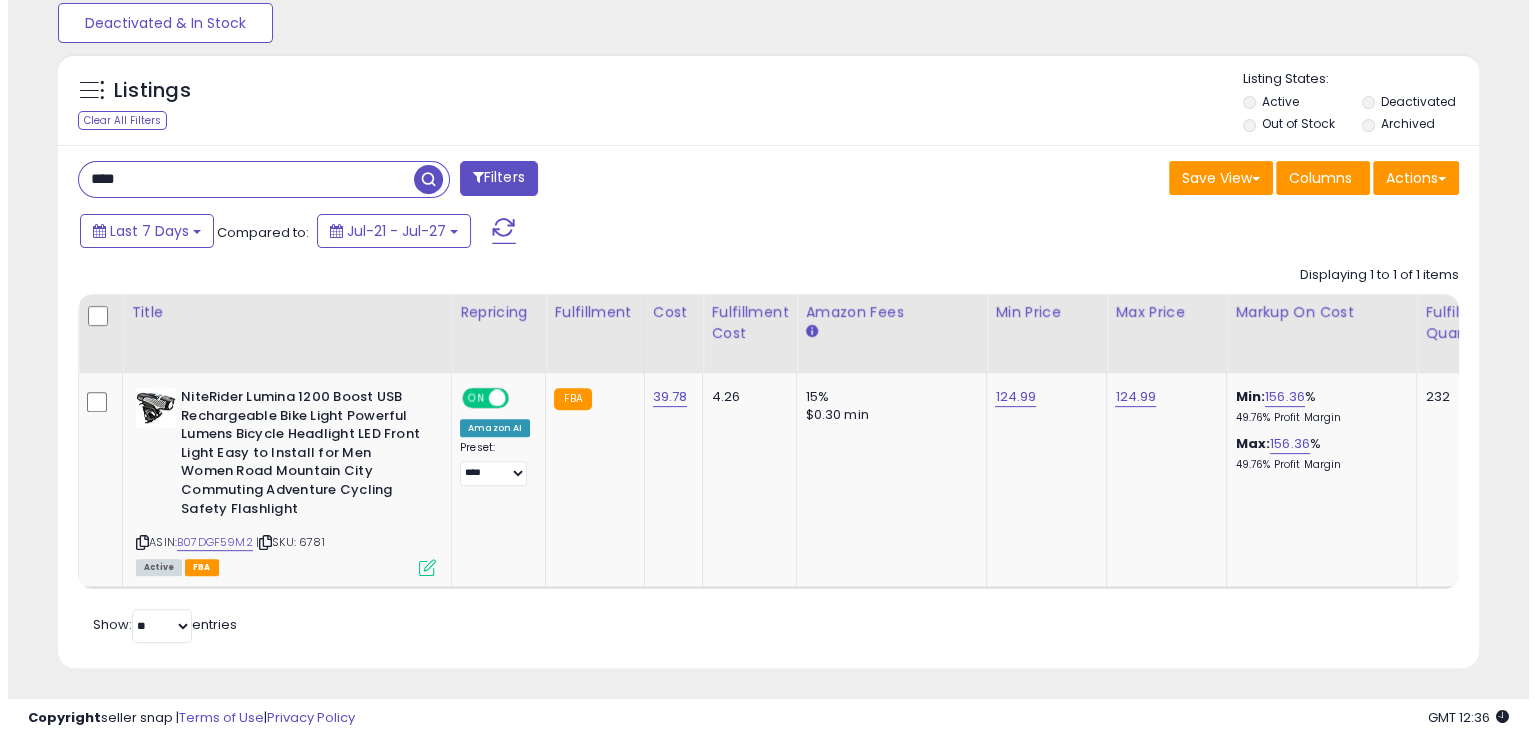 scroll, scrollTop: 481, scrollLeft: 0, axis: vertical 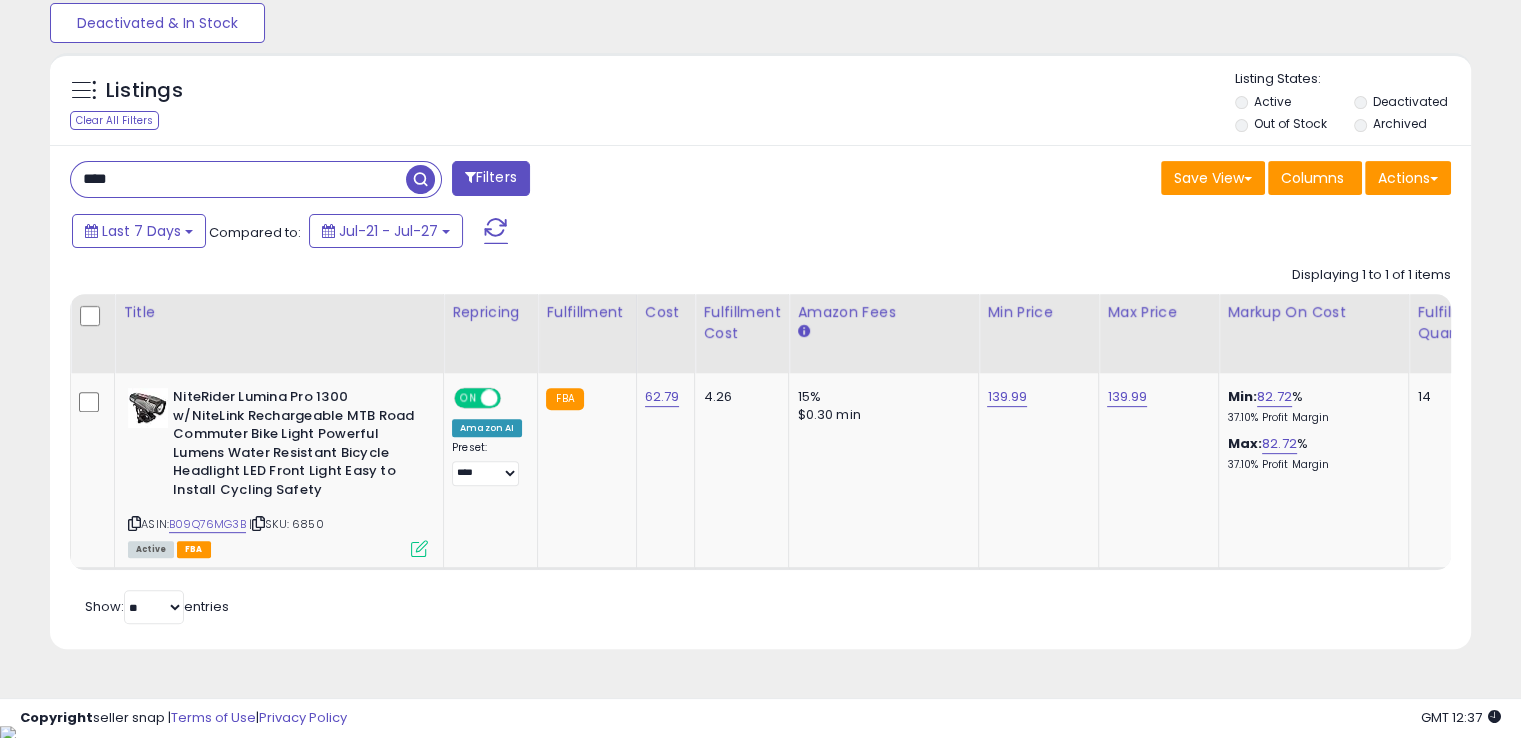 click on "****" at bounding box center (238, 179) 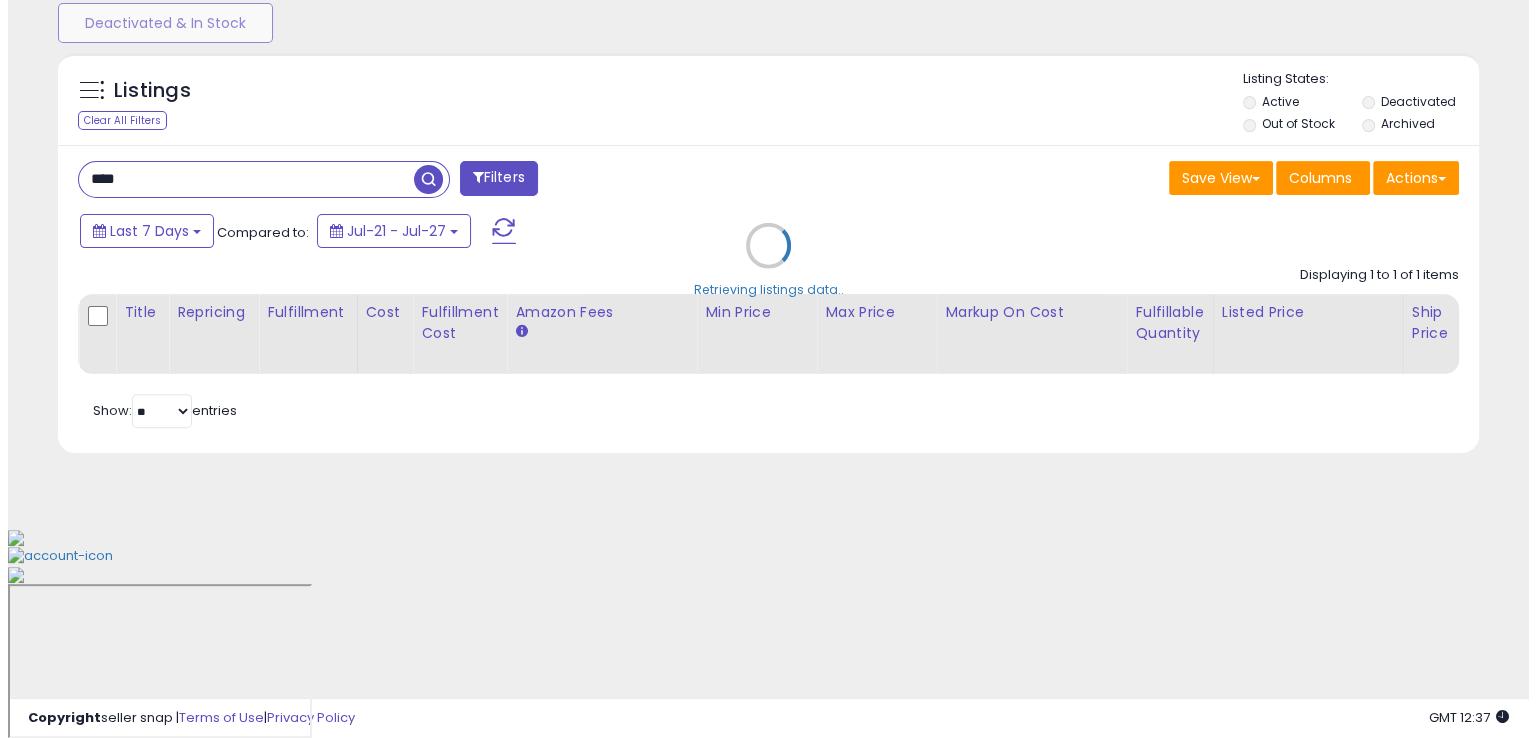 scroll, scrollTop: 481, scrollLeft: 0, axis: vertical 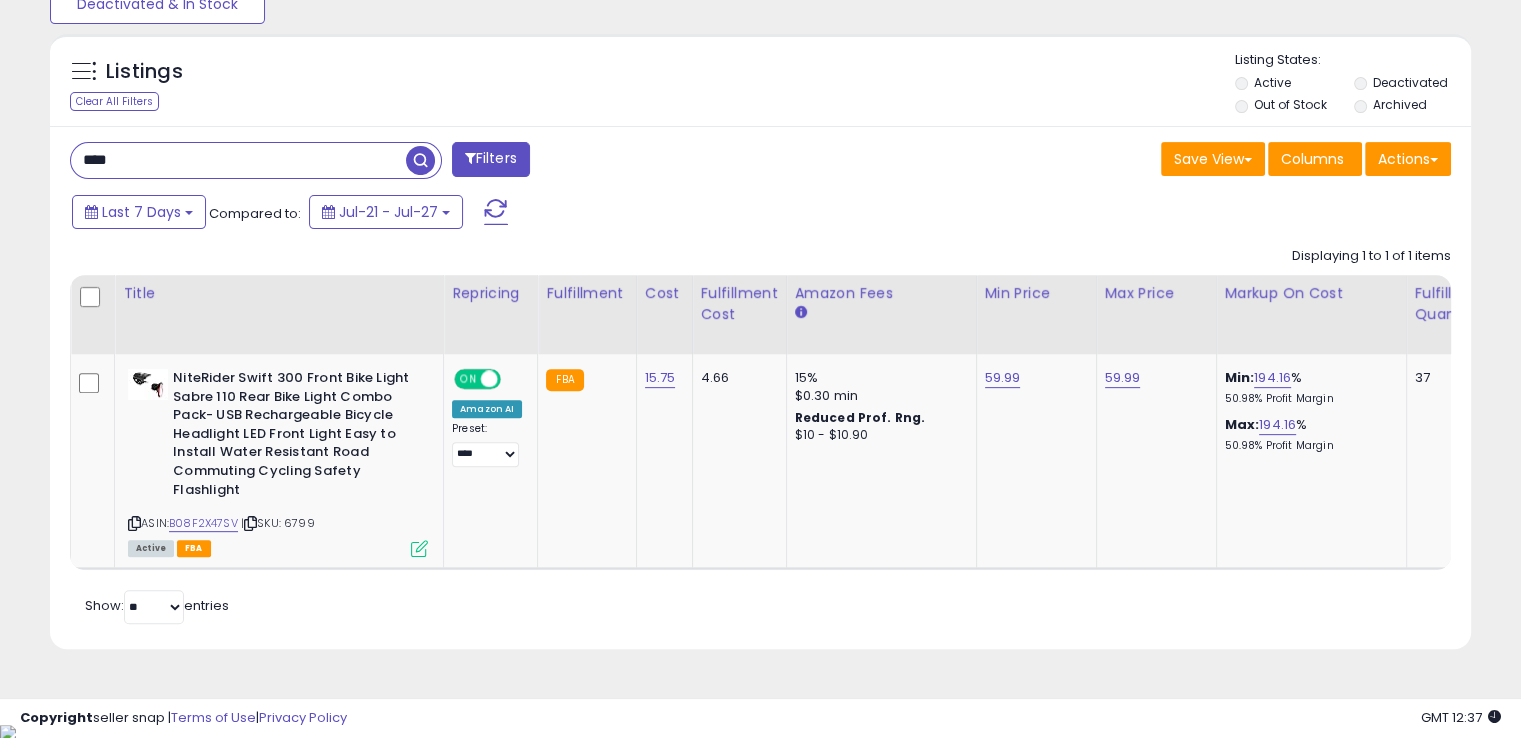 click on "****" at bounding box center (238, 160) 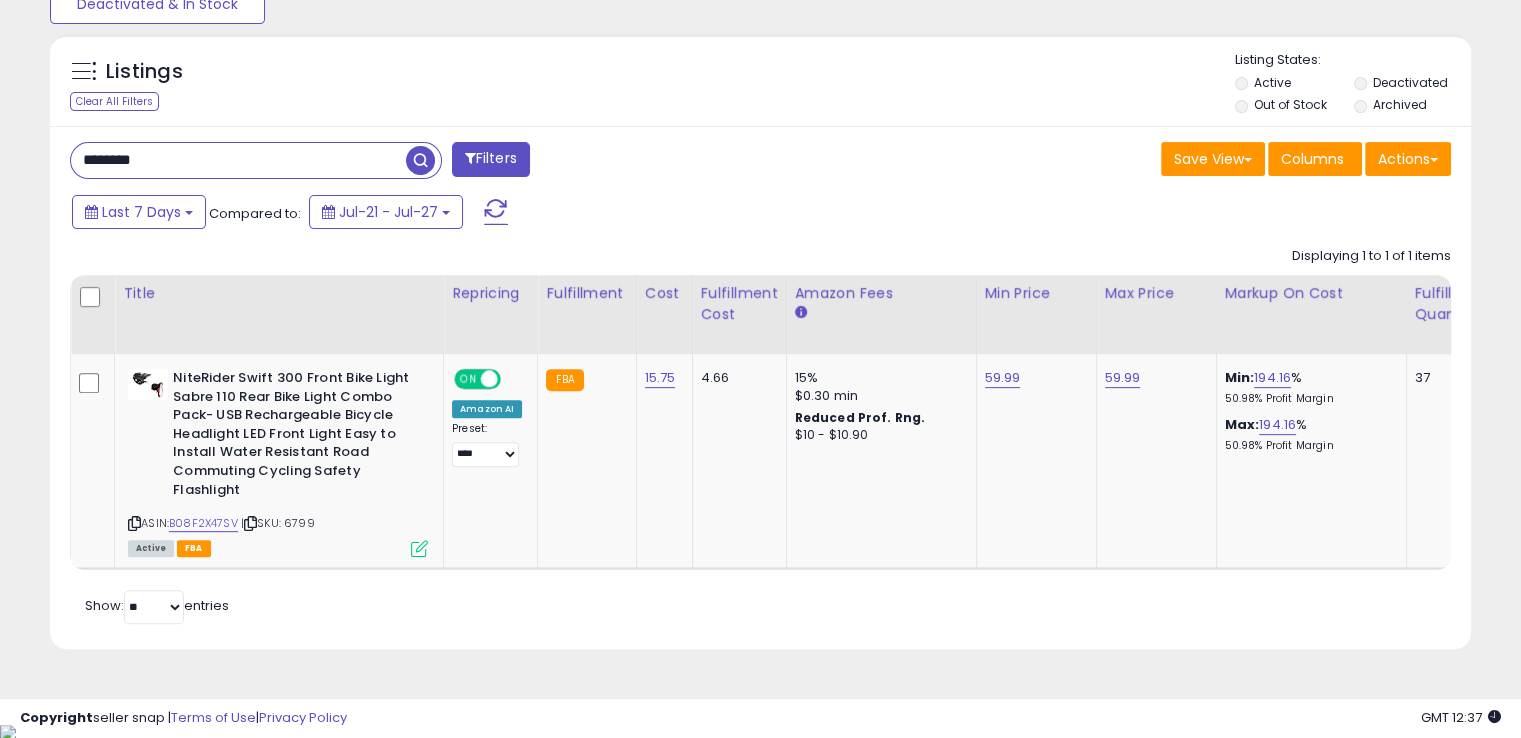 click on "********" at bounding box center [238, 160] 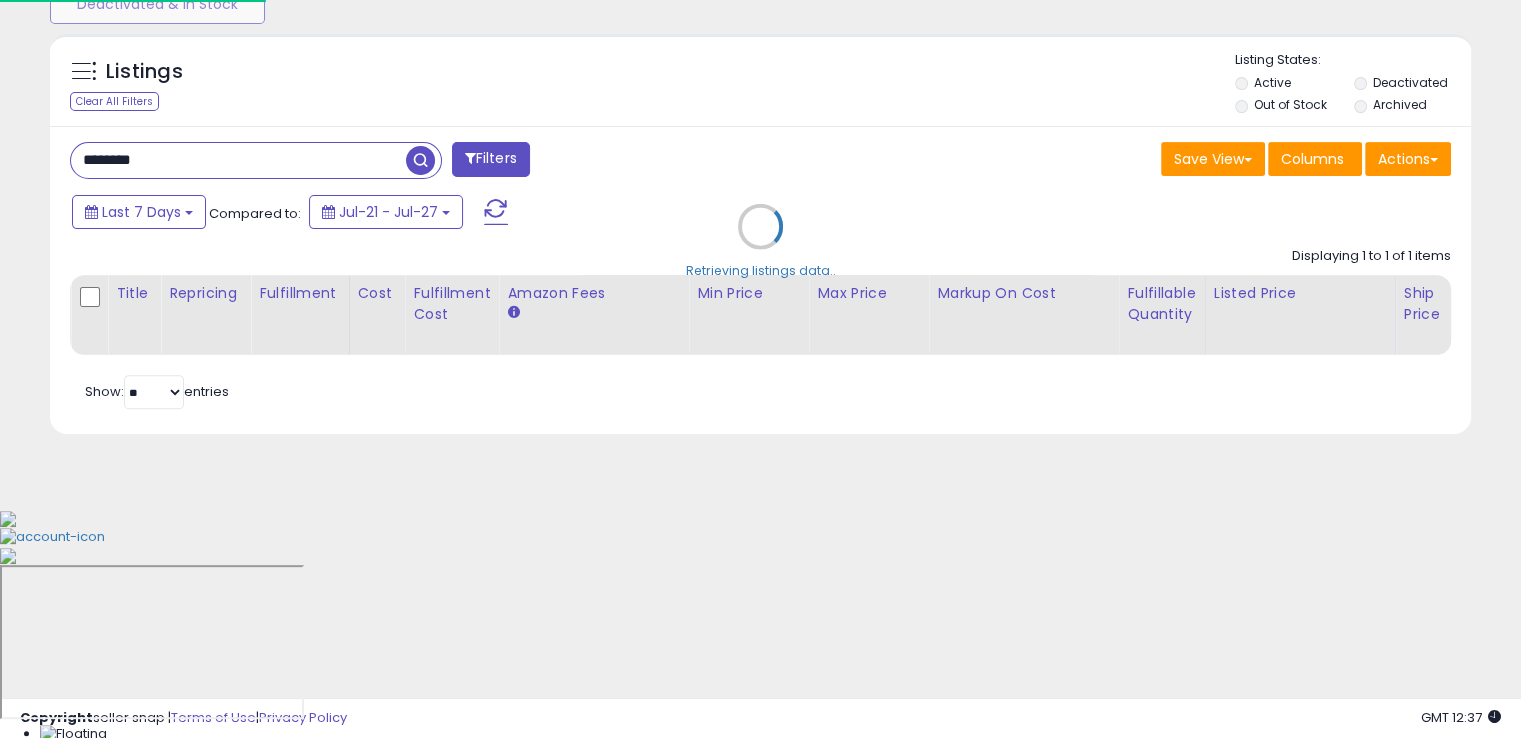 scroll, scrollTop: 999589, scrollLeft: 999168, axis: both 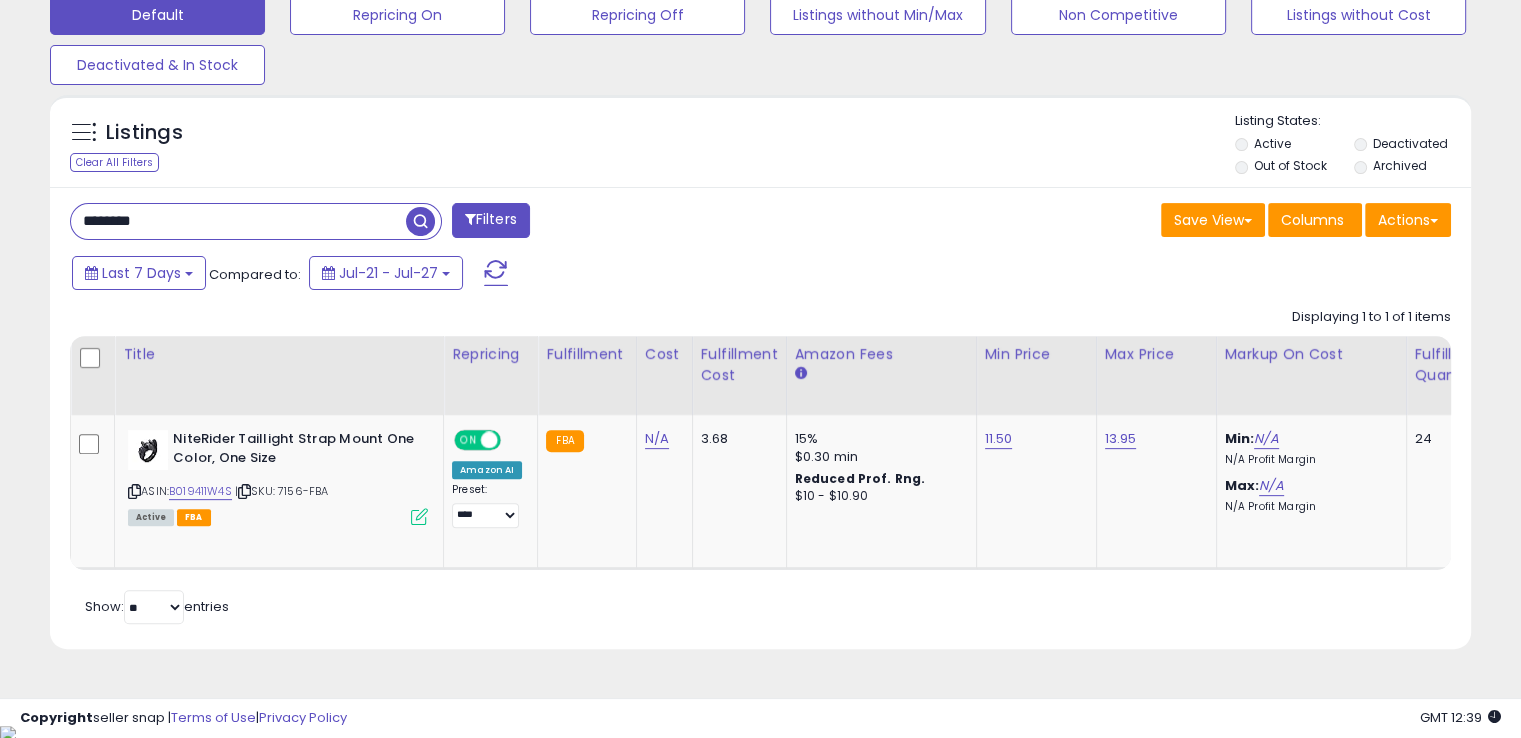 click on "********" at bounding box center (238, 221) 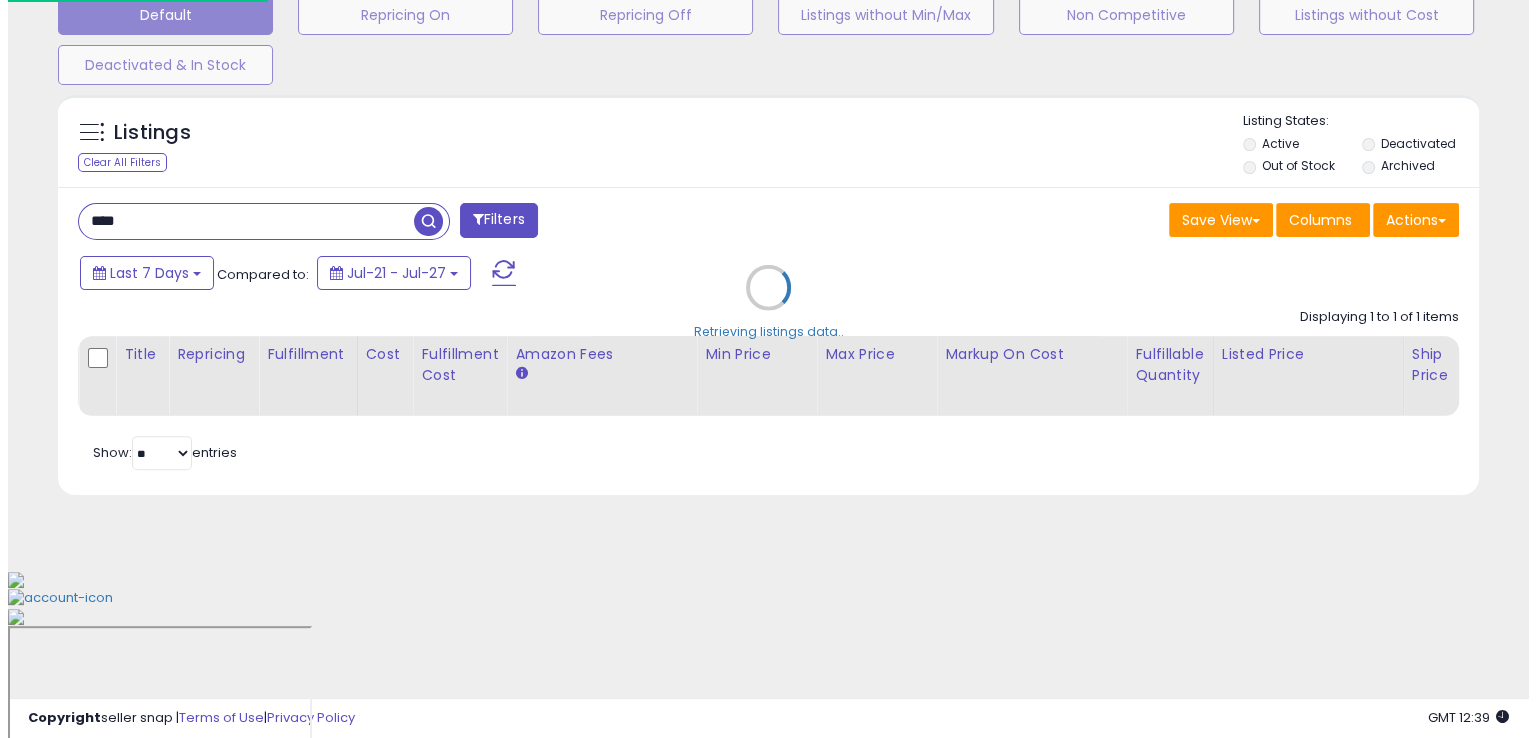 scroll, scrollTop: 481, scrollLeft: 0, axis: vertical 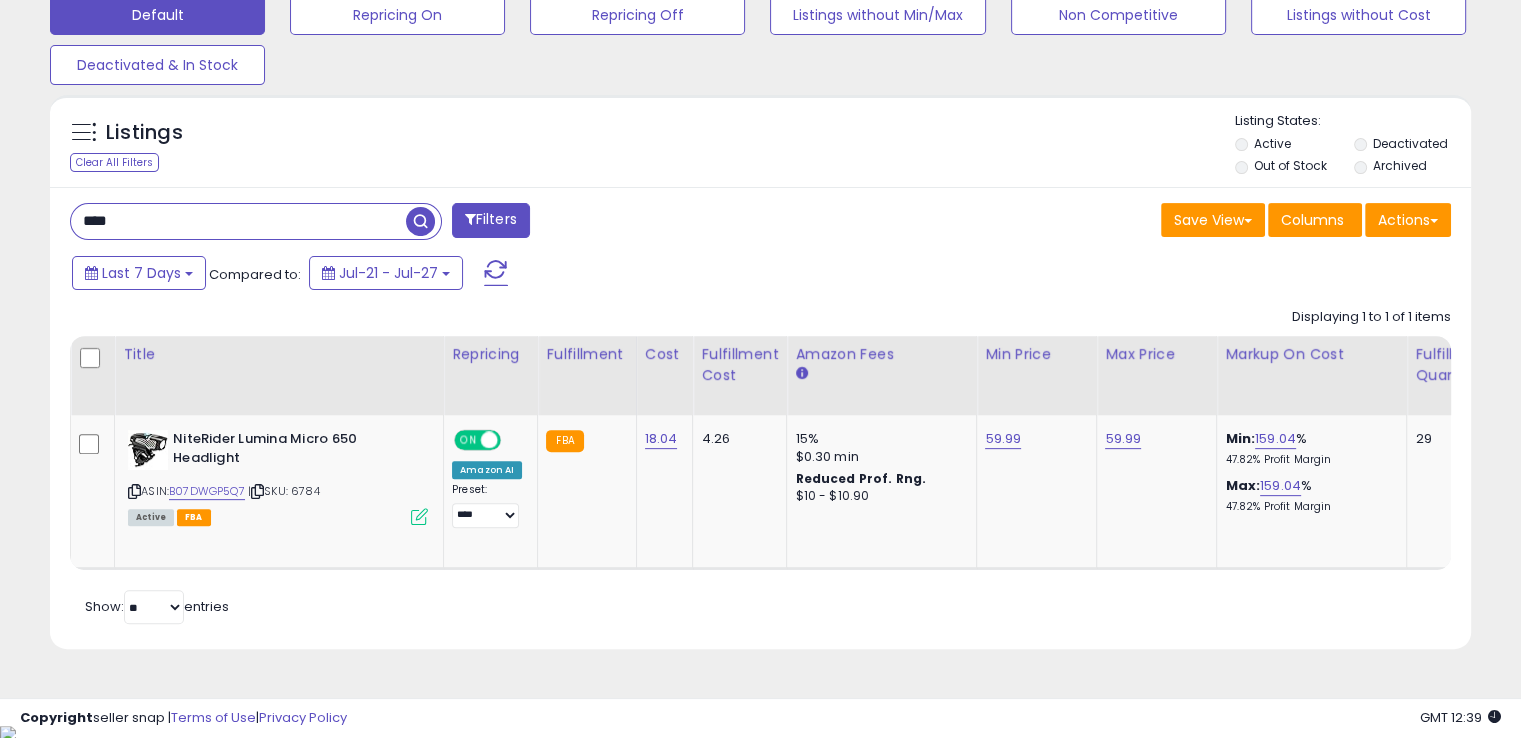 click on "****" at bounding box center (238, 221) 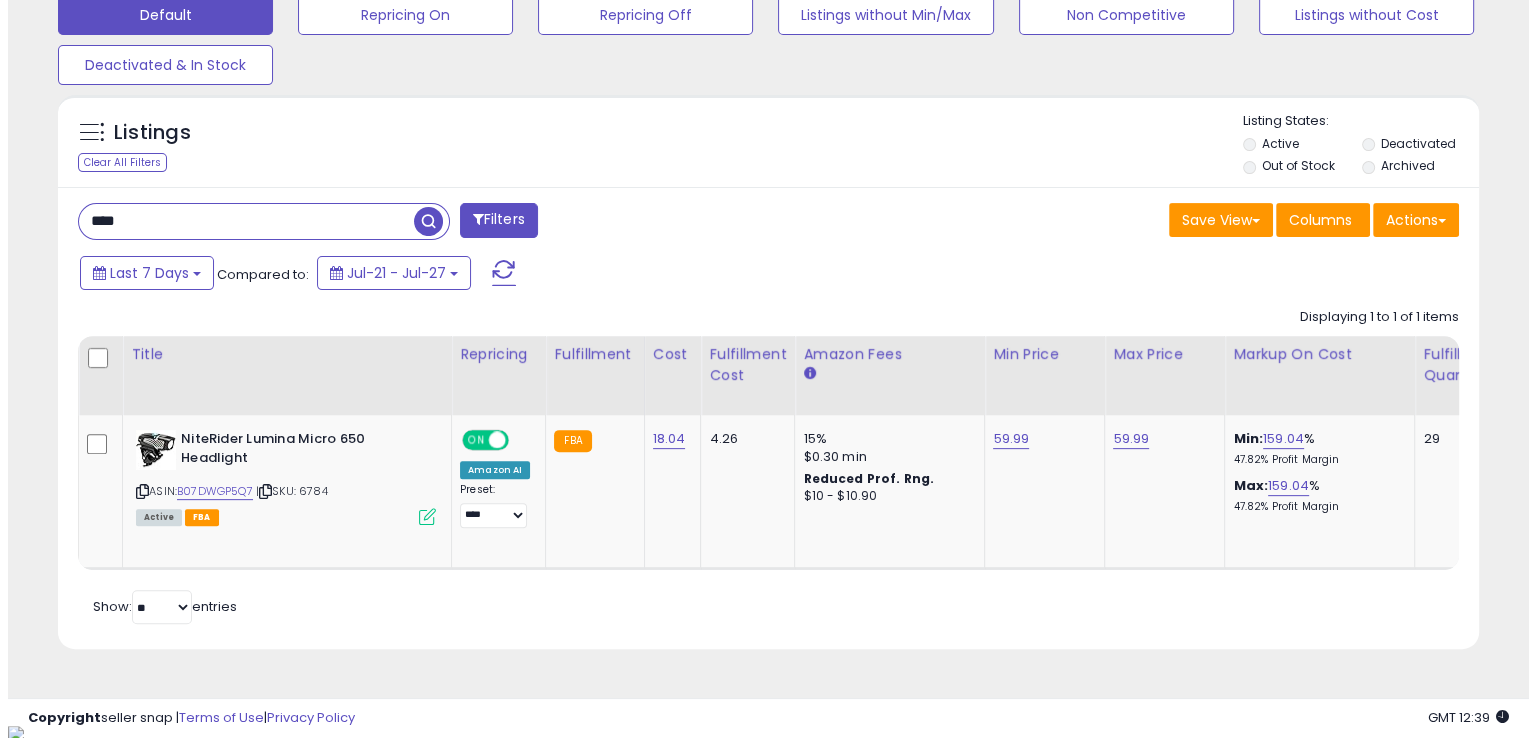 scroll, scrollTop: 481, scrollLeft: 0, axis: vertical 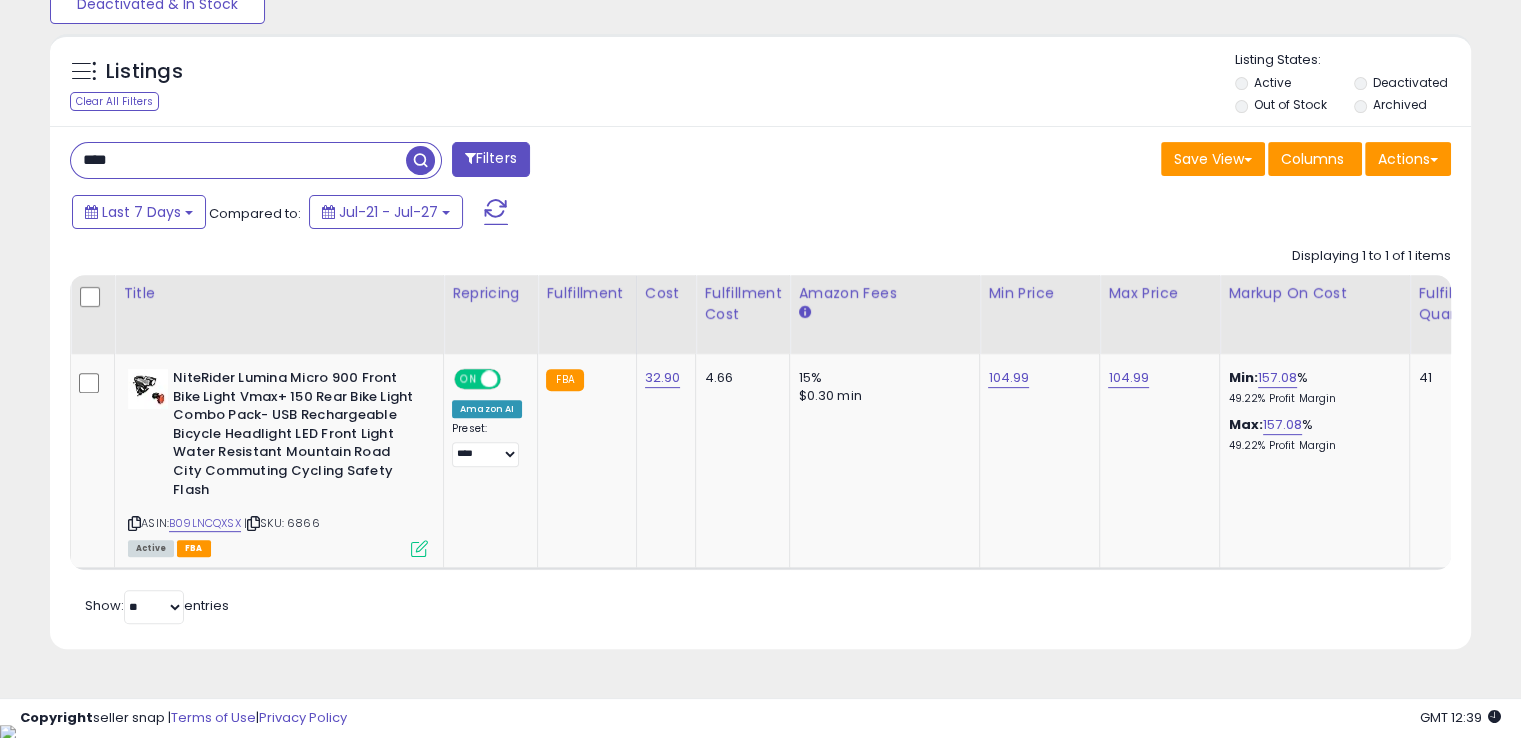 click on "****" at bounding box center [238, 160] 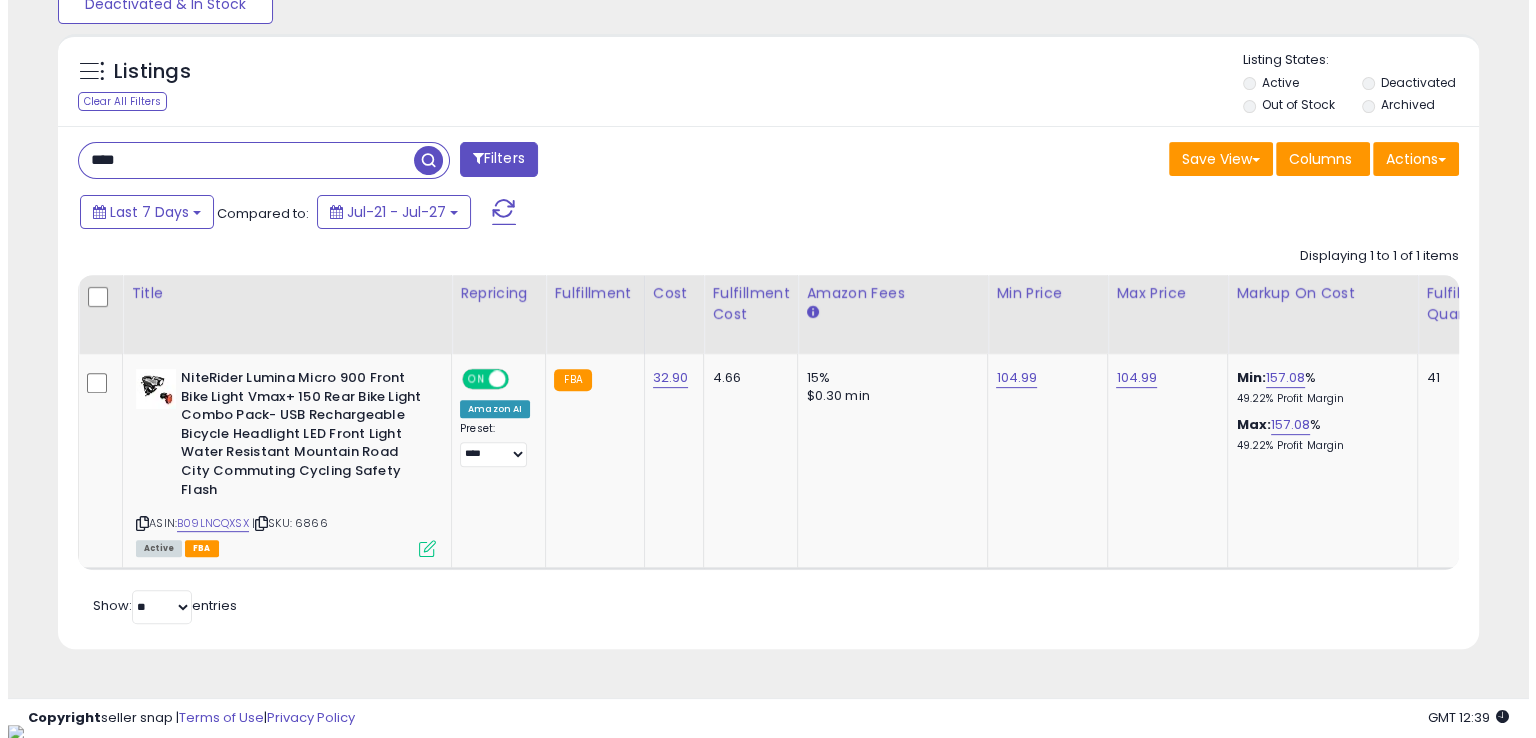 scroll, scrollTop: 481, scrollLeft: 0, axis: vertical 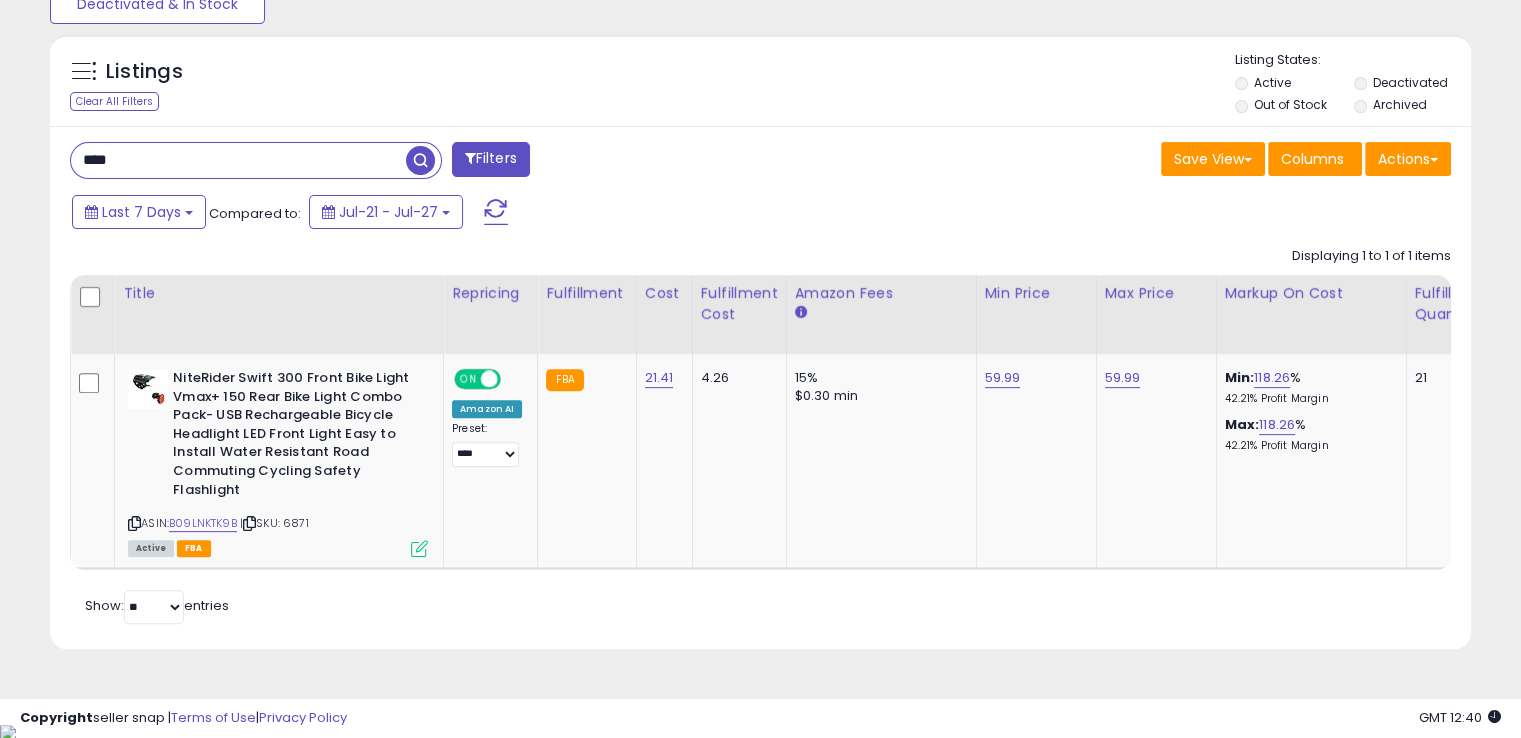 click on "****" at bounding box center (238, 160) 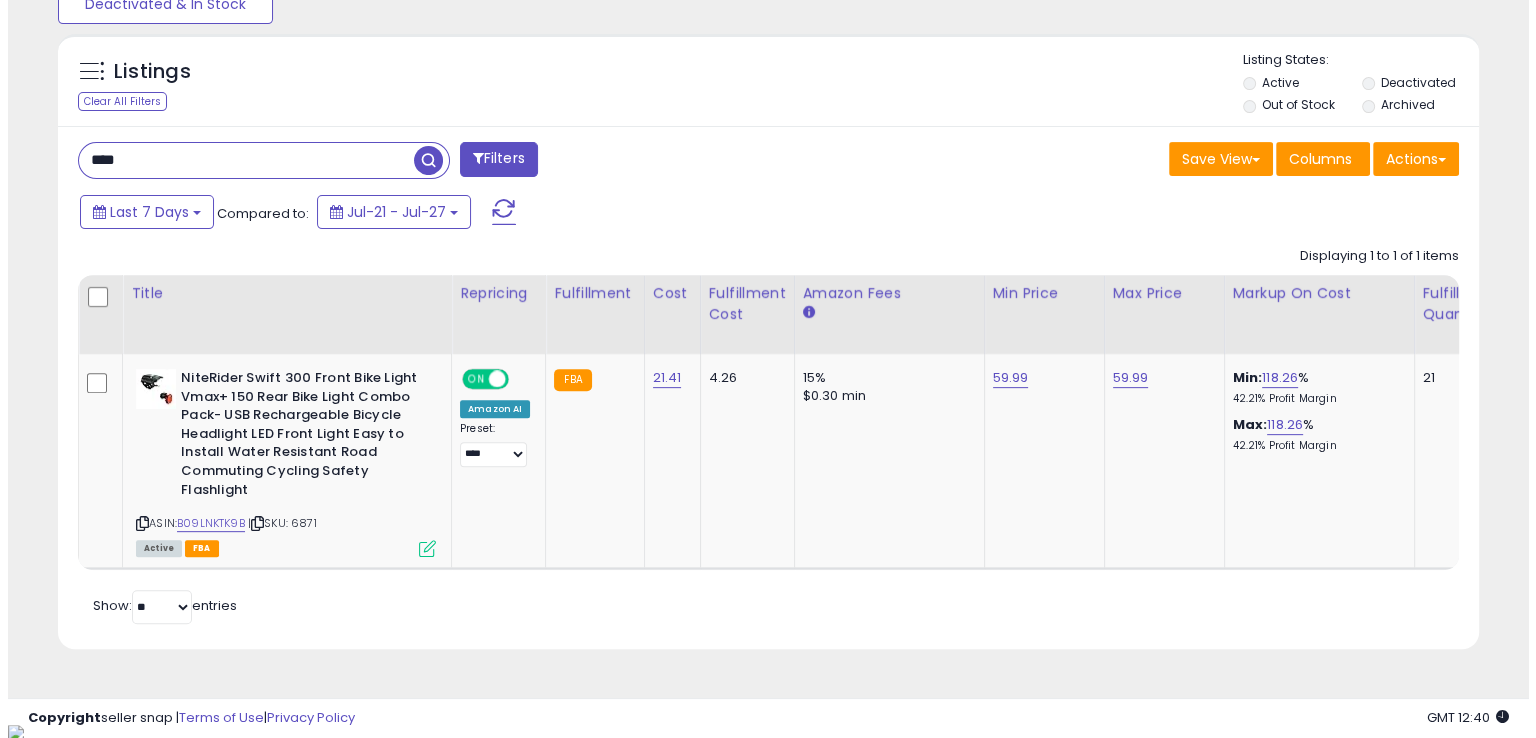 scroll, scrollTop: 481, scrollLeft: 0, axis: vertical 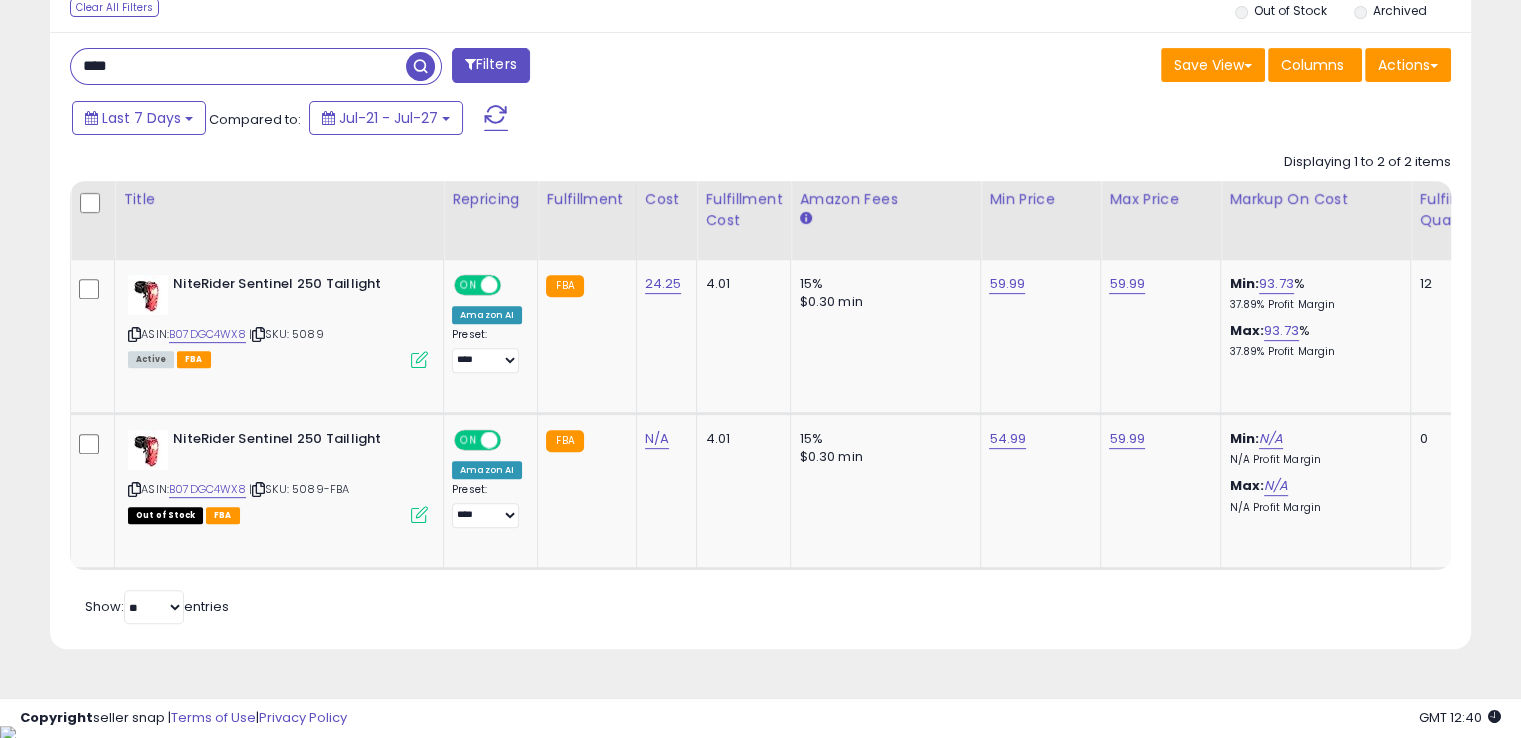 click on "****" at bounding box center (238, 66) 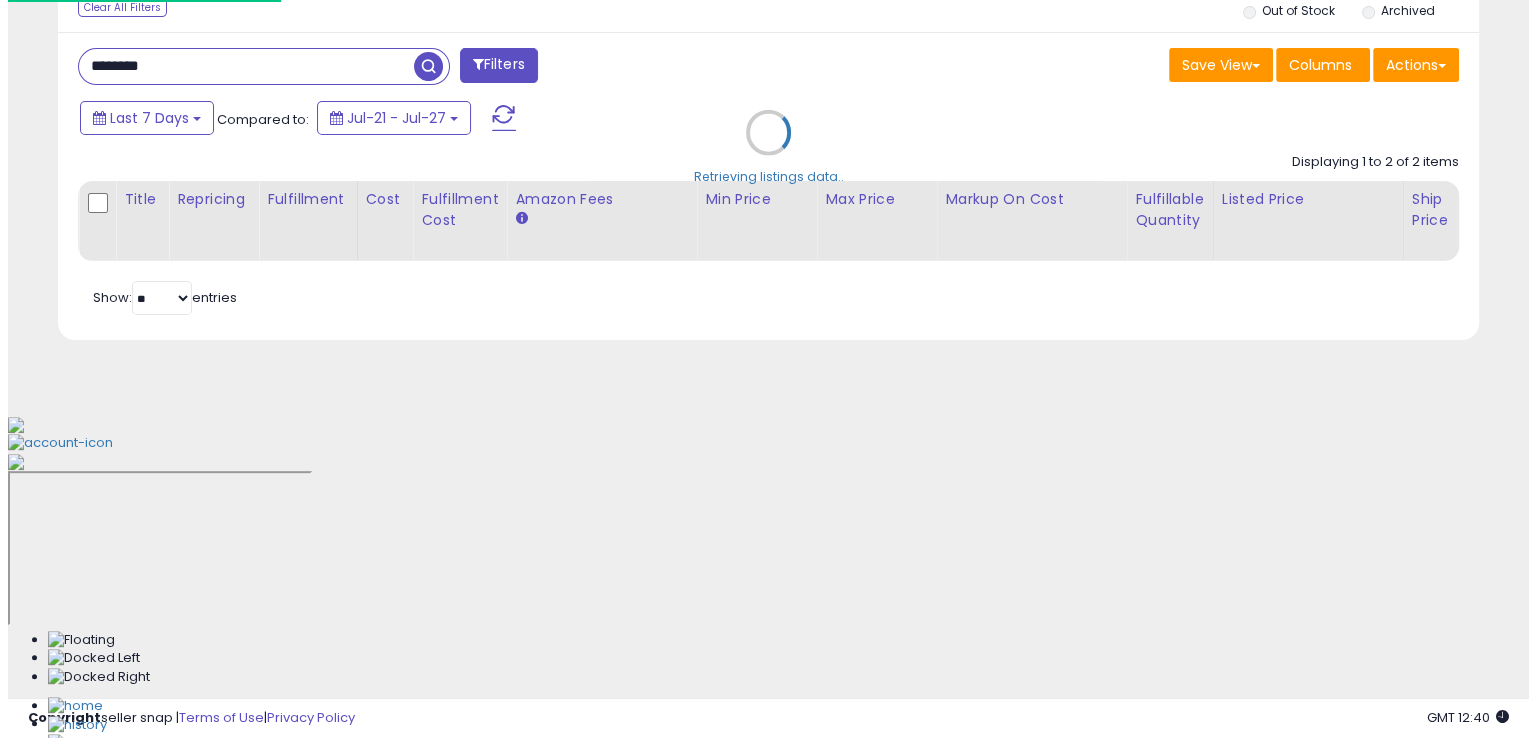 scroll, scrollTop: 481, scrollLeft: 0, axis: vertical 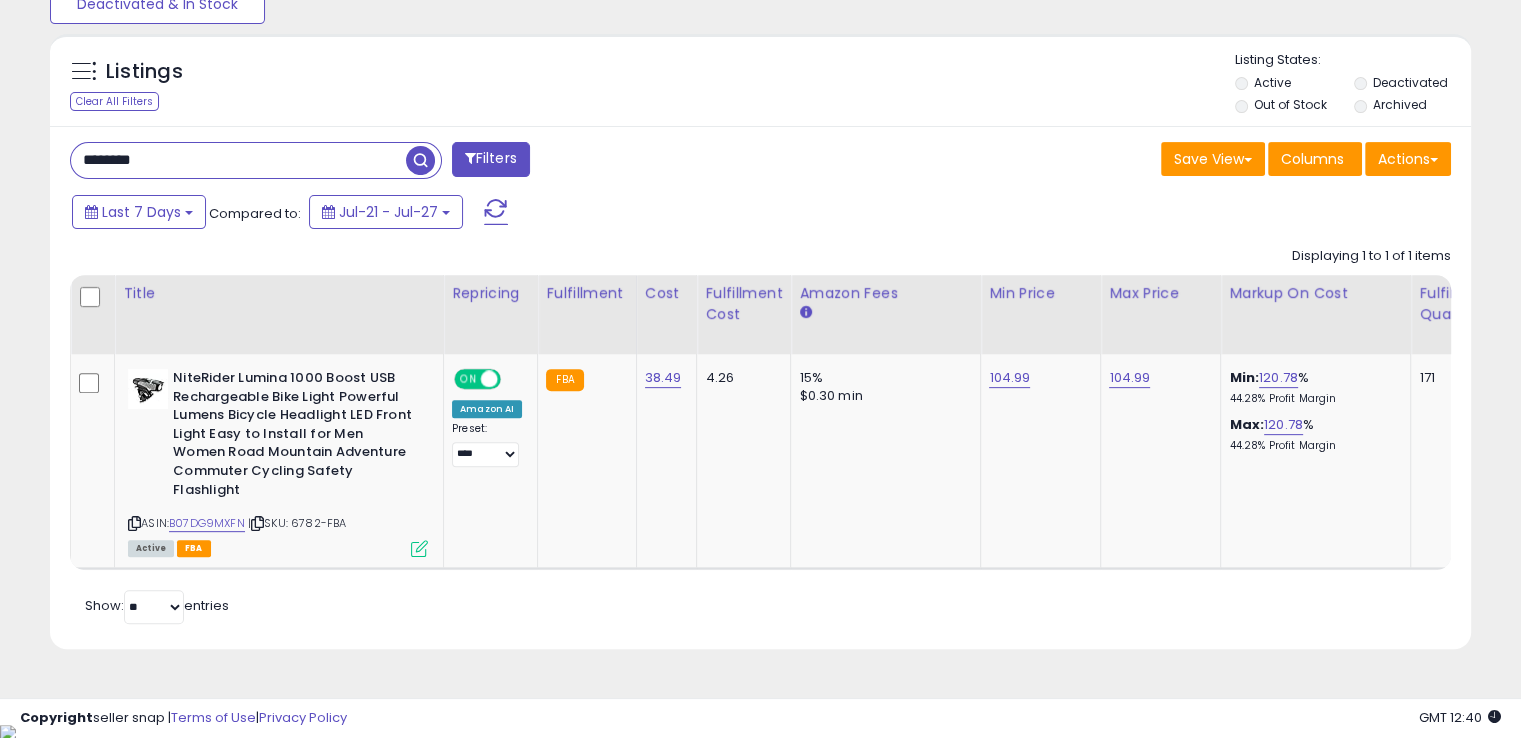 click on "********" at bounding box center (238, 160) 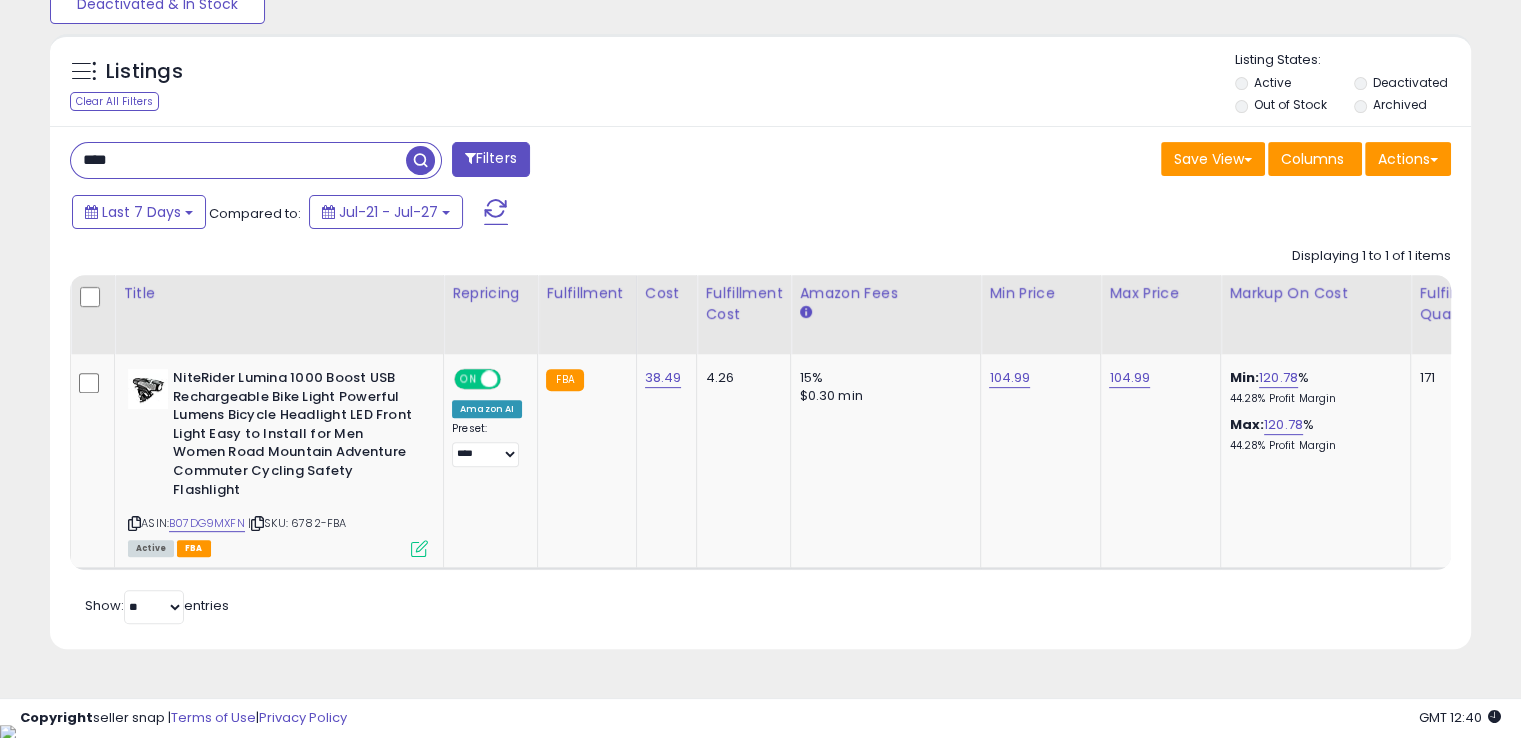 click on "****" at bounding box center [238, 160] 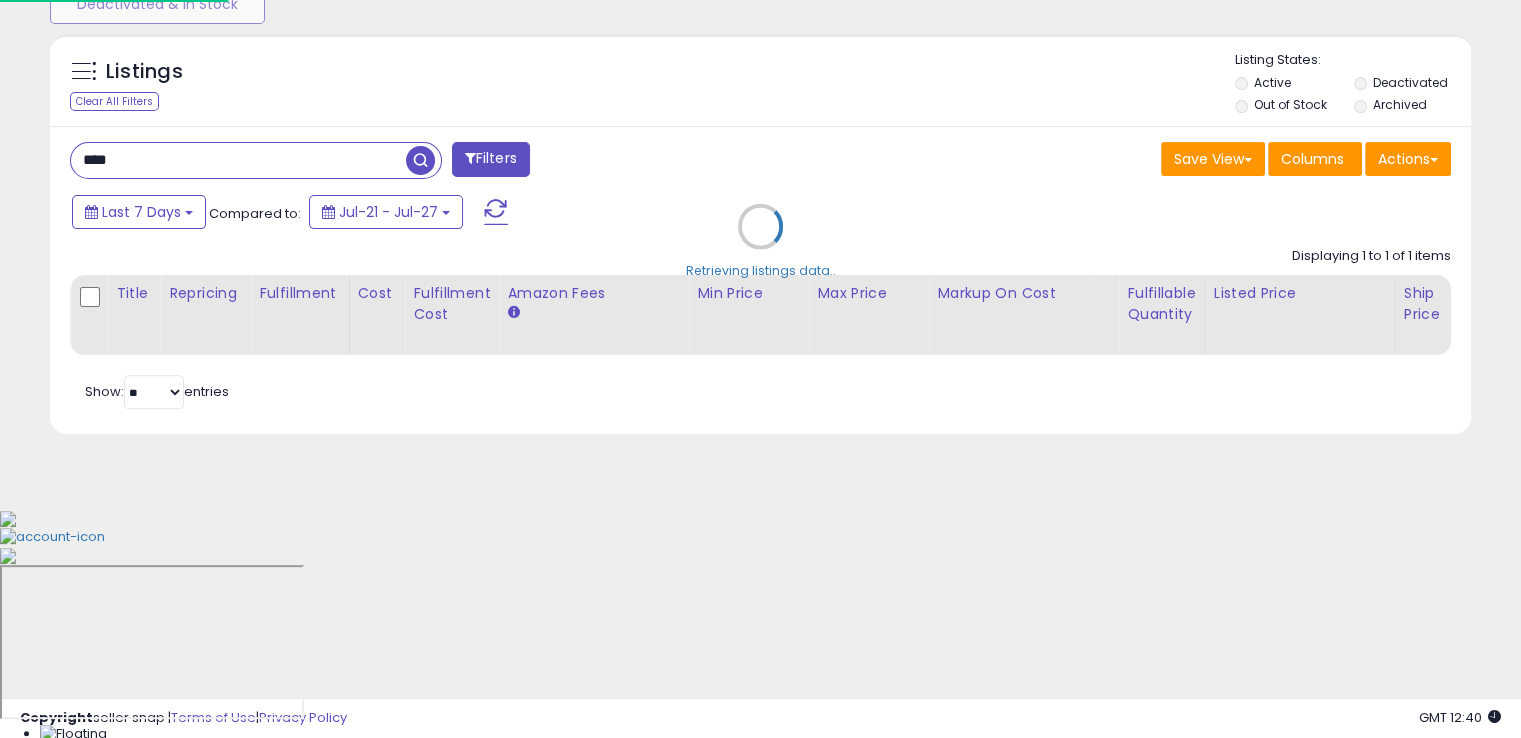 scroll, scrollTop: 999589, scrollLeft: 999168, axis: both 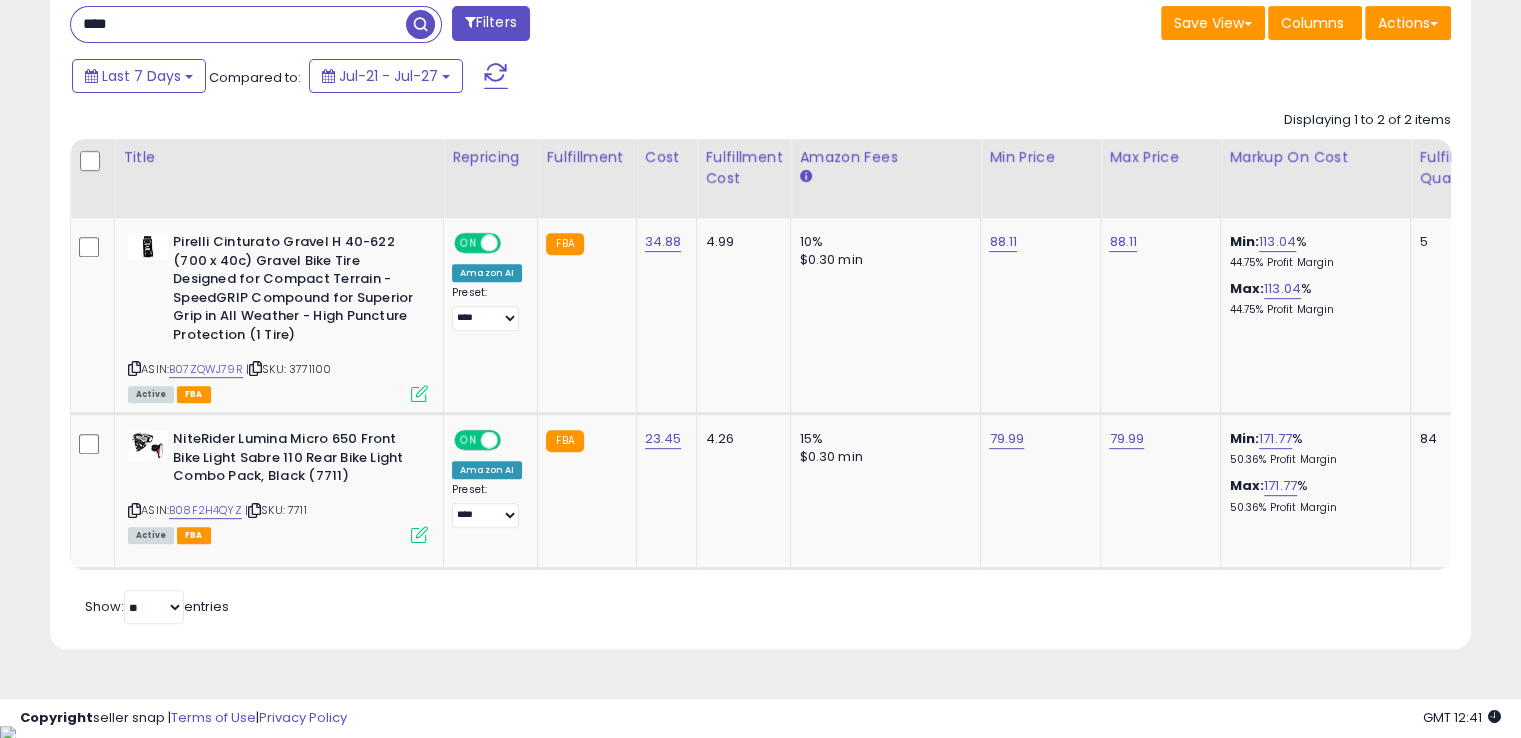 click on "****" at bounding box center [238, 24] 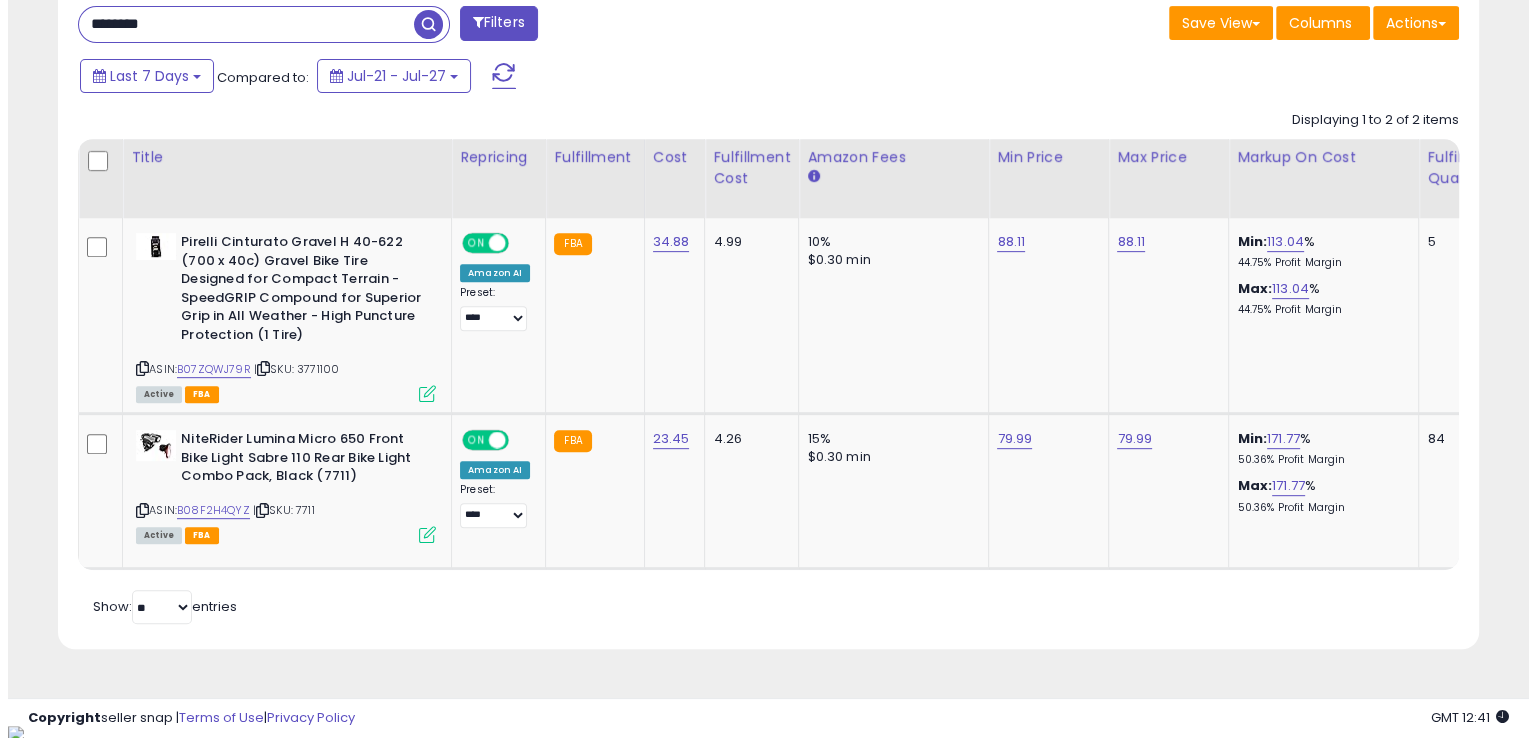 scroll, scrollTop: 481, scrollLeft: 0, axis: vertical 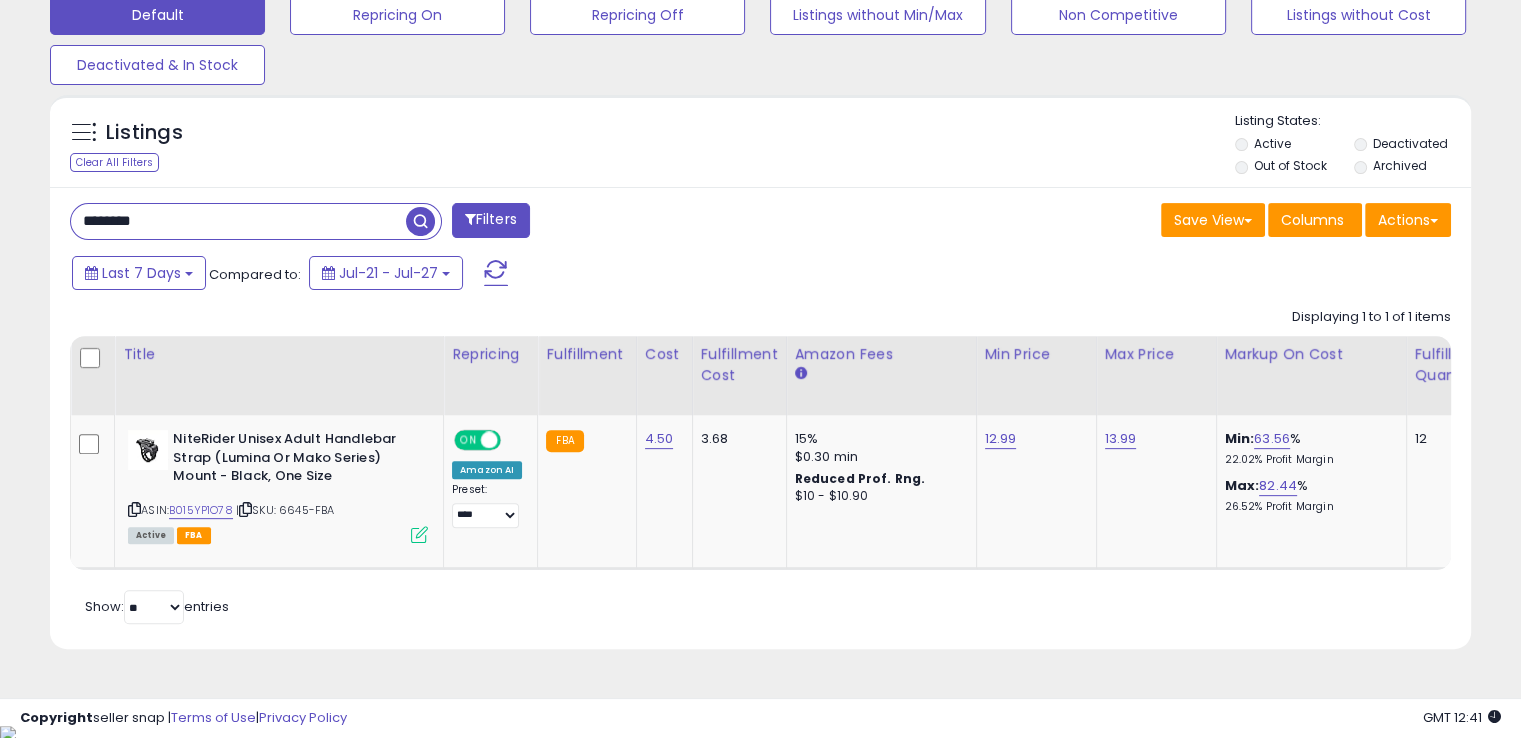 click on "********" at bounding box center [238, 221] 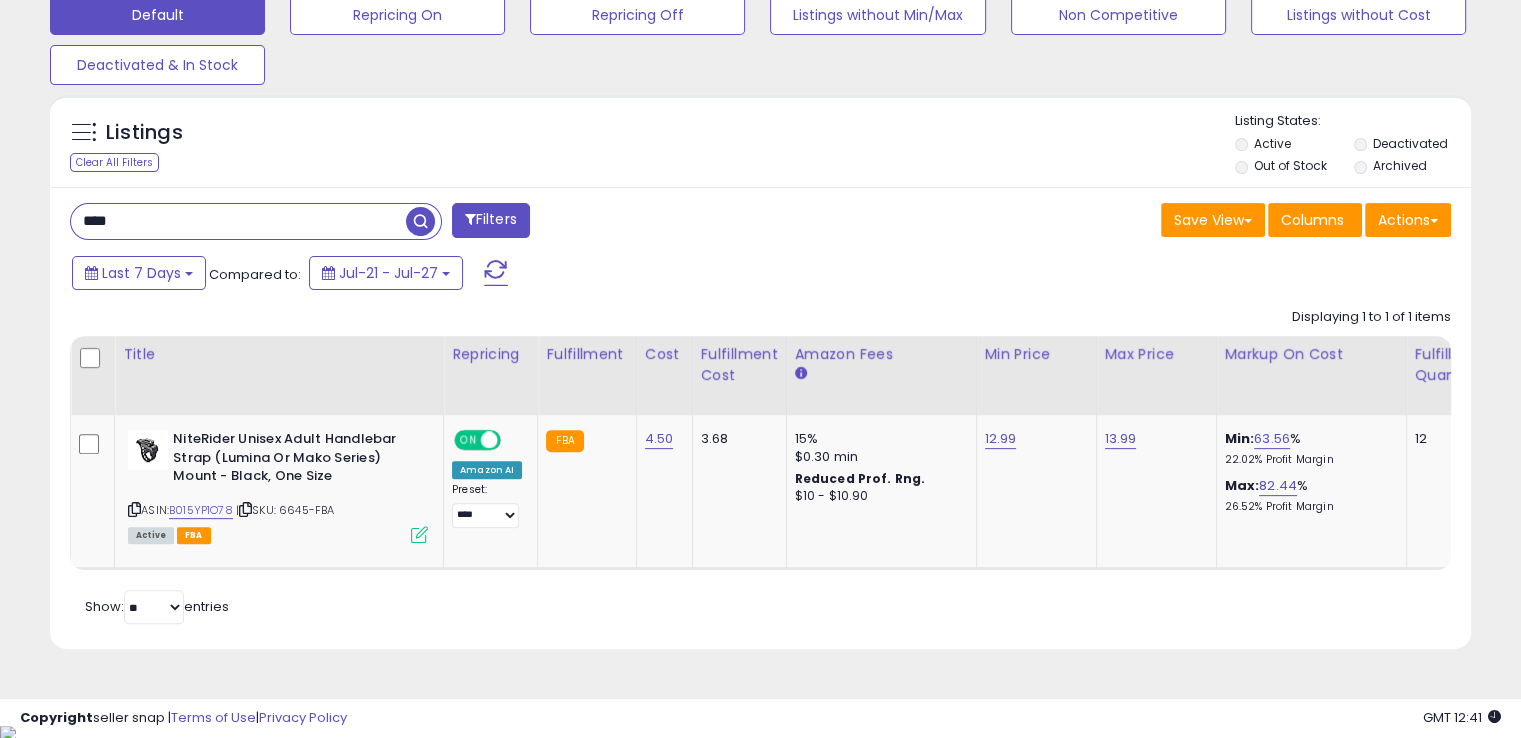 click on "****" at bounding box center (238, 221) 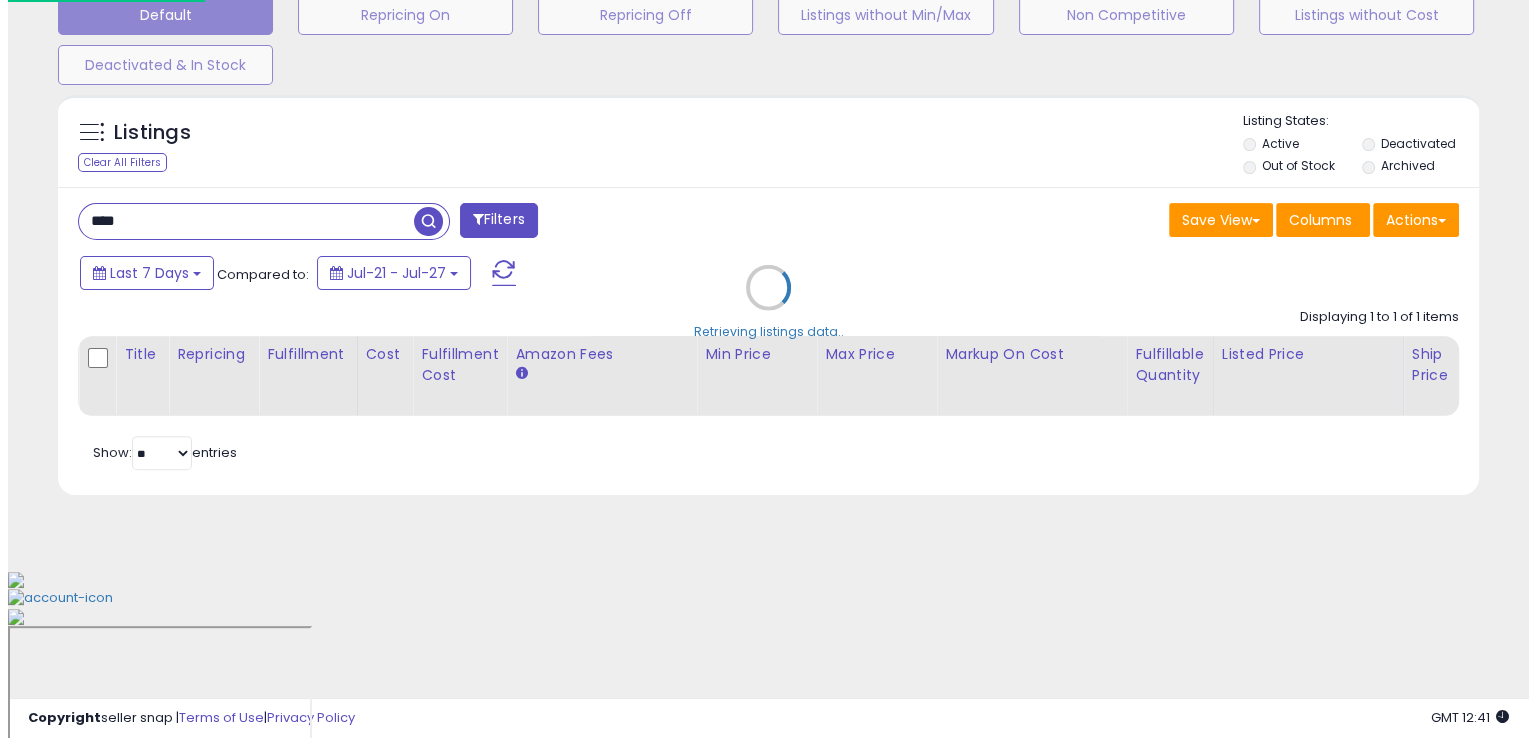 scroll, scrollTop: 481, scrollLeft: 0, axis: vertical 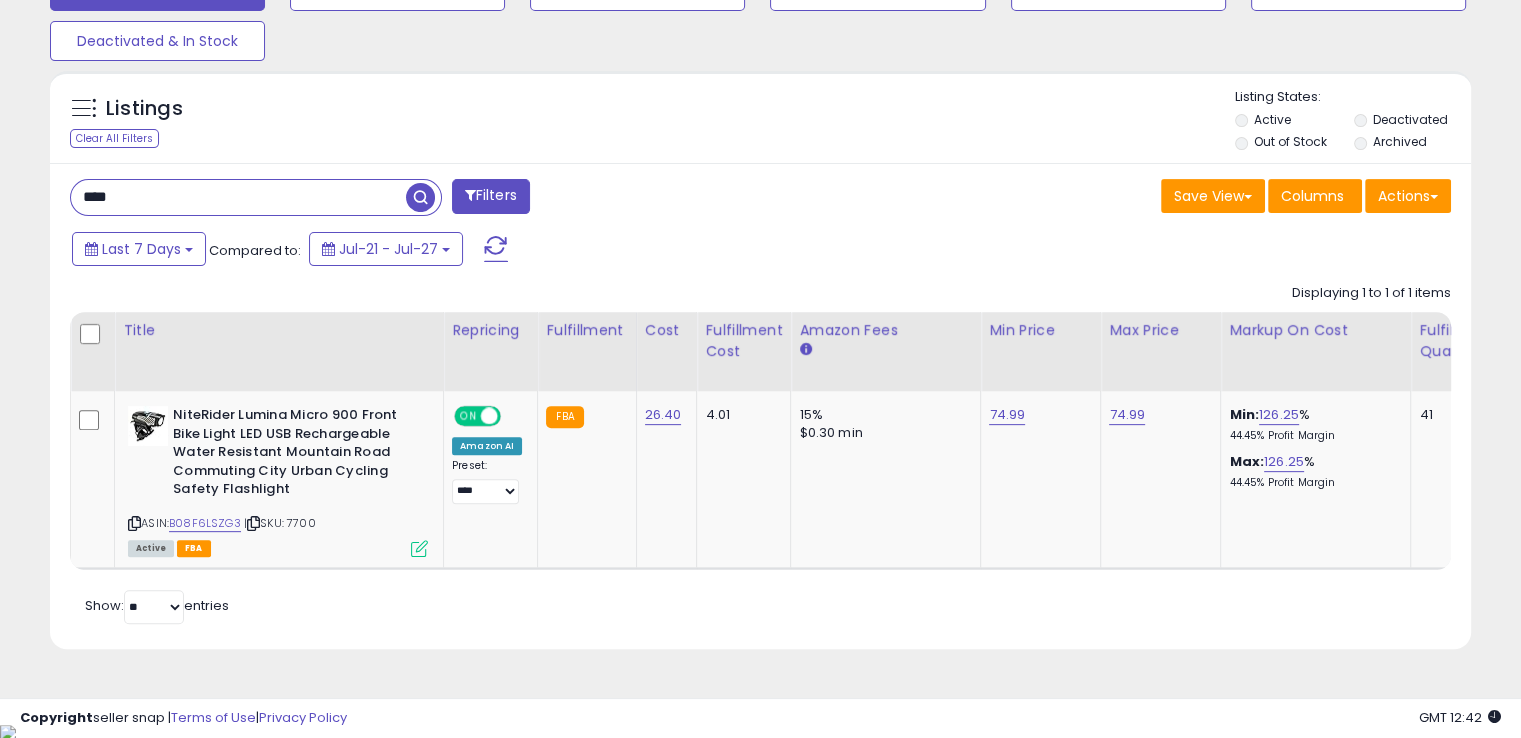 click on "****" at bounding box center [238, 197] 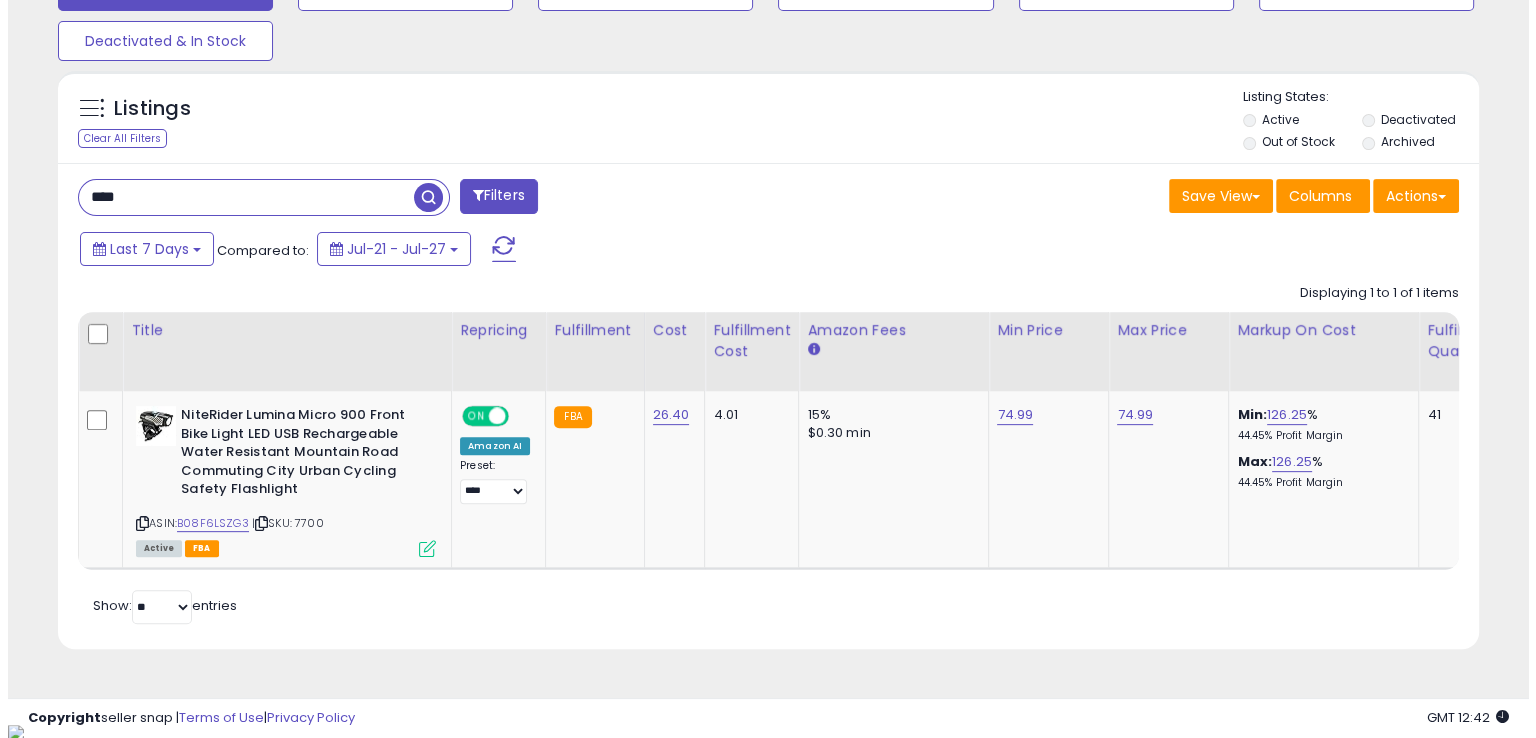 scroll, scrollTop: 481, scrollLeft: 0, axis: vertical 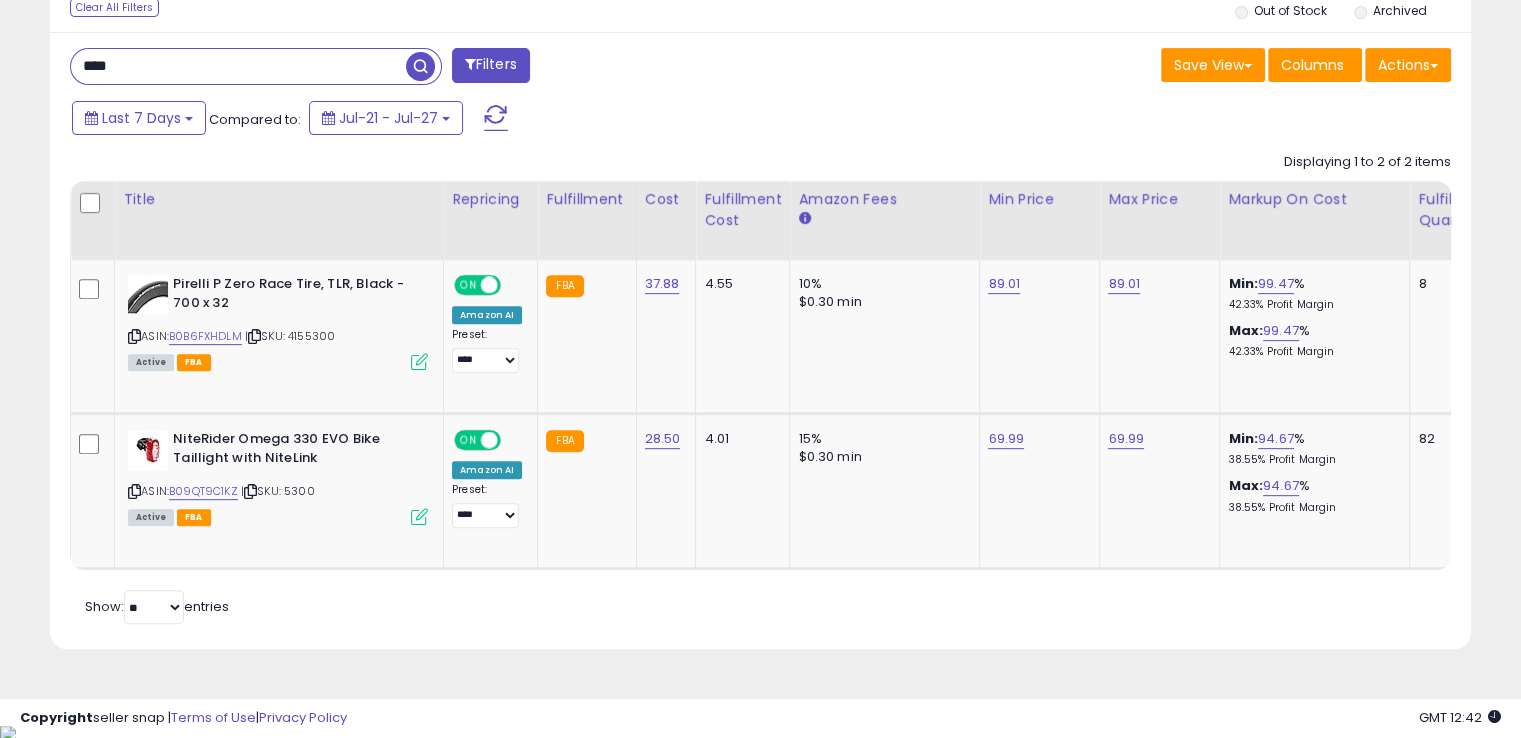 click on "****" at bounding box center [238, 66] 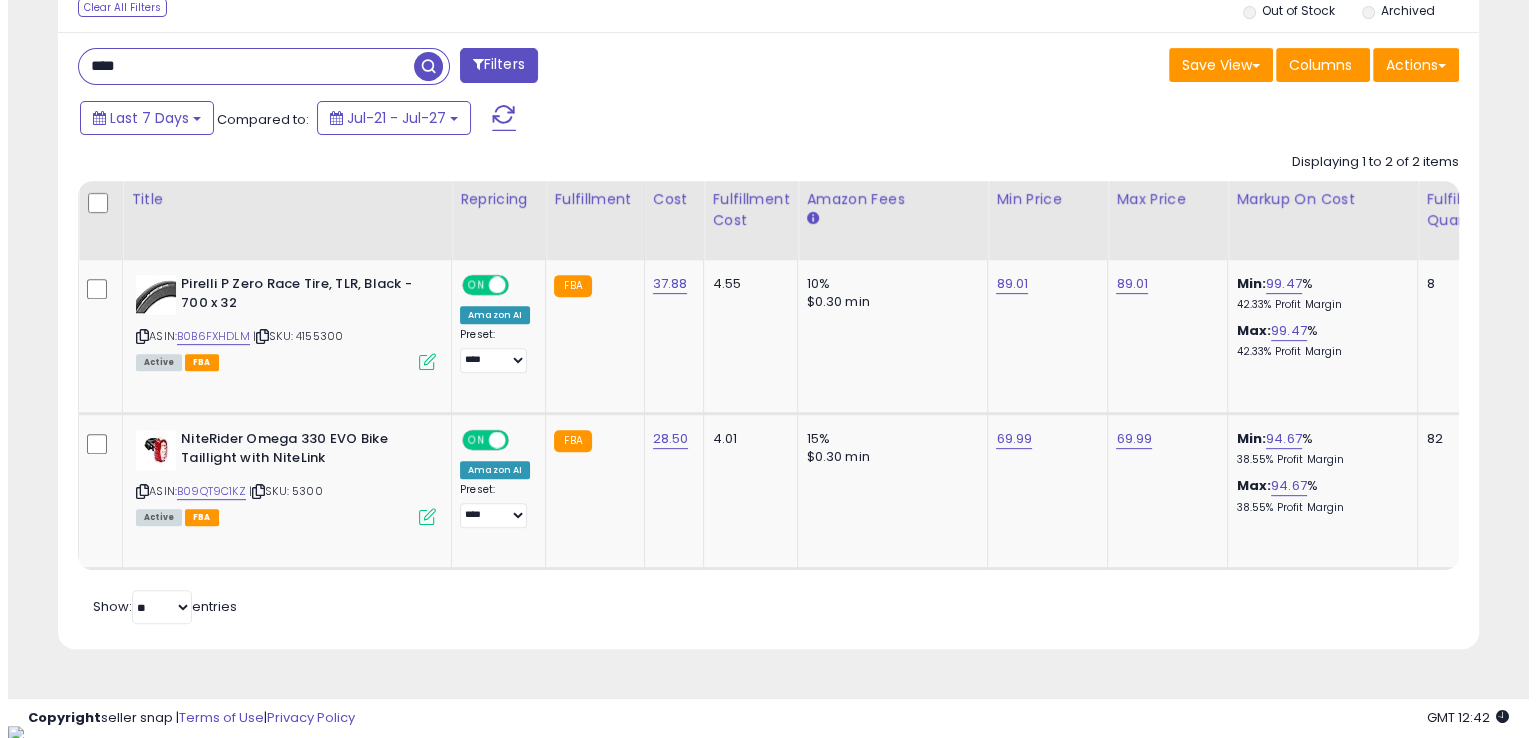 scroll, scrollTop: 481, scrollLeft: 0, axis: vertical 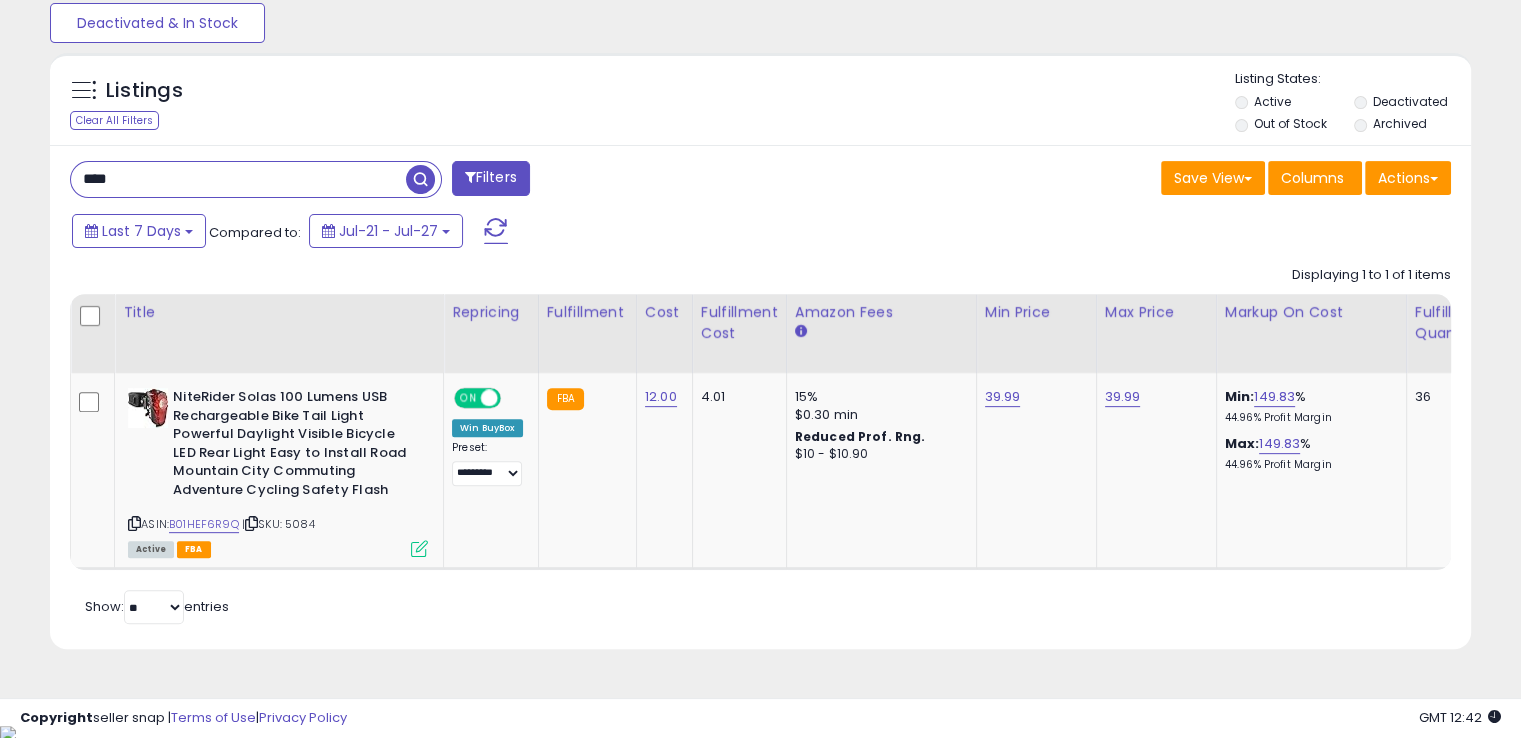click on "****" at bounding box center [238, 179] 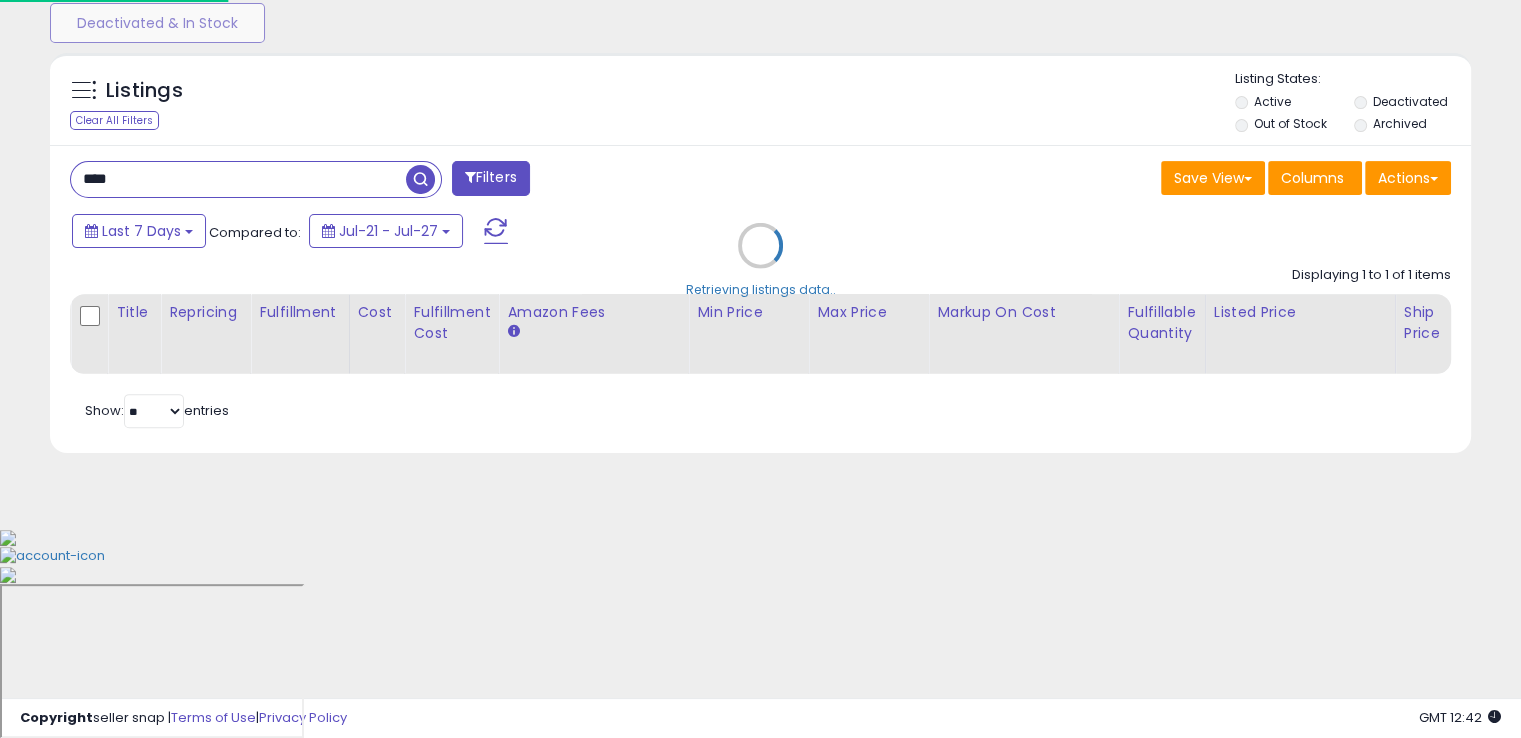 scroll, scrollTop: 999589, scrollLeft: 999168, axis: both 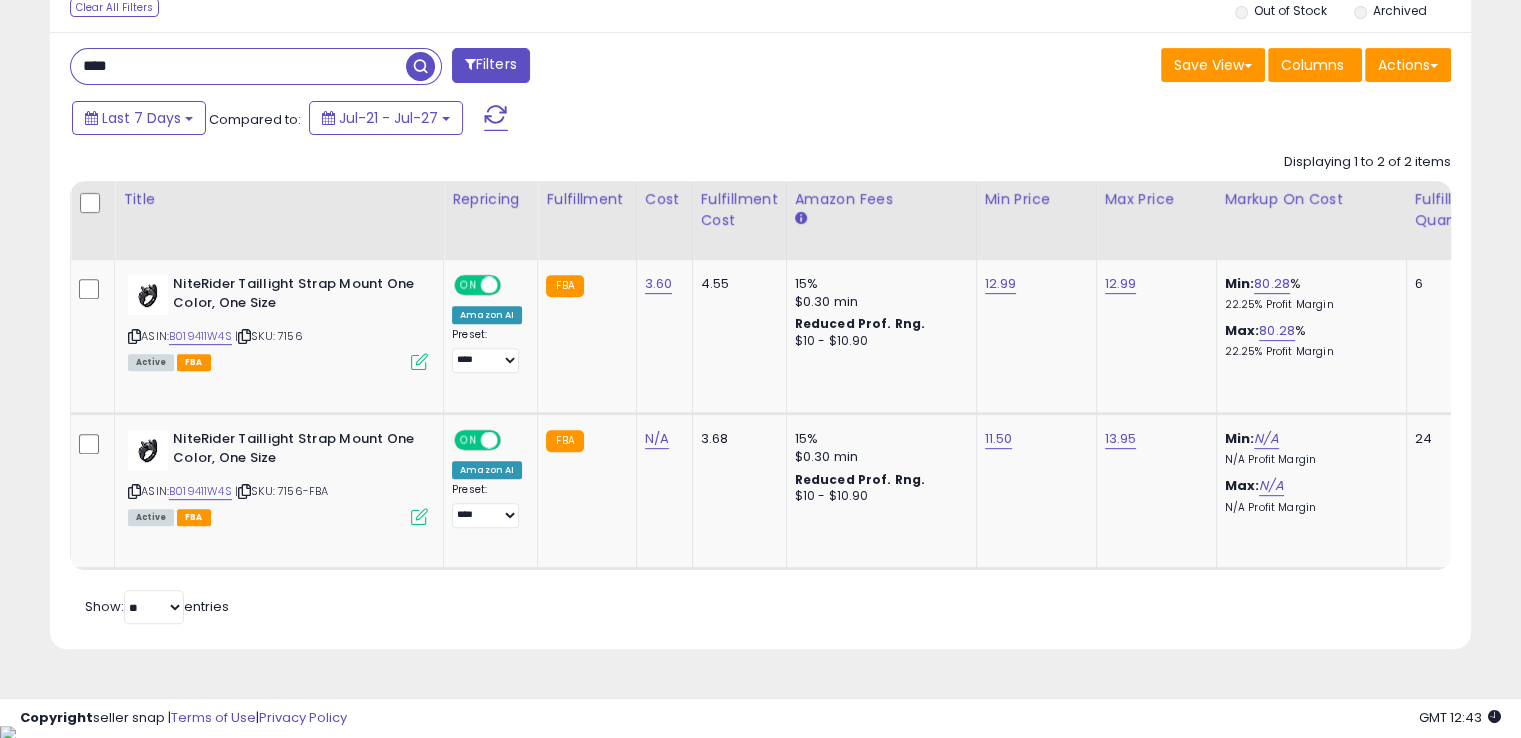 click on "****" at bounding box center (238, 66) 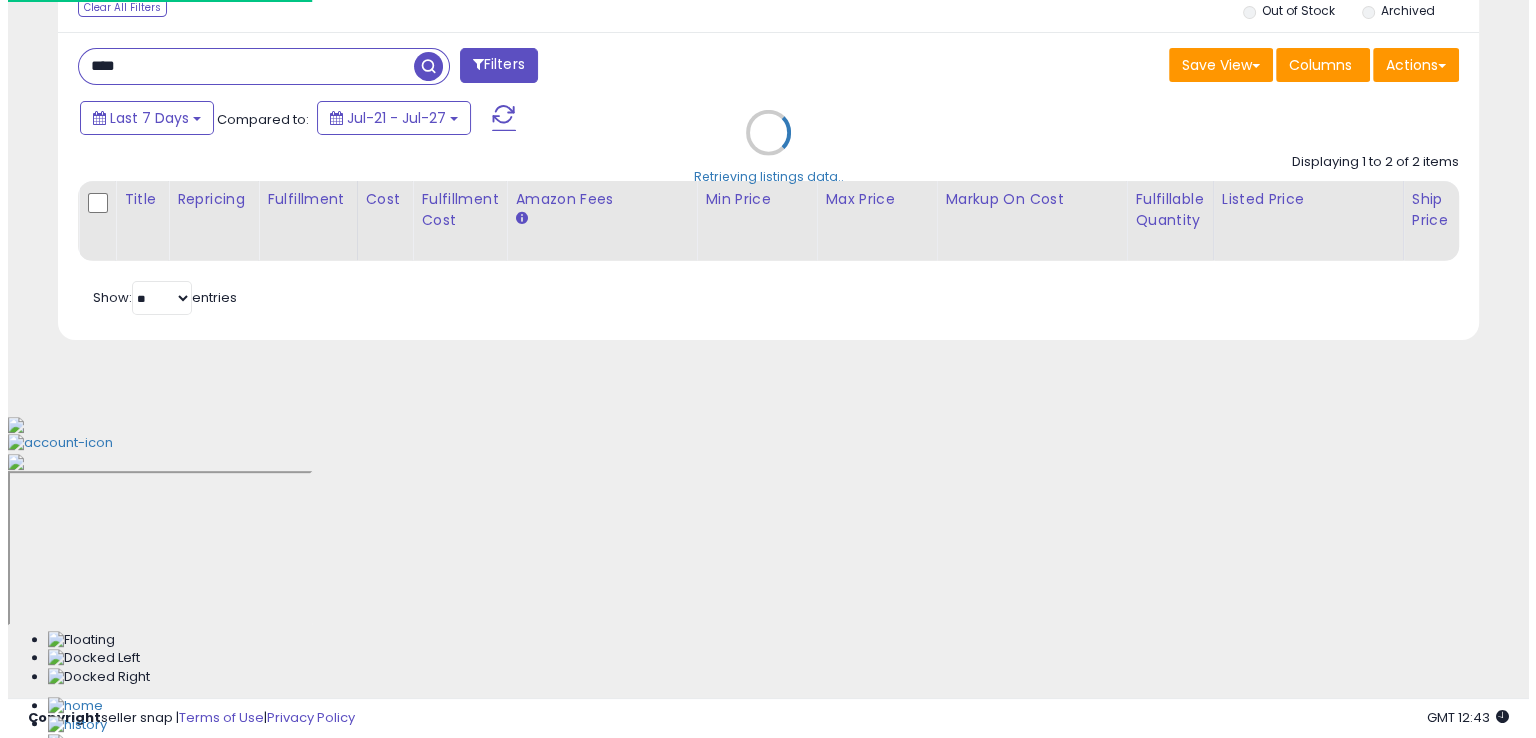 scroll, scrollTop: 481, scrollLeft: 0, axis: vertical 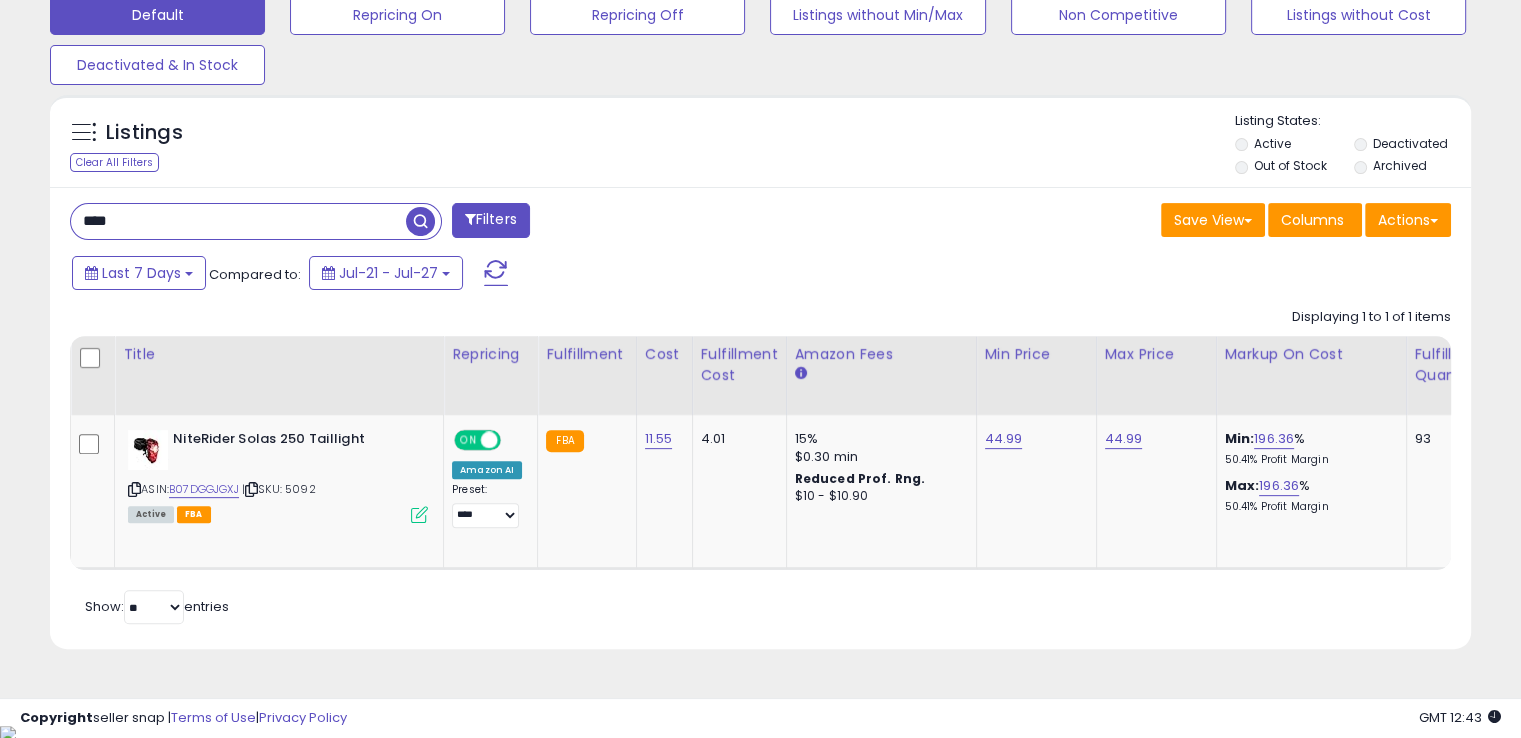 click on "****" at bounding box center [238, 221] 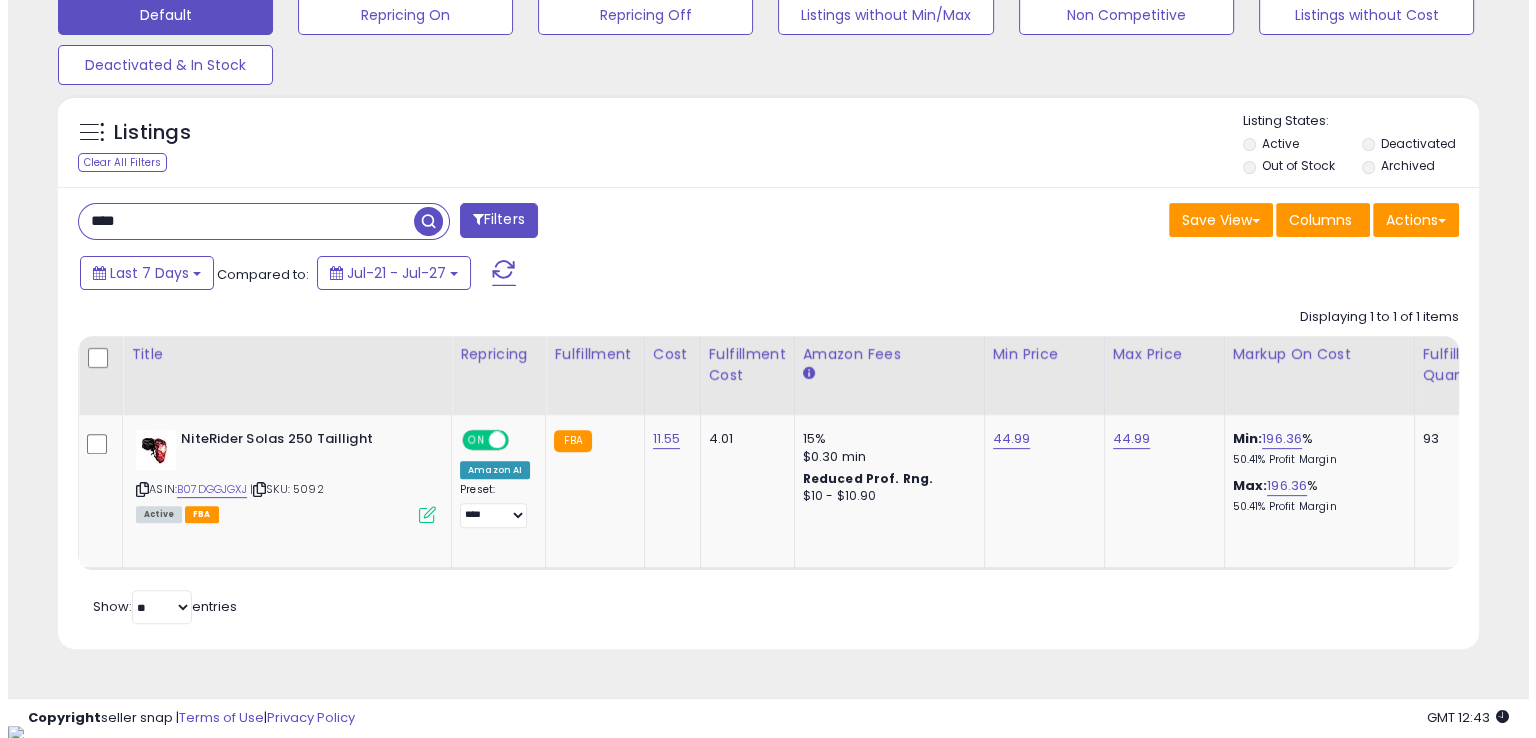 scroll, scrollTop: 481, scrollLeft: 0, axis: vertical 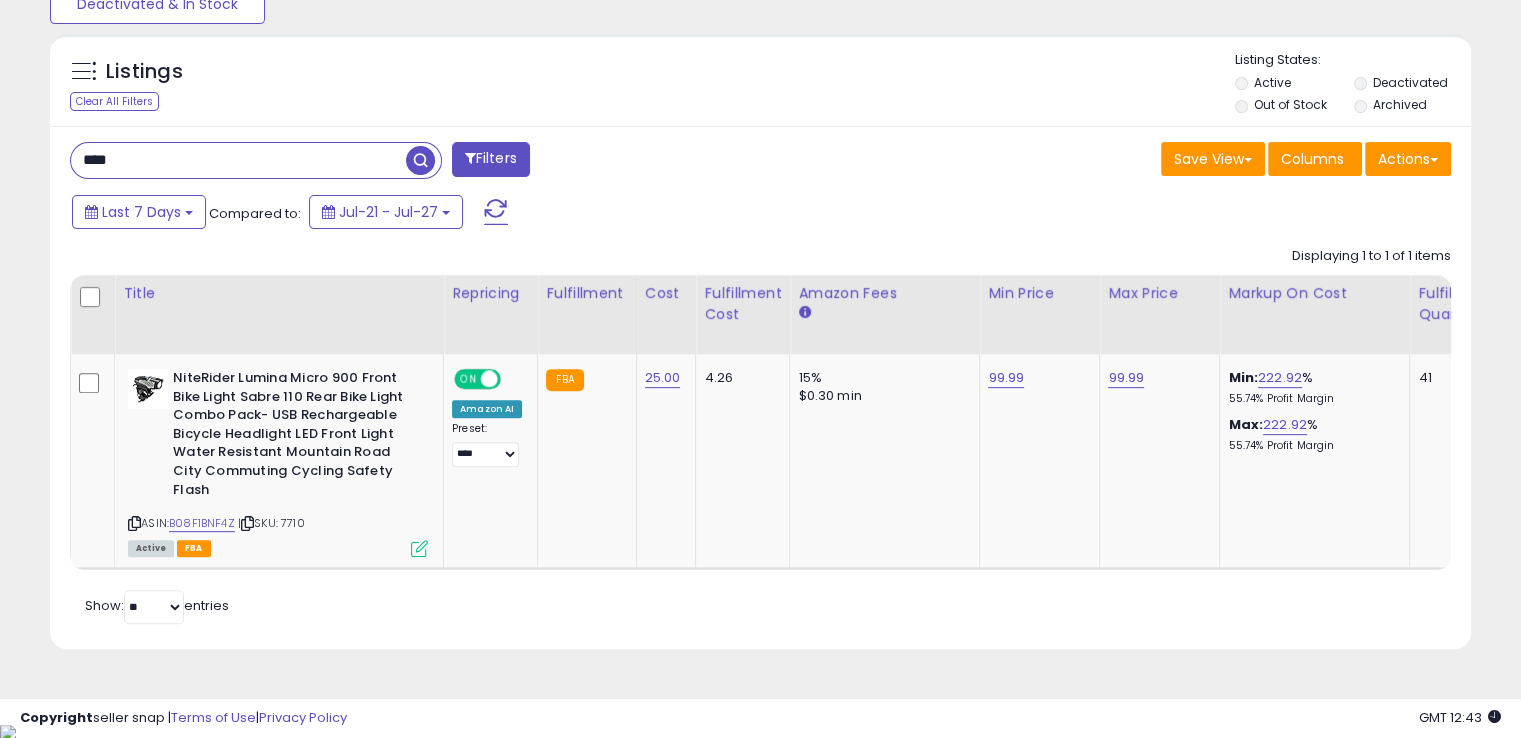 click on "****" at bounding box center [238, 160] 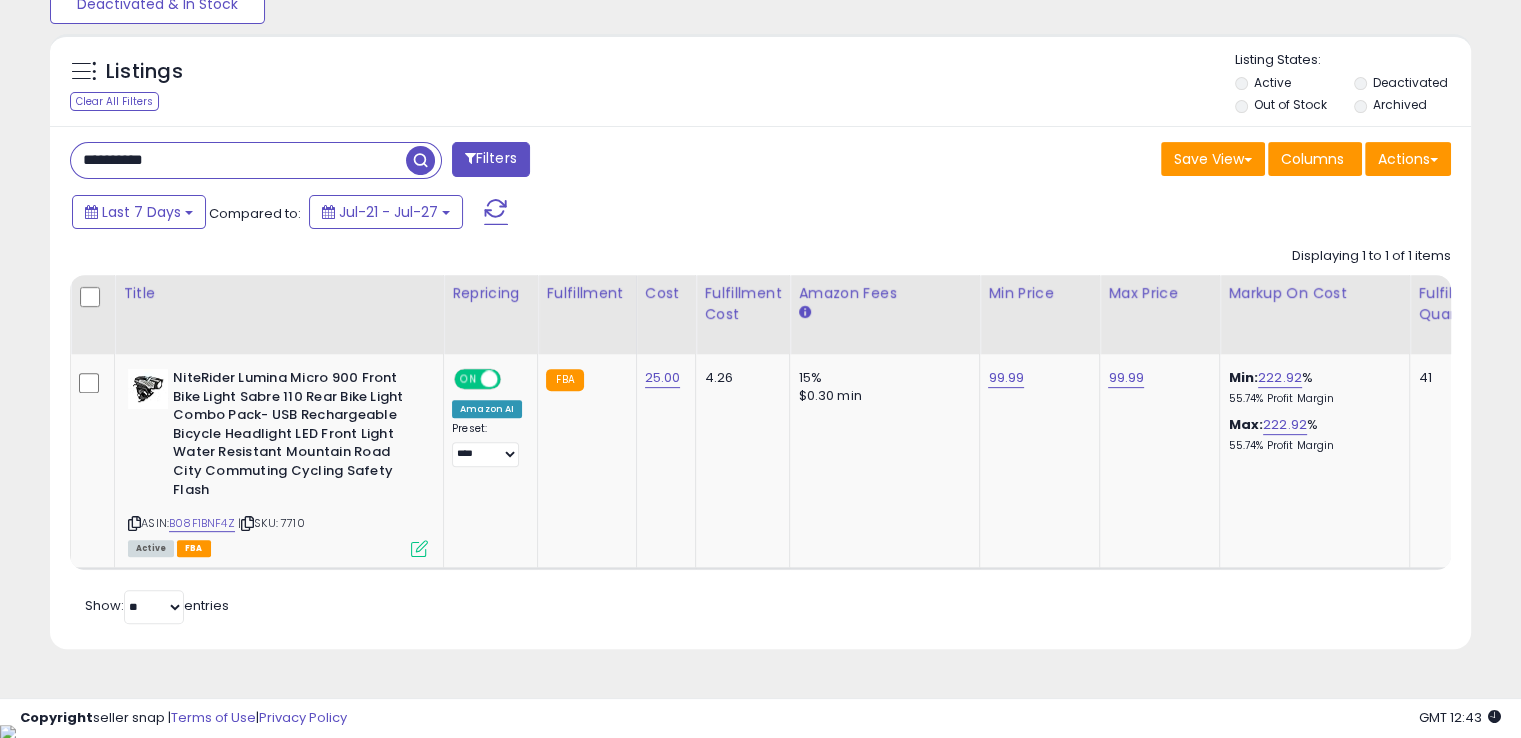 click on "**********" at bounding box center (238, 160) 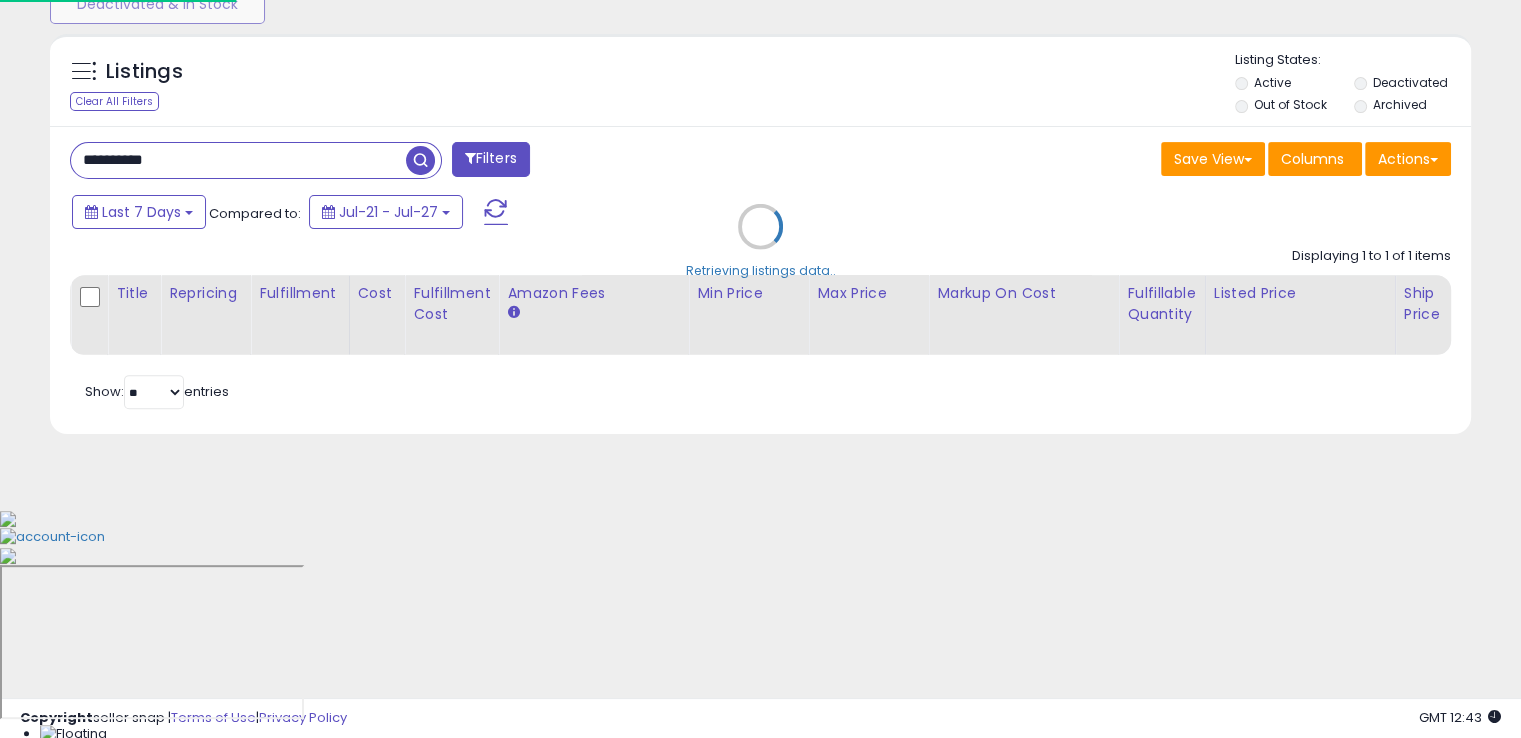 scroll, scrollTop: 999589, scrollLeft: 999168, axis: both 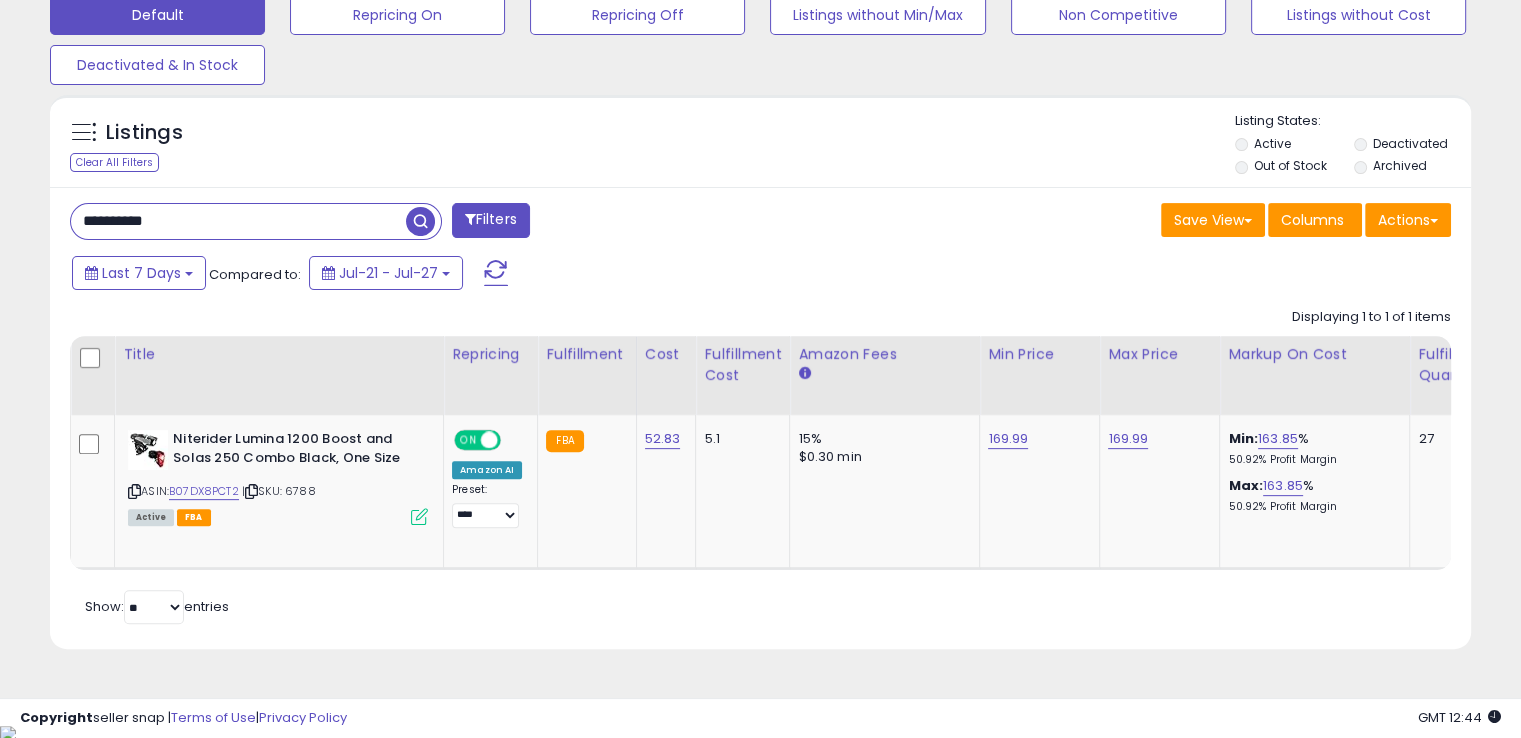click on "**********" at bounding box center [238, 221] 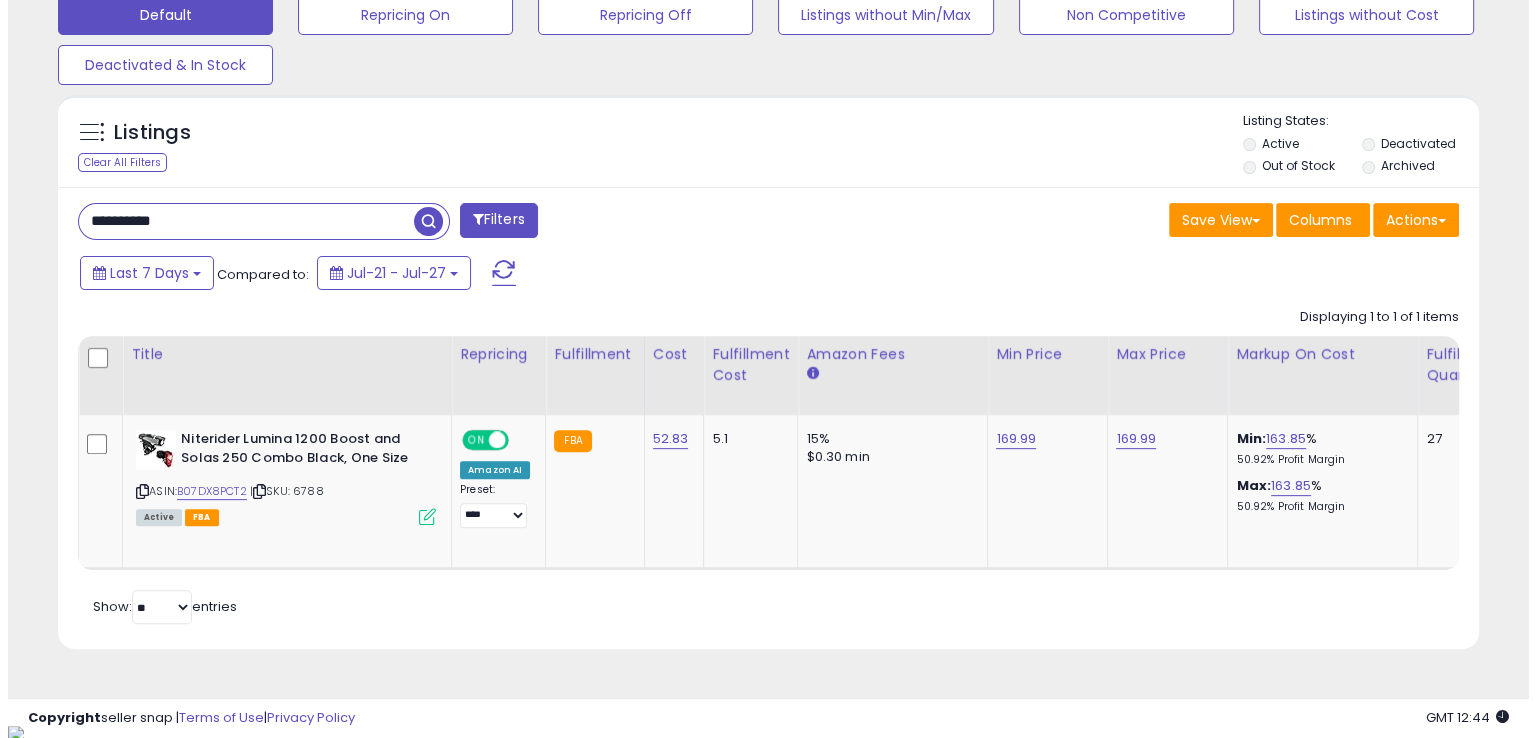 scroll, scrollTop: 481, scrollLeft: 0, axis: vertical 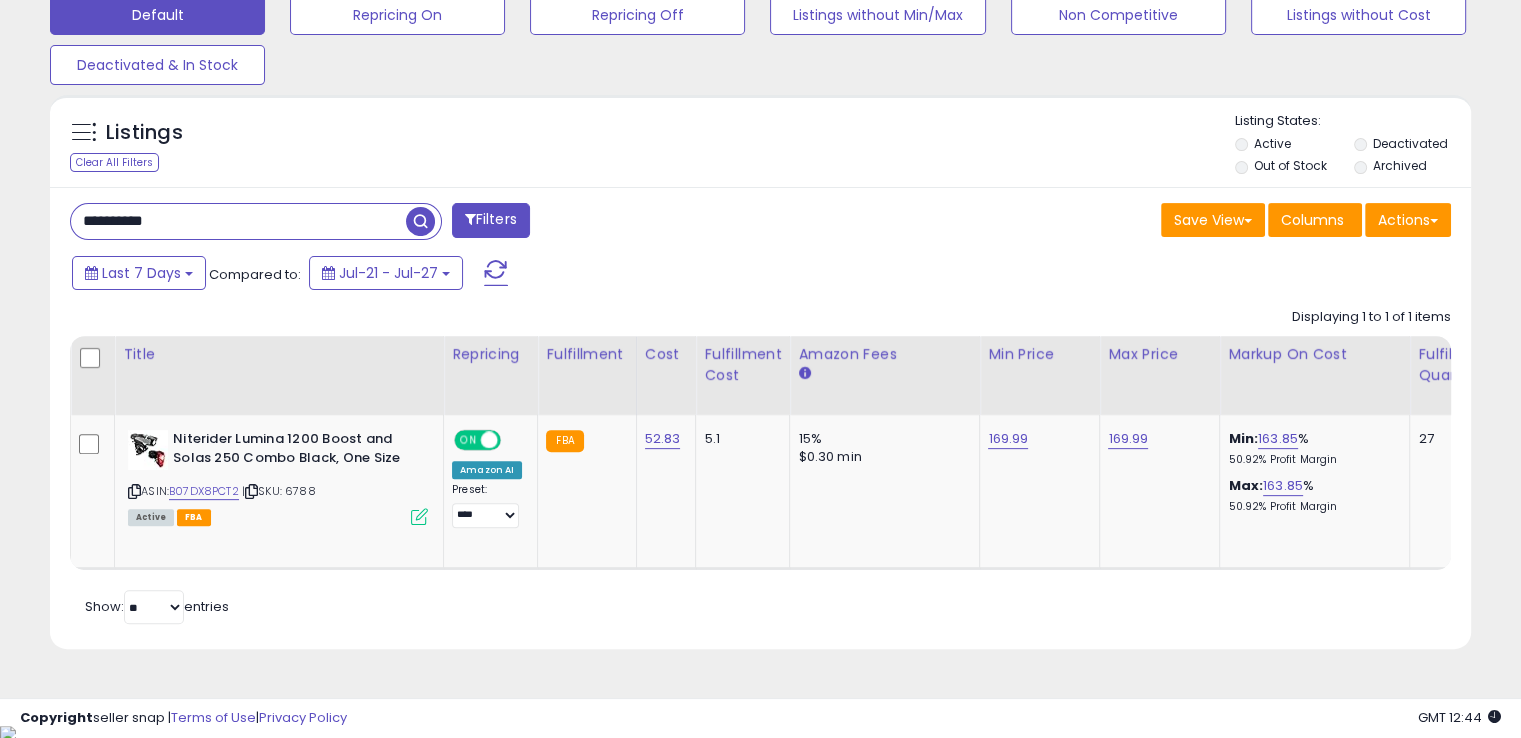 click on "**********" at bounding box center (238, 221) 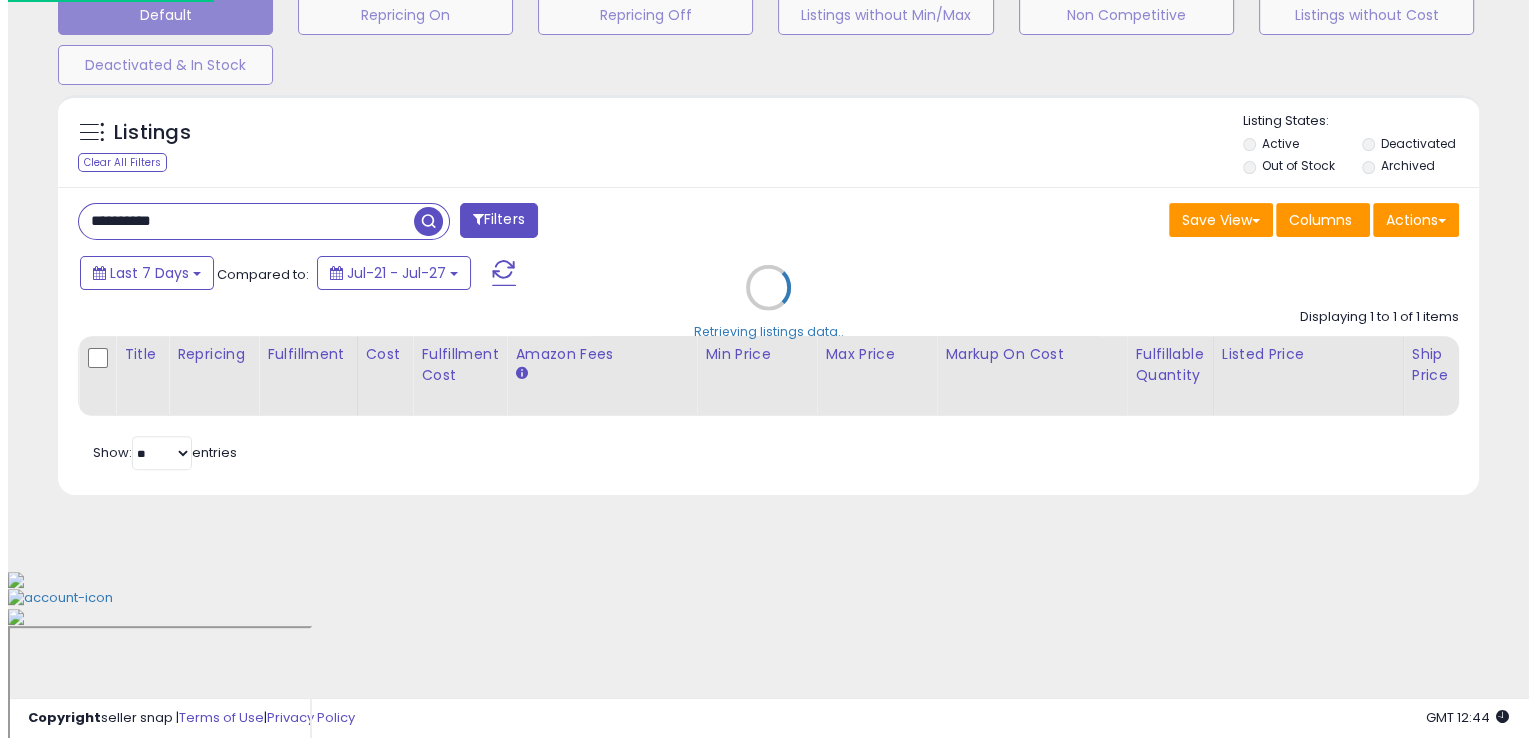 scroll, scrollTop: 481, scrollLeft: 0, axis: vertical 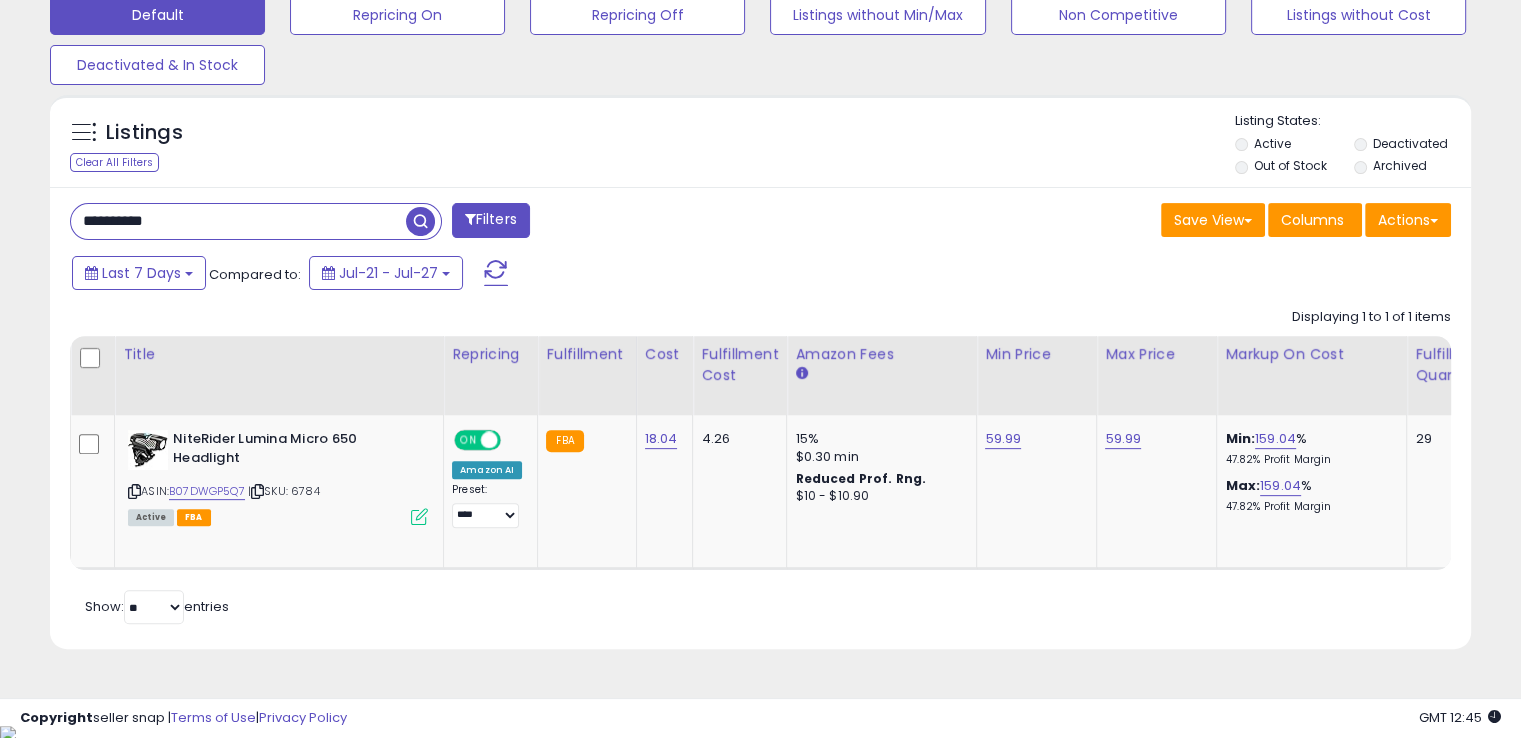 click on "**********" at bounding box center [238, 221] 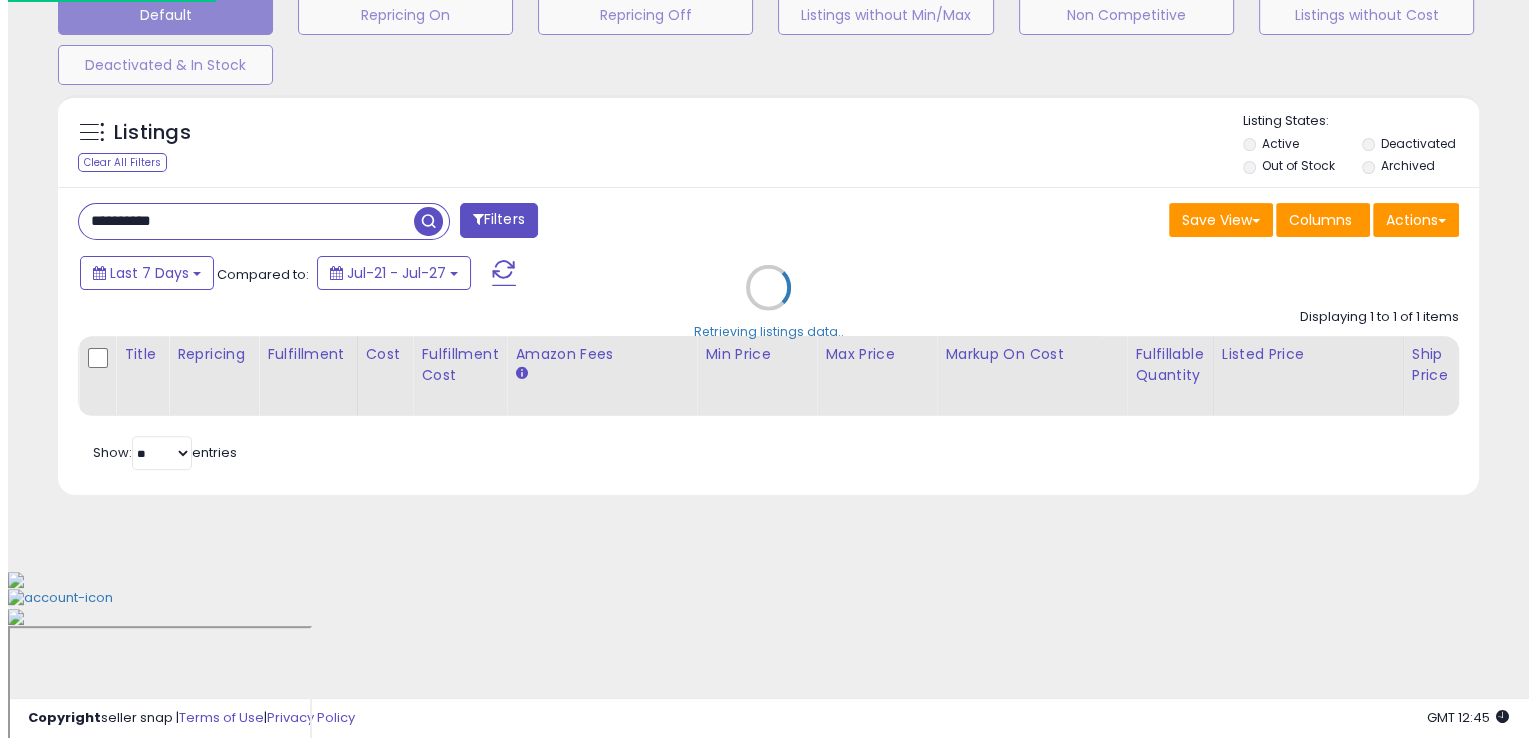 scroll, scrollTop: 481, scrollLeft: 0, axis: vertical 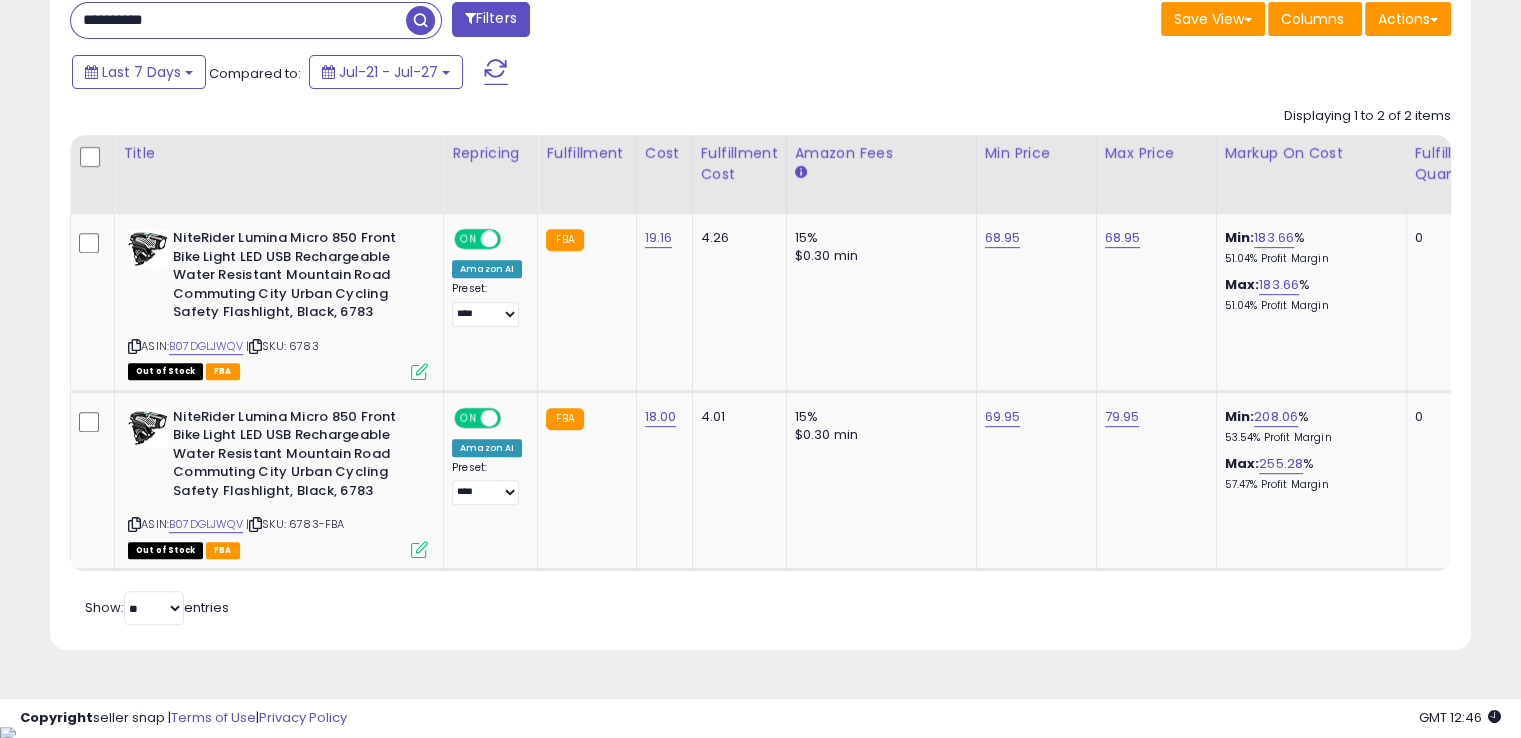 click on "**********" at bounding box center (238, 20) 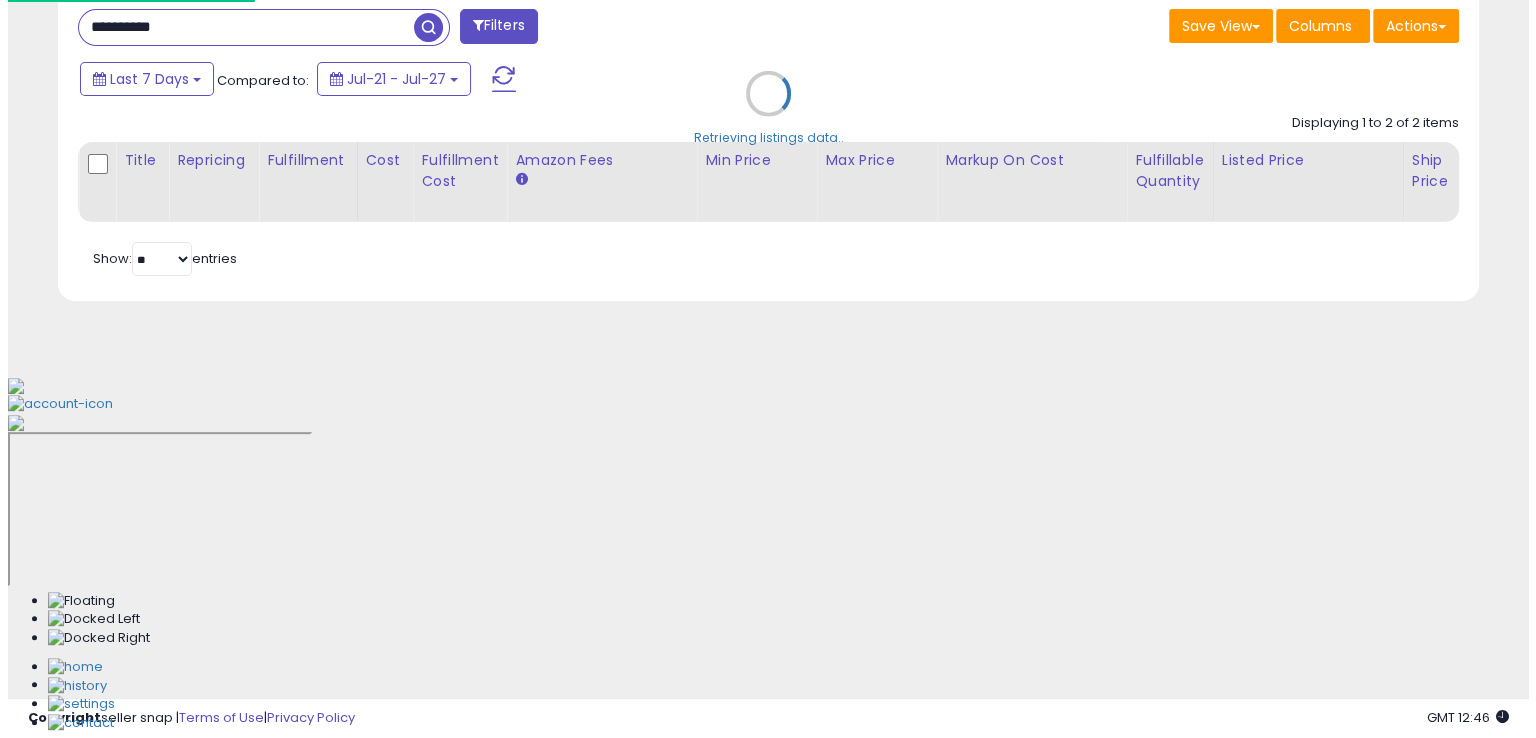 scroll, scrollTop: 481, scrollLeft: 0, axis: vertical 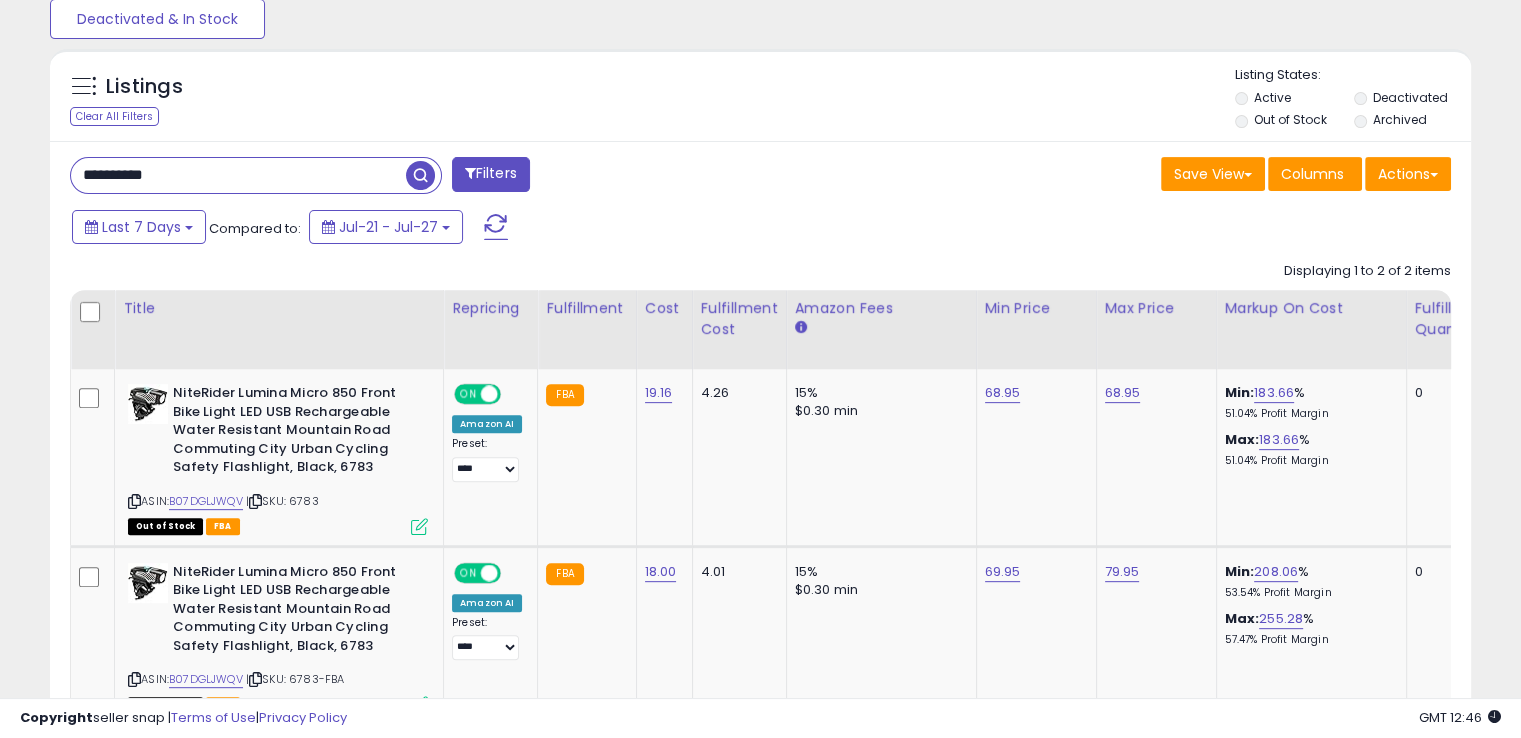 click on "**********" at bounding box center (238, 175) 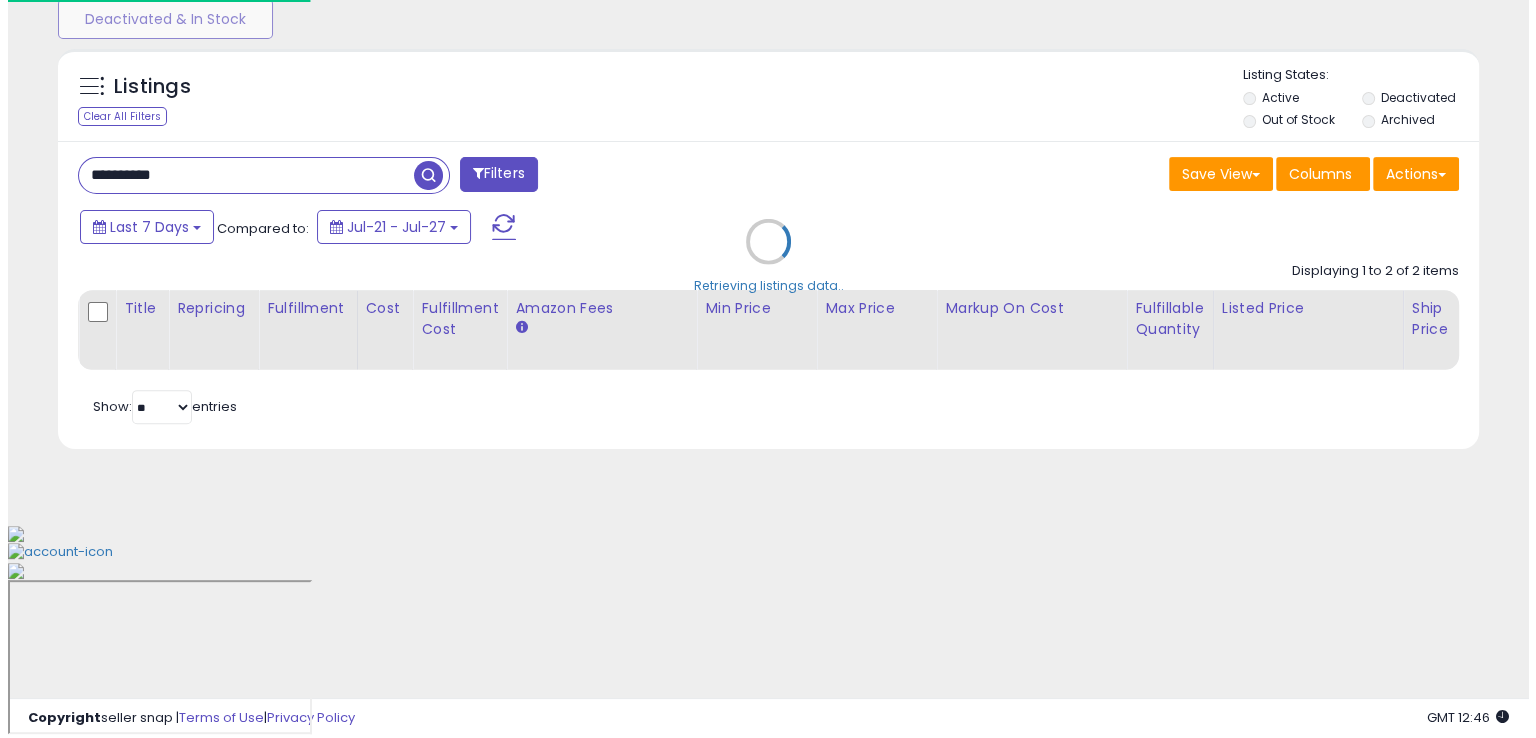 scroll, scrollTop: 481, scrollLeft: 0, axis: vertical 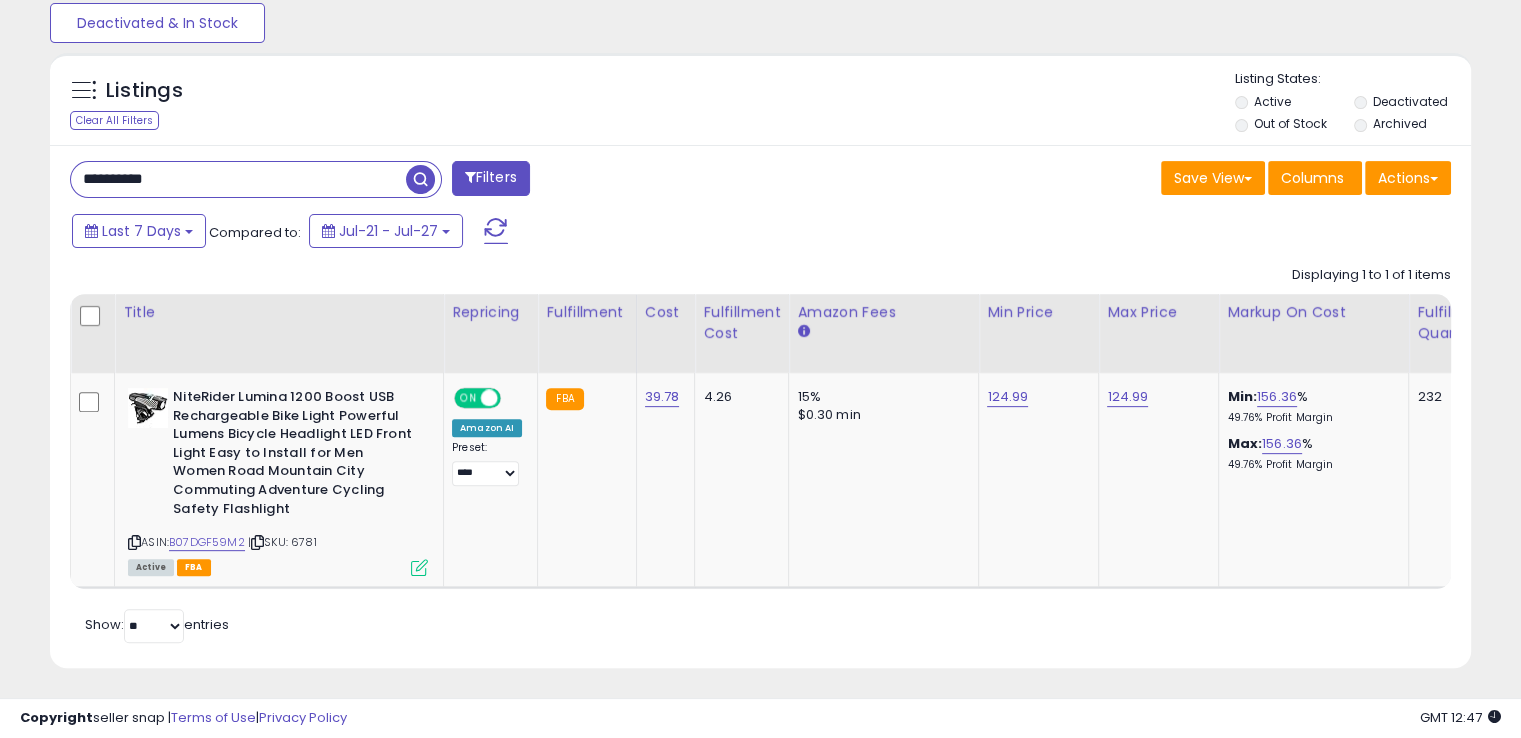 click on "**********" at bounding box center (238, 179) 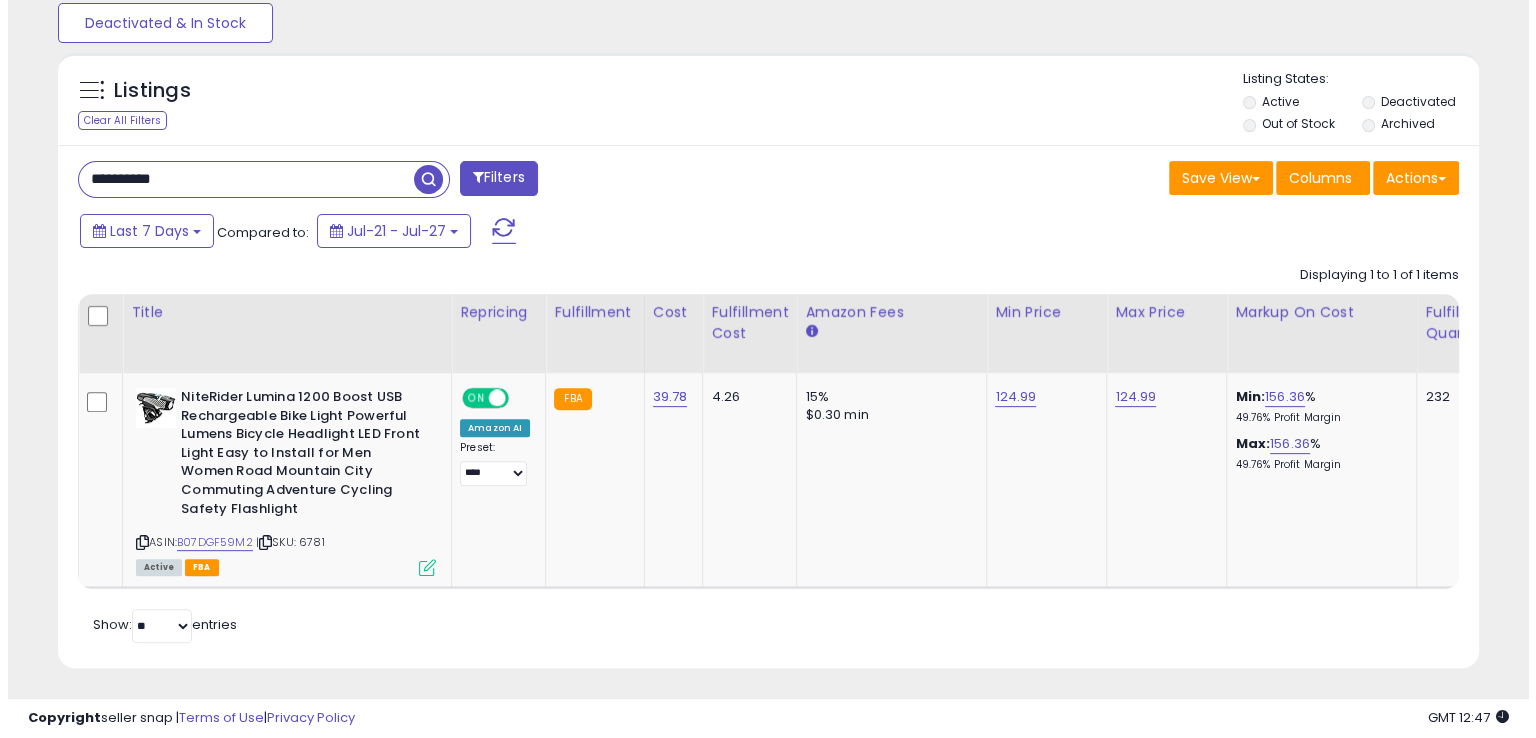 scroll, scrollTop: 481, scrollLeft: 0, axis: vertical 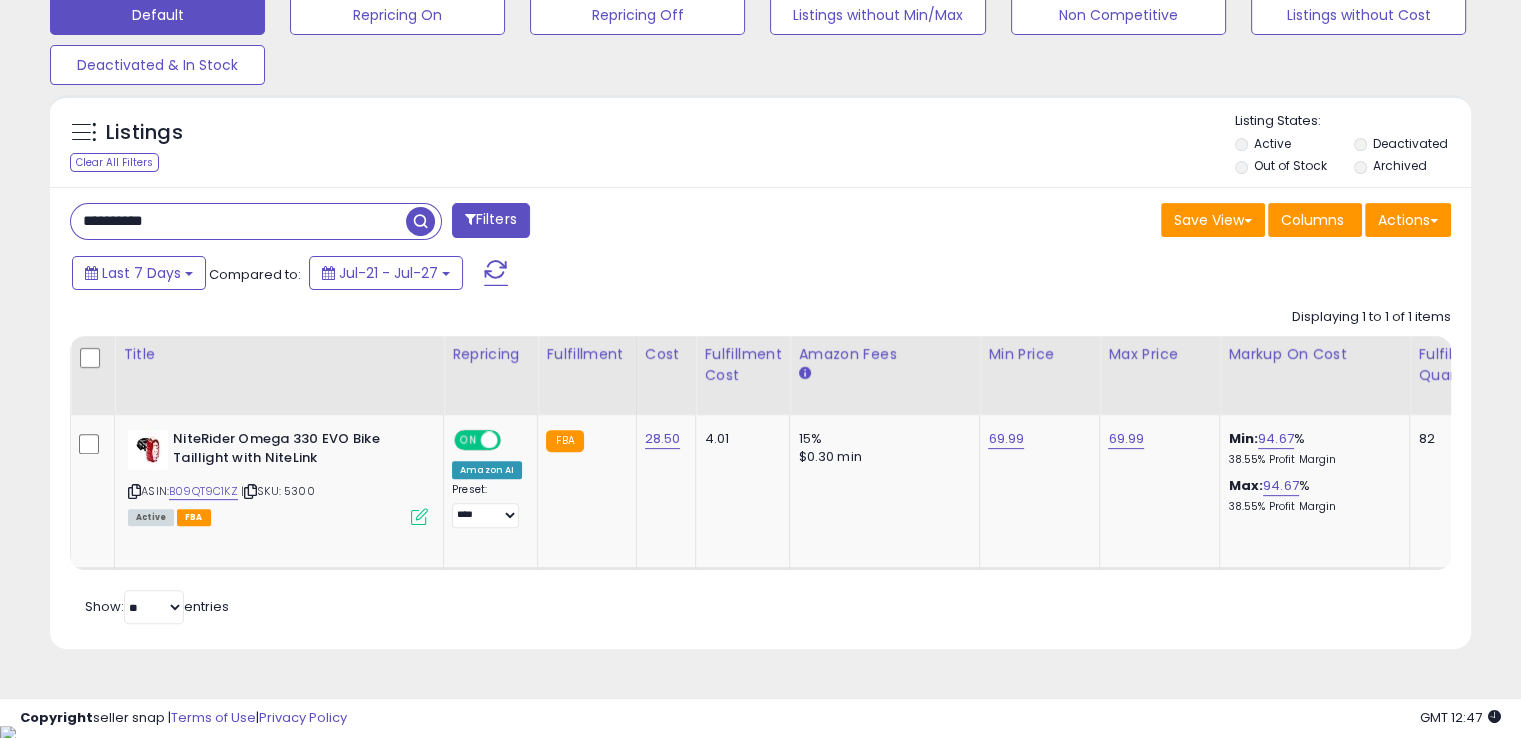 click on "**********" at bounding box center (238, 221) 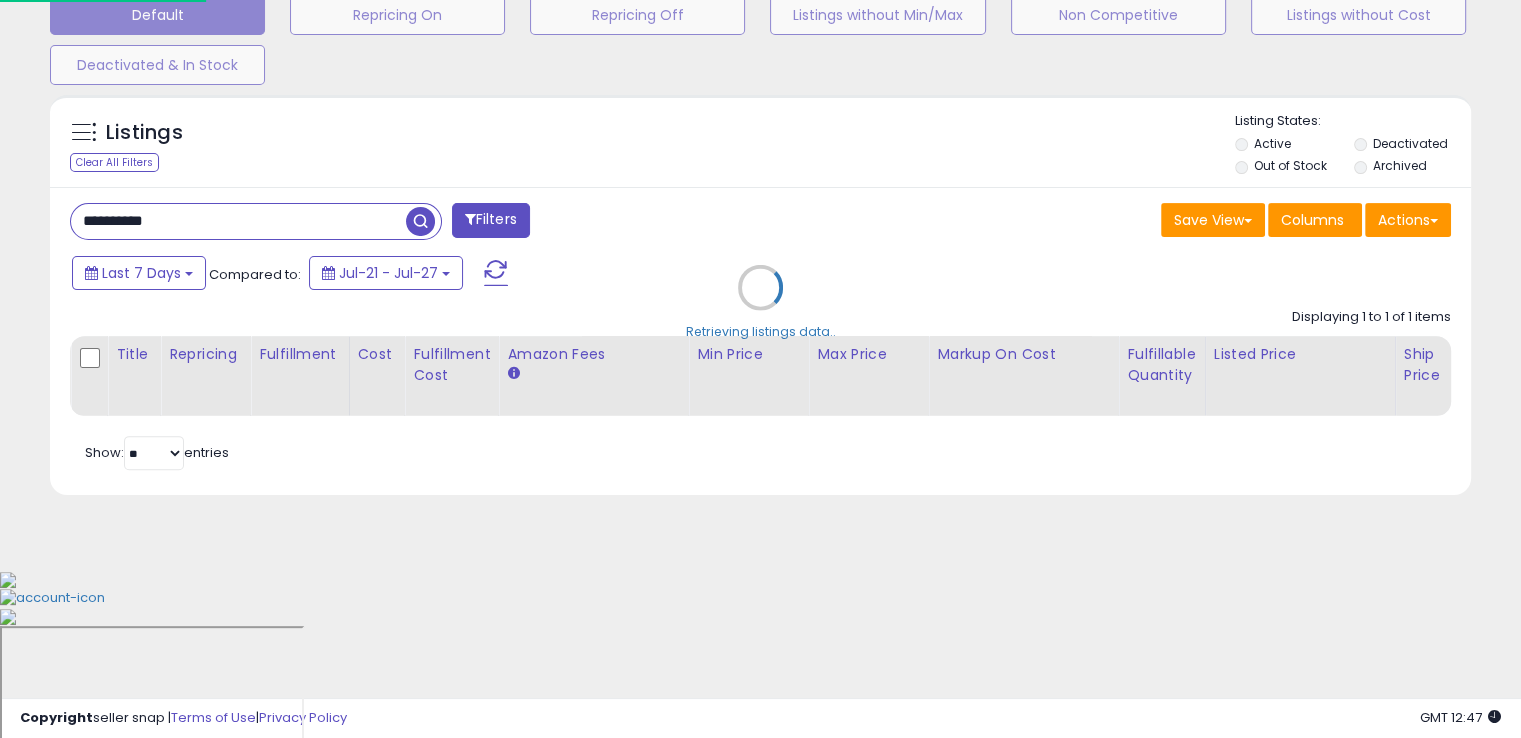 scroll, scrollTop: 999589, scrollLeft: 999168, axis: both 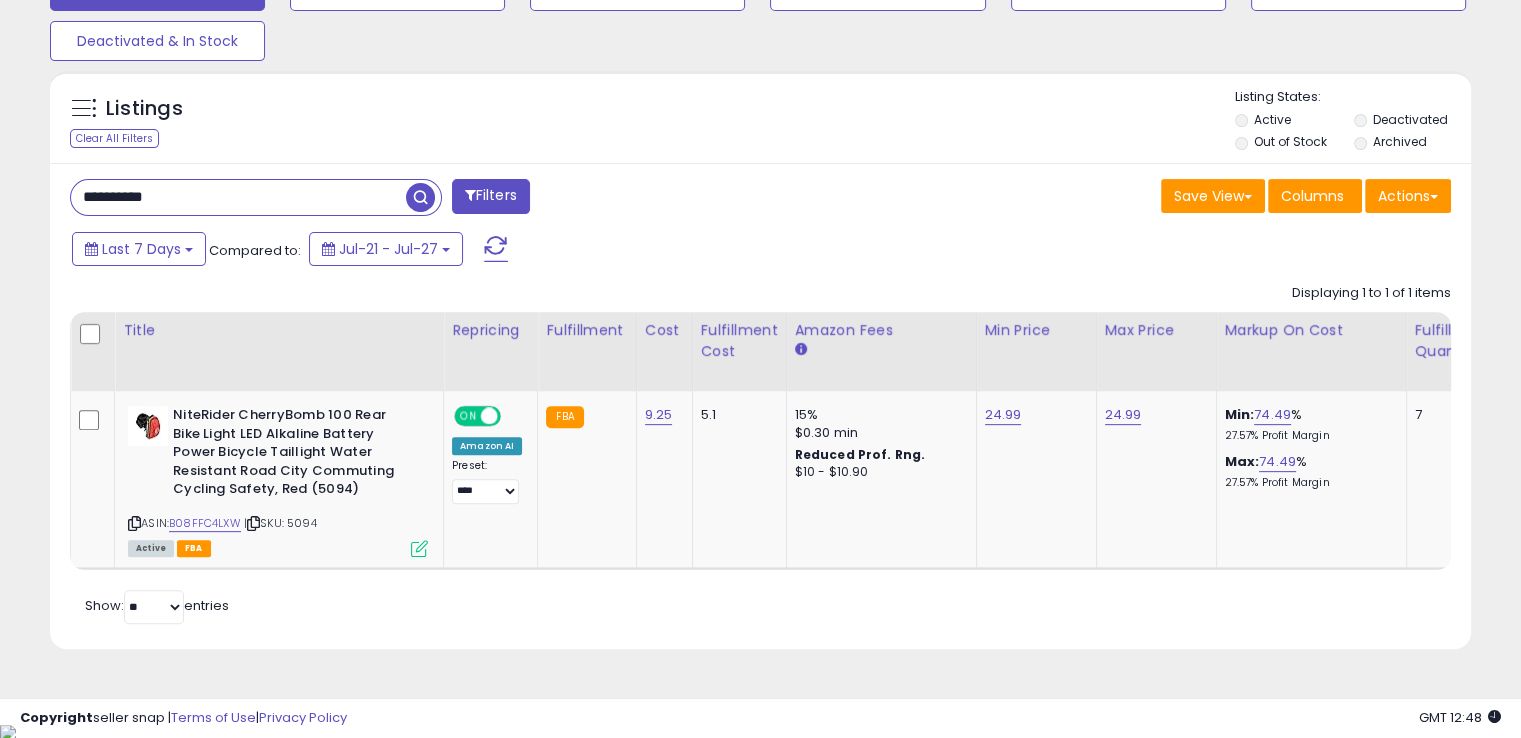 click on "**********" at bounding box center (238, 197) 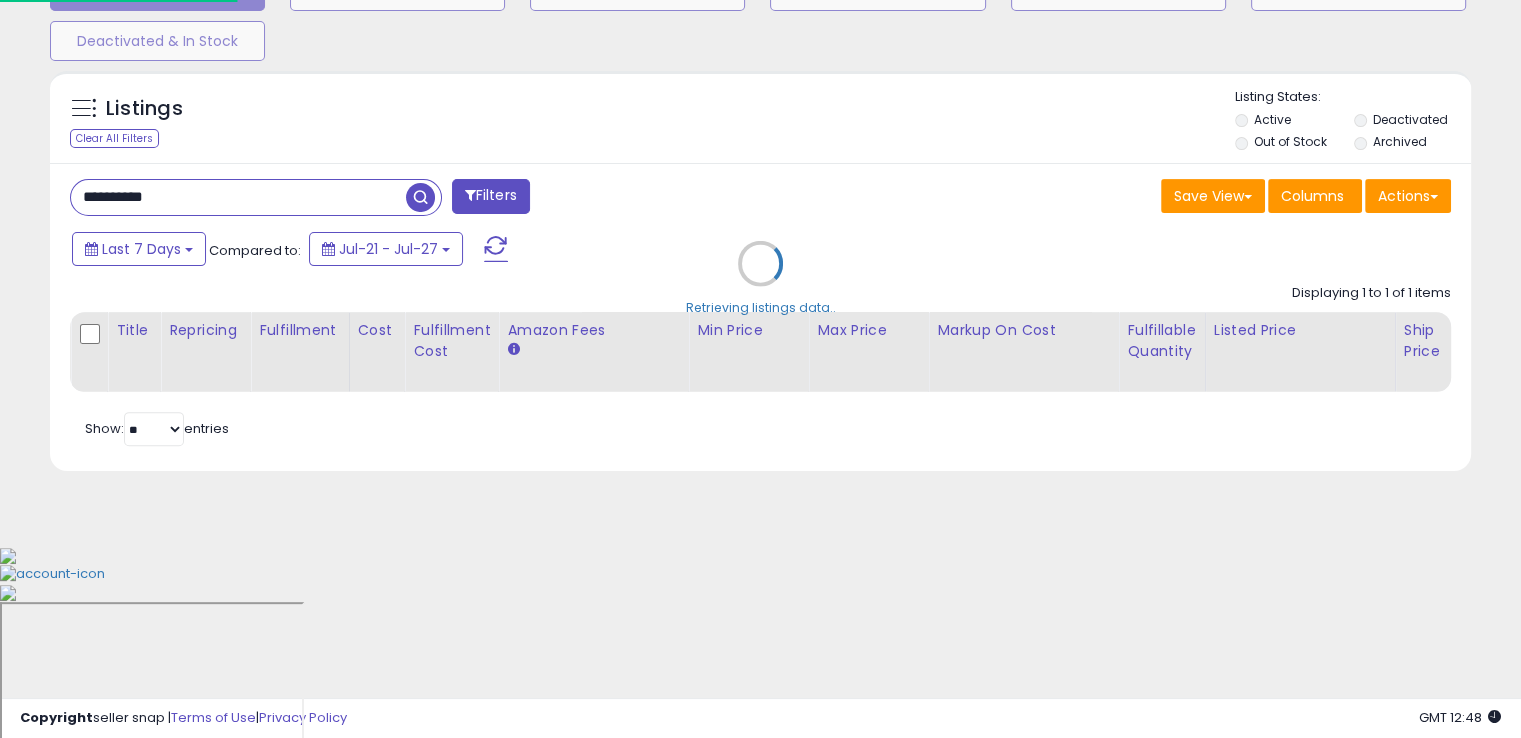 scroll, scrollTop: 999589, scrollLeft: 999168, axis: both 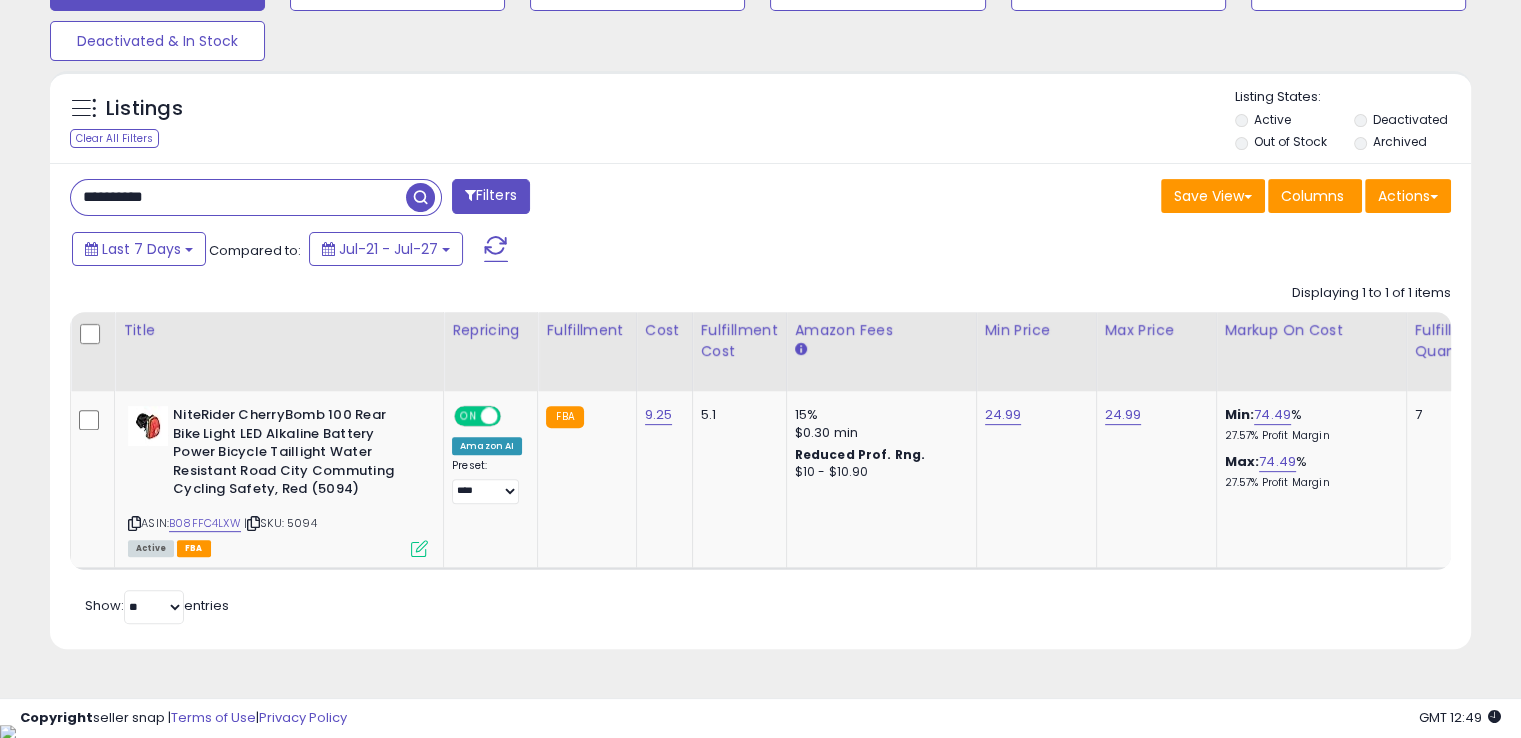 click on "**********" at bounding box center (238, 197) 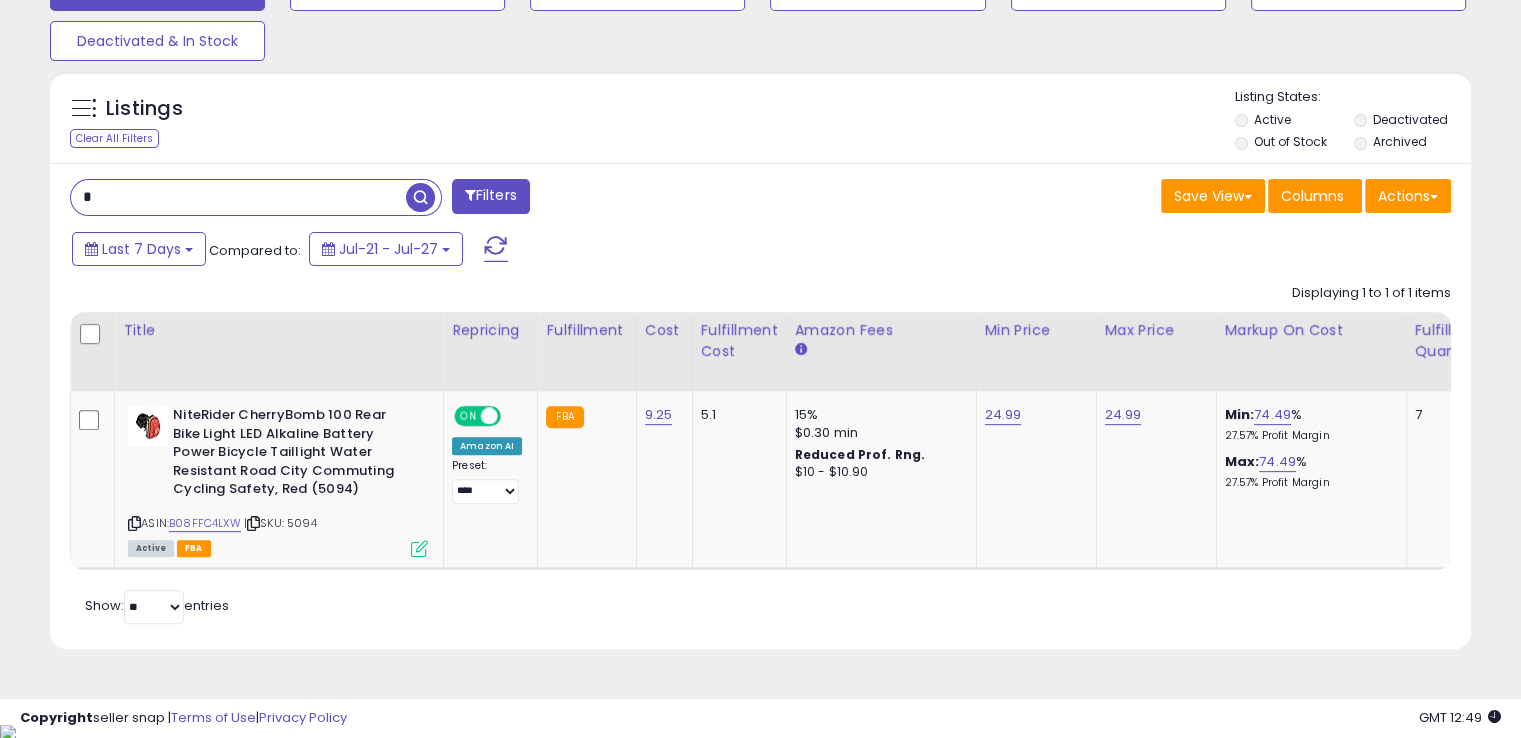 click on "*" at bounding box center [238, 197] 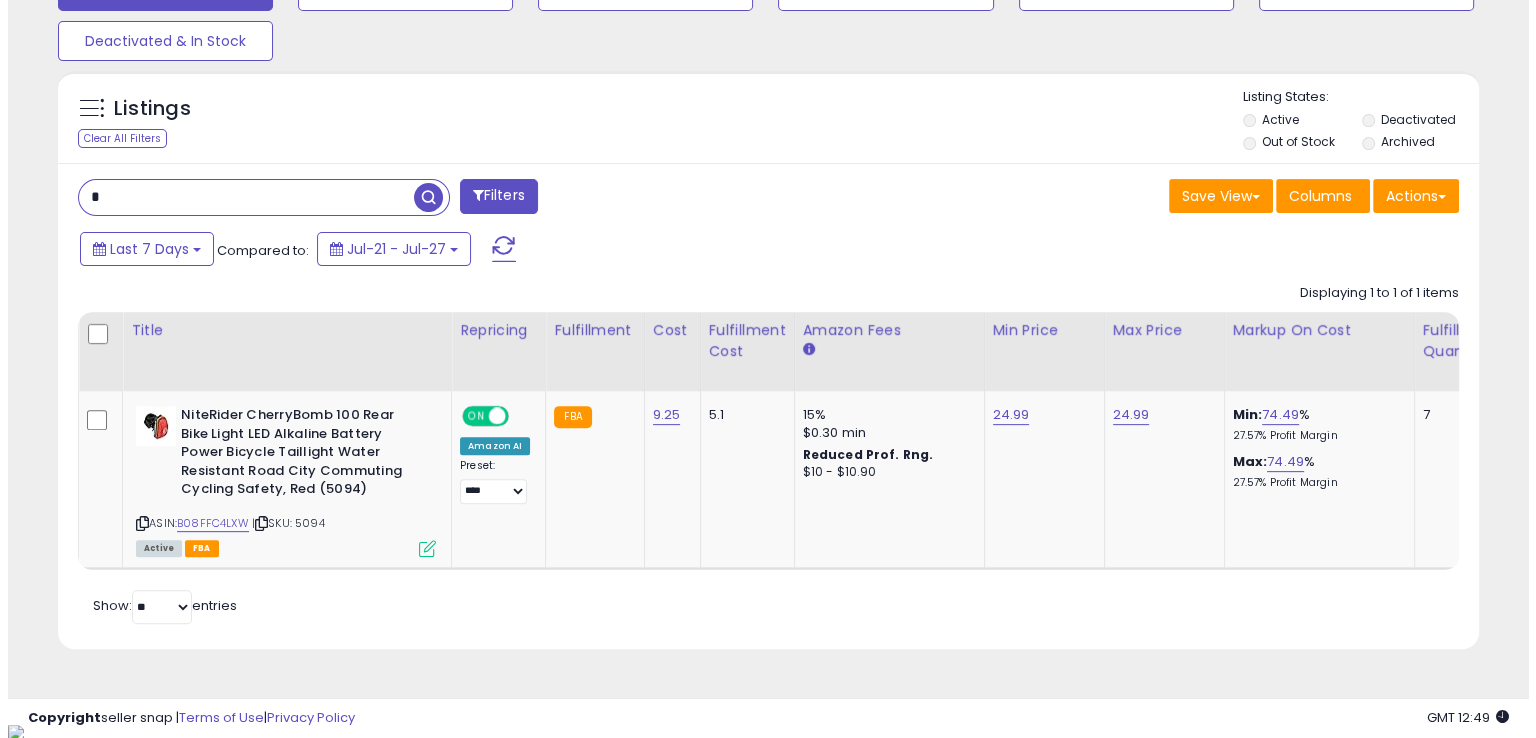 scroll, scrollTop: 481, scrollLeft: 0, axis: vertical 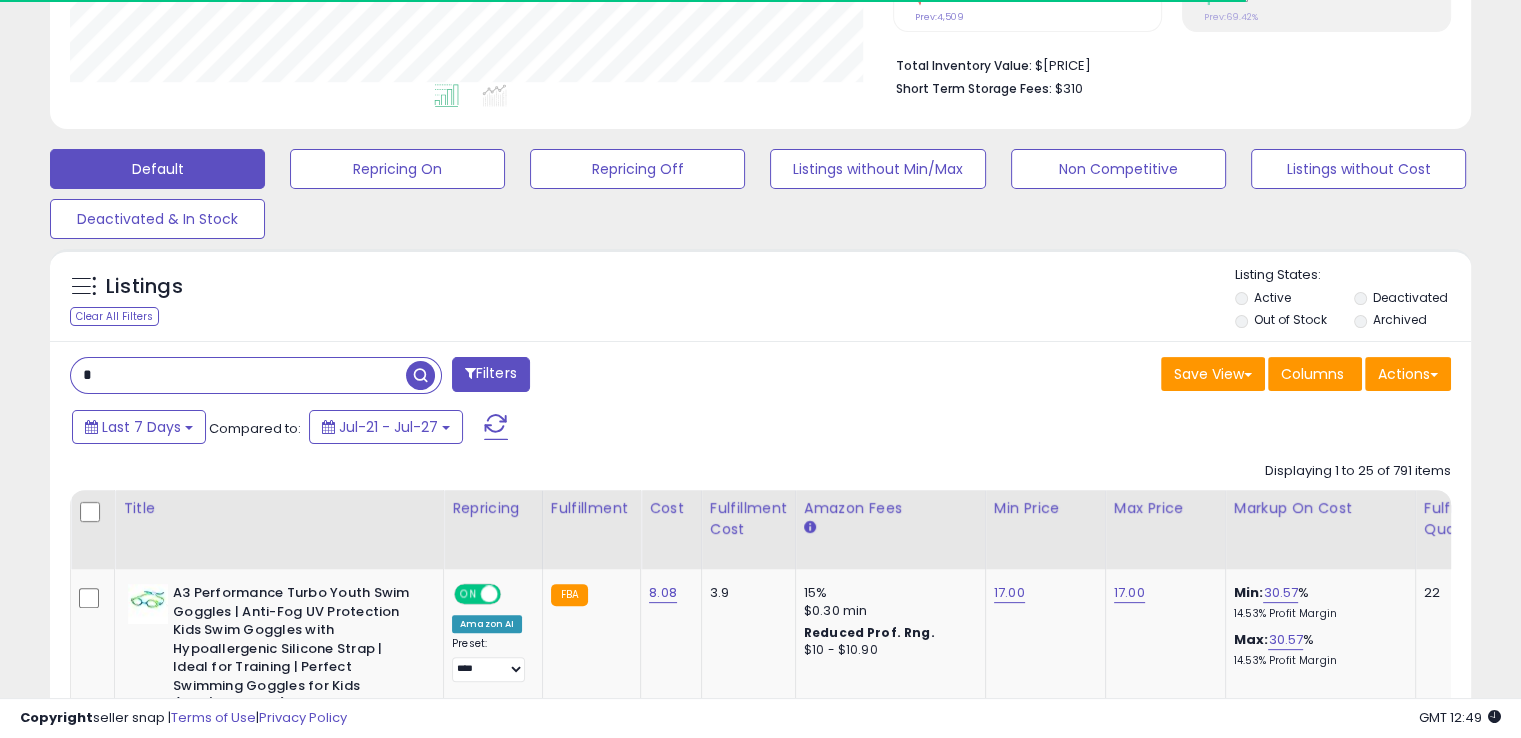 click on "*" at bounding box center [238, 375] 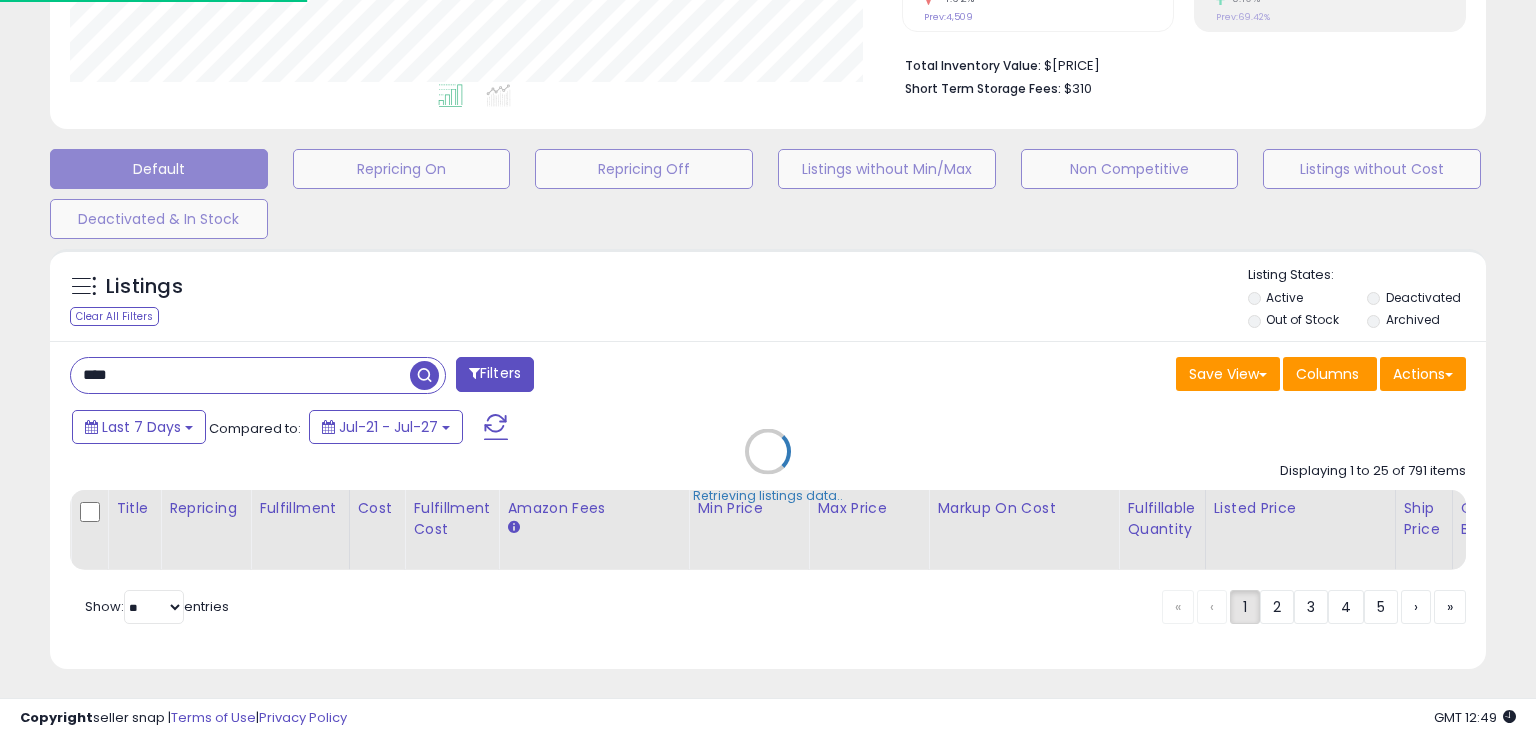 scroll, scrollTop: 999589, scrollLeft: 999168, axis: both 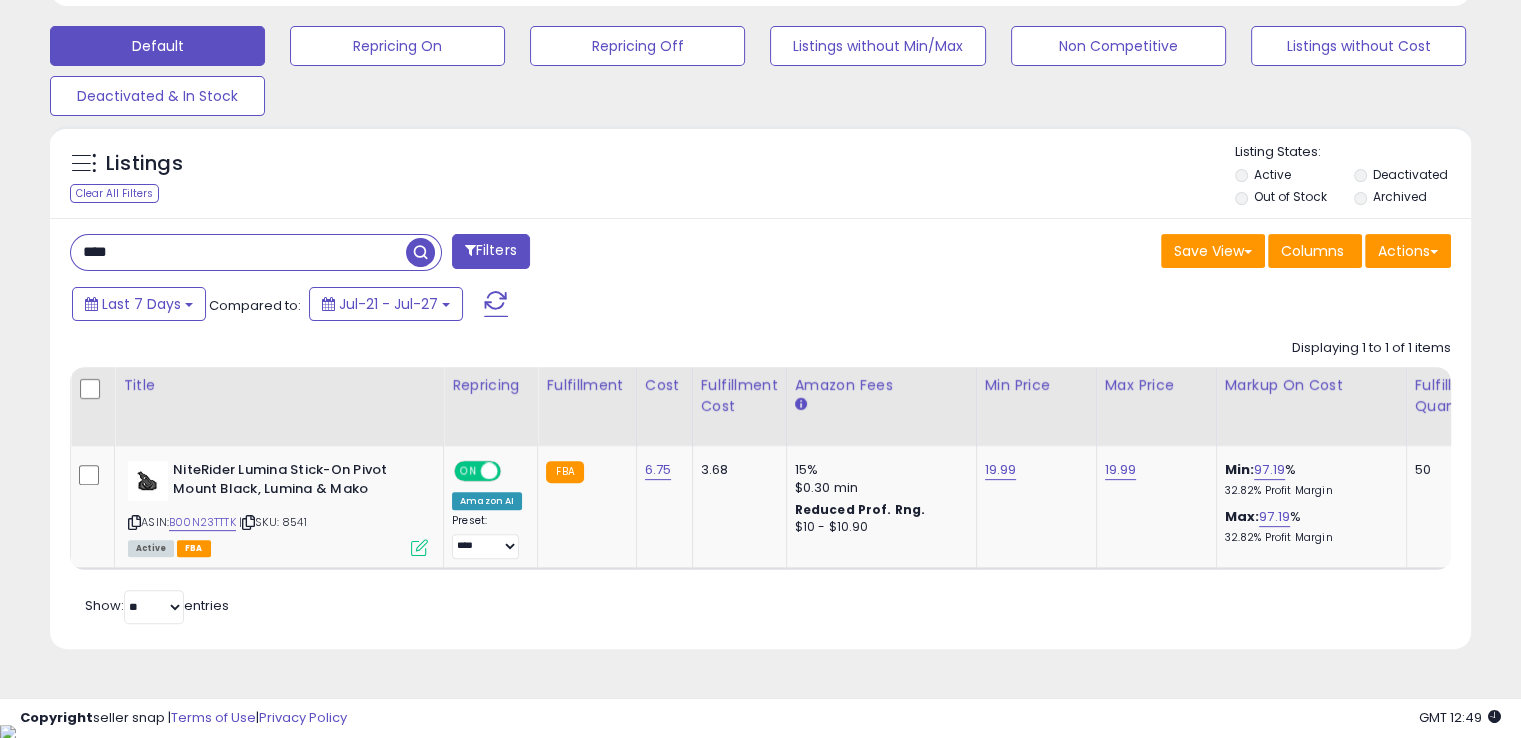 click on "****" at bounding box center [238, 252] 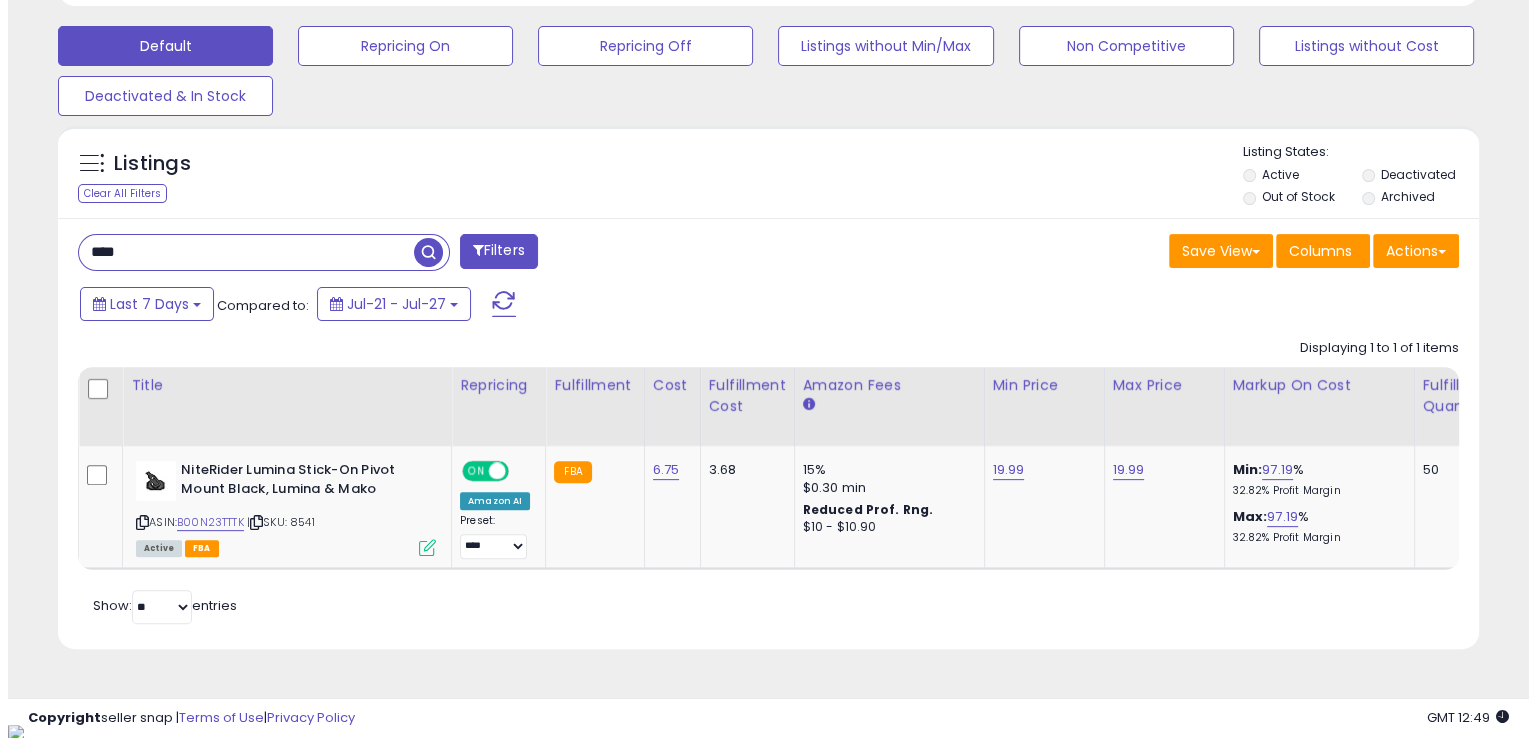 scroll, scrollTop: 481, scrollLeft: 0, axis: vertical 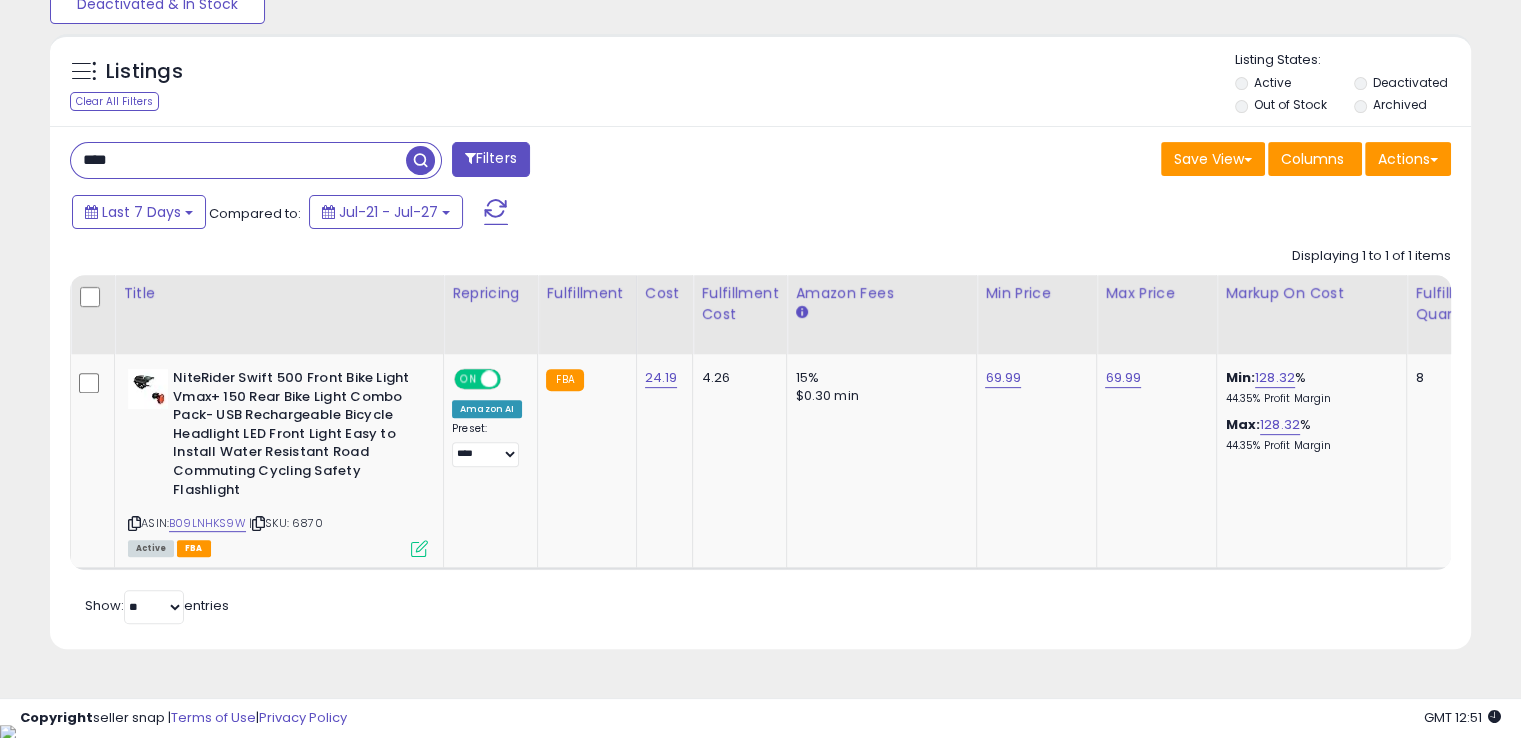 click on "****" at bounding box center (238, 160) 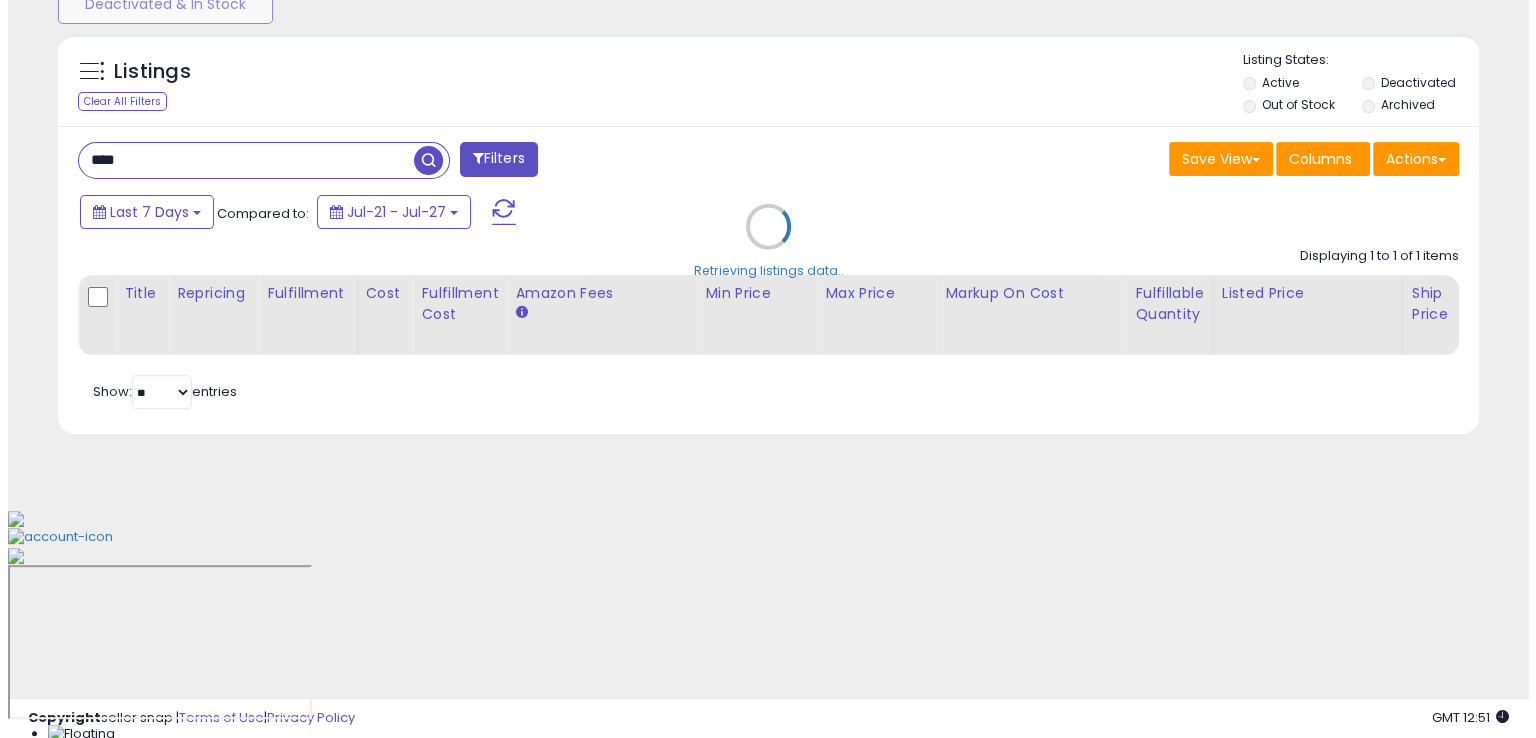 scroll, scrollTop: 481, scrollLeft: 0, axis: vertical 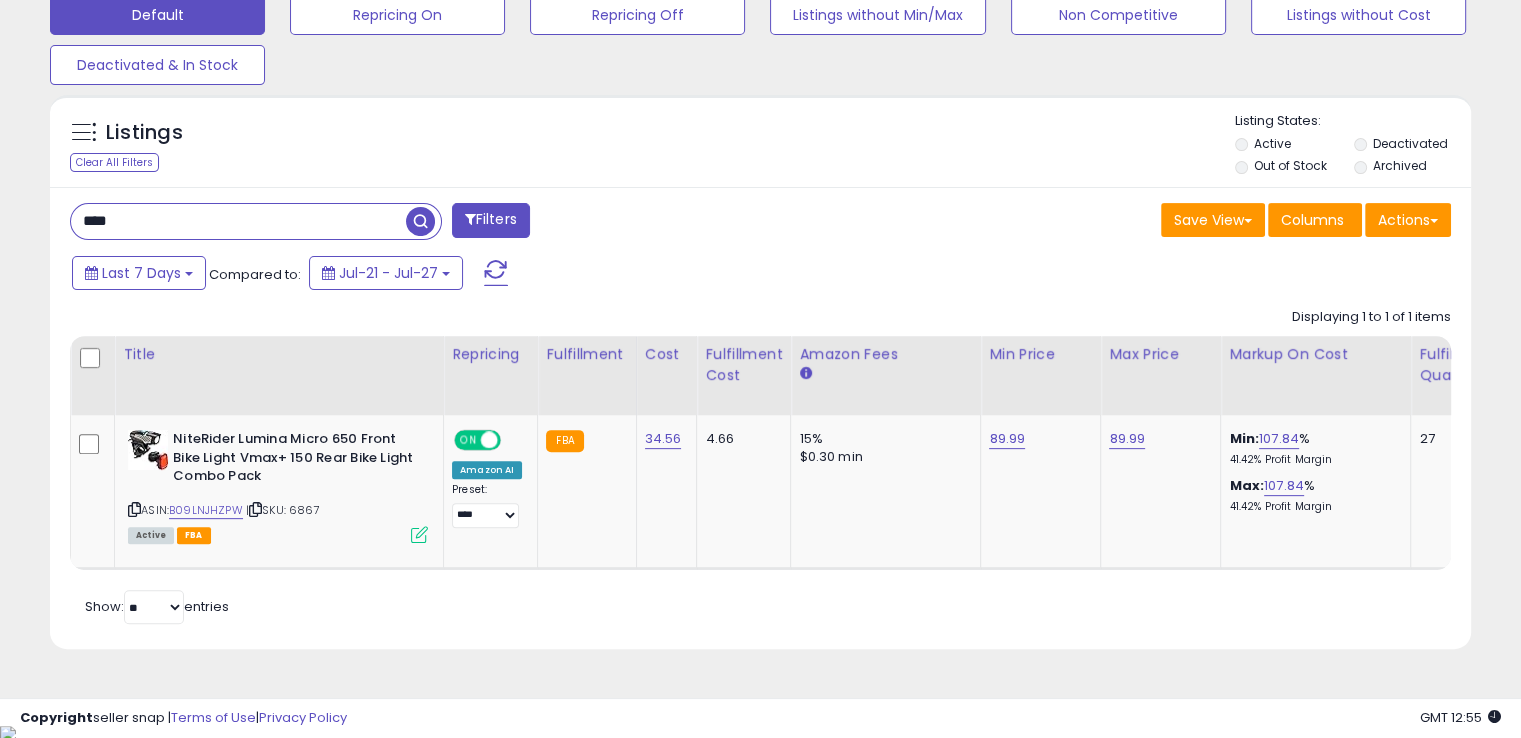click on "****" at bounding box center [238, 221] 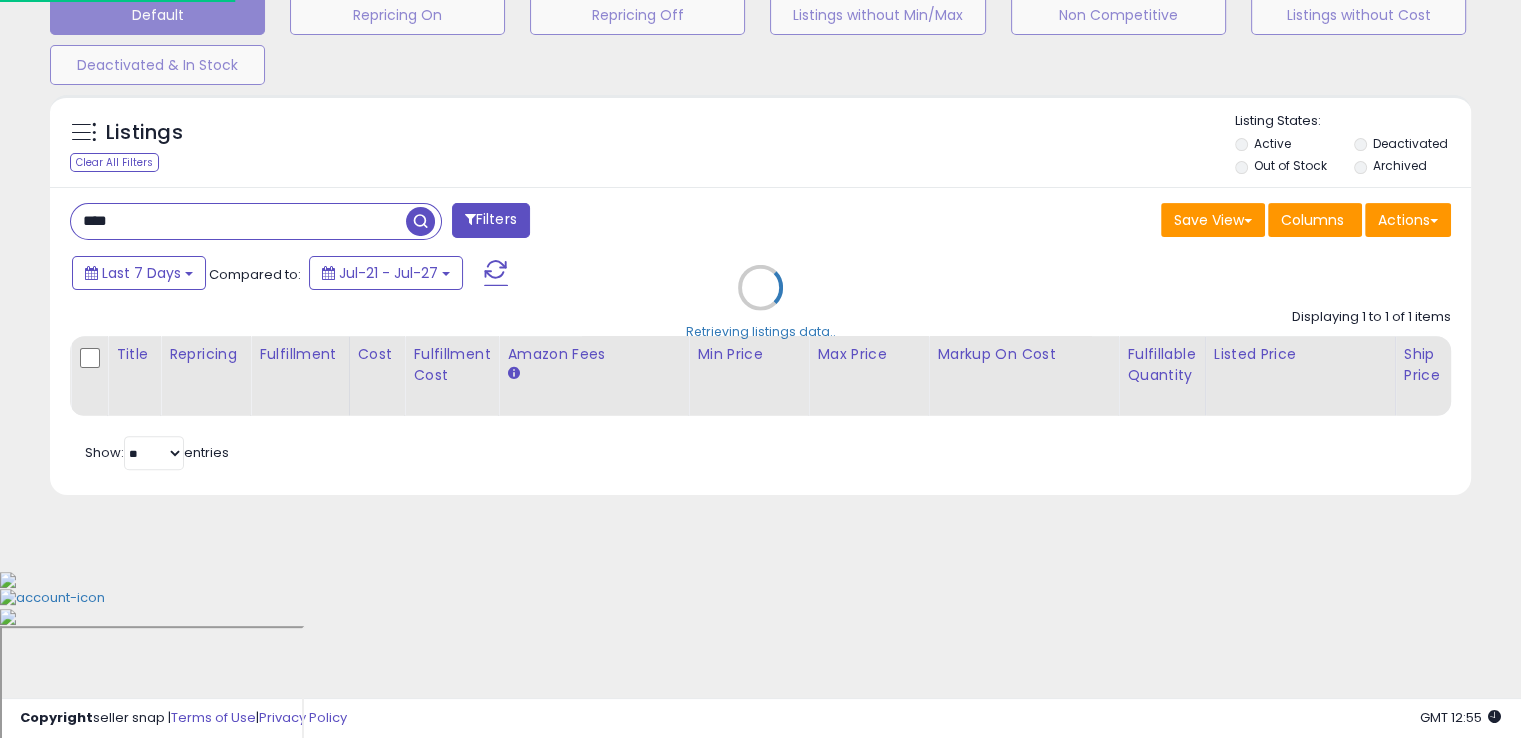 scroll, scrollTop: 999589, scrollLeft: 999168, axis: both 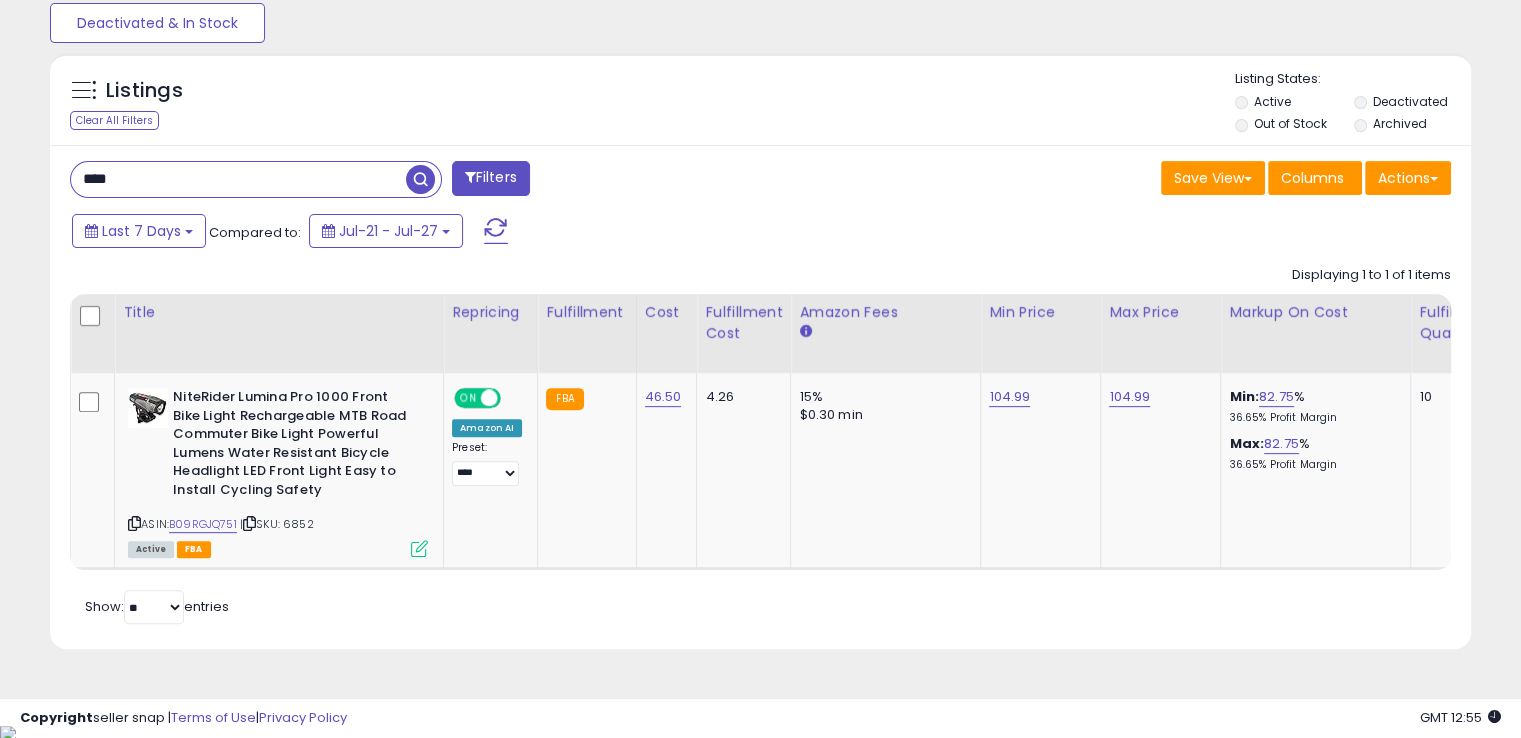 click on "****" at bounding box center (238, 179) 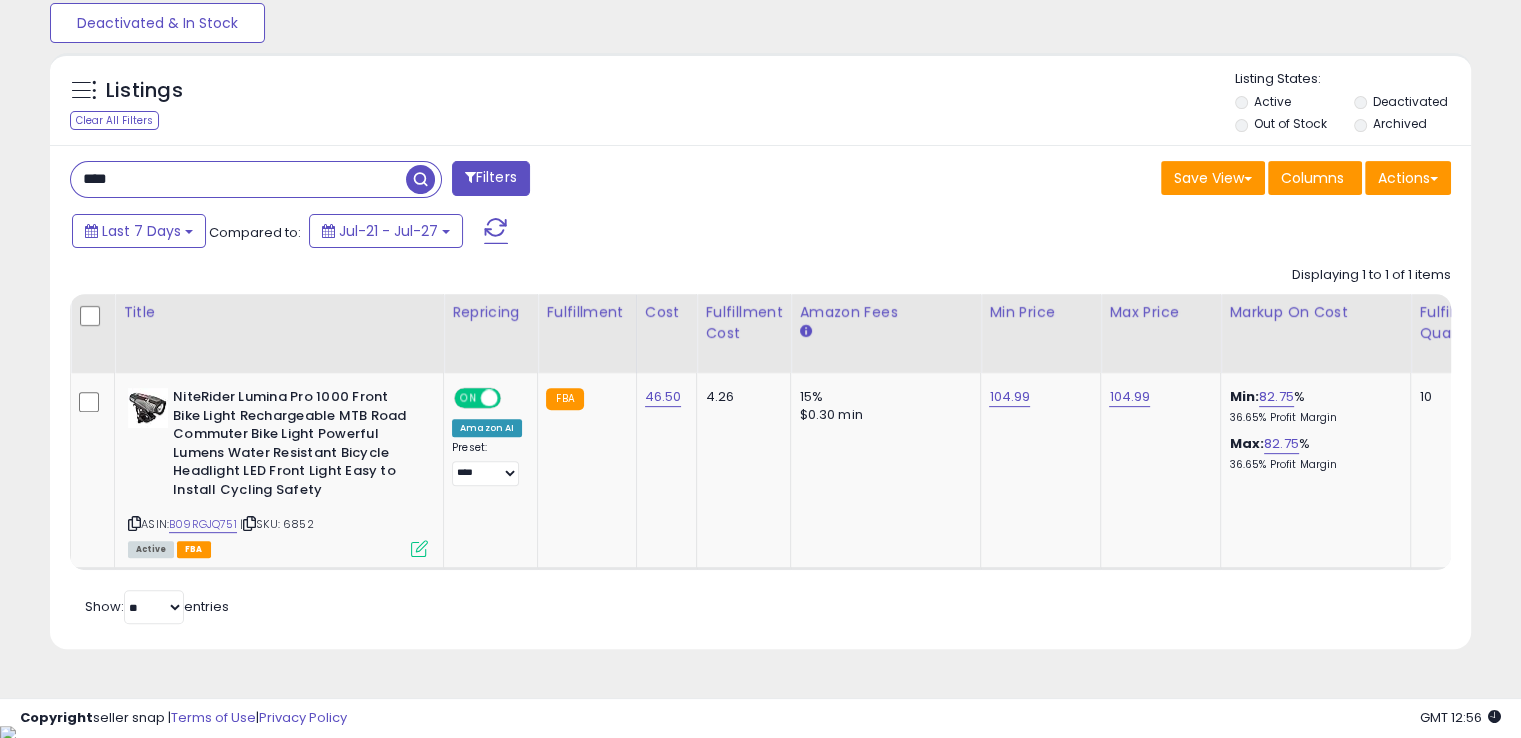 scroll, scrollTop: 999589, scrollLeft: 999168, axis: both 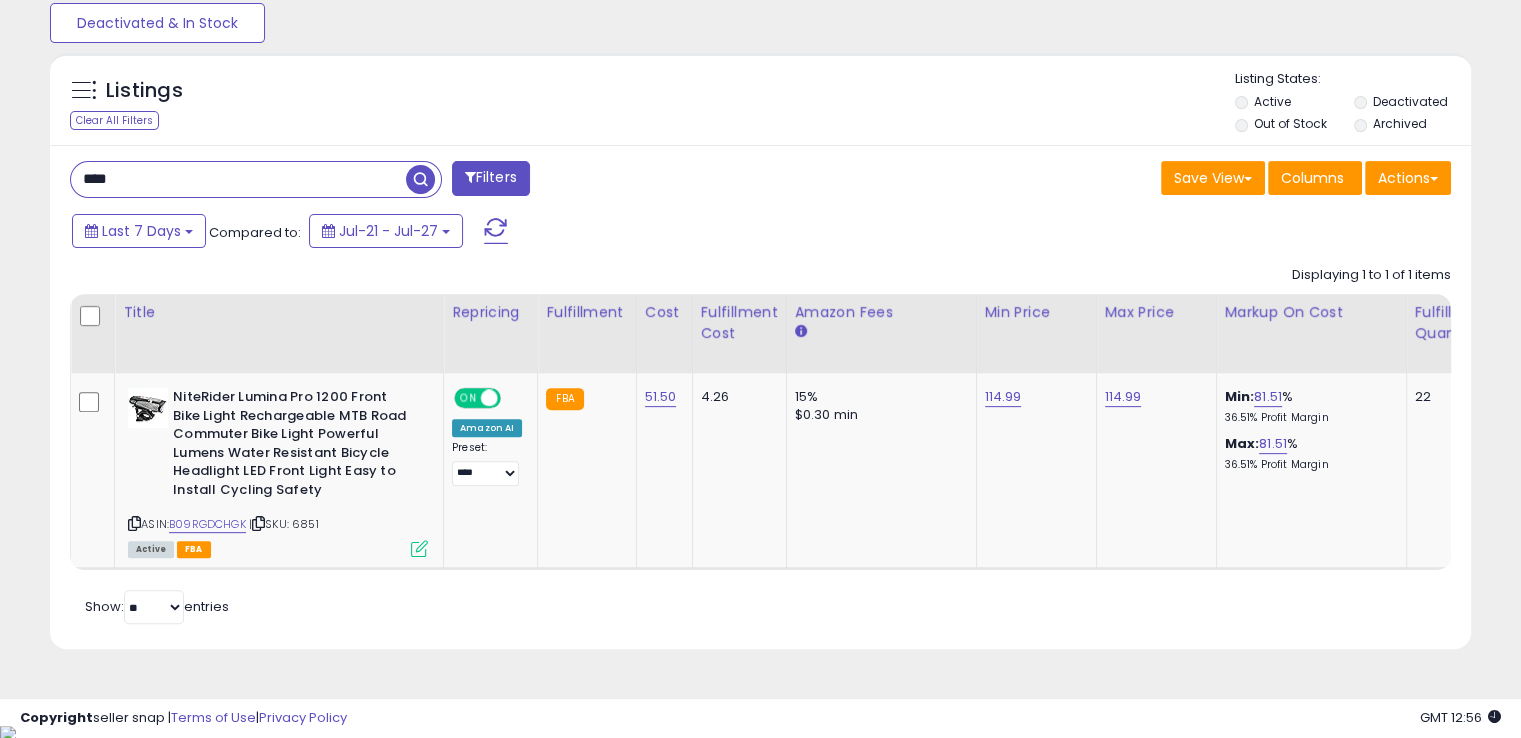 click on "****" at bounding box center [238, 179] 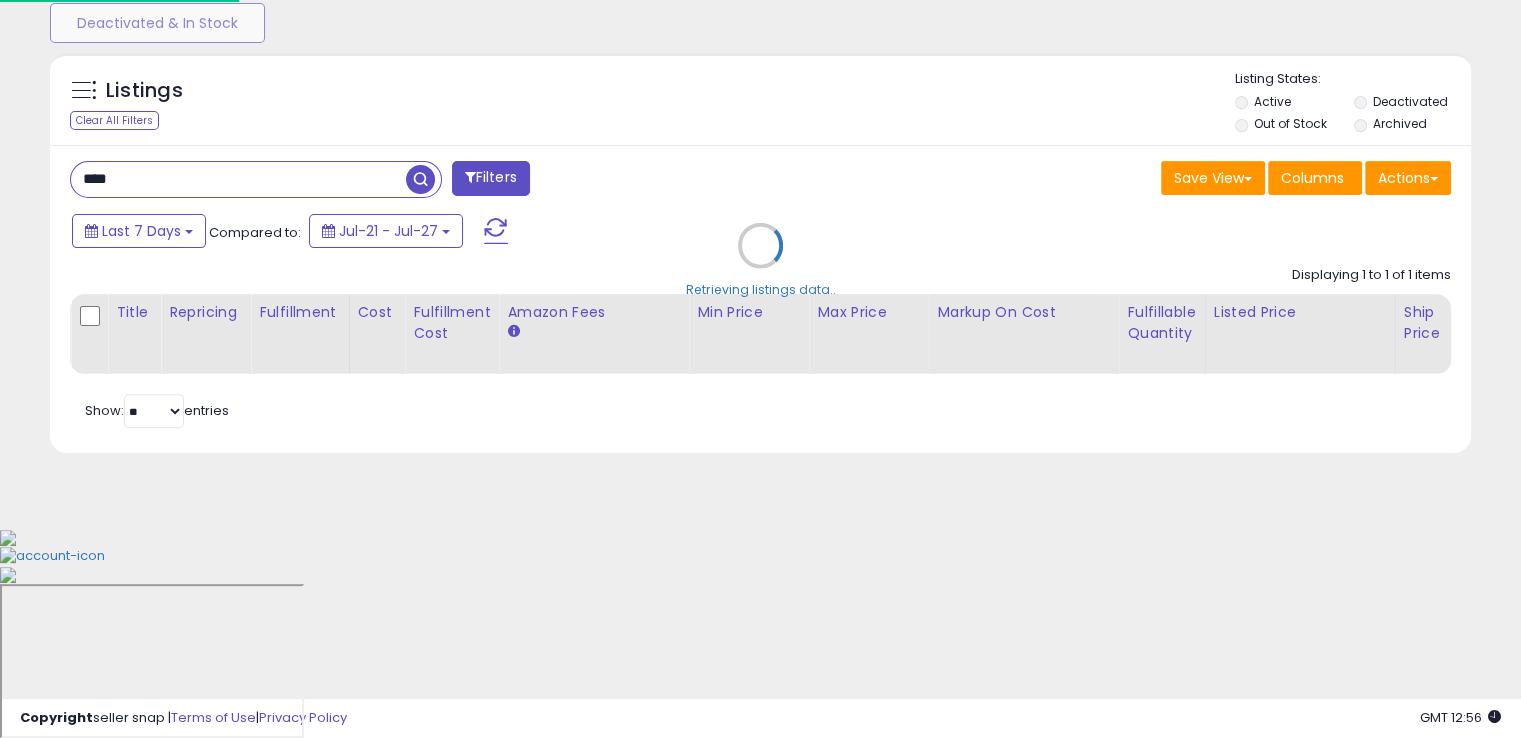 scroll, scrollTop: 999589, scrollLeft: 999168, axis: both 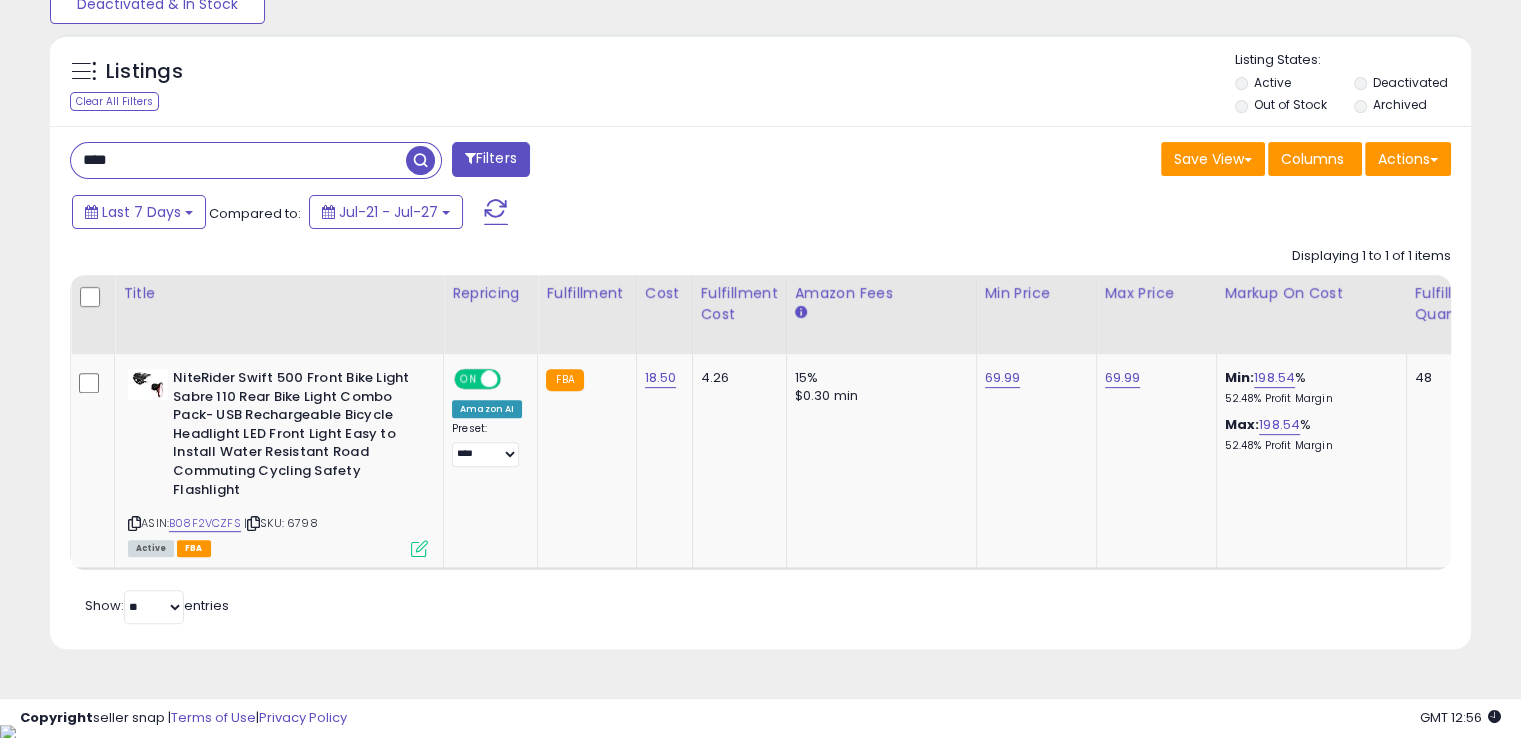 click on "****" at bounding box center [238, 160] 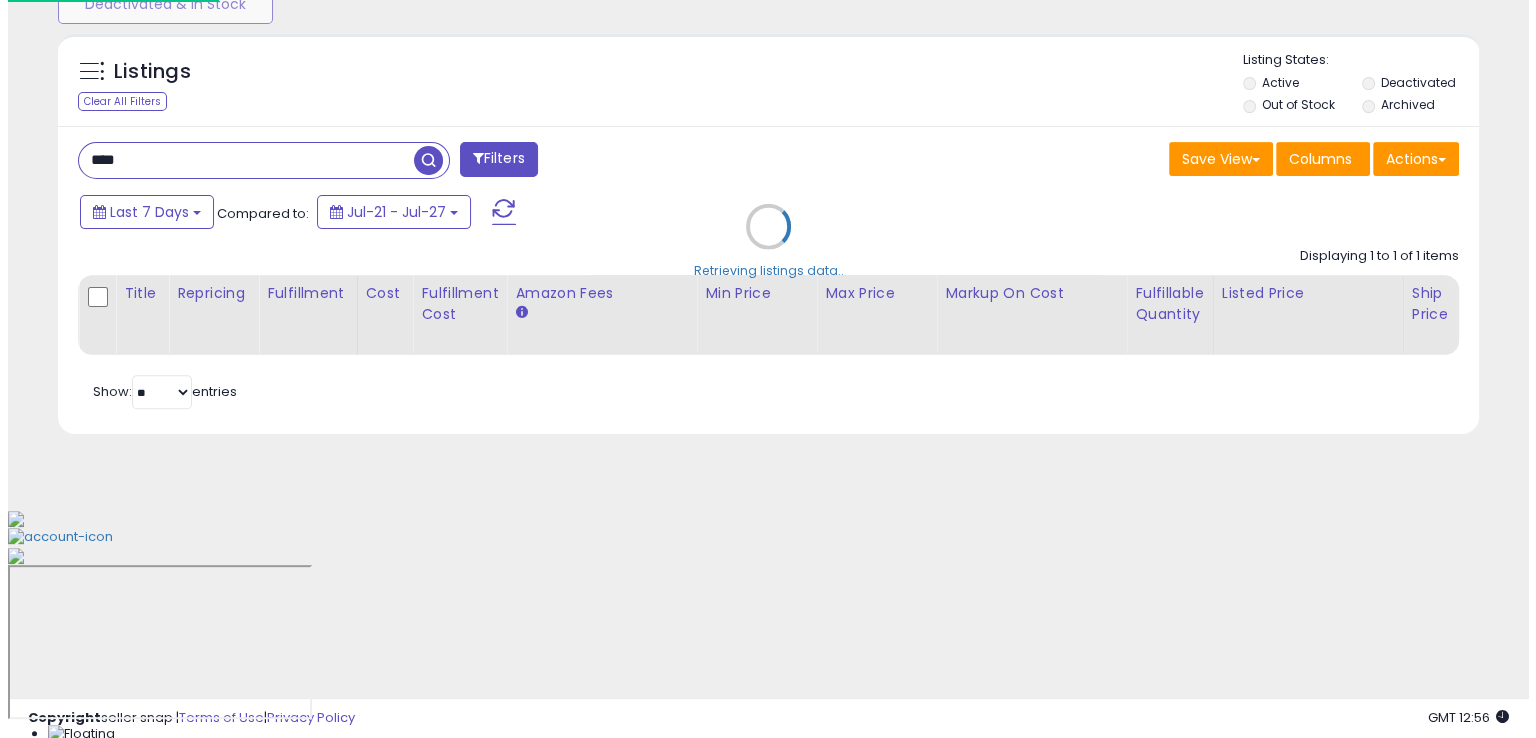 scroll, scrollTop: 481, scrollLeft: 0, axis: vertical 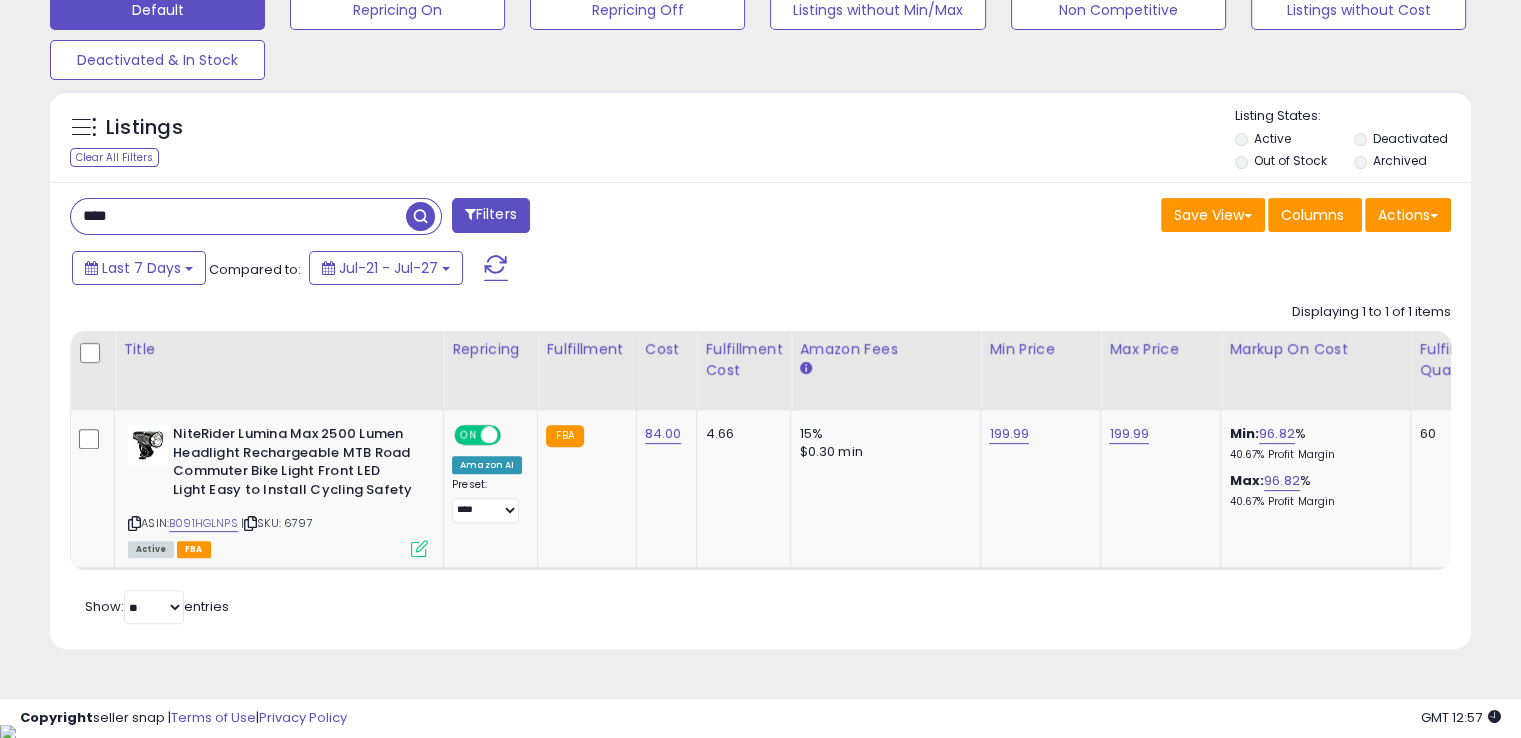 click on "****" at bounding box center [238, 216] 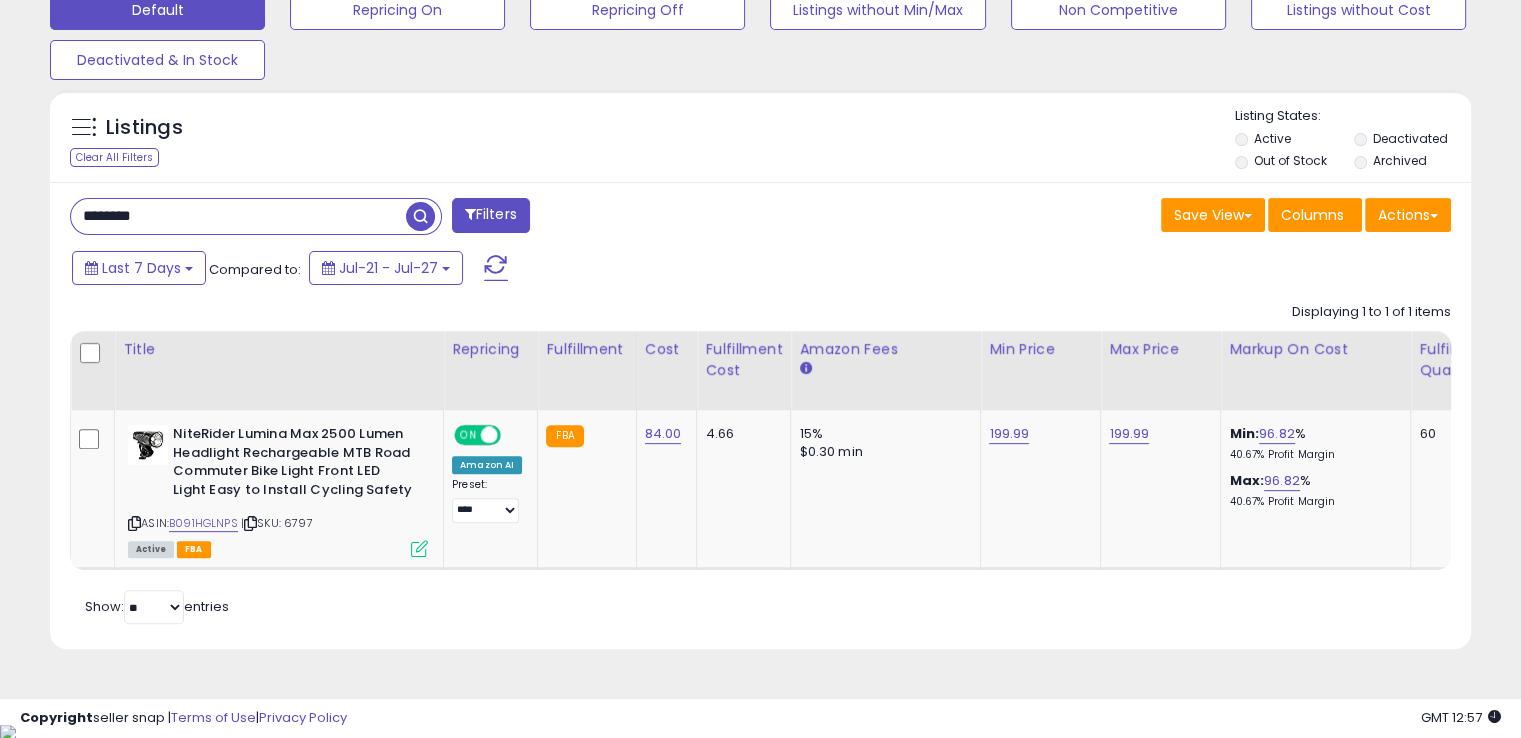 click on "********" at bounding box center [238, 216] 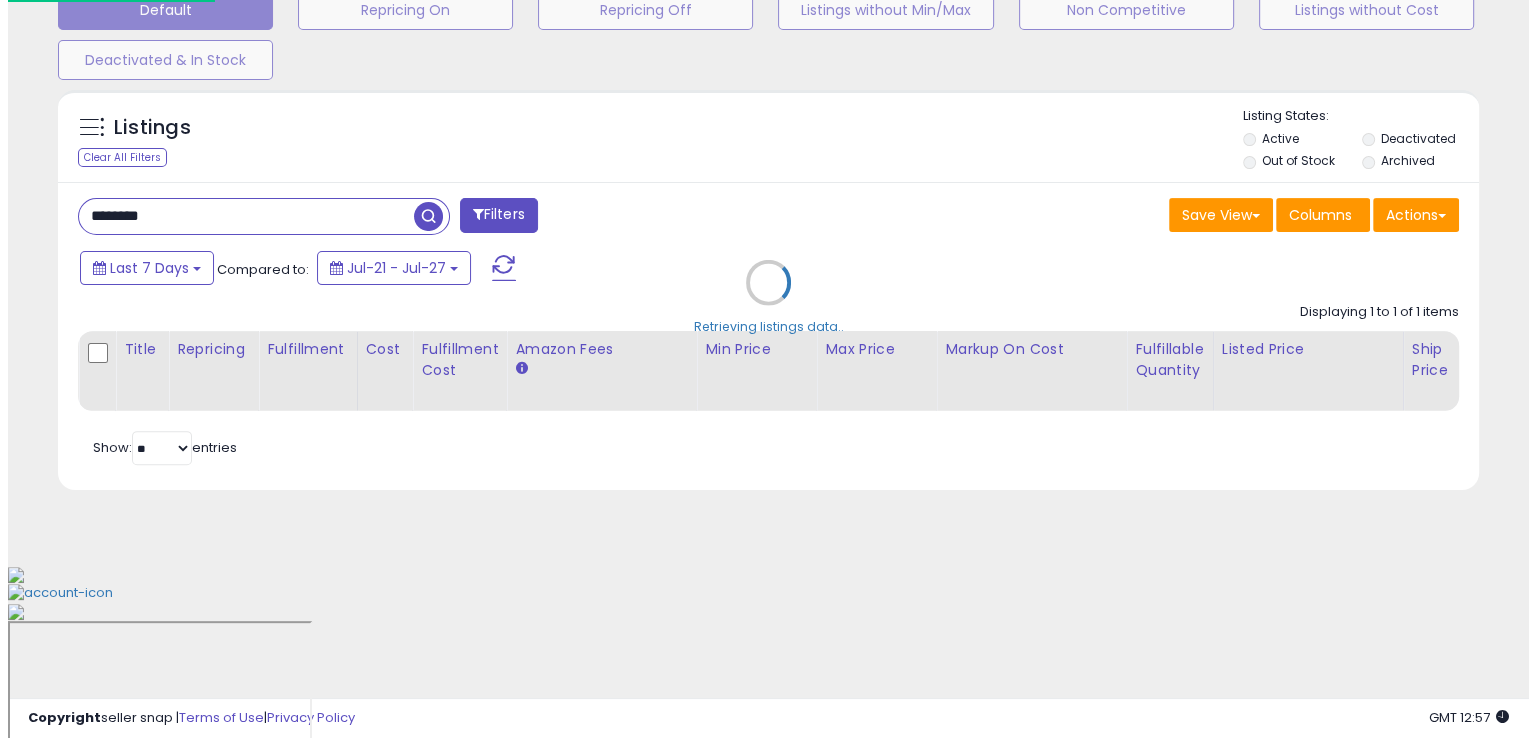 scroll, scrollTop: 481, scrollLeft: 0, axis: vertical 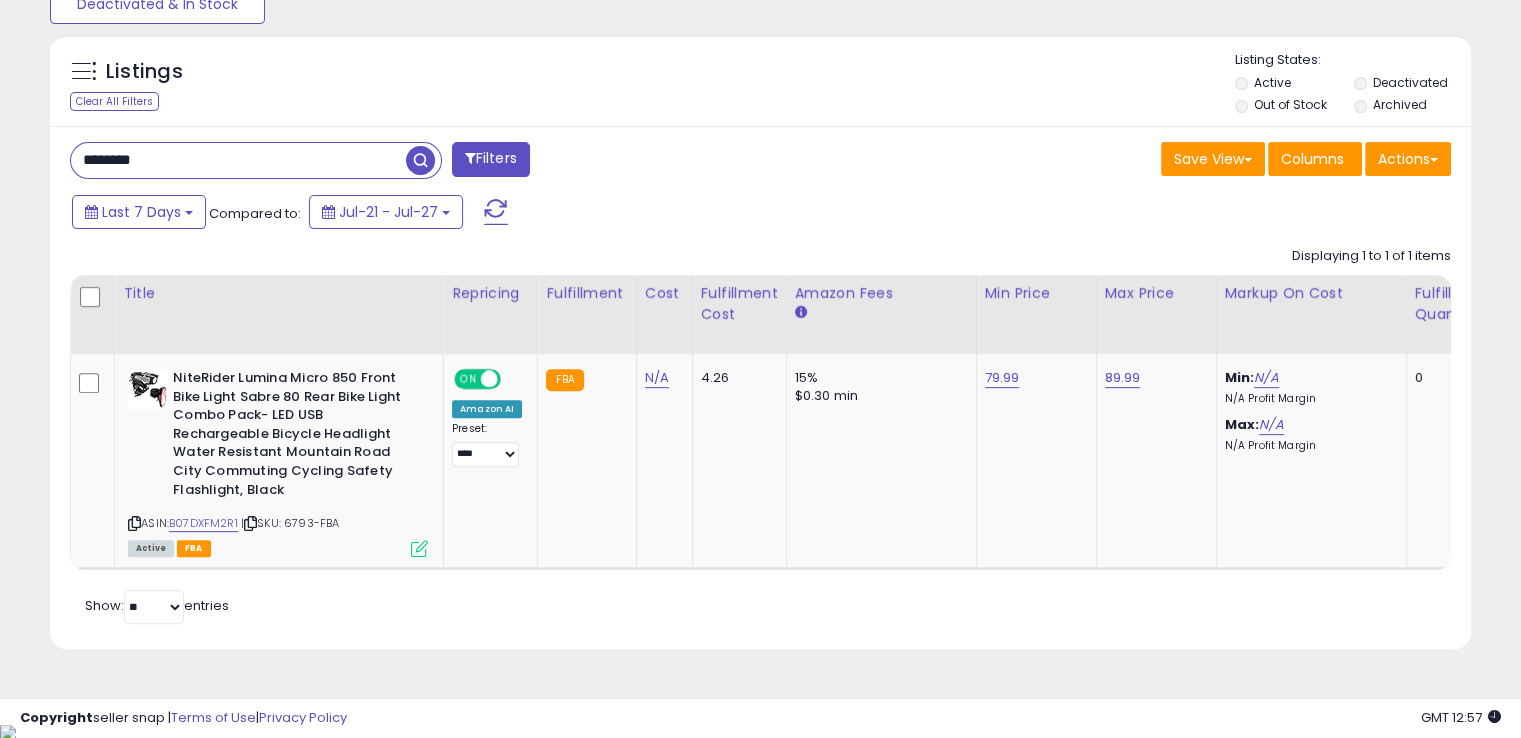 click on "********" at bounding box center [238, 160] 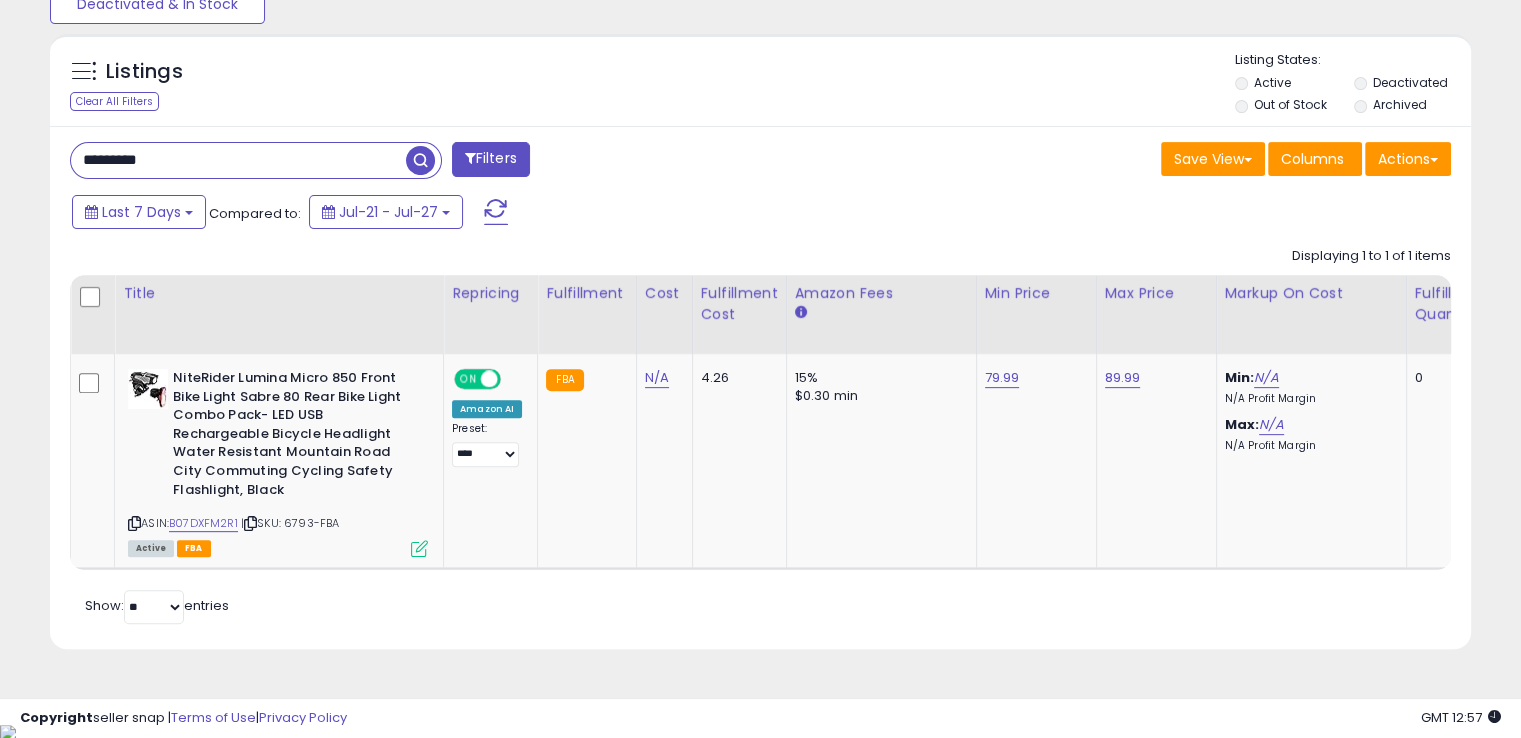 click on "*********" at bounding box center [238, 160] 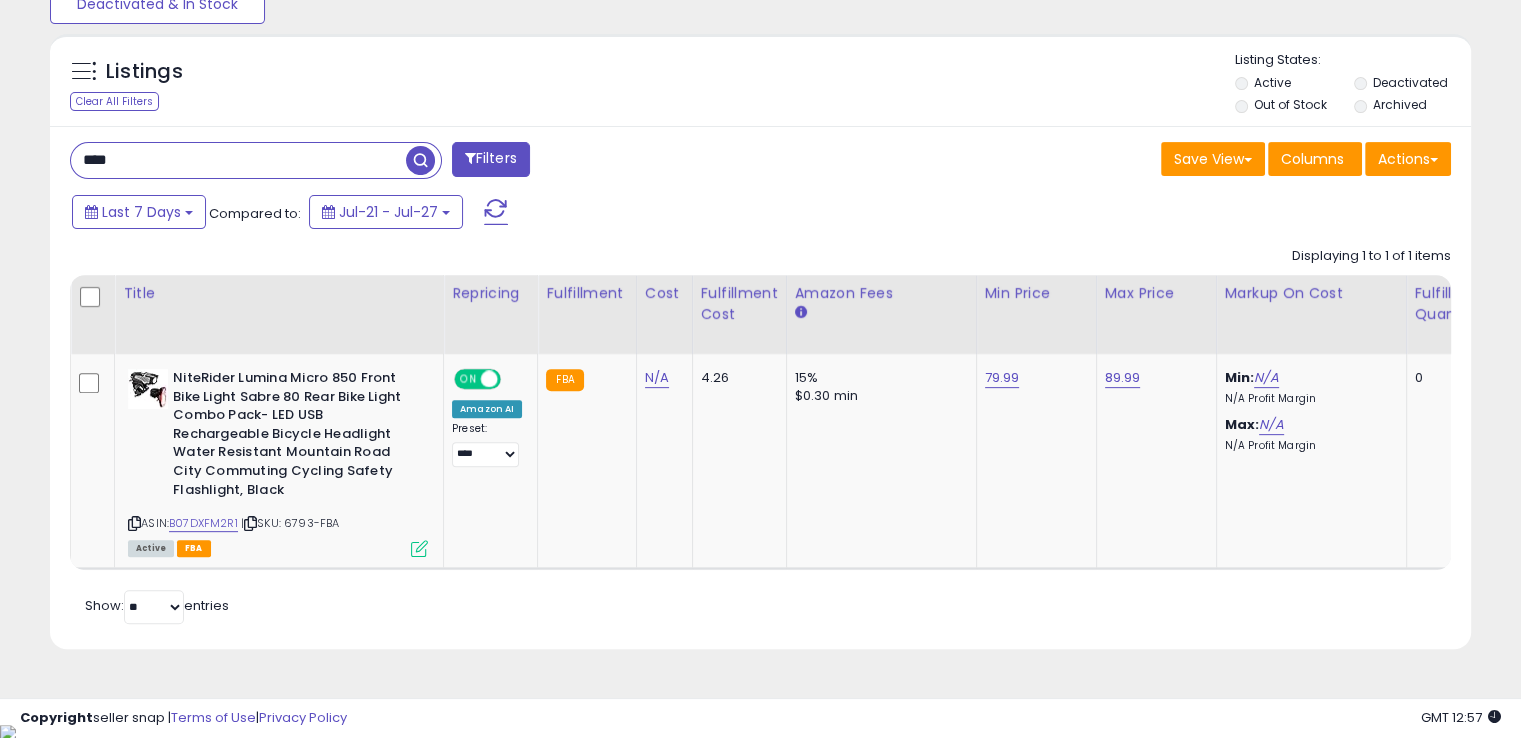 scroll, scrollTop: 999589, scrollLeft: 999168, axis: both 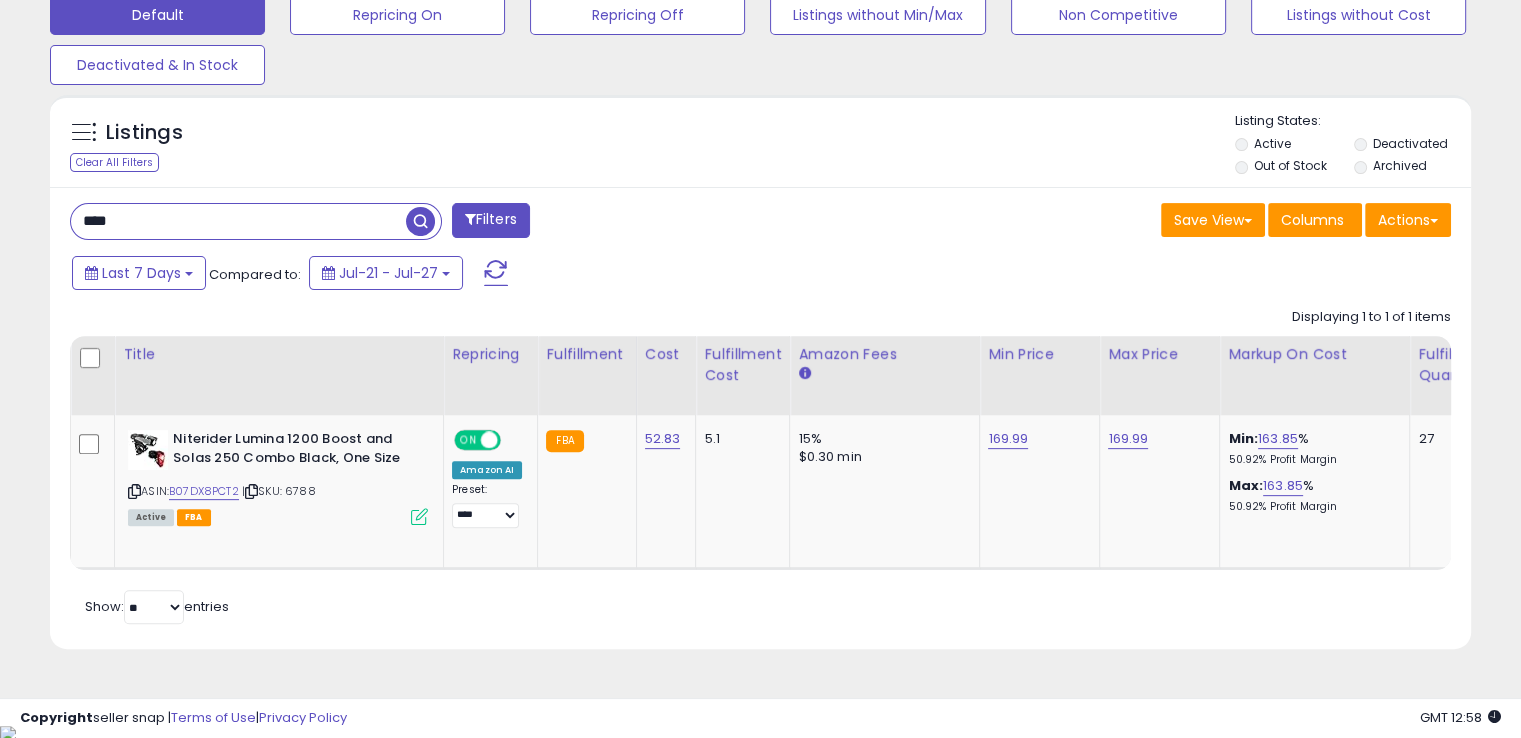 click on "****" at bounding box center [238, 221] 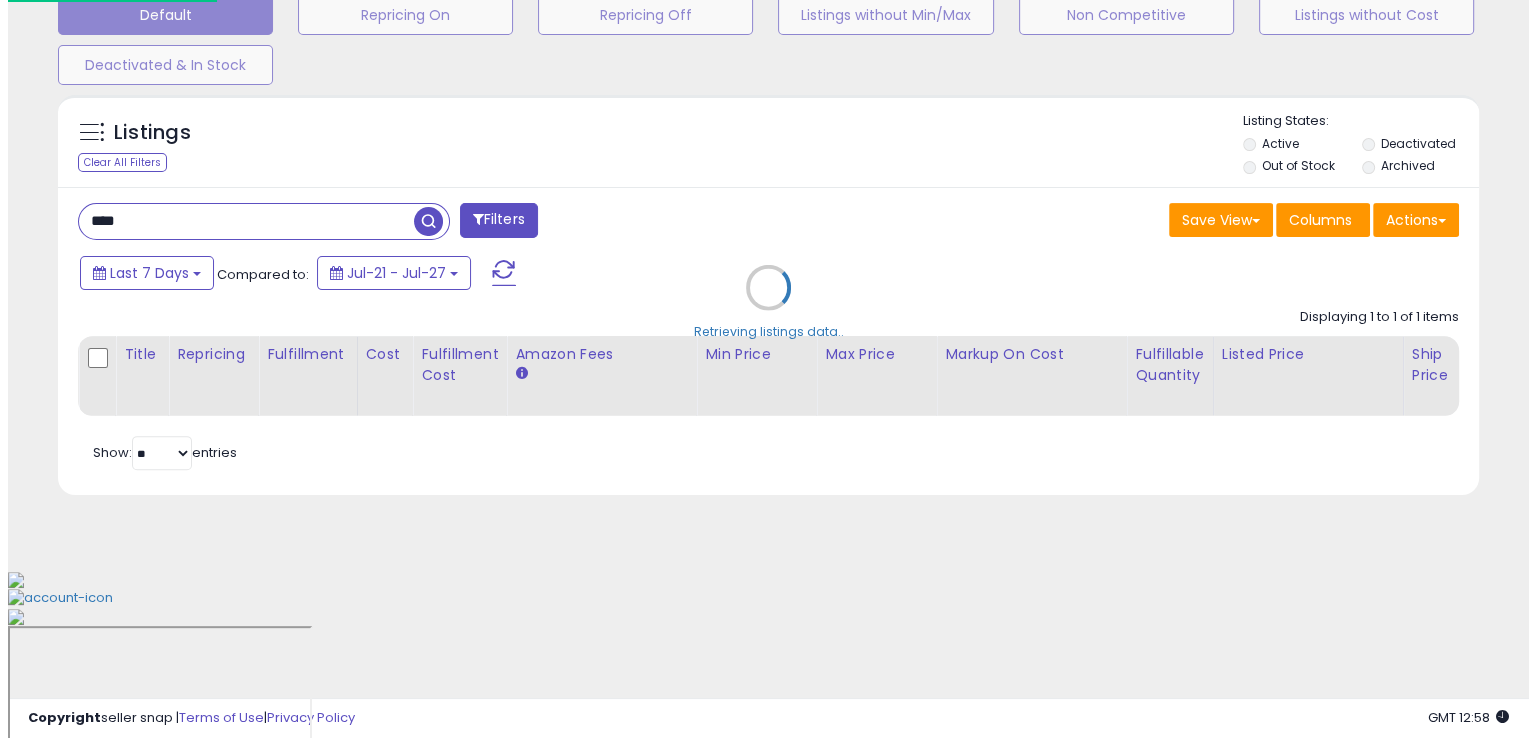 scroll, scrollTop: 481, scrollLeft: 0, axis: vertical 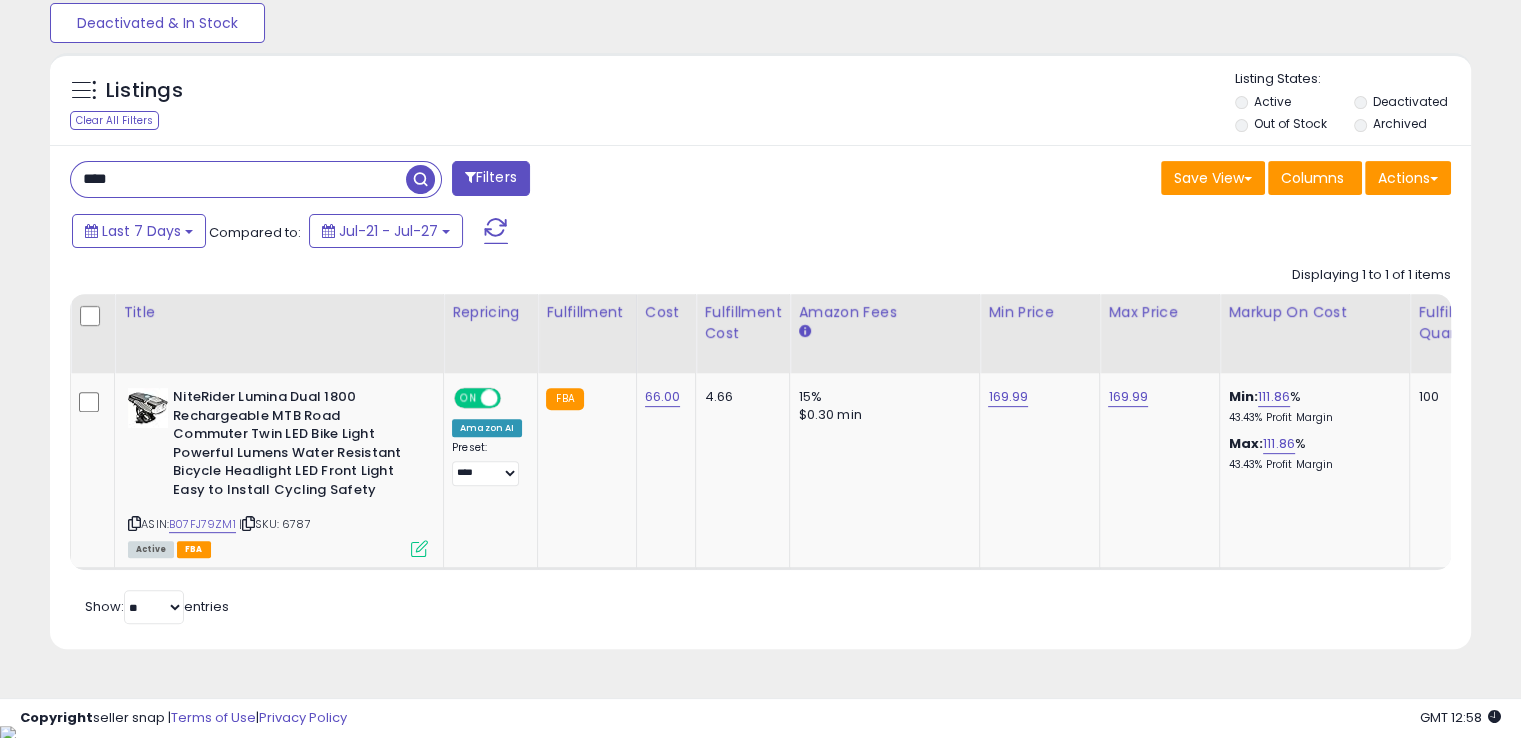 click on "****" at bounding box center (238, 179) 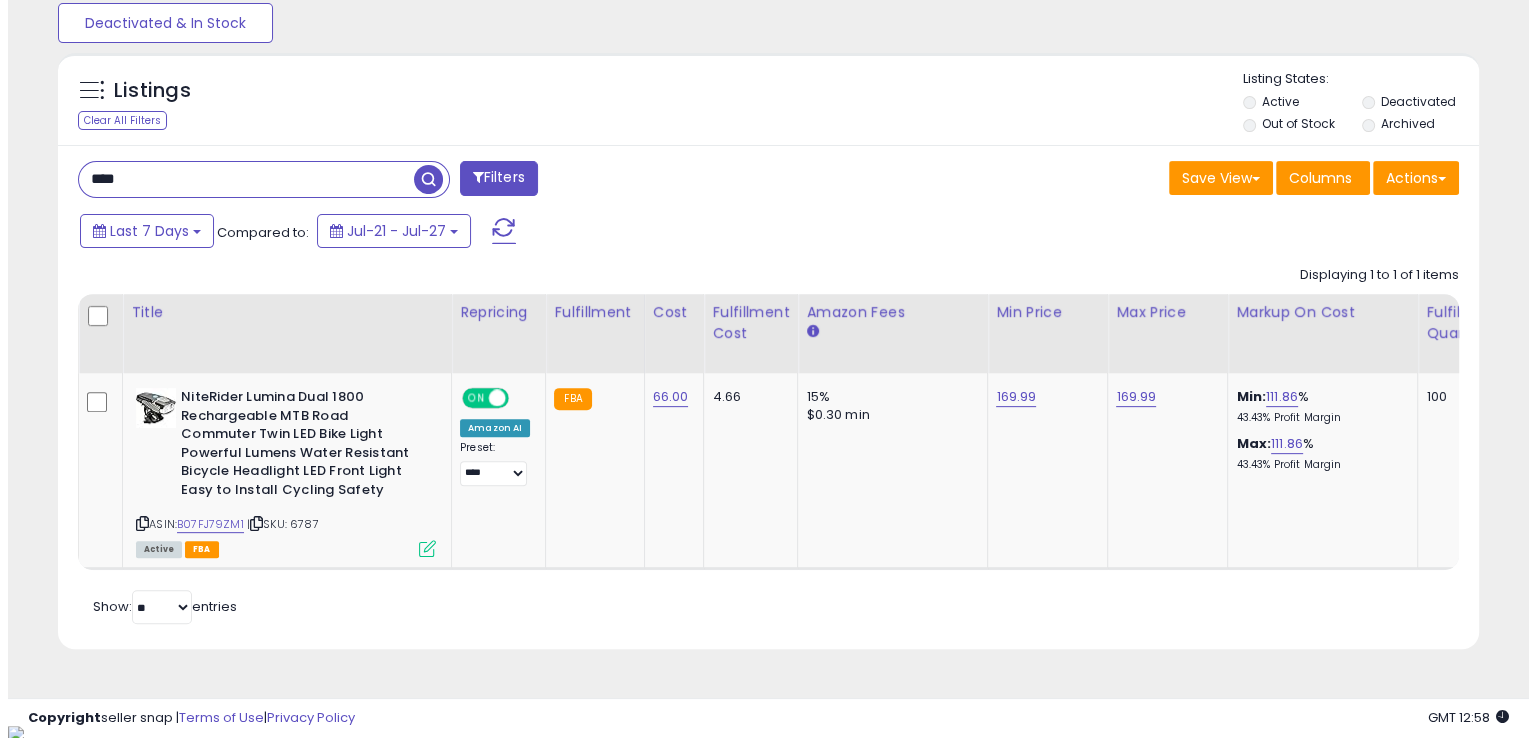 scroll, scrollTop: 481, scrollLeft: 0, axis: vertical 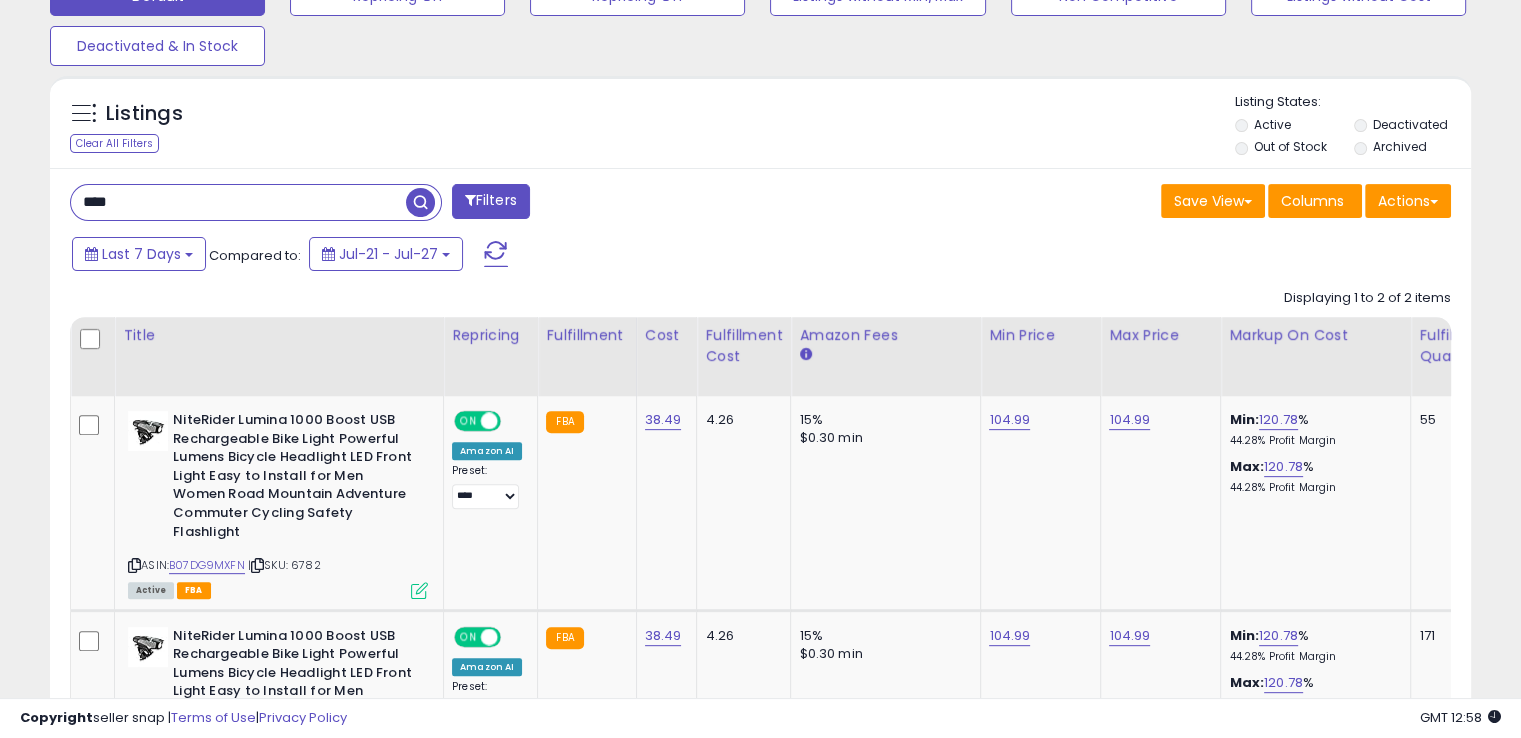 click on "****" at bounding box center (238, 202) 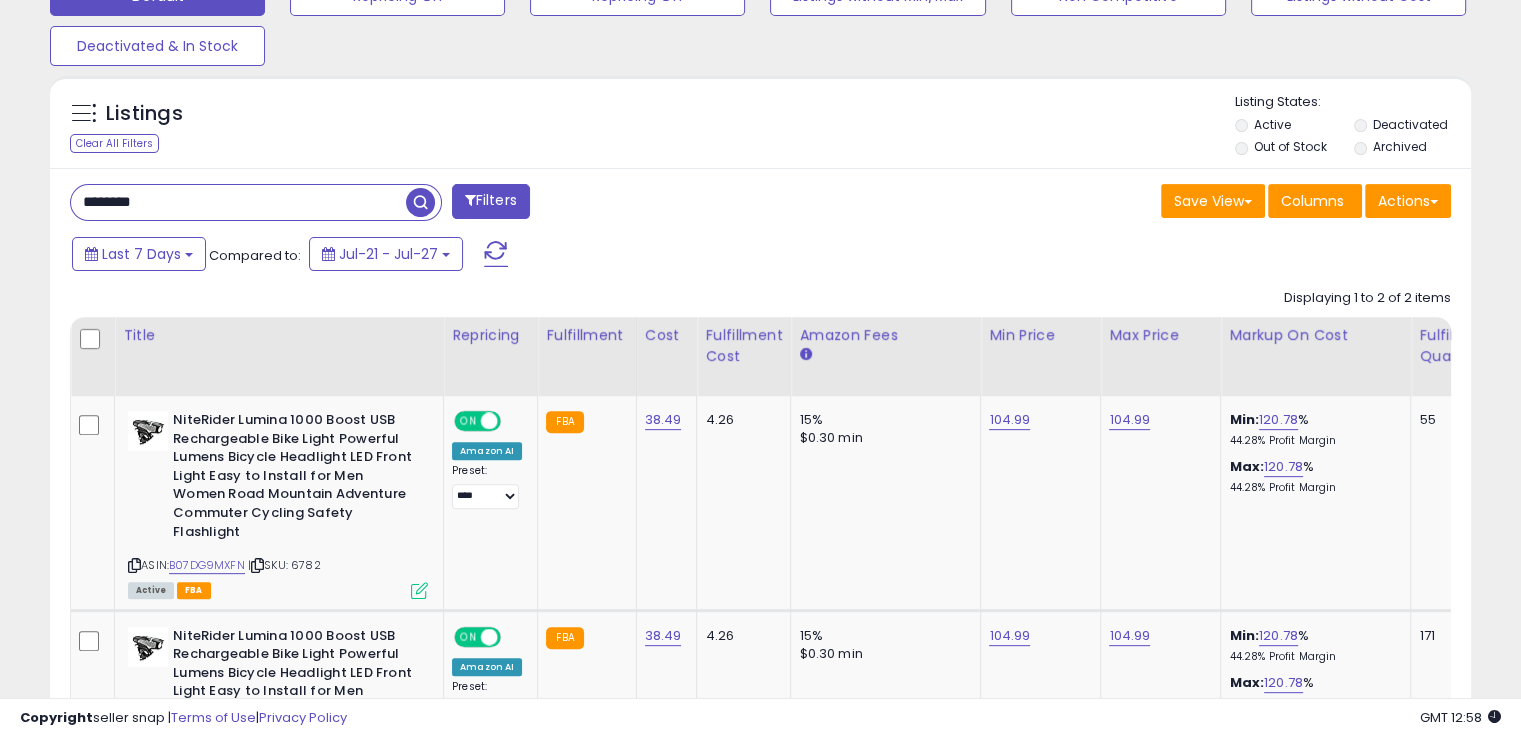 click on "********" at bounding box center [238, 202] 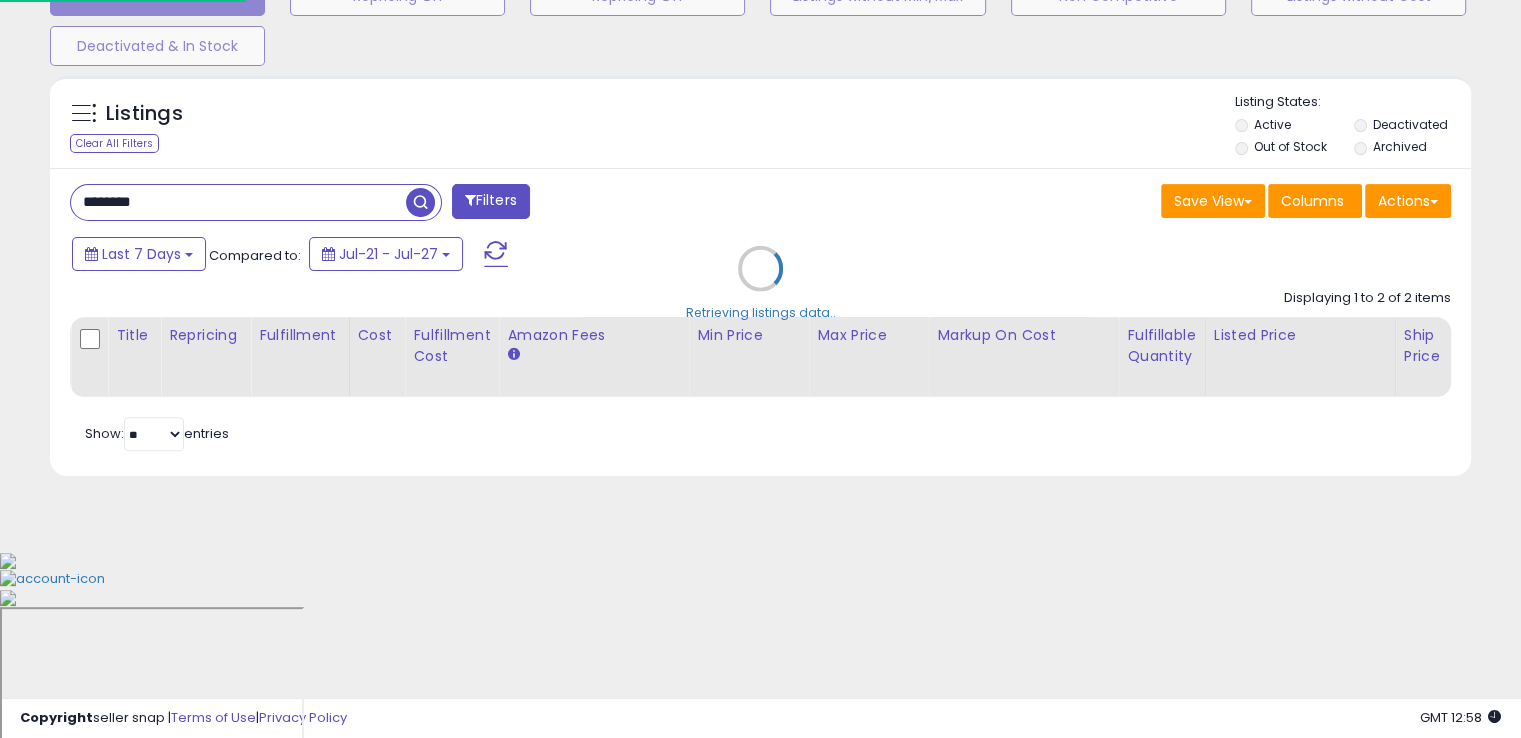 scroll, scrollTop: 999589, scrollLeft: 999168, axis: both 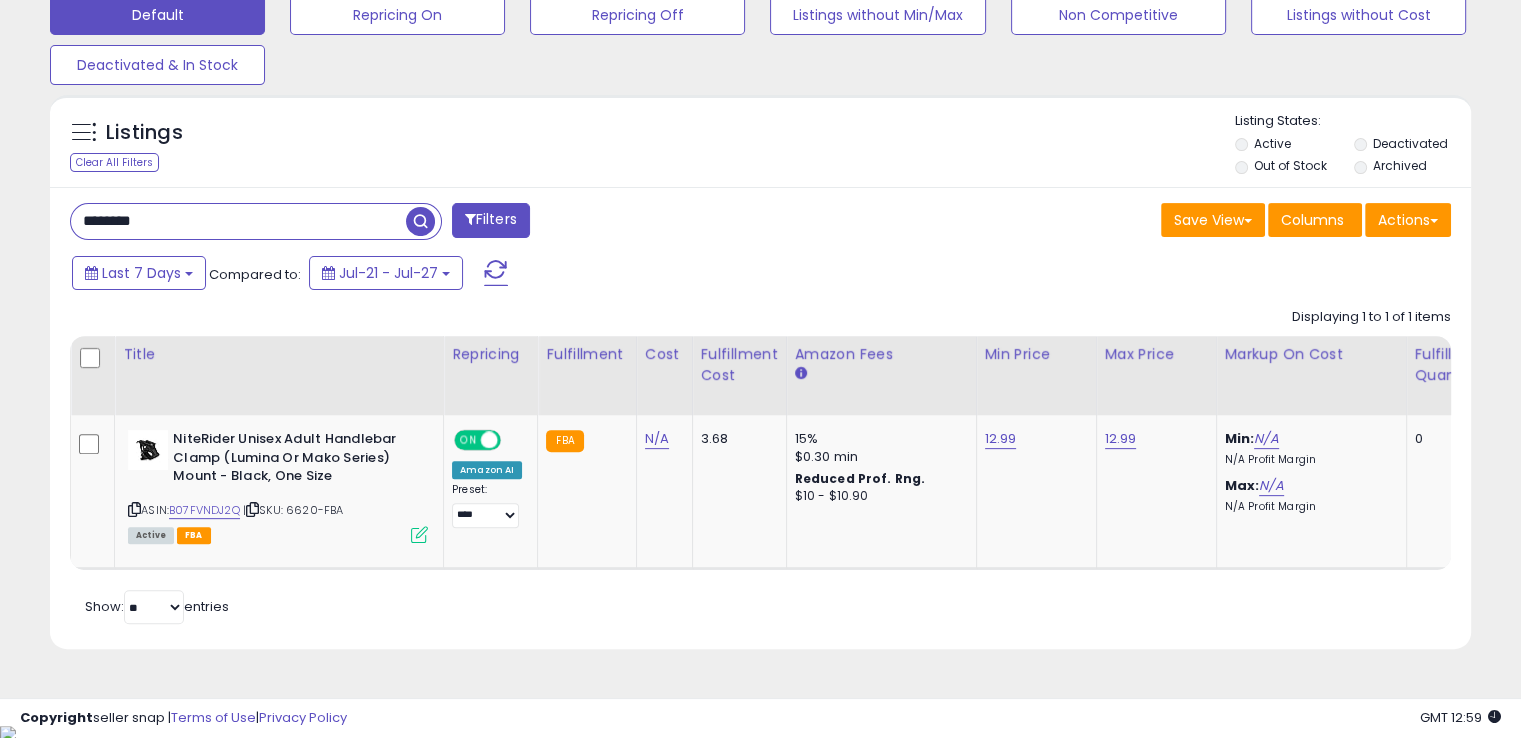 click on "********" at bounding box center [238, 221] 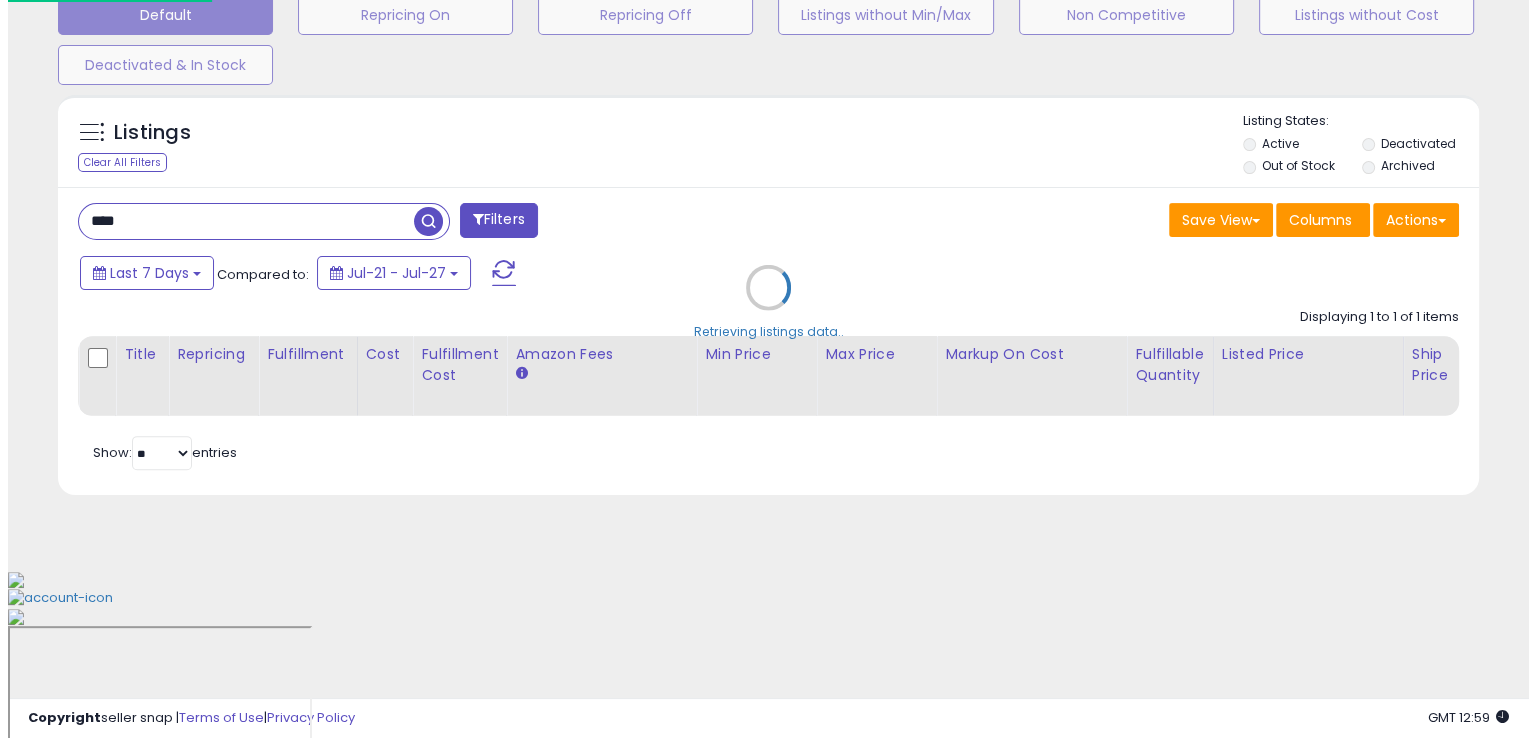 scroll, scrollTop: 481, scrollLeft: 0, axis: vertical 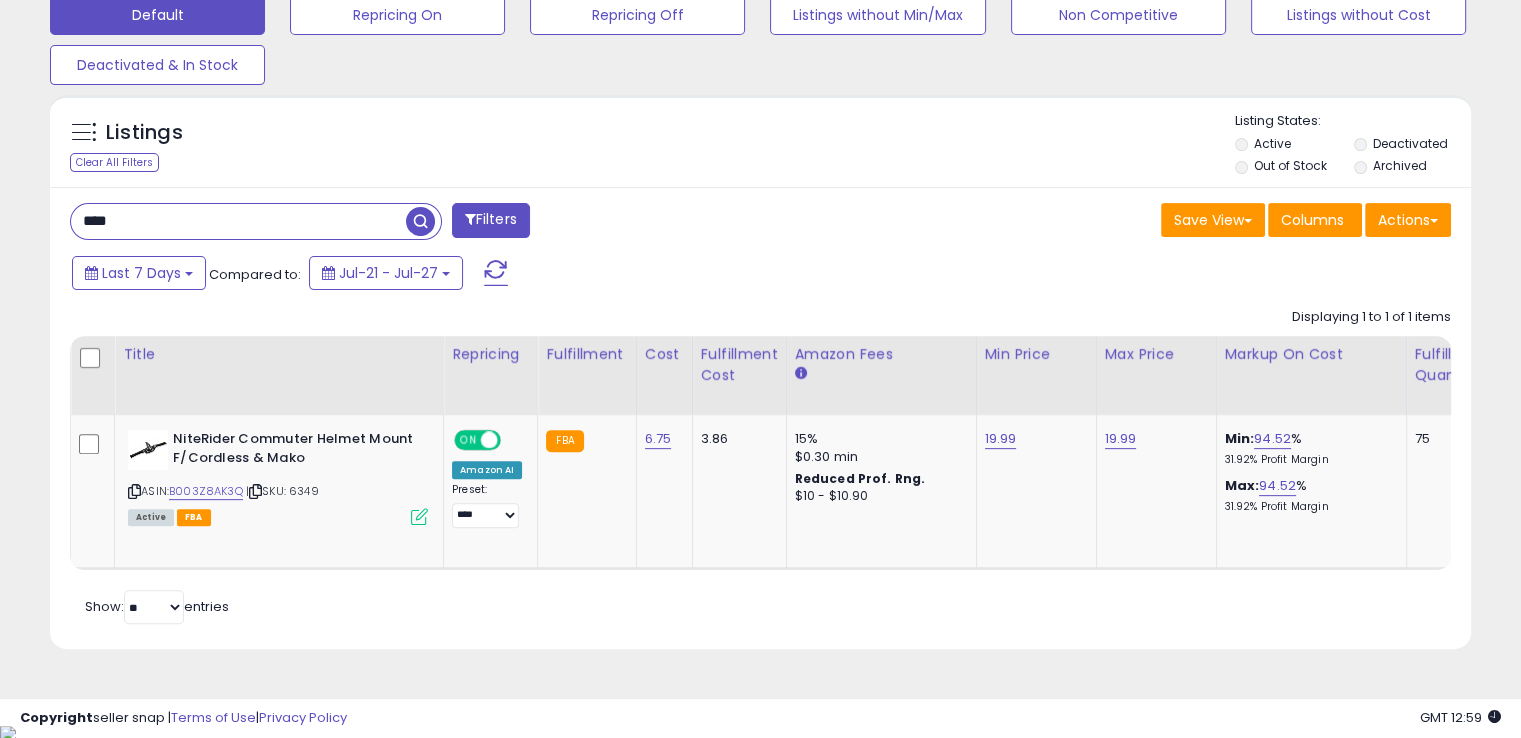 click on "****" at bounding box center [238, 221] 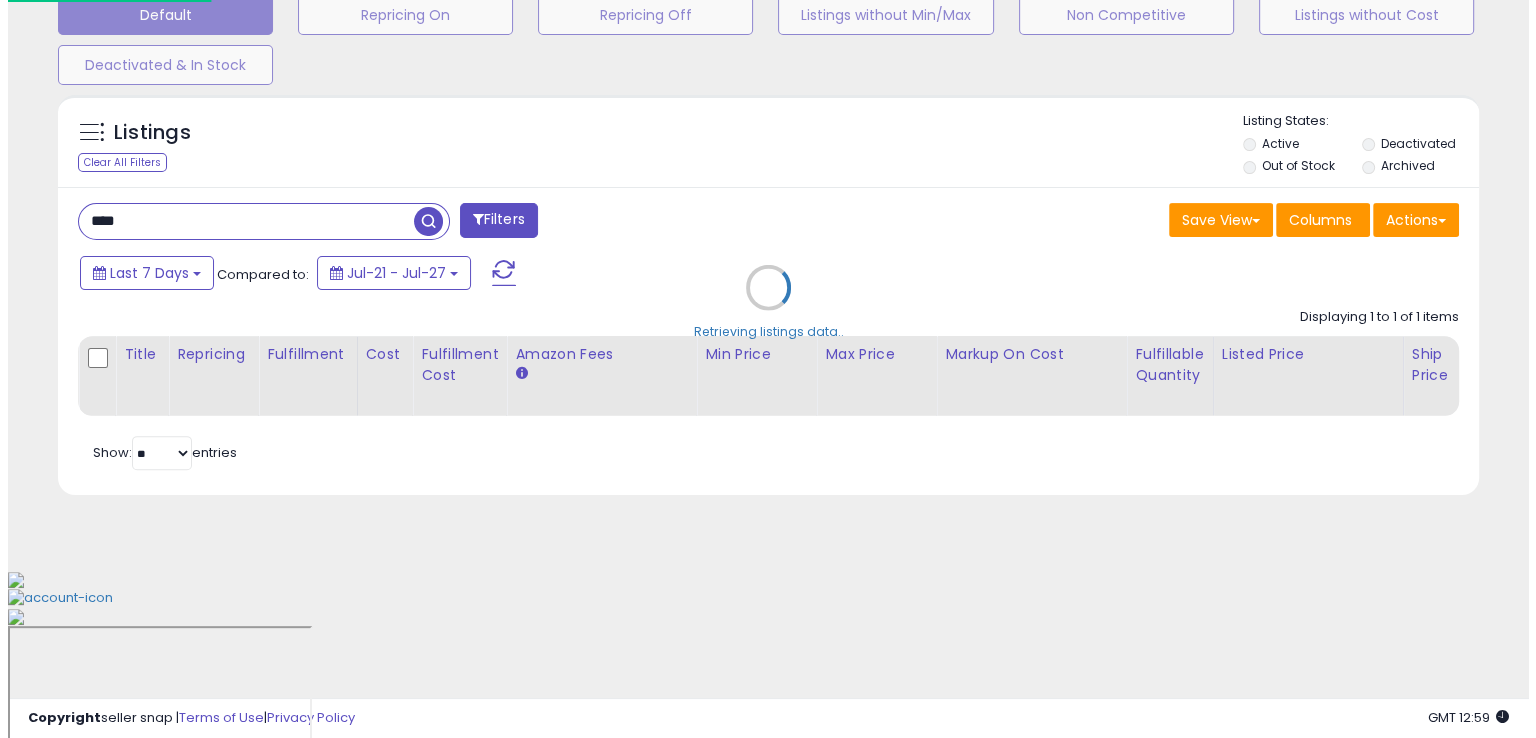 scroll, scrollTop: 481, scrollLeft: 0, axis: vertical 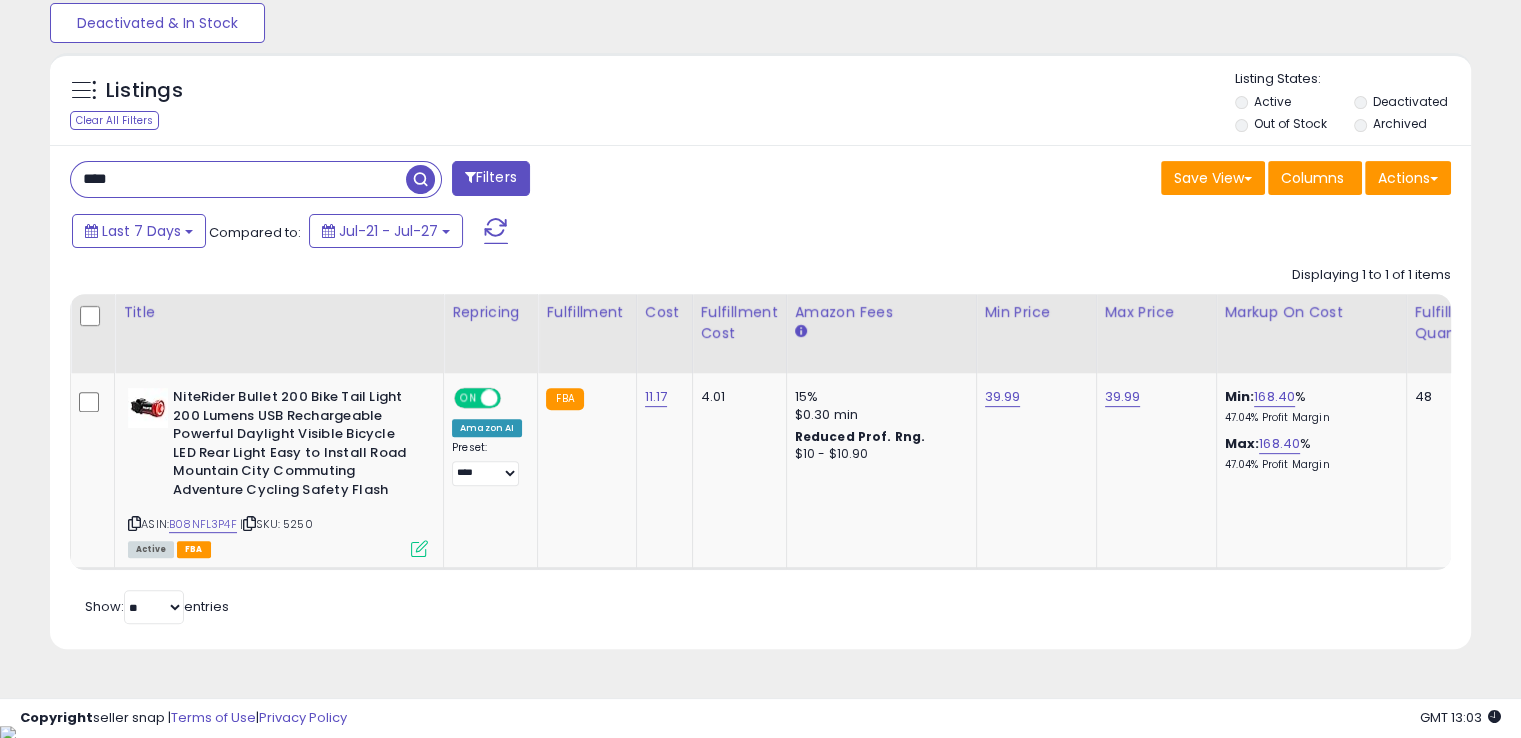 click on "****" at bounding box center [238, 179] 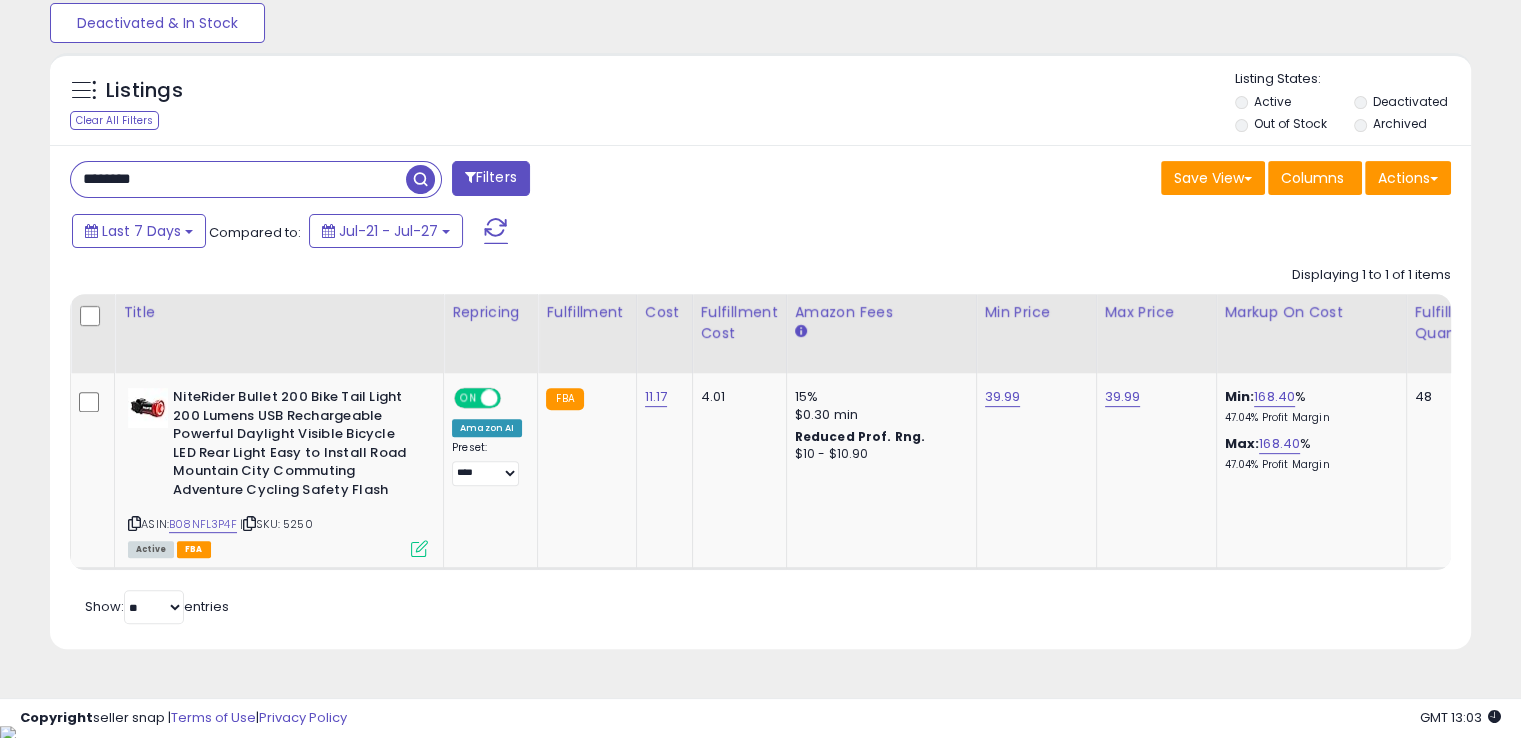 click on "********" at bounding box center [238, 179] 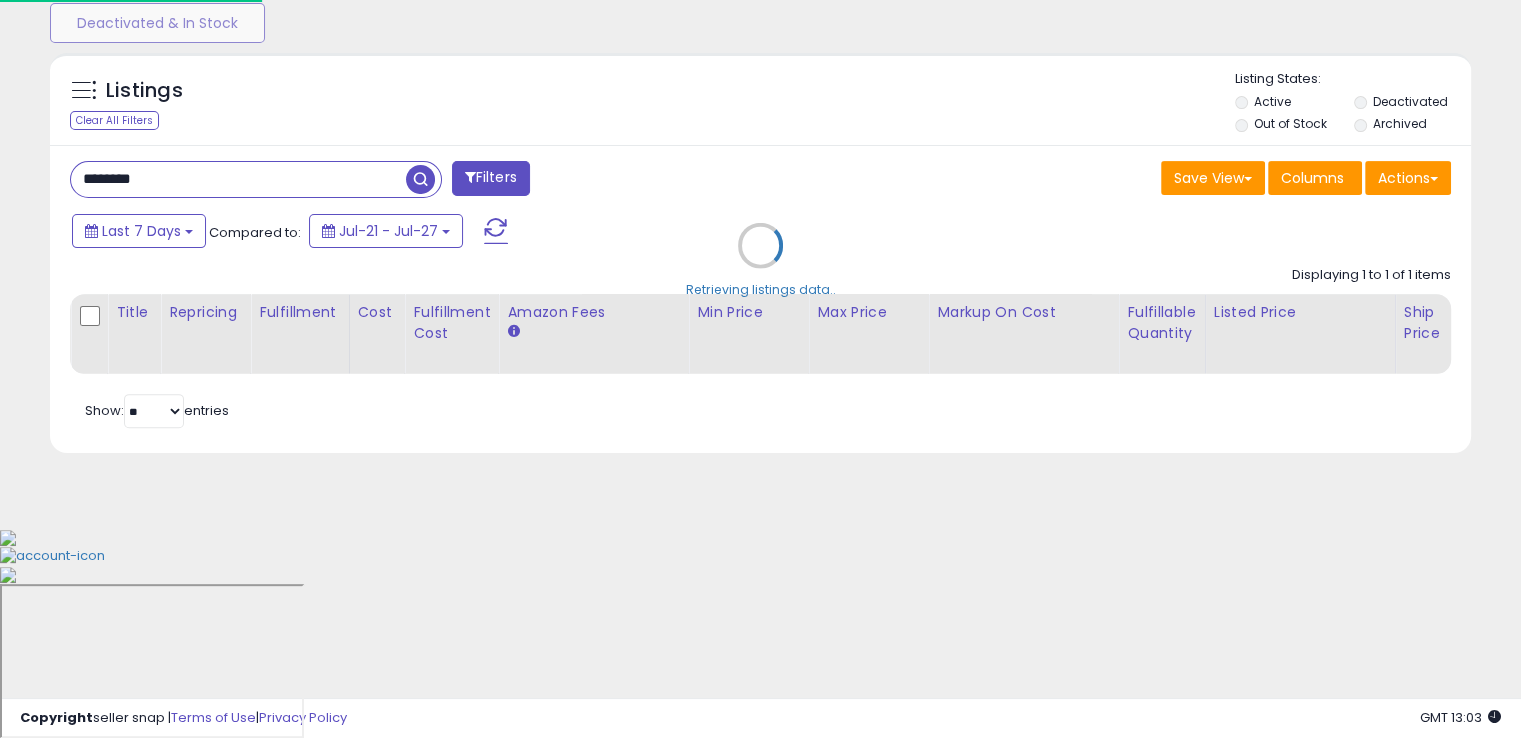 scroll, scrollTop: 999589, scrollLeft: 999168, axis: both 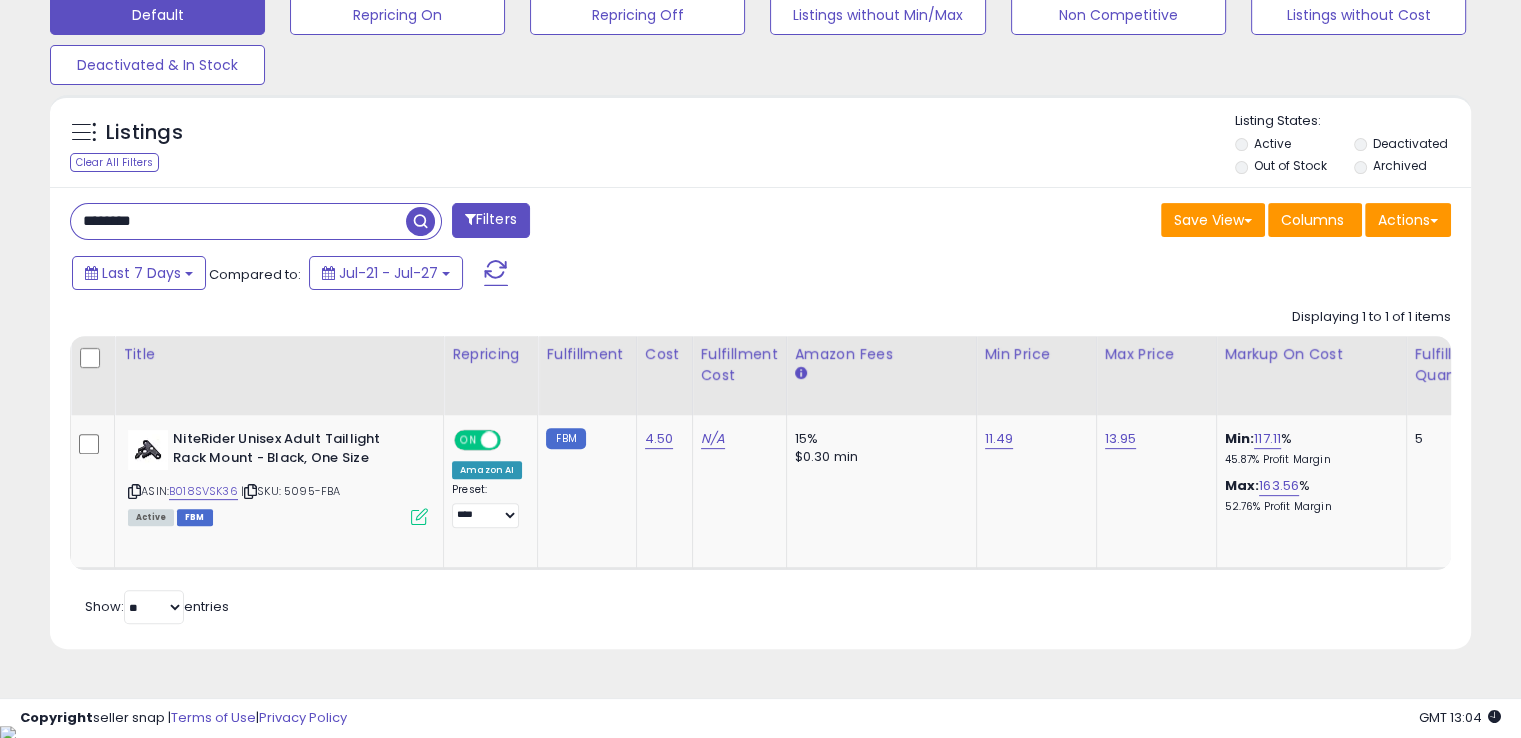 click on "********" at bounding box center (238, 221) 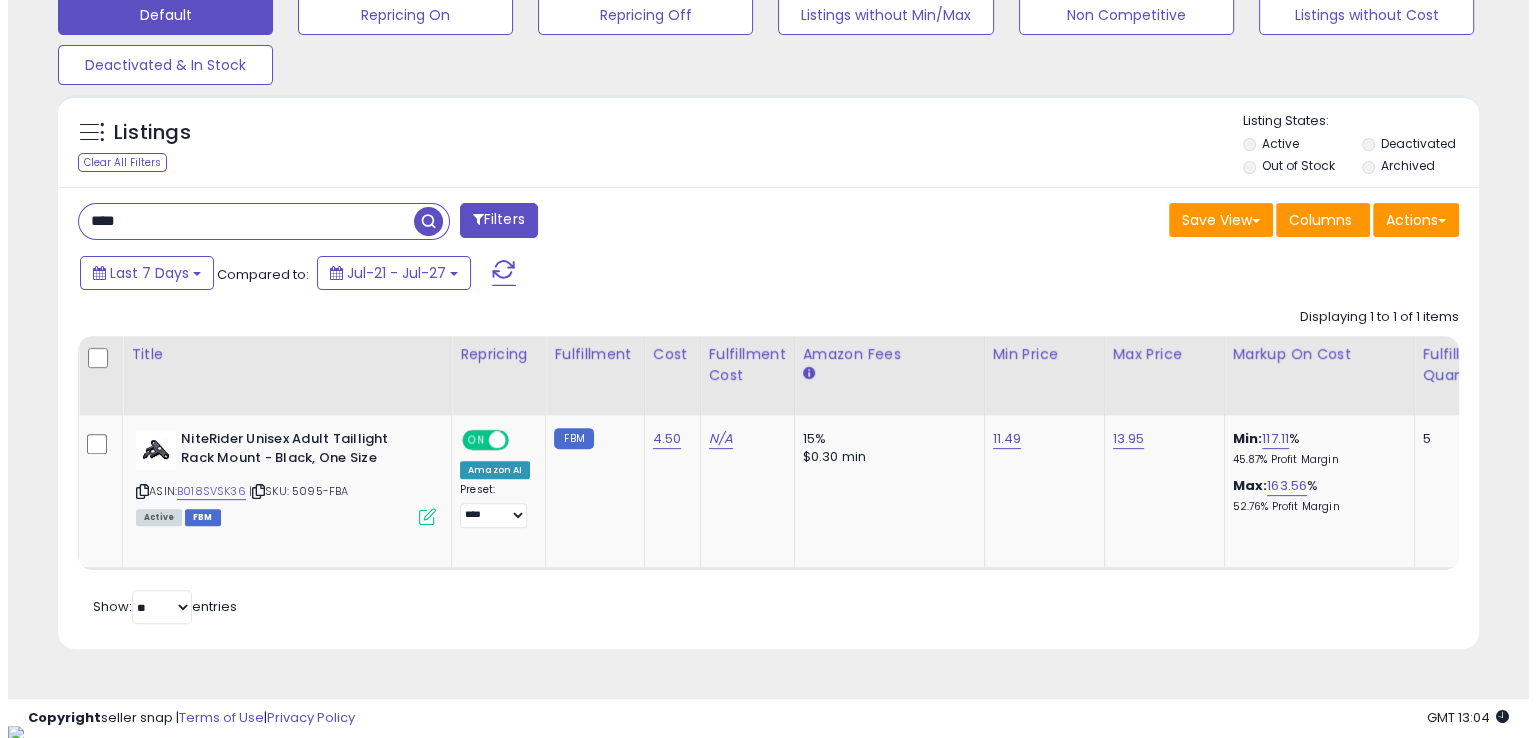 scroll, scrollTop: 481, scrollLeft: 0, axis: vertical 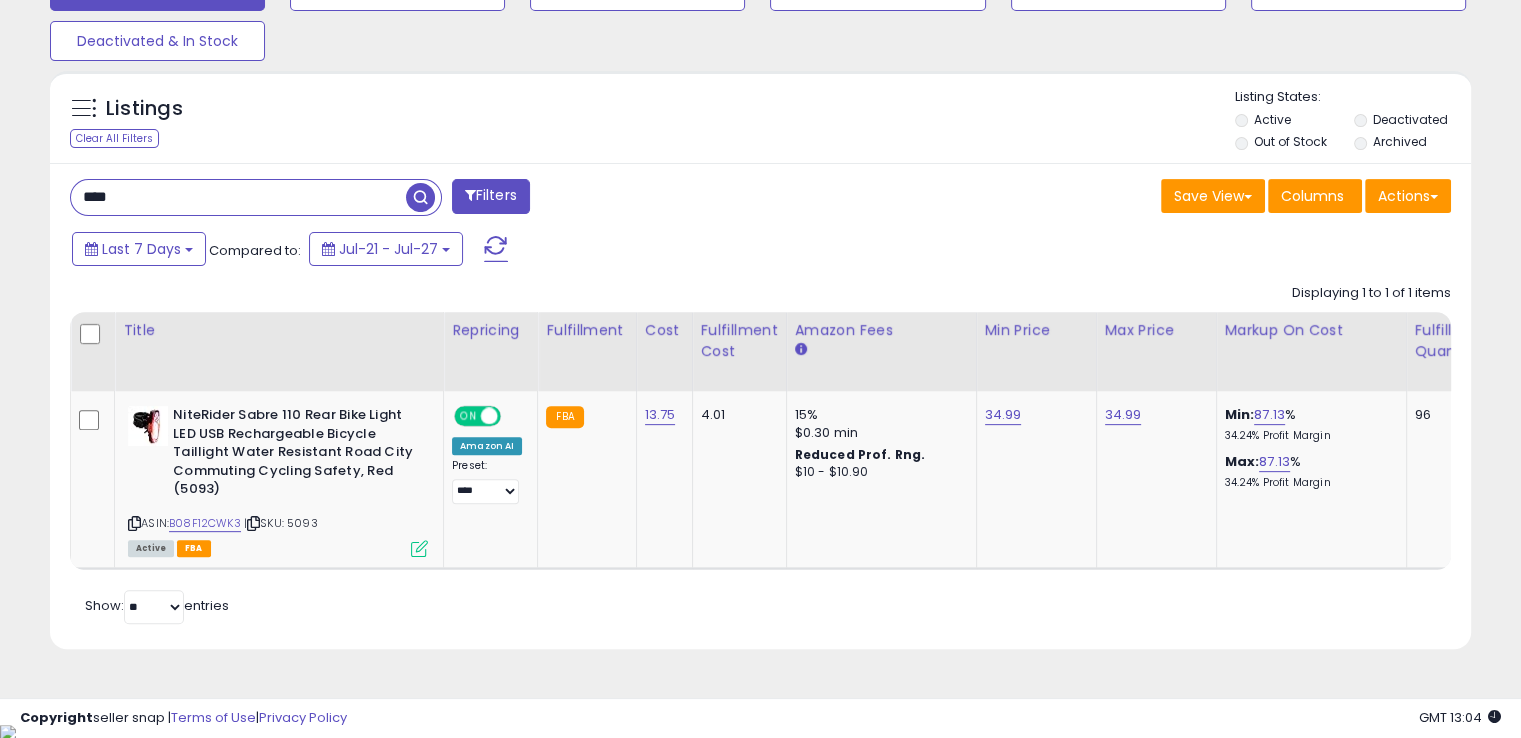 click on "****" at bounding box center [238, 197] 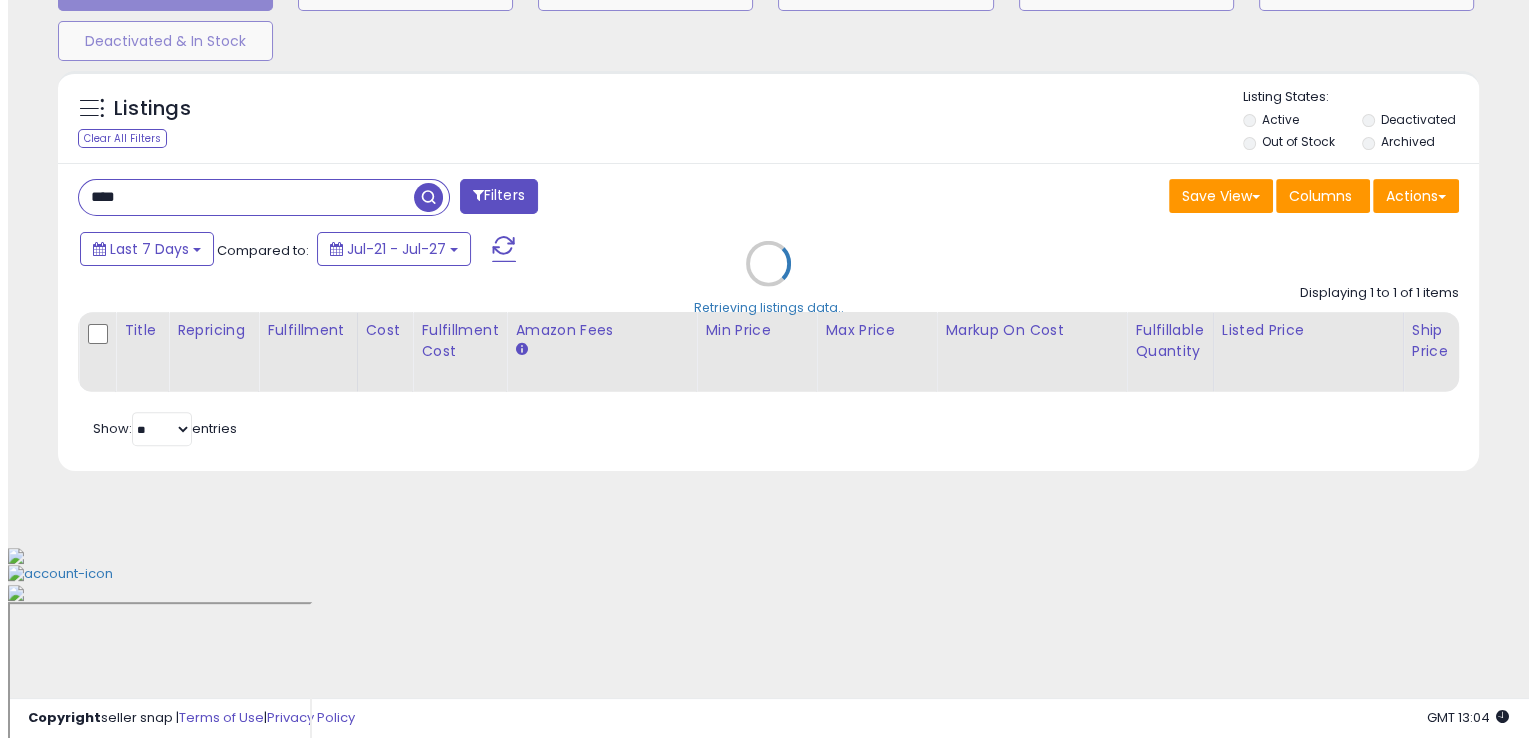 scroll, scrollTop: 481, scrollLeft: 0, axis: vertical 